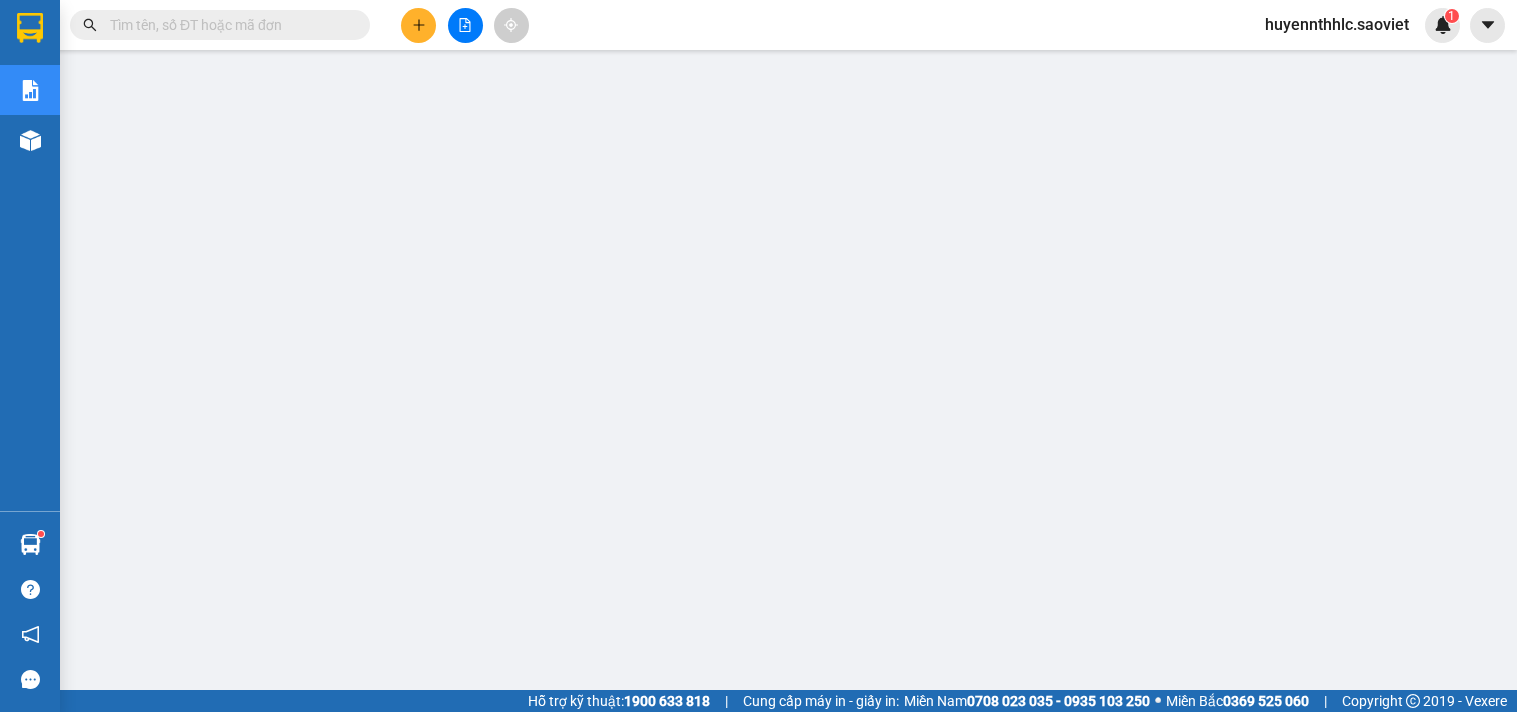 scroll, scrollTop: 0, scrollLeft: 0, axis: both 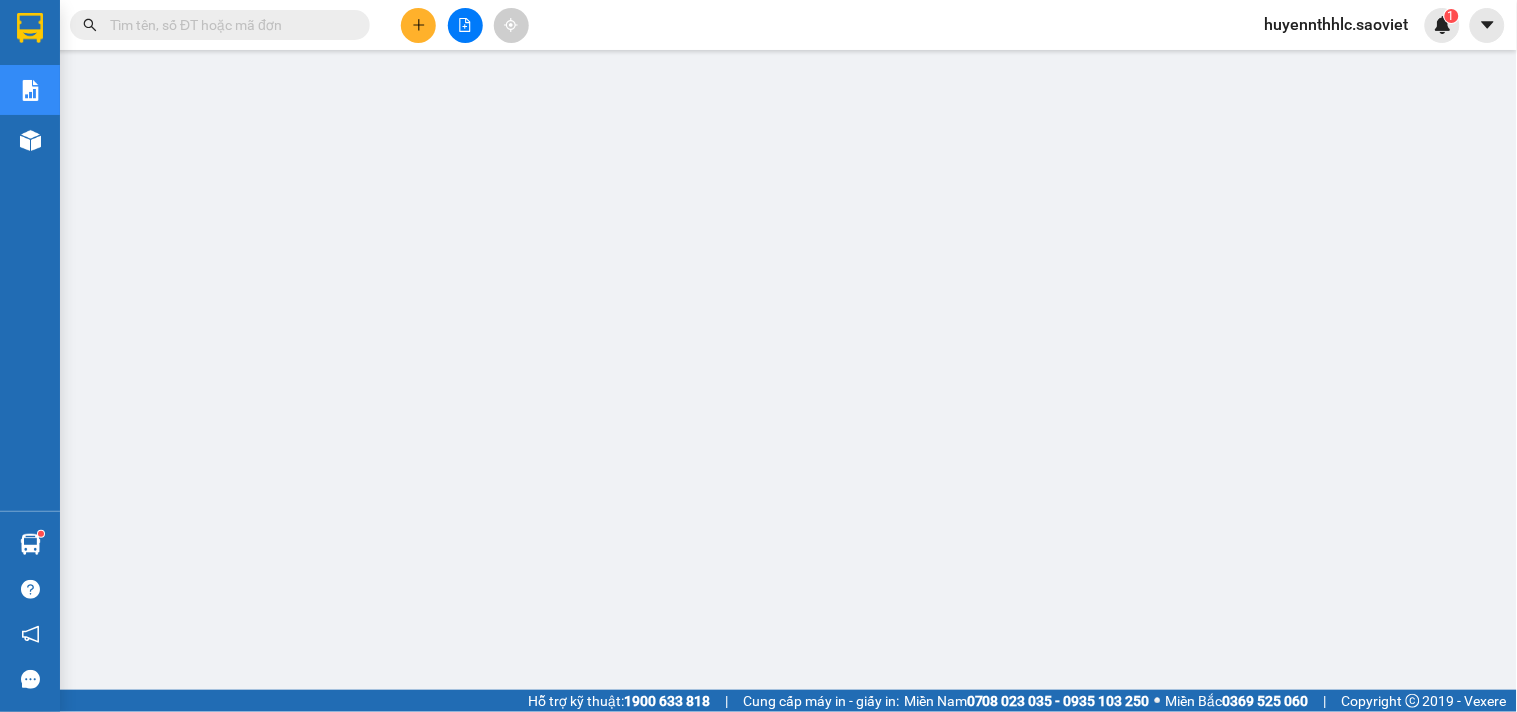 type 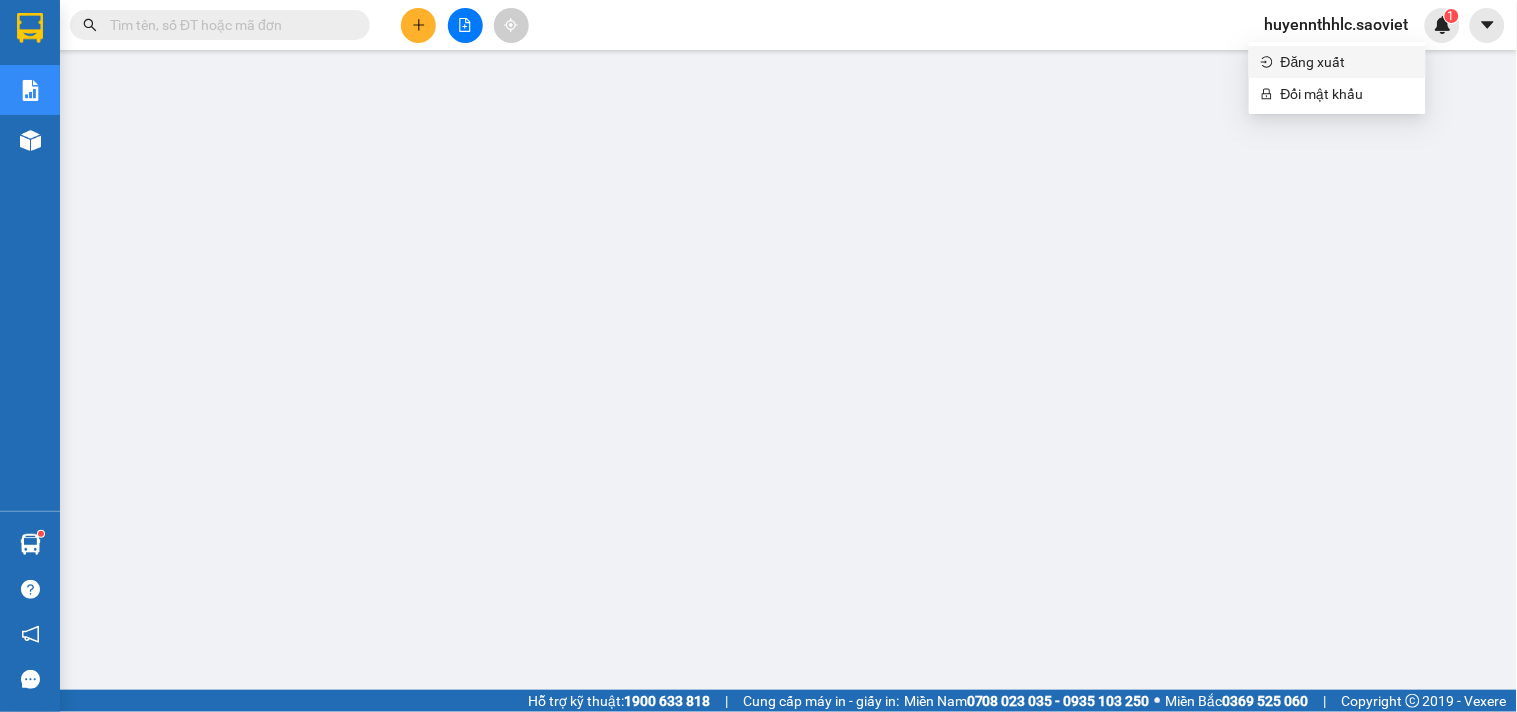 click on "Đăng xuất" at bounding box center (1347, 62) 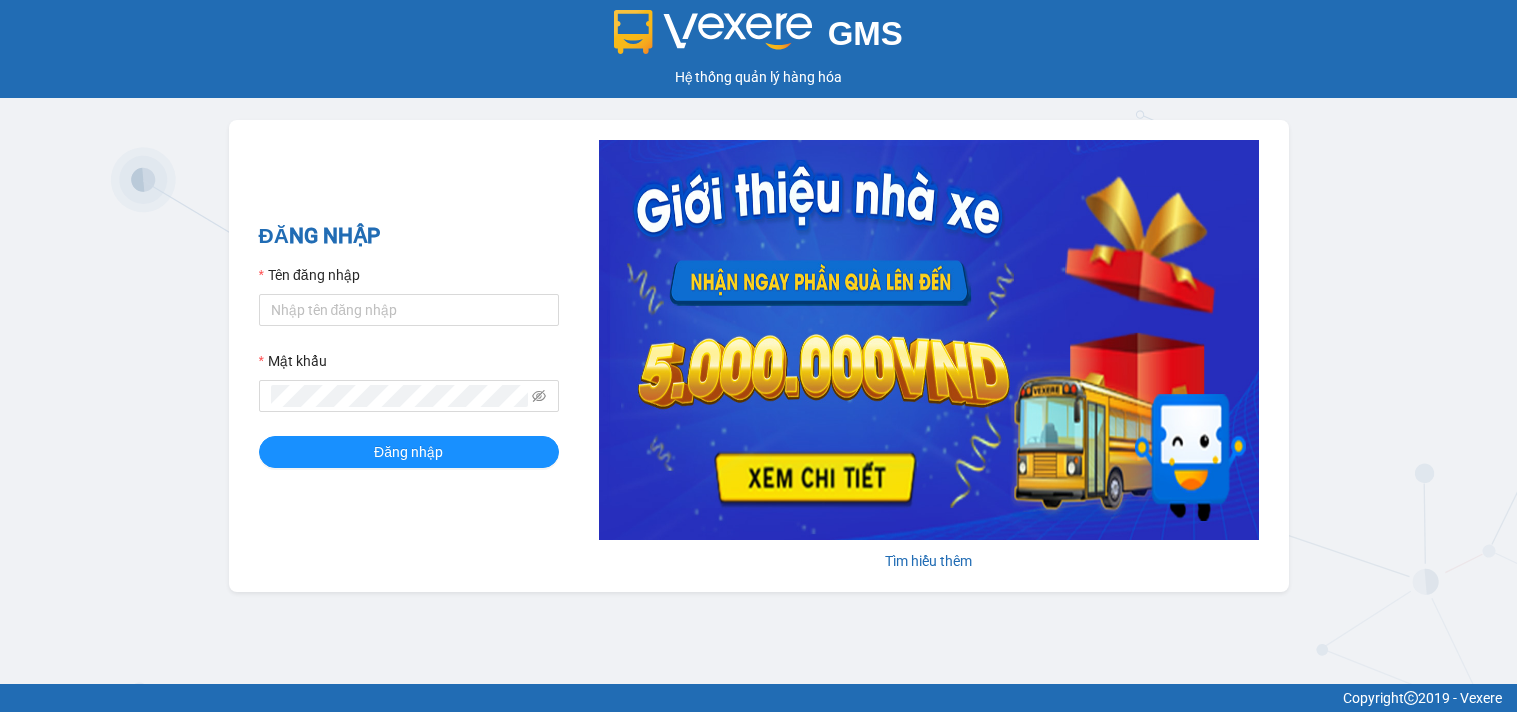 scroll, scrollTop: 0, scrollLeft: 0, axis: both 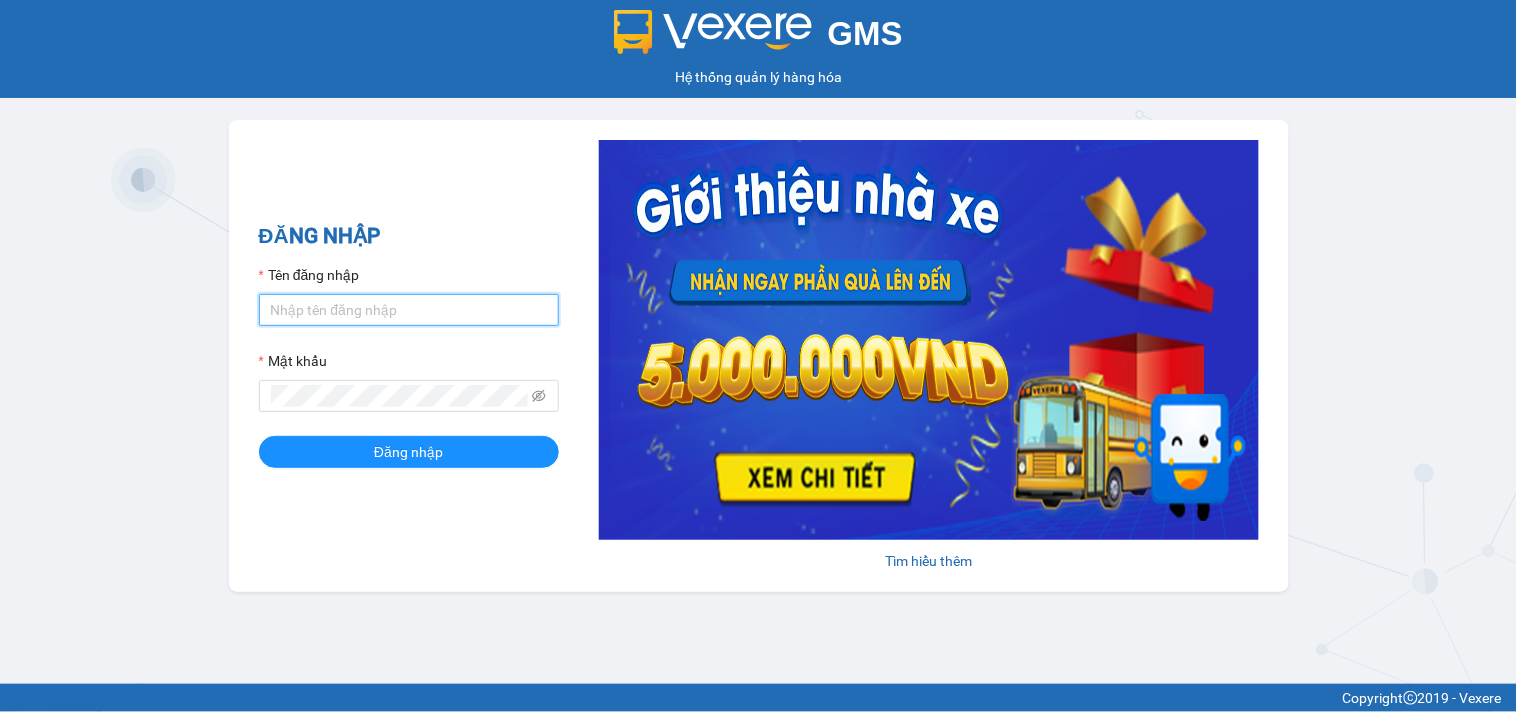 click on "Tên đăng nhập" at bounding box center [409, 310] 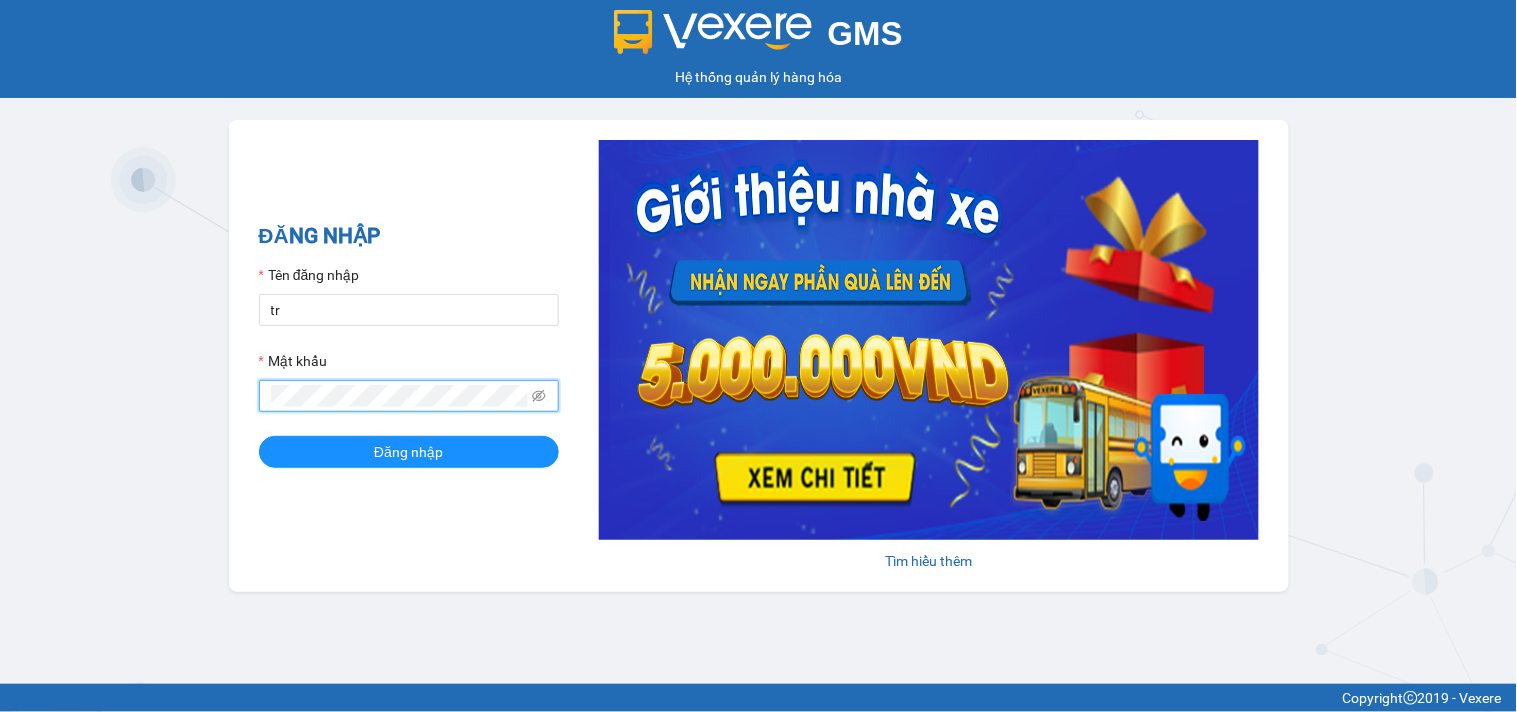 click at bounding box center (409, 396) 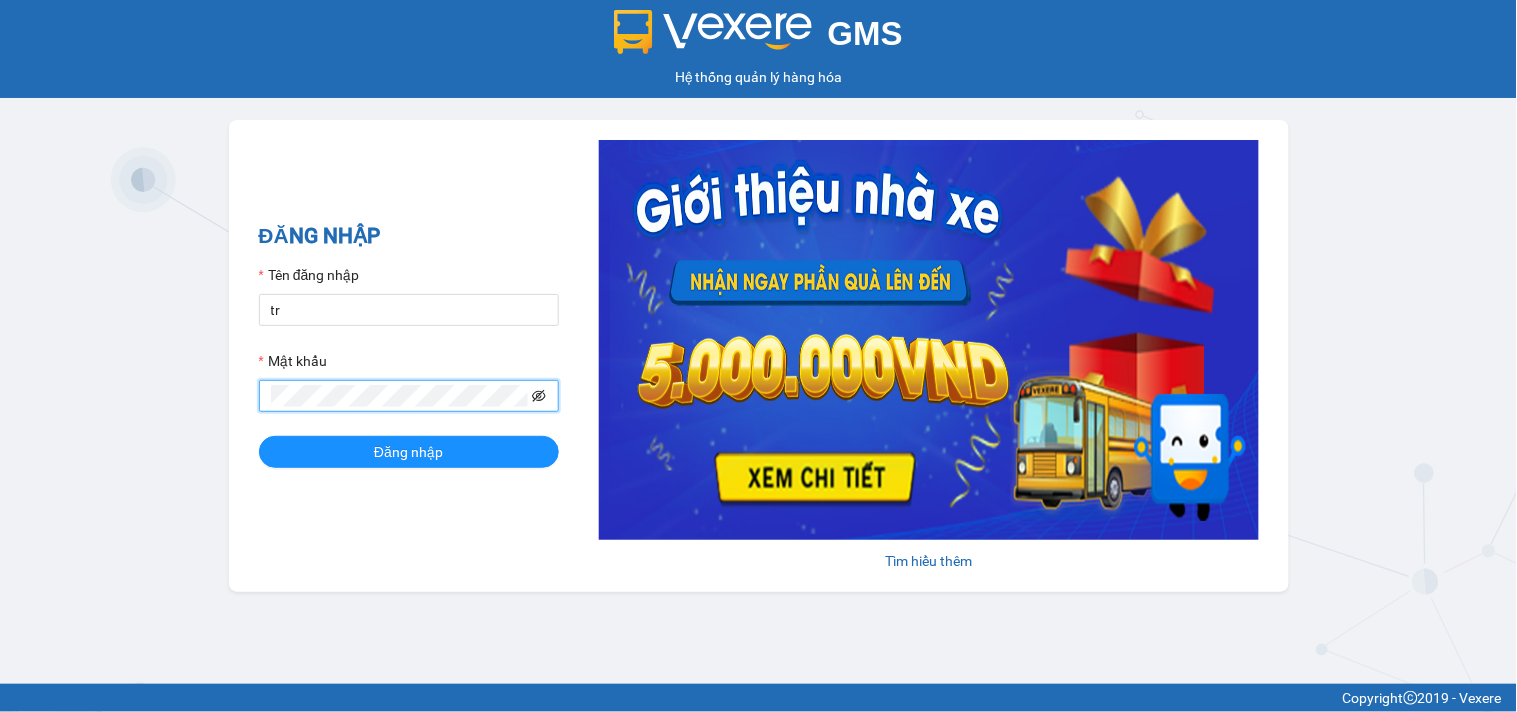 click 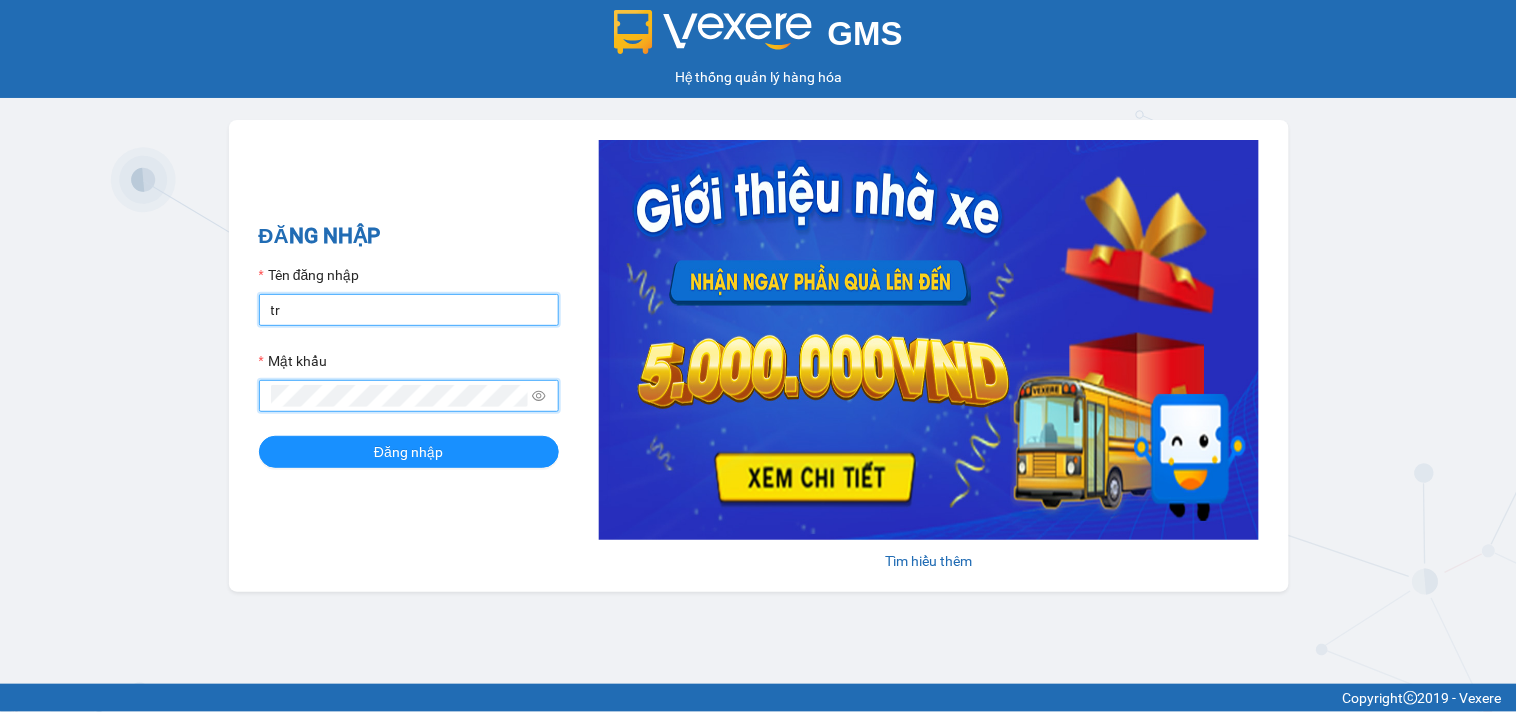 click on "tr" at bounding box center (409, 310) 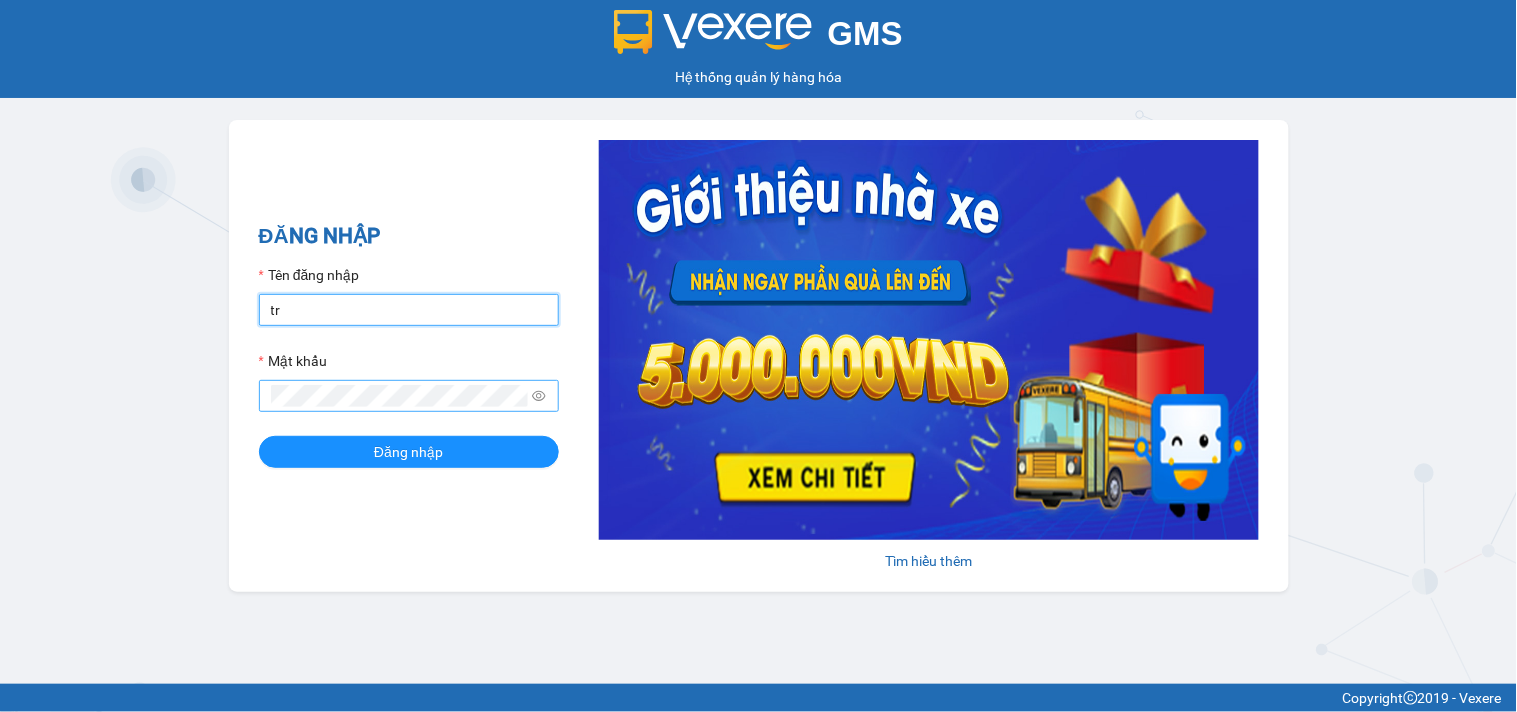 type on "trangdt_hhlc.saoviet" 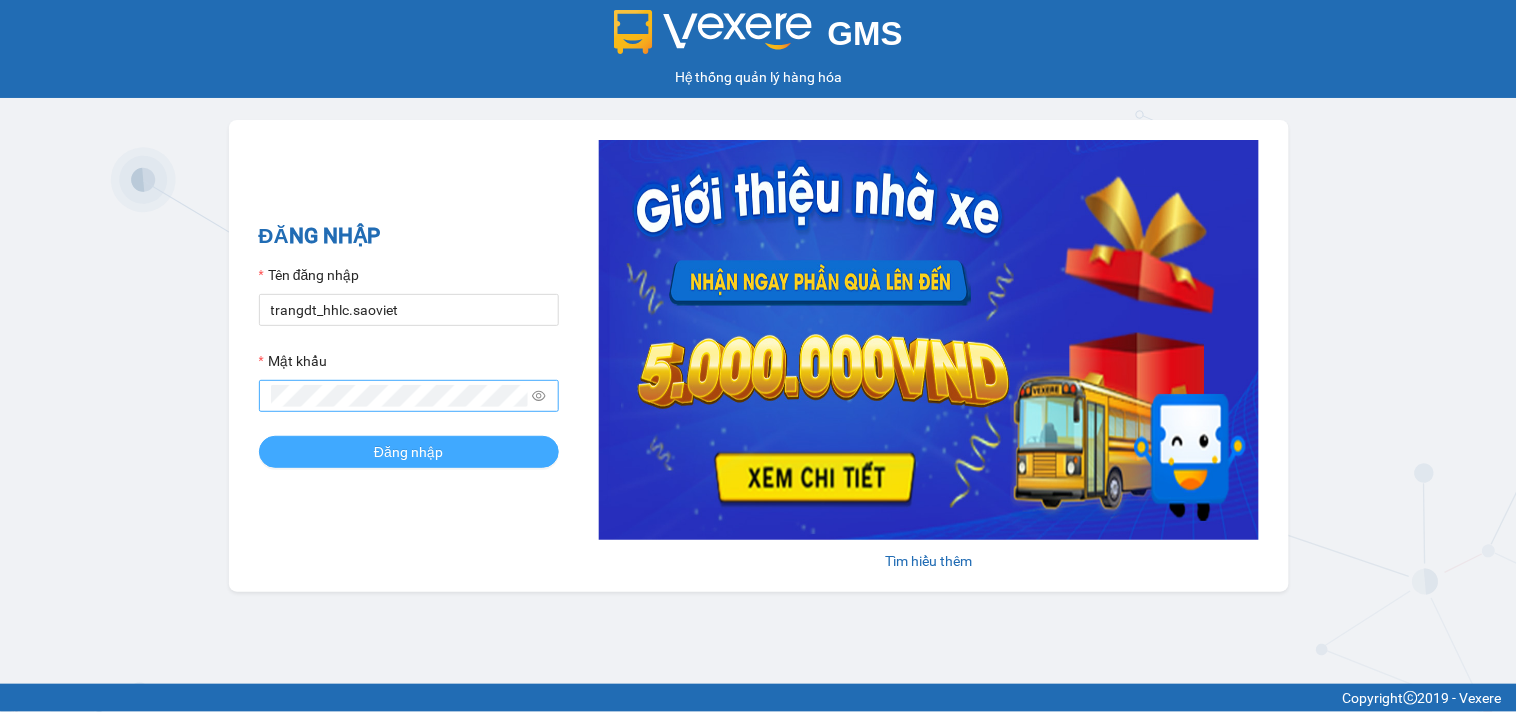 click on "Đăng nhập" at bounding box center [408, 452] 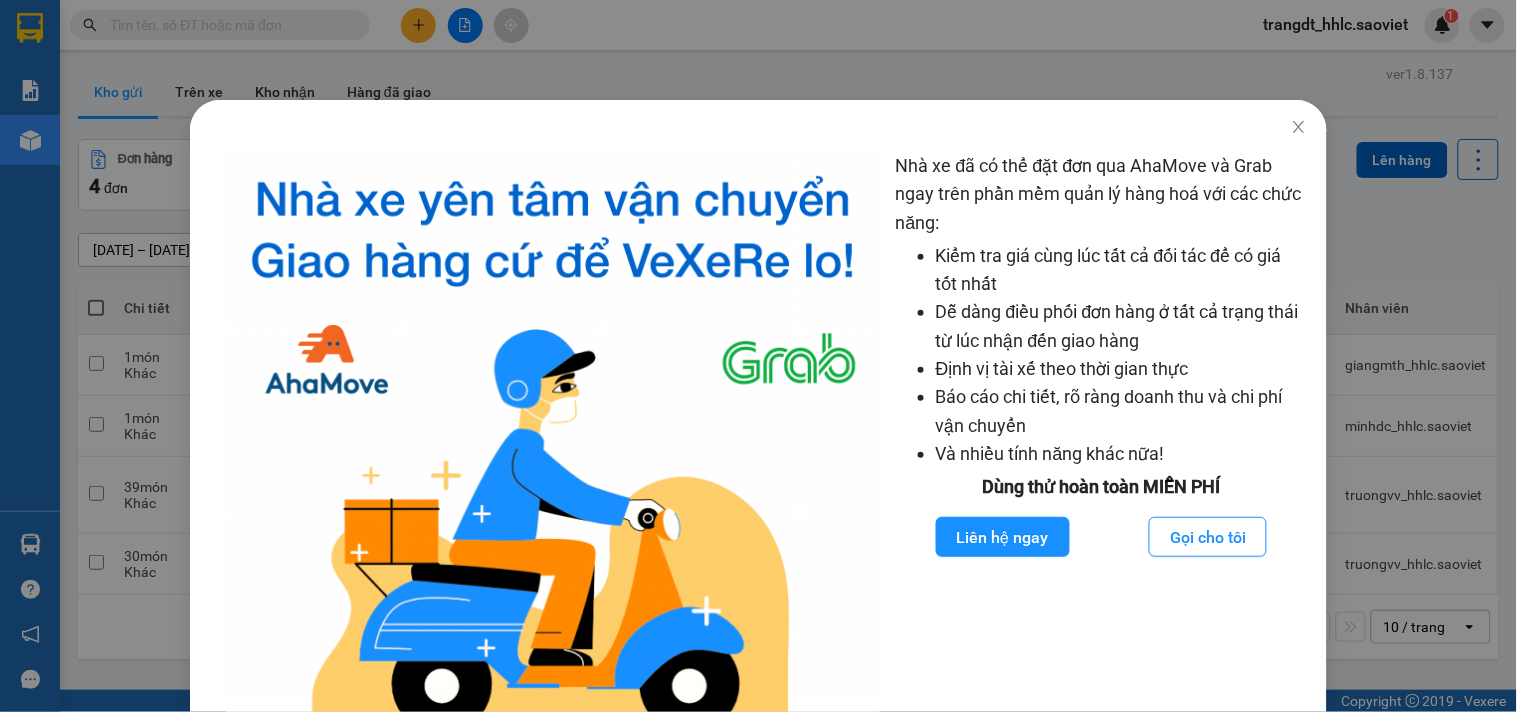 click on "Nhà xe đã có thể đặt đơn qua AhaMove và Grab ngay trên phần mềm quản lý hàng hoá với các chức năng: Kiểm tra giá cùng lúc tất cả đối tác để có giá tốt nhất Dễ dàng điều phối đơn hàng ở tất cả trạng thái từ lúc nhận đến giao hàng Định vị tài xế theo thời gian thực Báo cáo chi tiết, rõ ràng doanh thu và chi phí vận chuyển Và nhiều tính năng khác nữa! Dùng thử hoàn toàn MIỄN PHÍ Liên hệ ngay Gọi cho tôi" at bounding box center [758, 356] 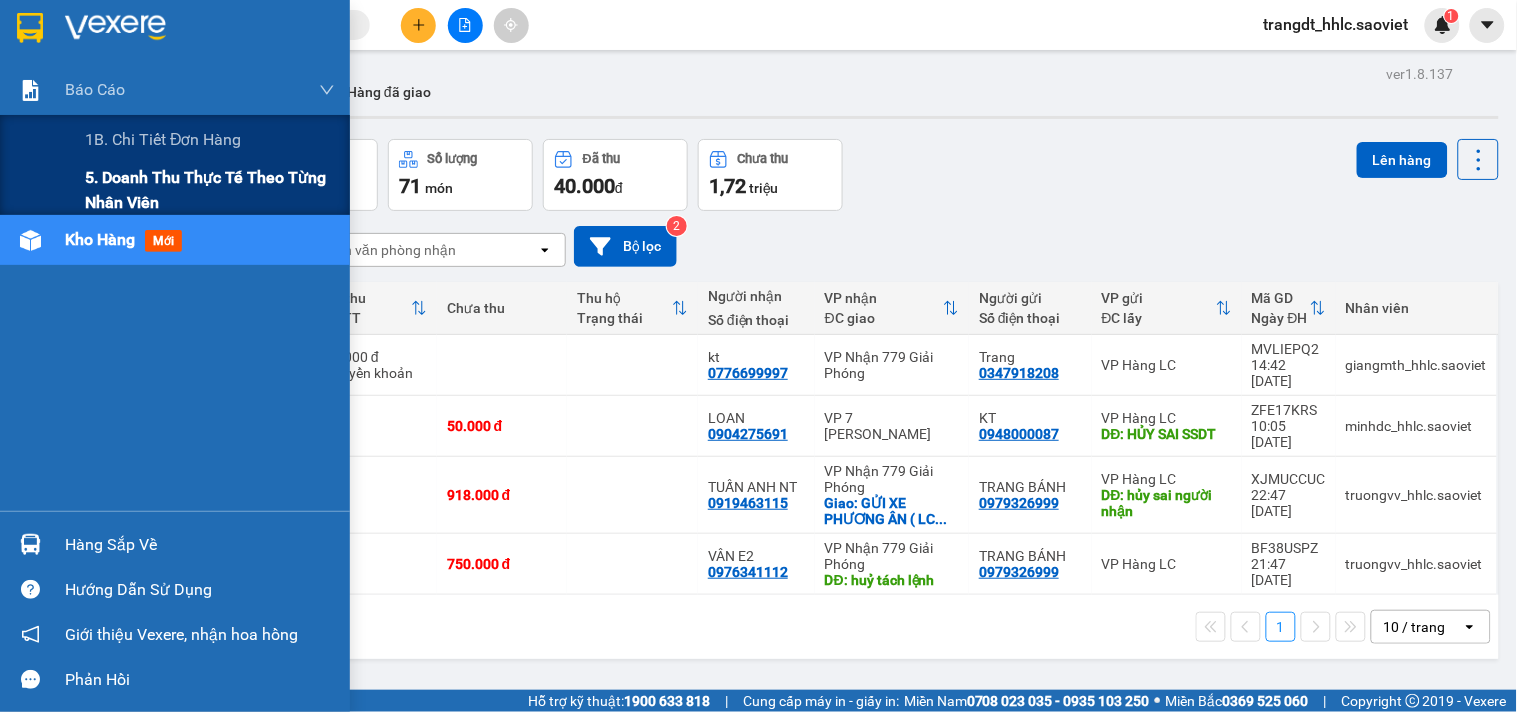 click on "5. Doanh thu thực tế theo từng nhân viên" at bounding box center (210, 190) 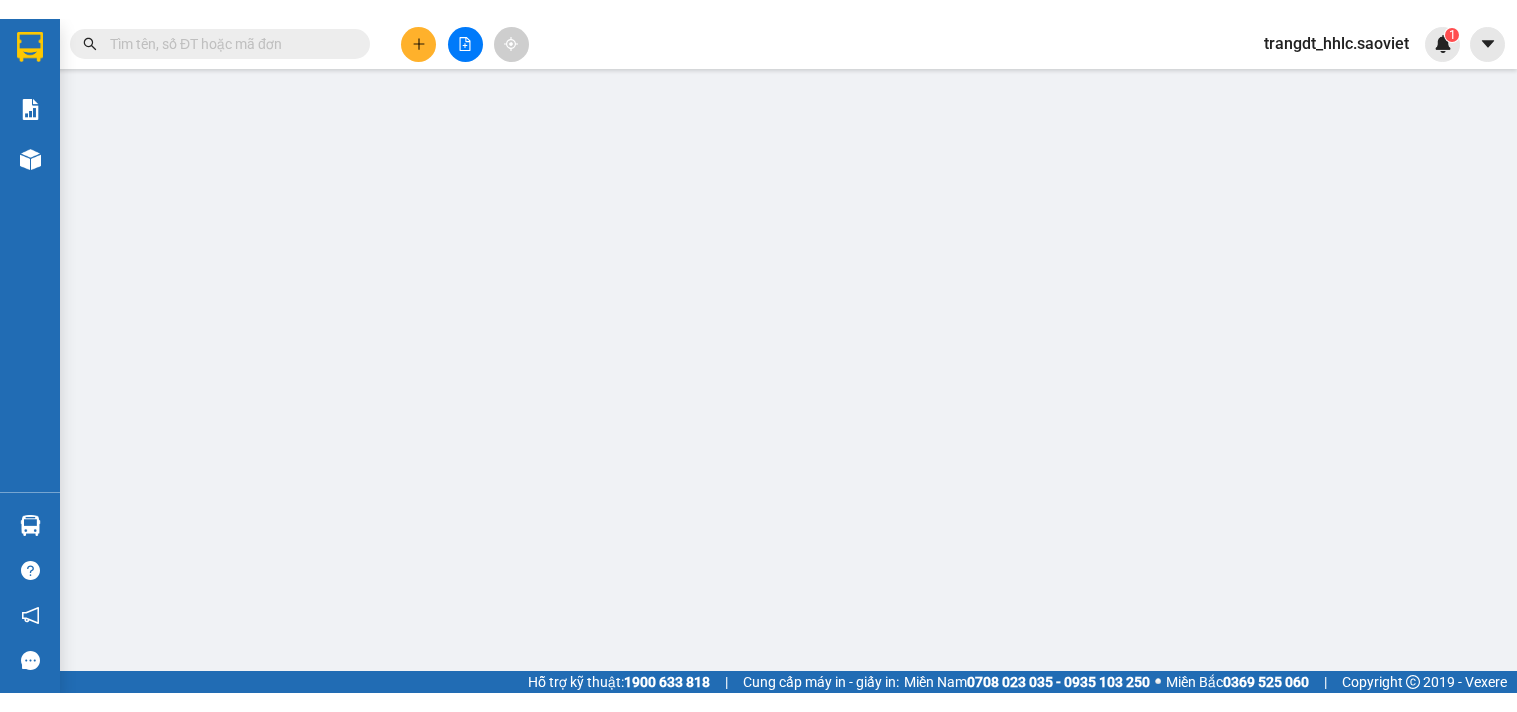 scroll, scrollTop: 0, scrollLeft: 0, axis: both 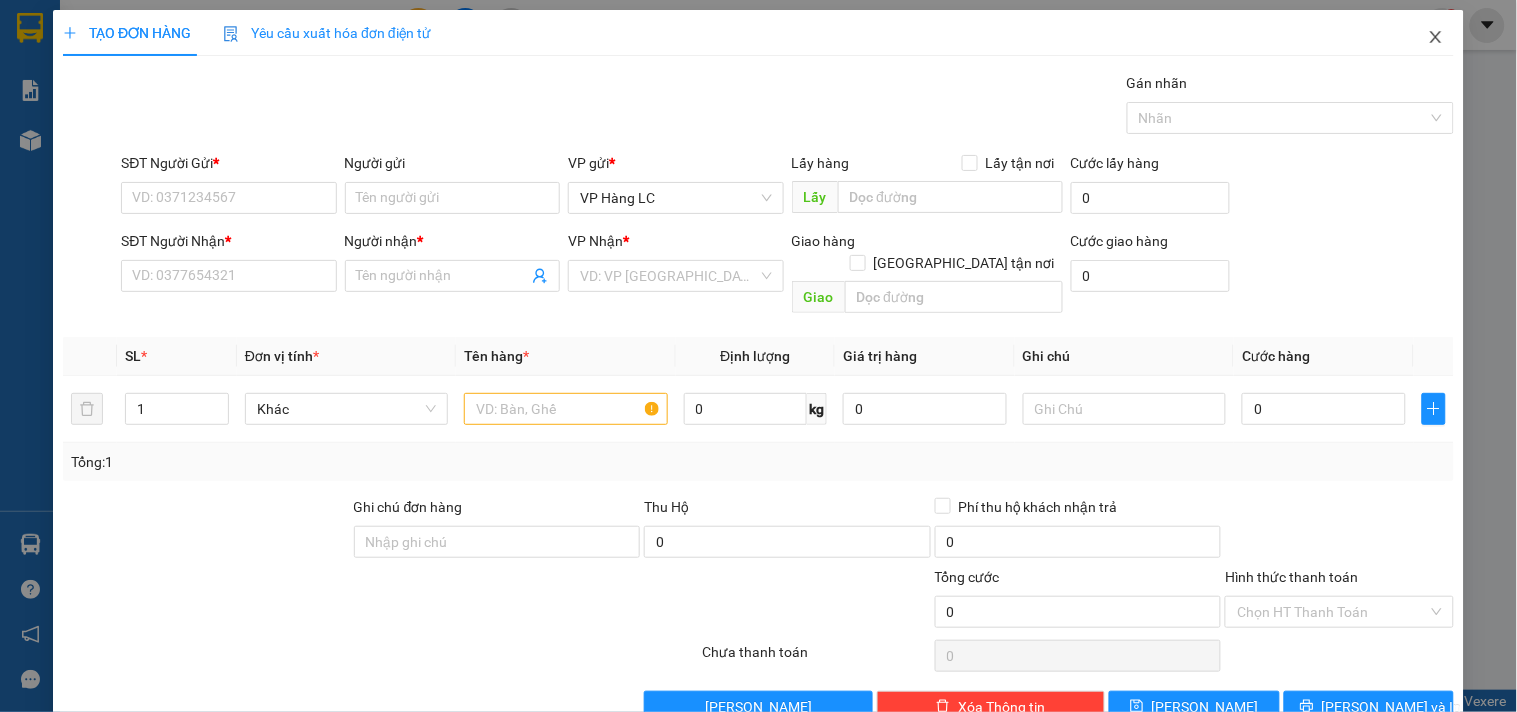 click at bounding box center (1436, 38) 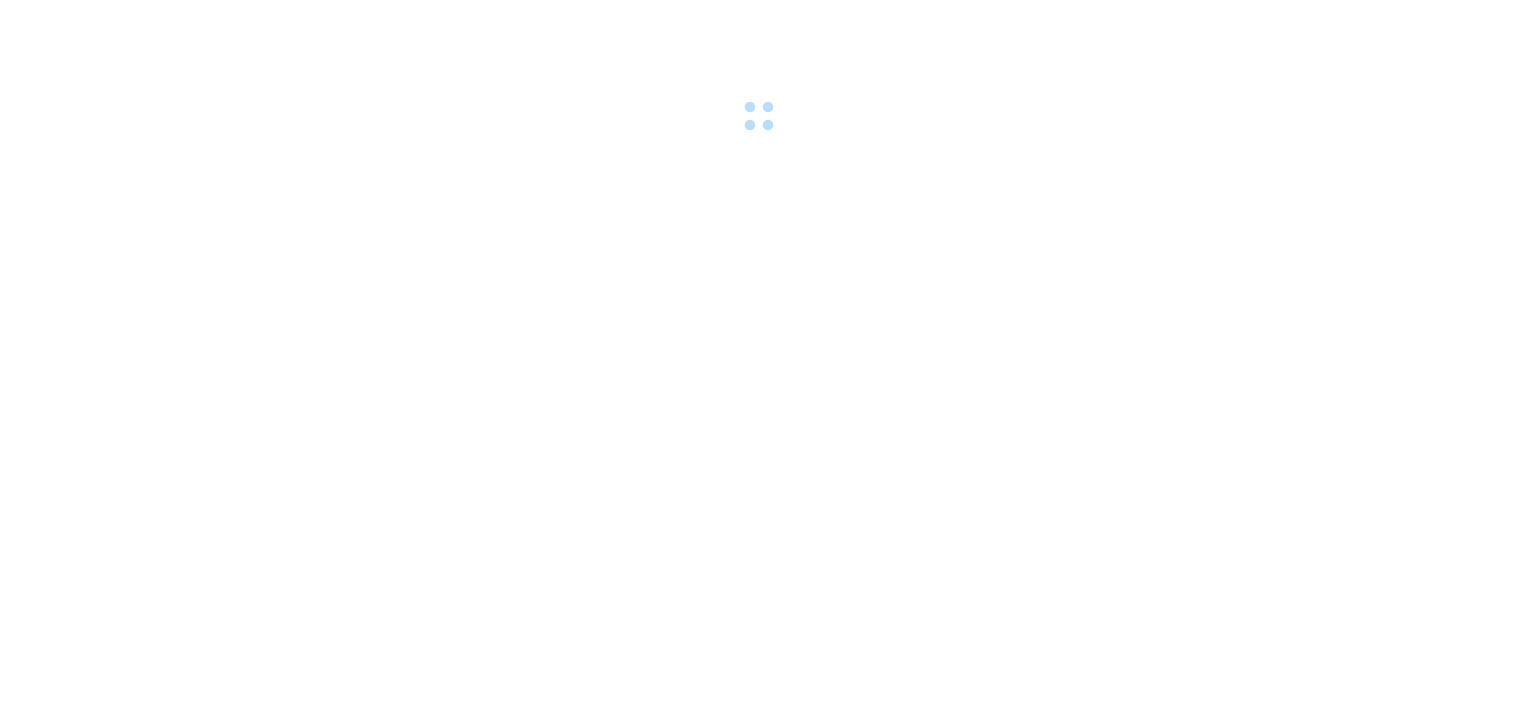 scroll, scrollTop: 0, scrollLeft: 0, axis: both 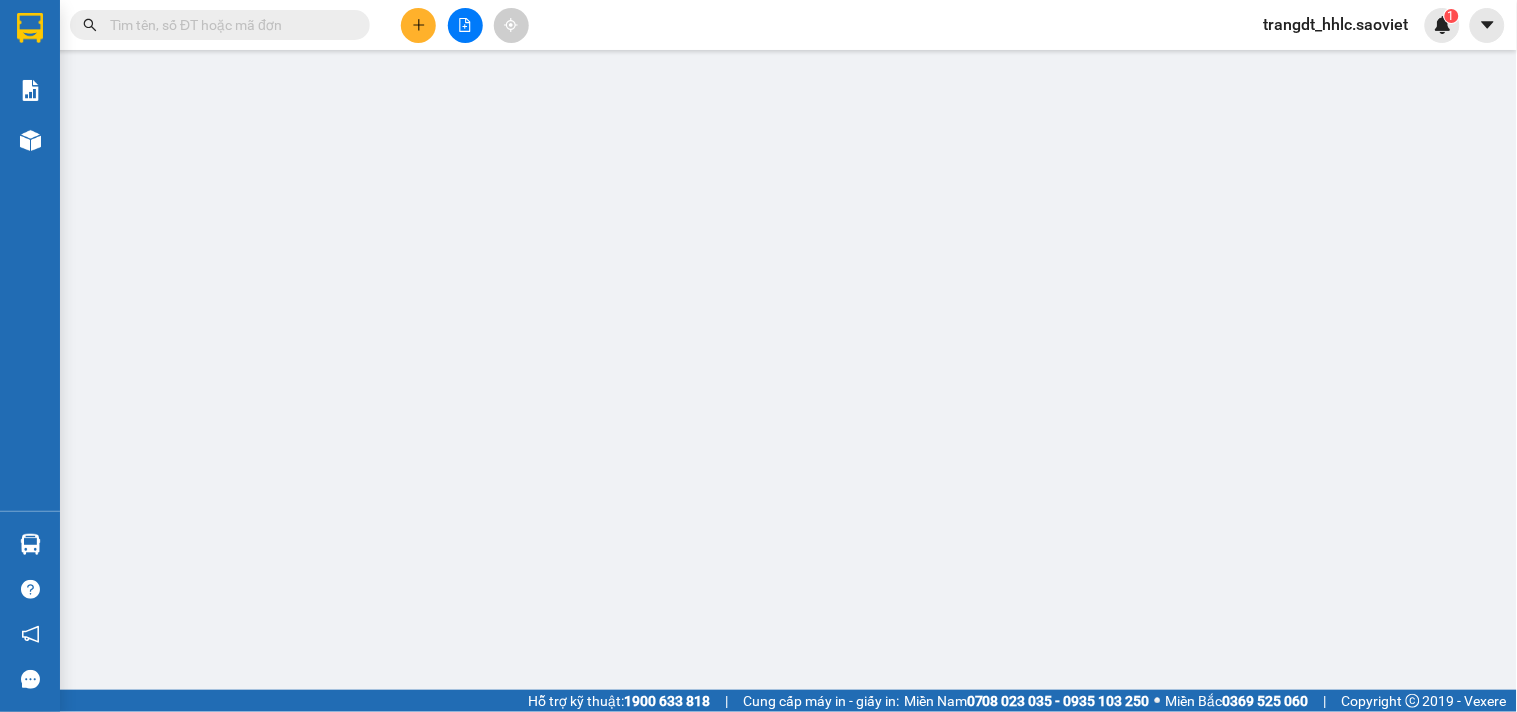 click at bounding box center (228, 25) 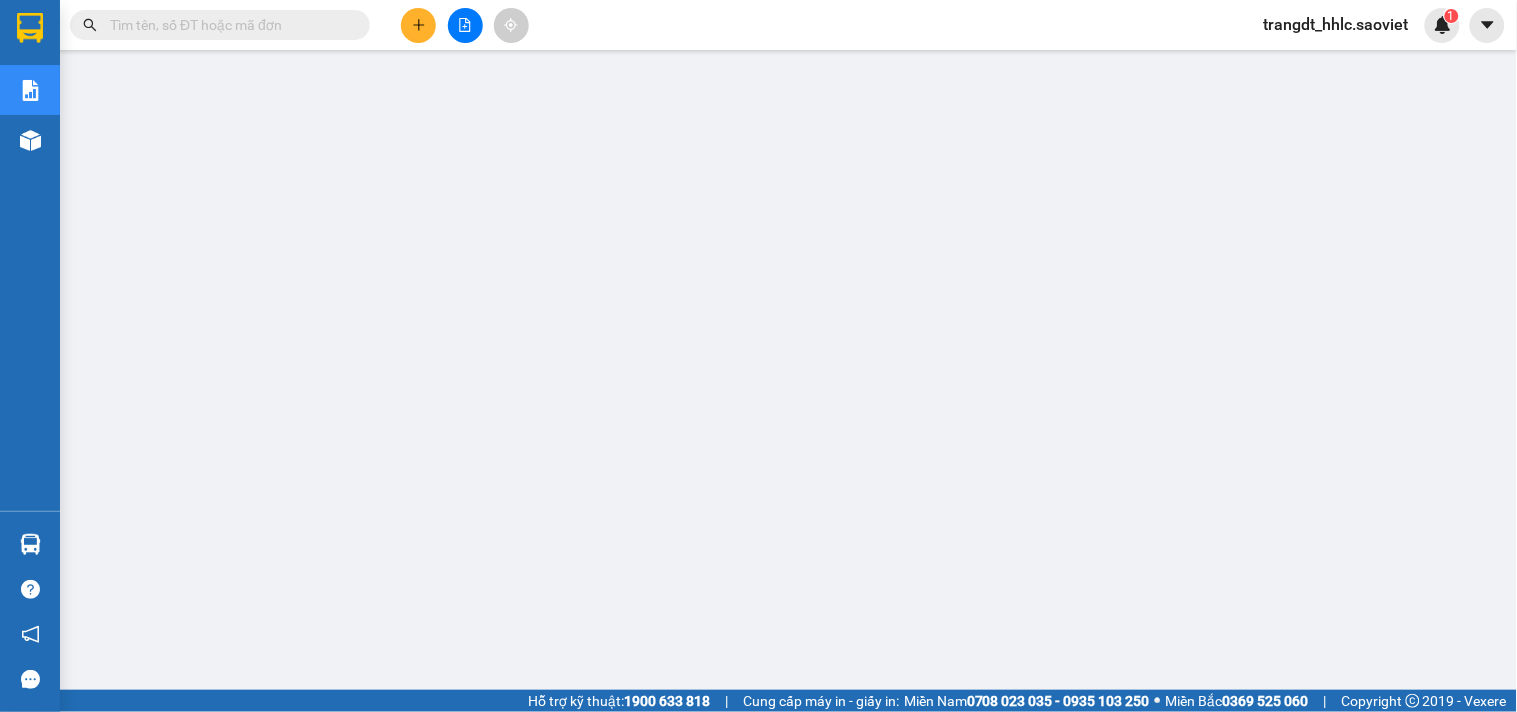paste on "1HVGUUFS" 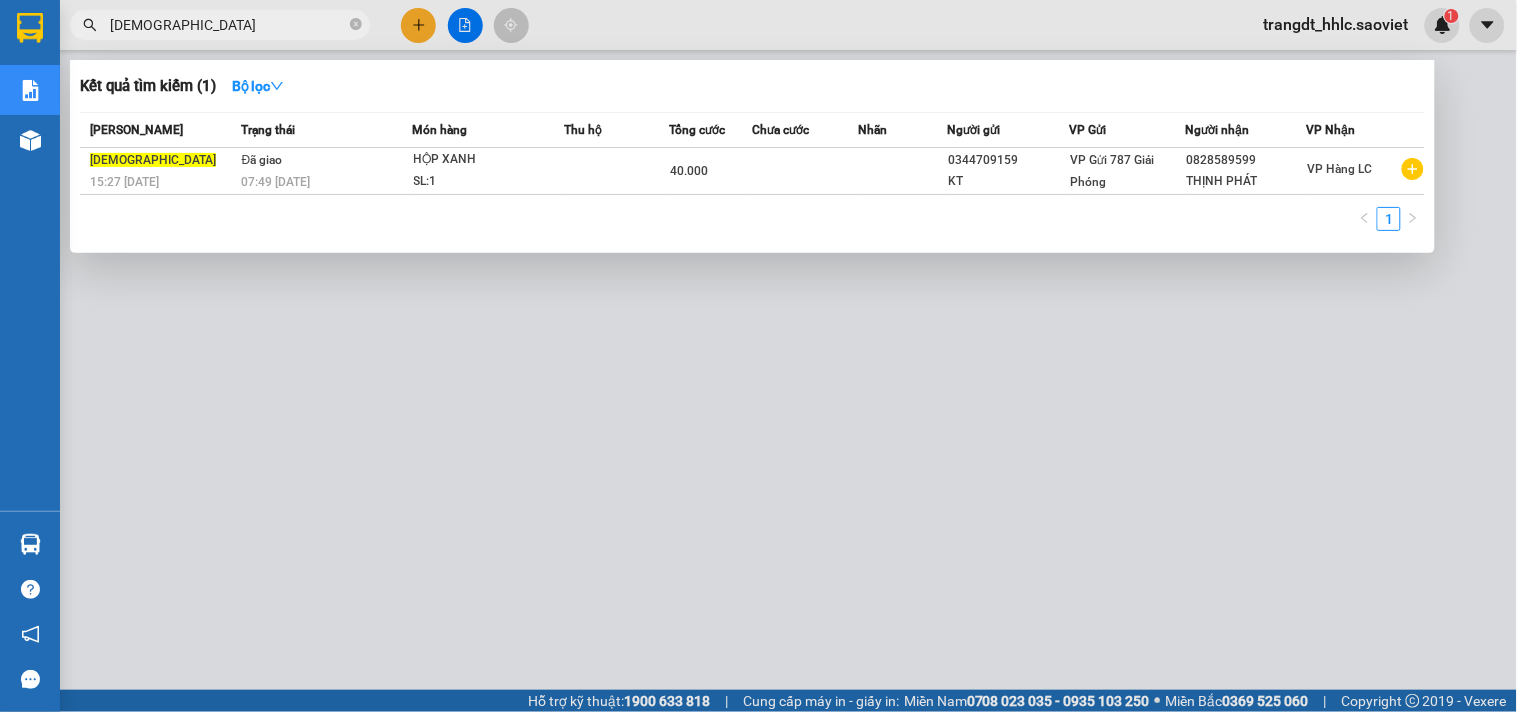 click on "1HVGUUFS" at bounding box center (228, 25) 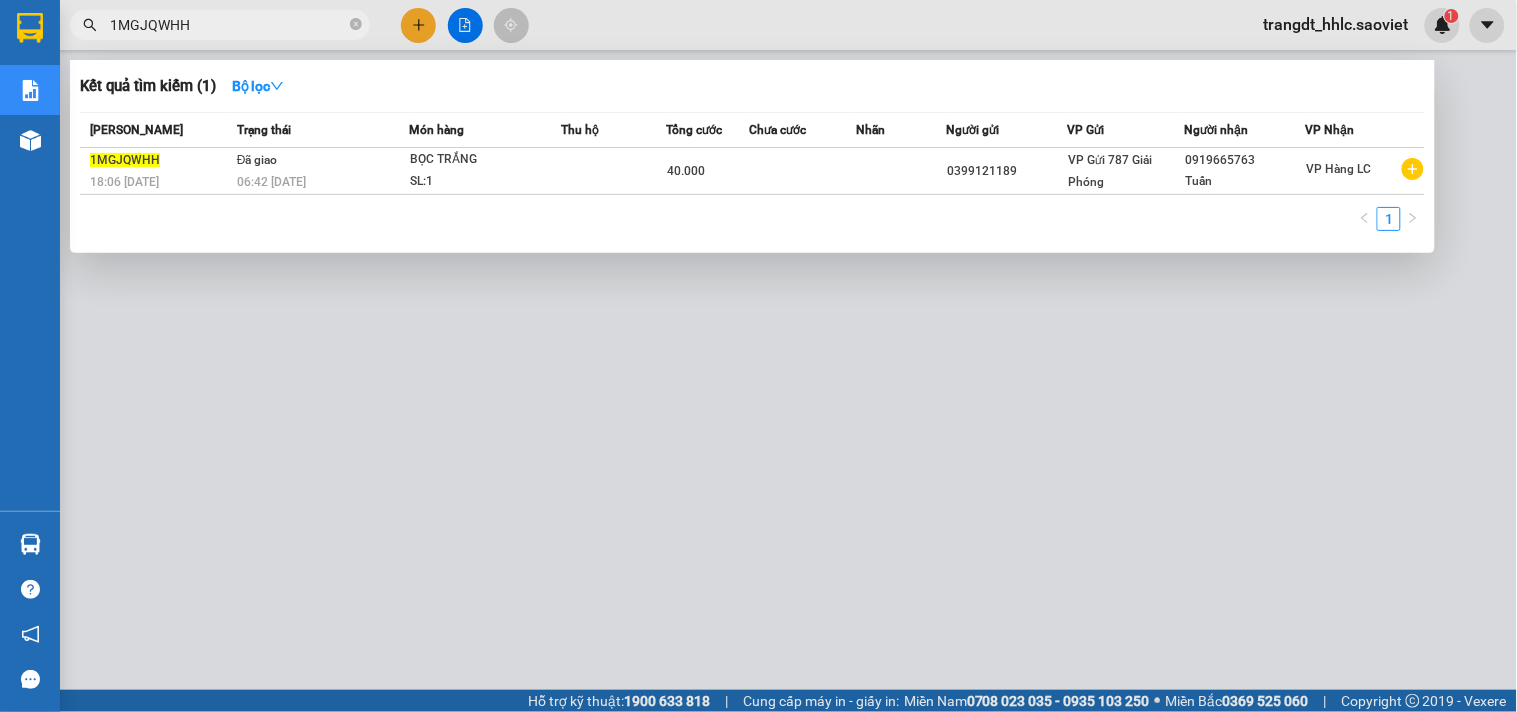 click on "1MGJQWHH" at bounding box center (228, 25) 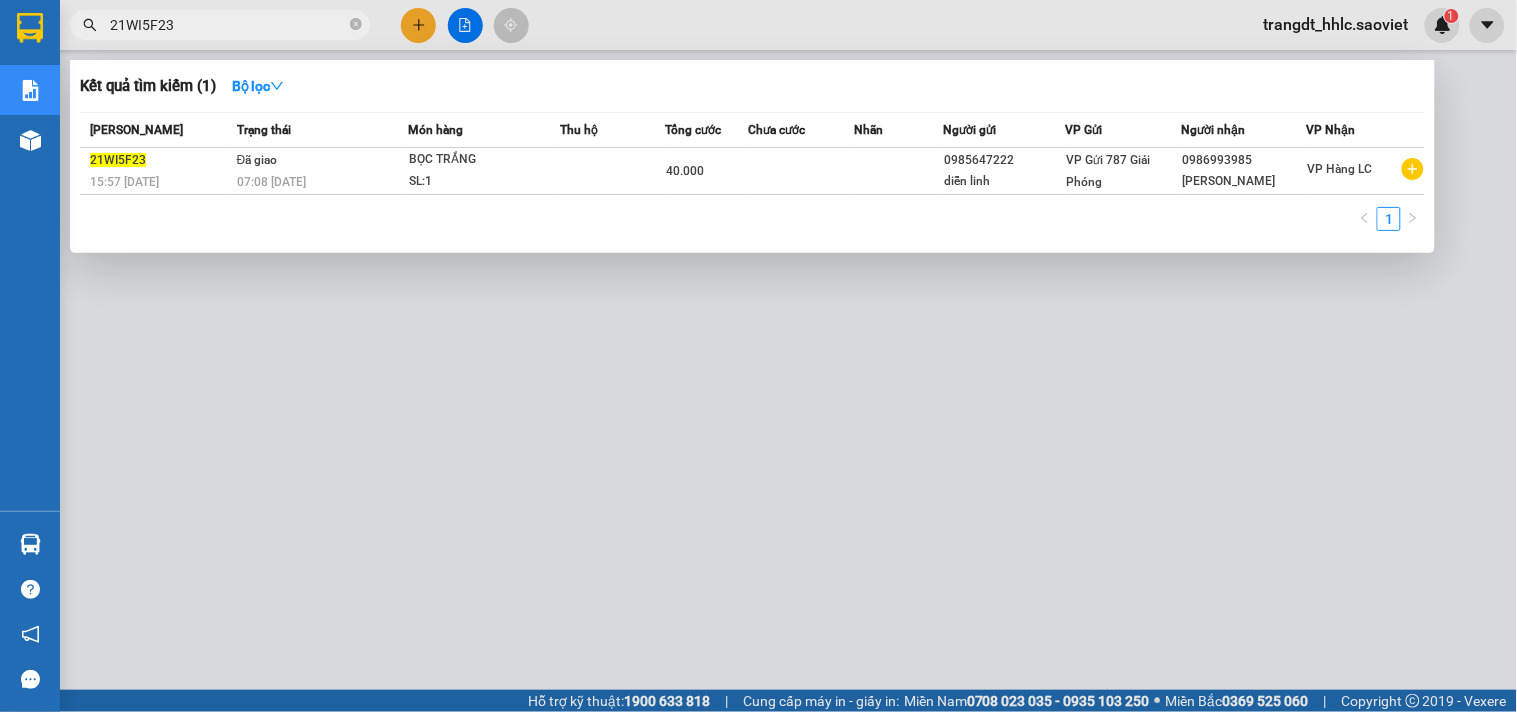 click on "21WI5F23" at bounding box center (228, 25) 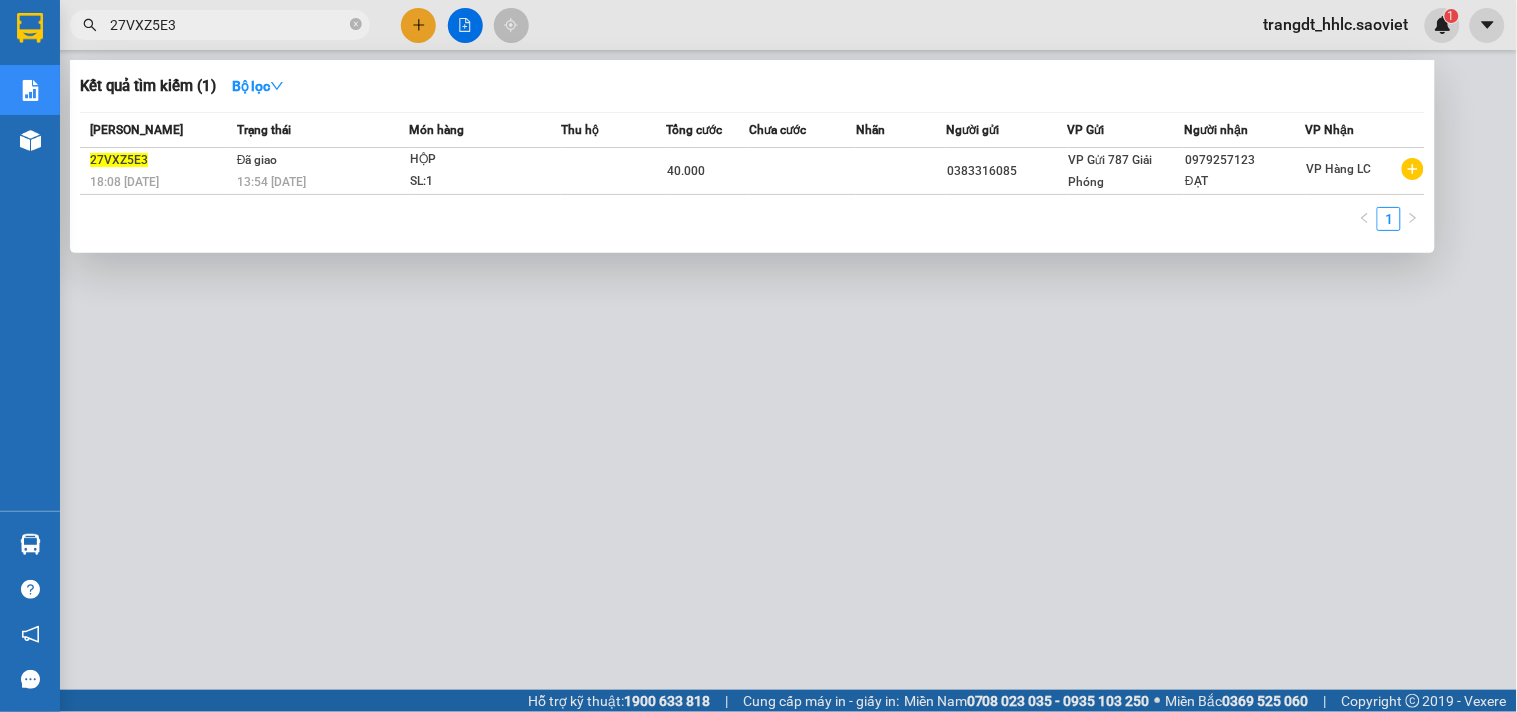 click on "27VXZ5E3" at bounding box center [228, 25] 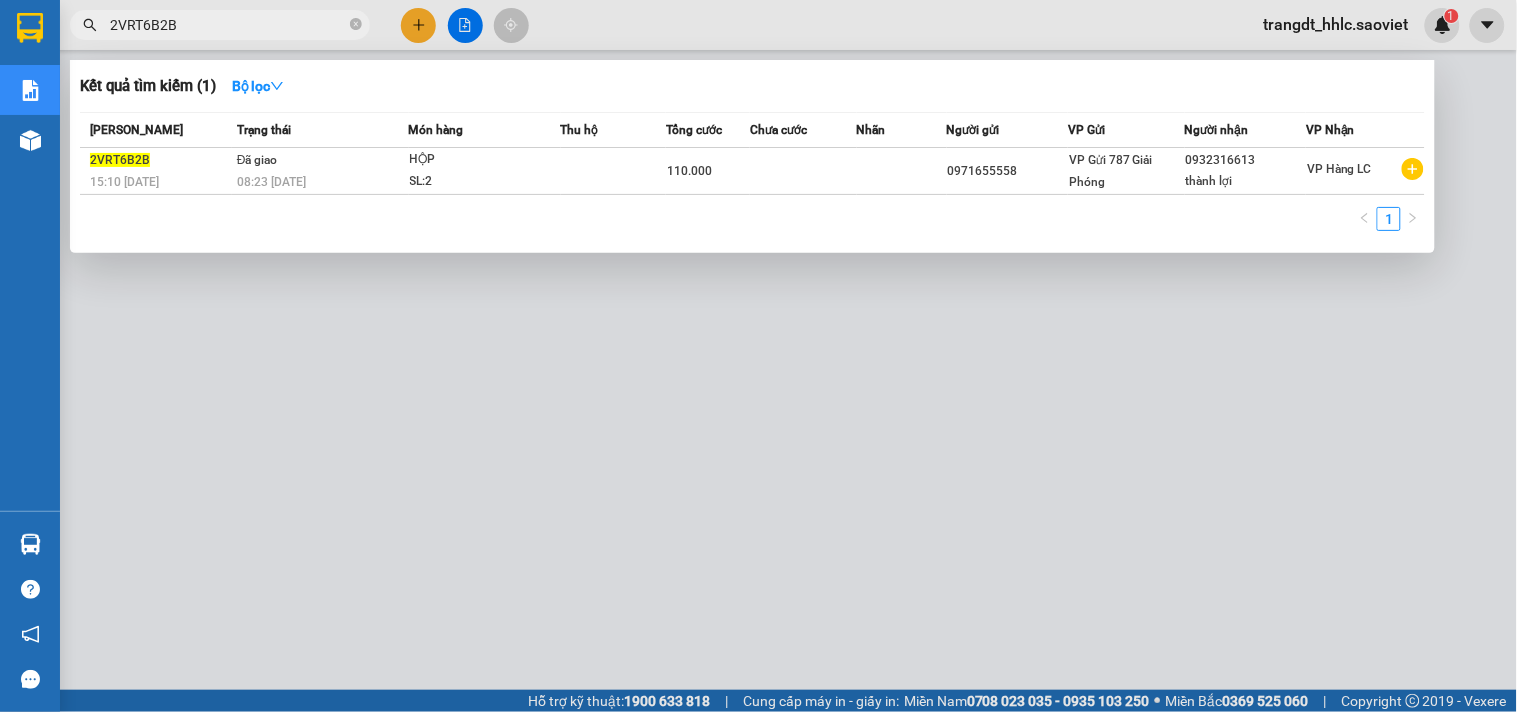 click at bounding box center (758, 356) 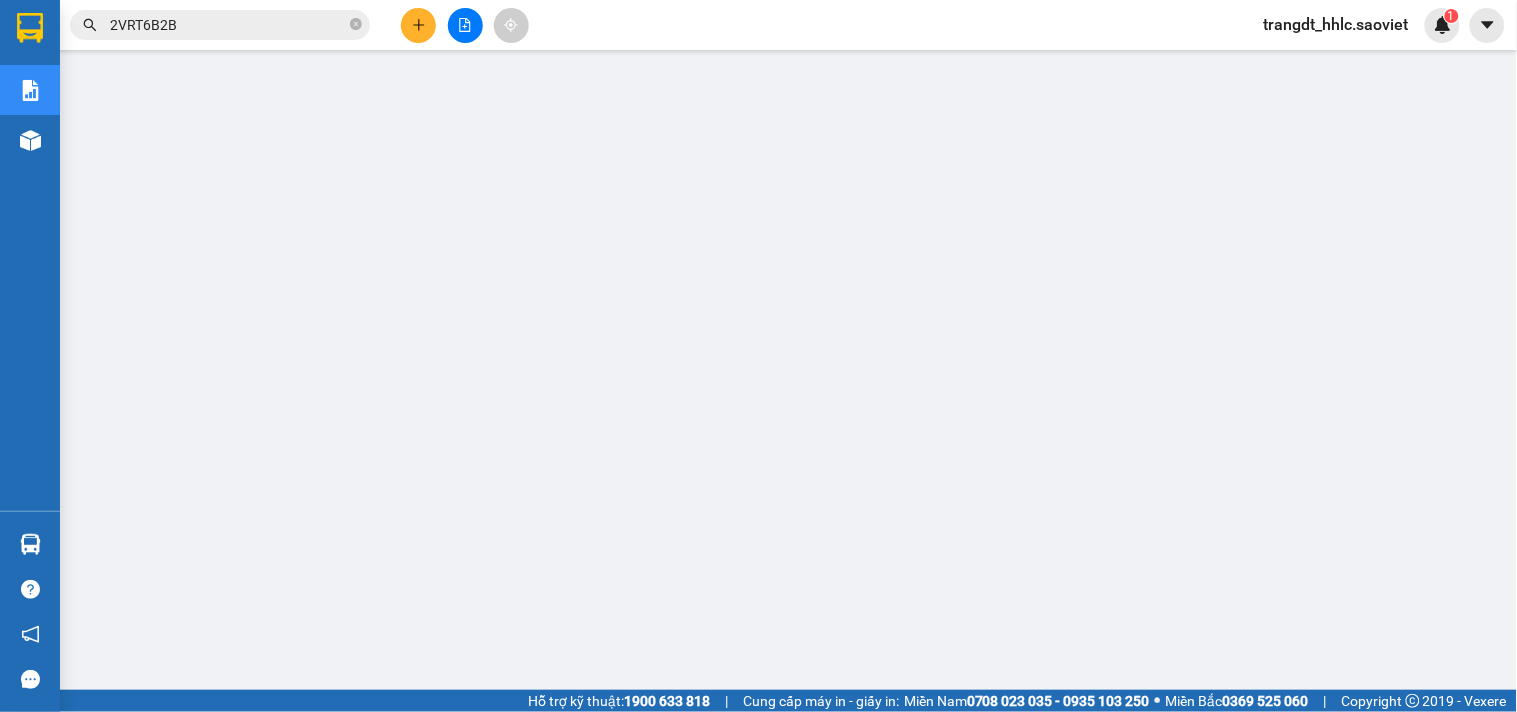 click on "Kết quả tìm kiếm ( 1 )  Bộ lọc  Mã ĐH Trạng thái Món hàng Thu hộ Tổng cước Chưa cước Nhãn Người gửi VP Gửi Người nhận VP Nhận 2VRT6B2B 15:10 - 12/07 Đã giao   08:23 - 13/07 HỘP SL:  2 110.000 0971655558 VP Gửi 787 Giải Phóng 0932316613 thành lợi VP Hàng LC 1 2VRT6B2B" at bounding box center [195, 25] 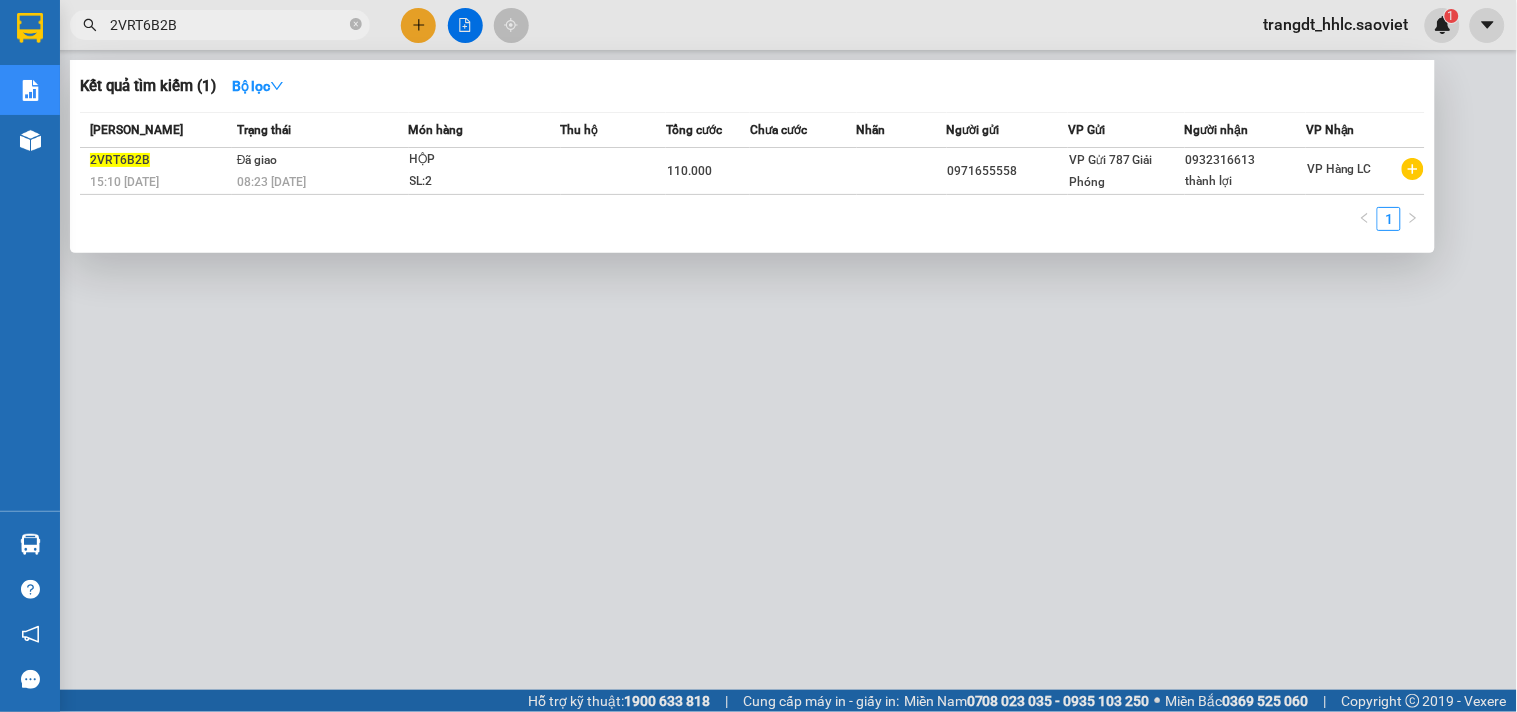 click on "2VRT6B2B" at bounding box center [228, 25] 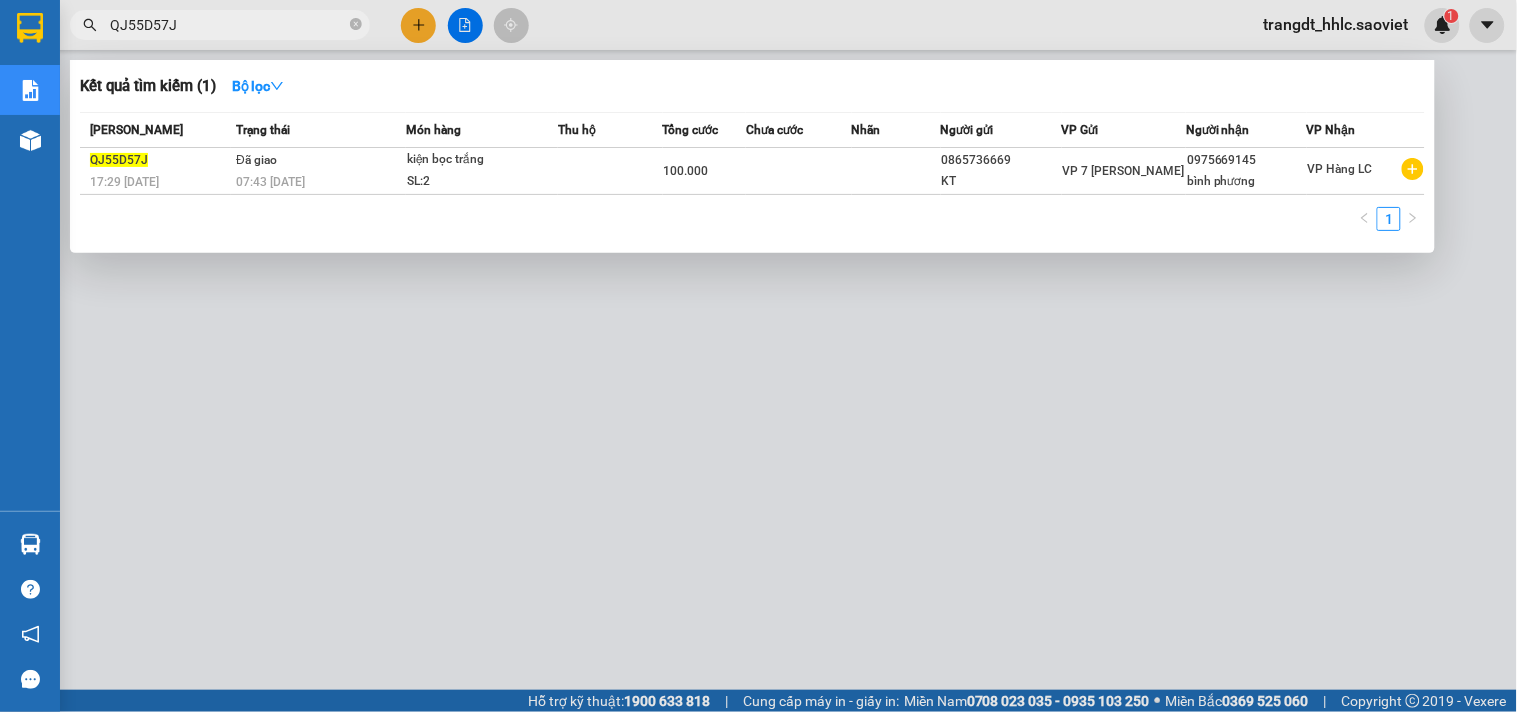 click on "QJ55D57J" at bounding box center (228, 25) 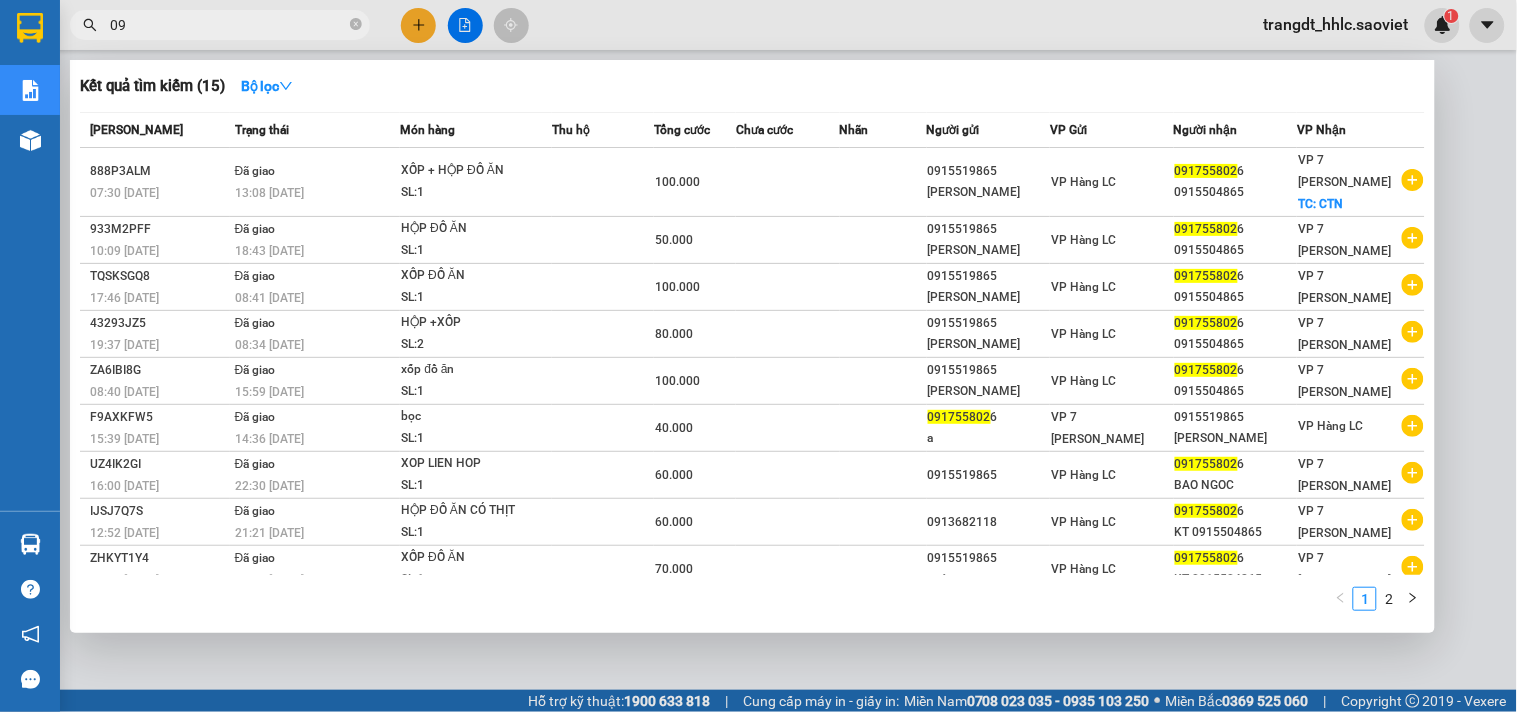 type on "0" 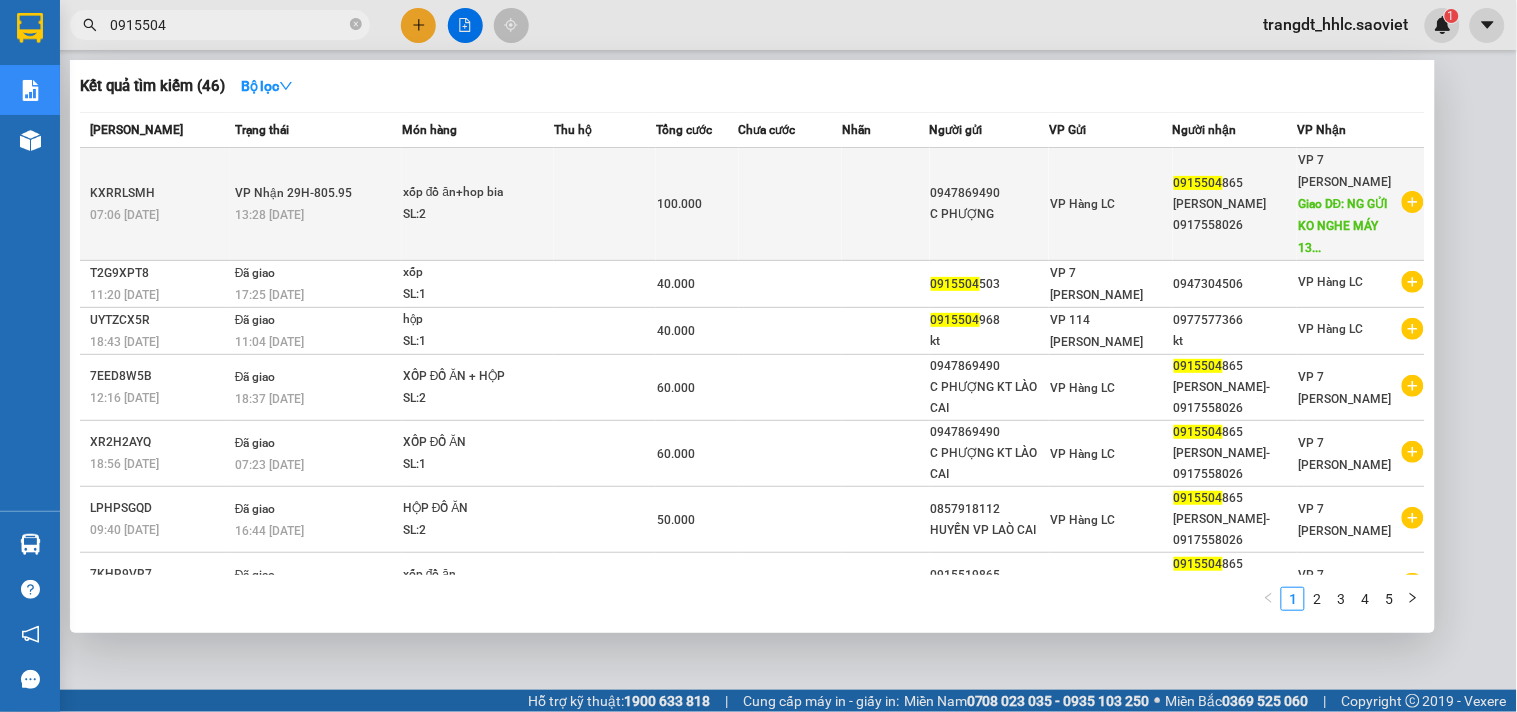 type on "0915504" 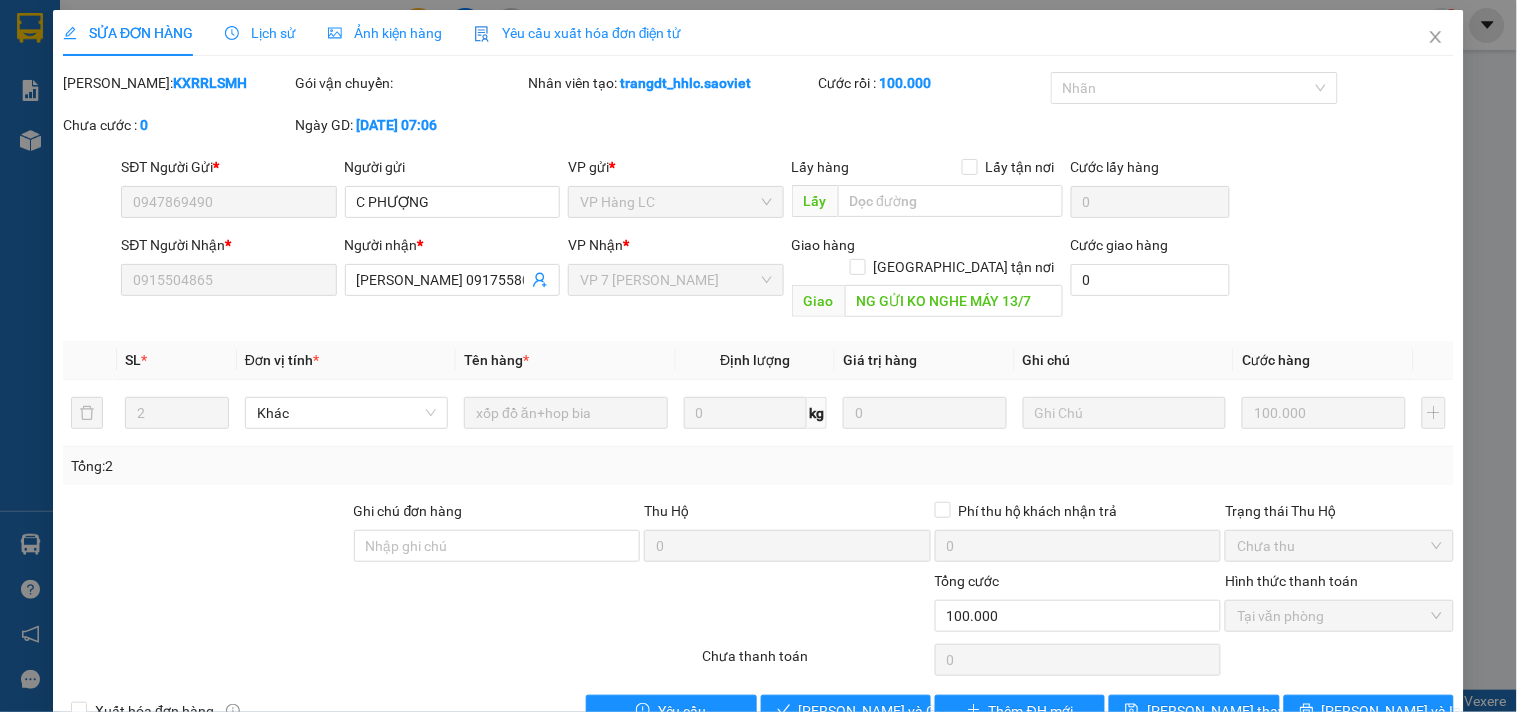type on "0947869490" 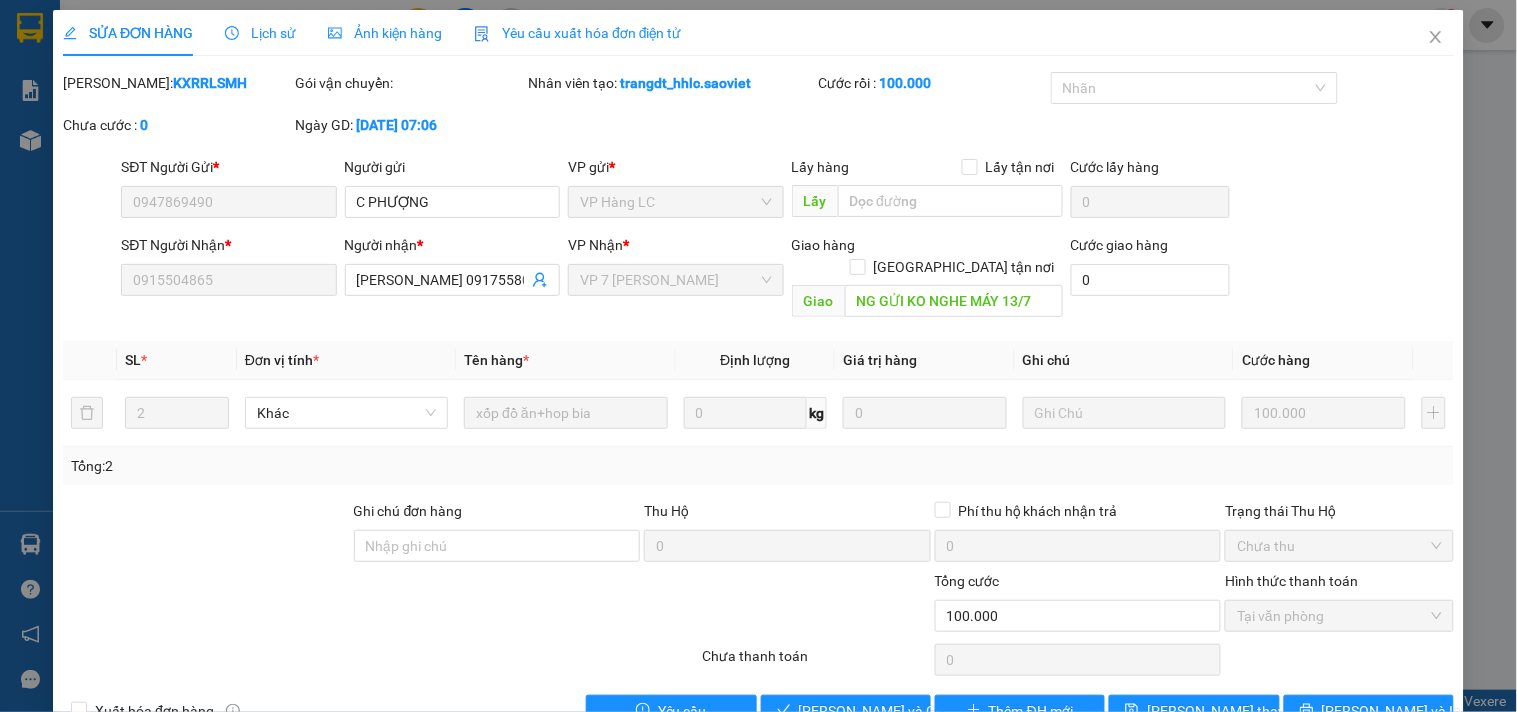 type on "C PHƯỢNG" 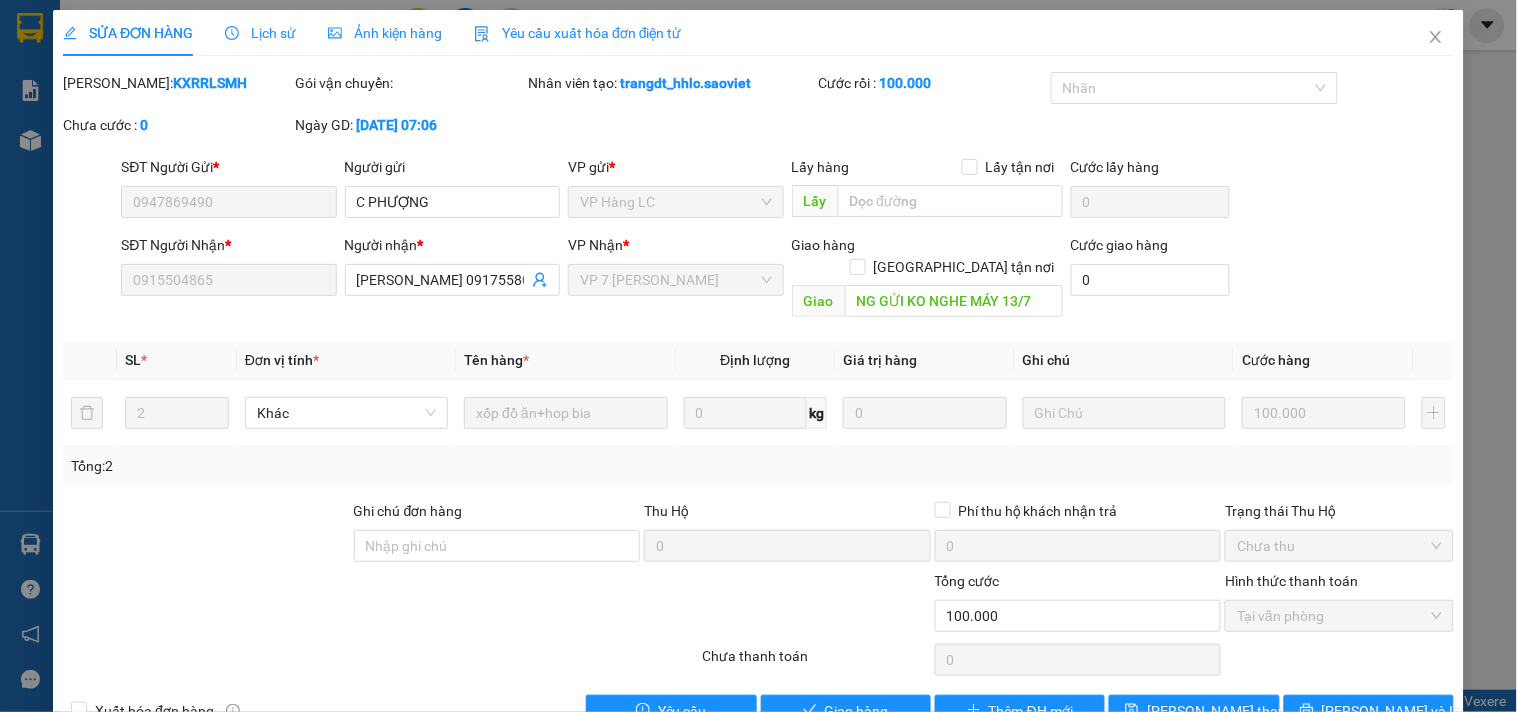 click on "Lịch sử" at bounding box center (260, 33) 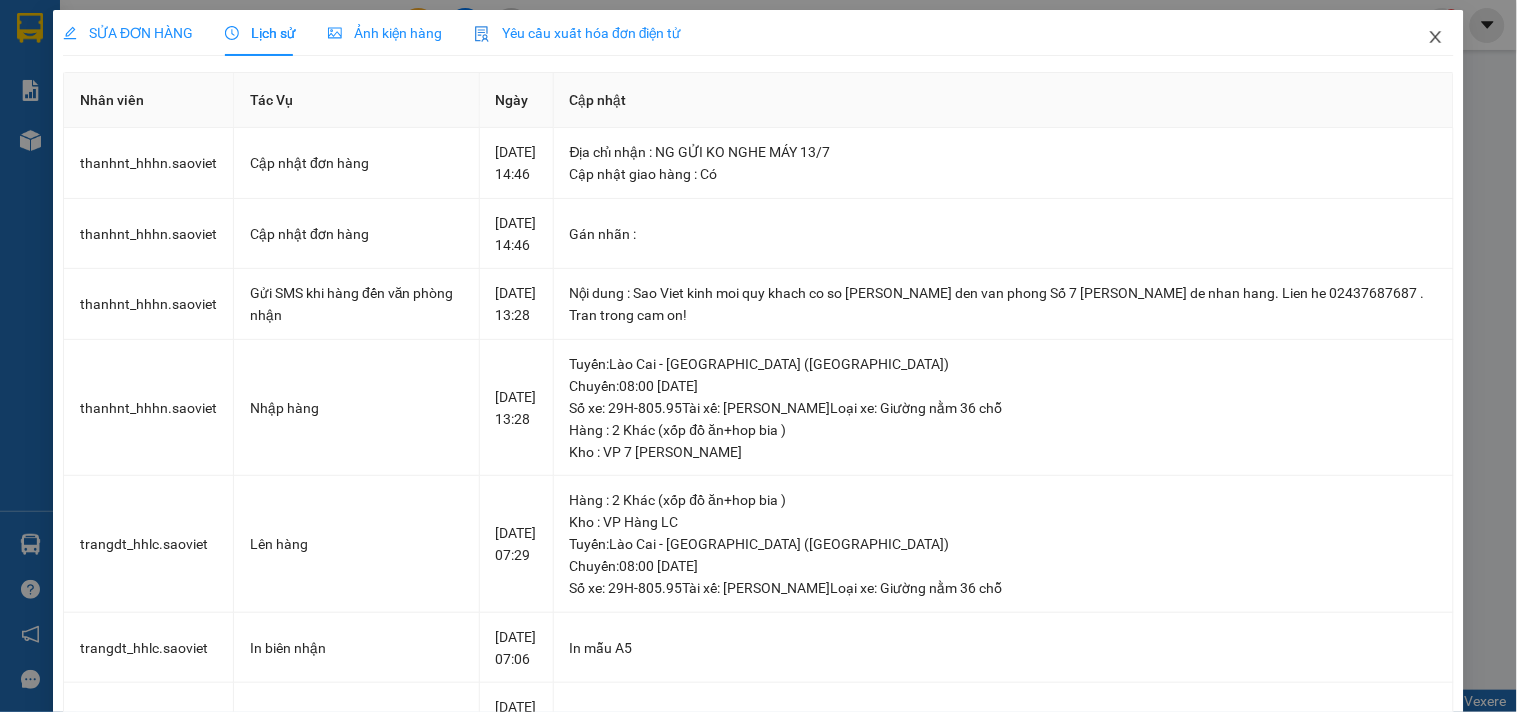 click at bounding box center (1436, 38) 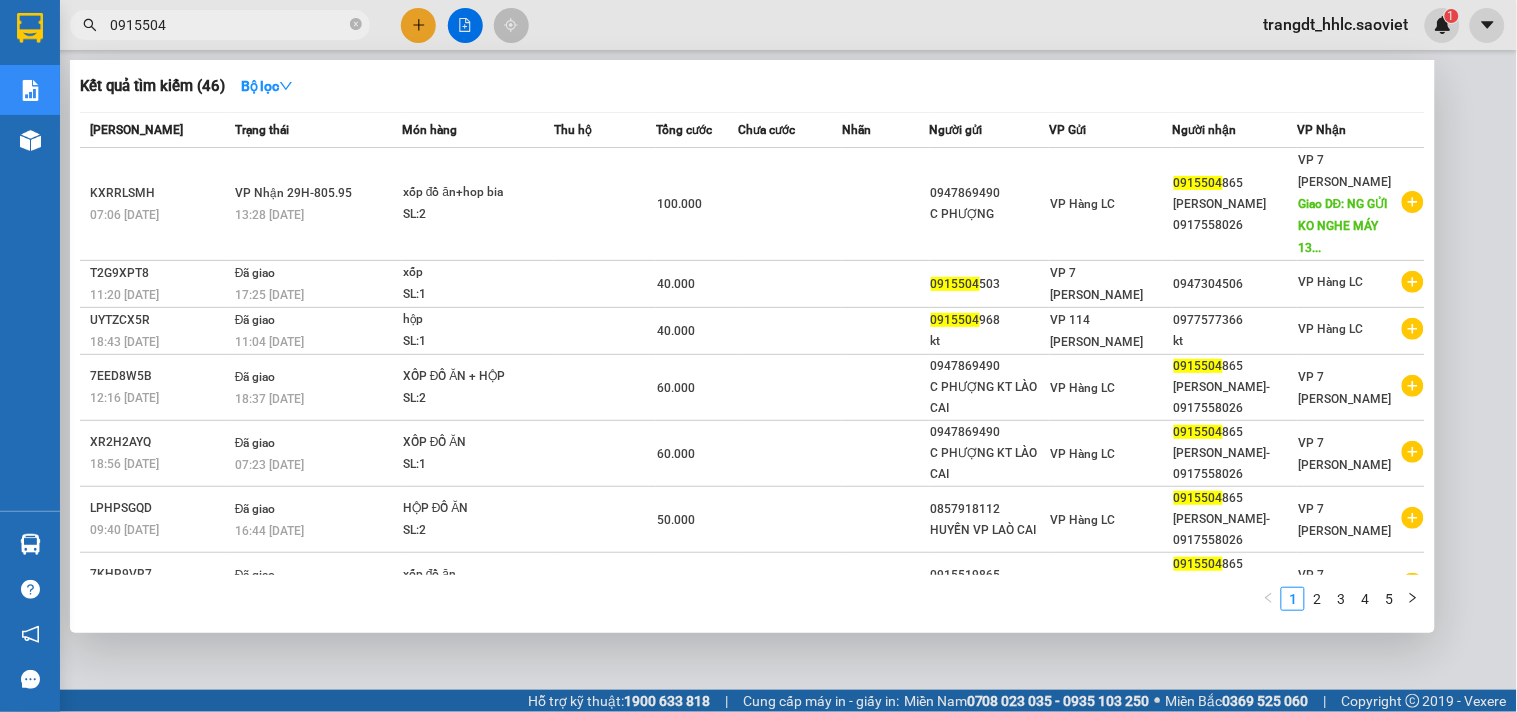 click on "0915504" at bounding box center [228, 25] 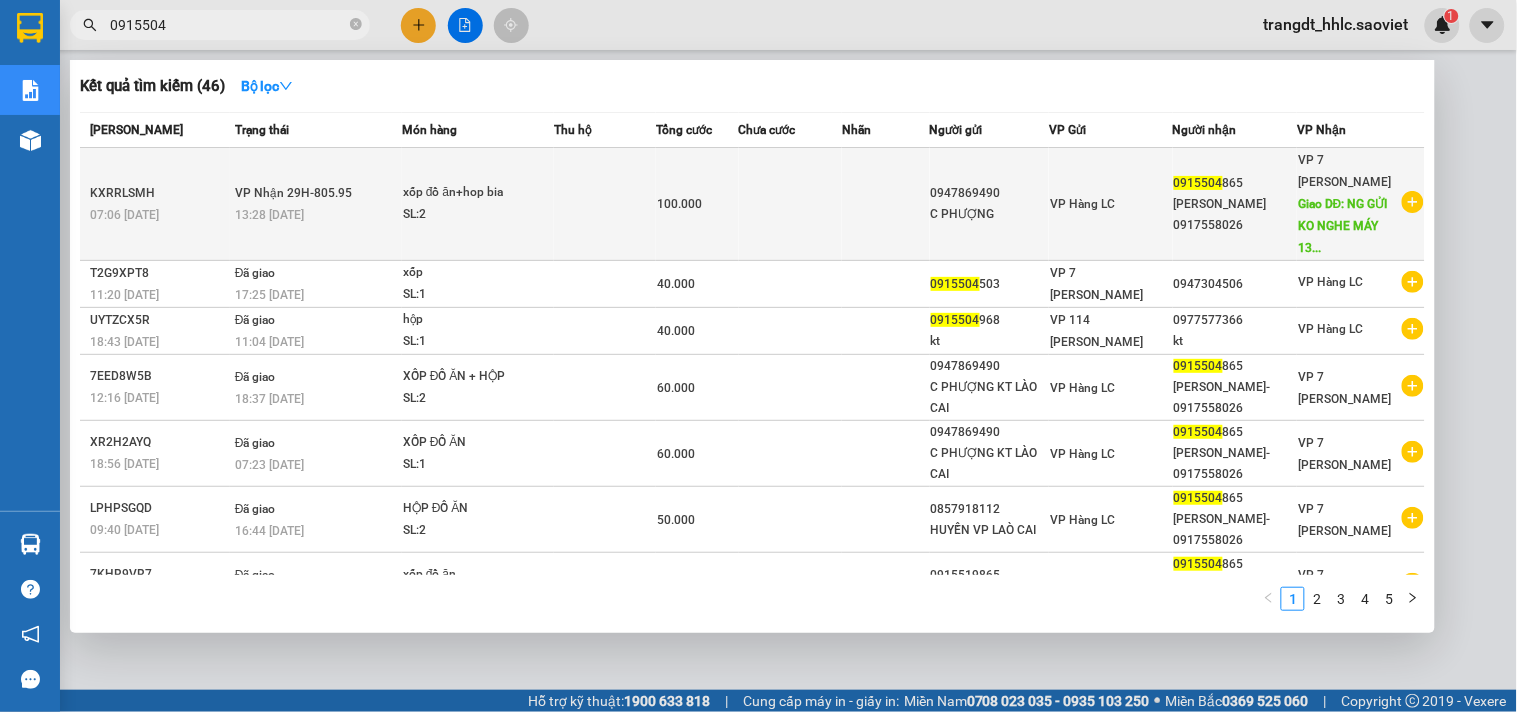 click at bounding box center [791, 204] 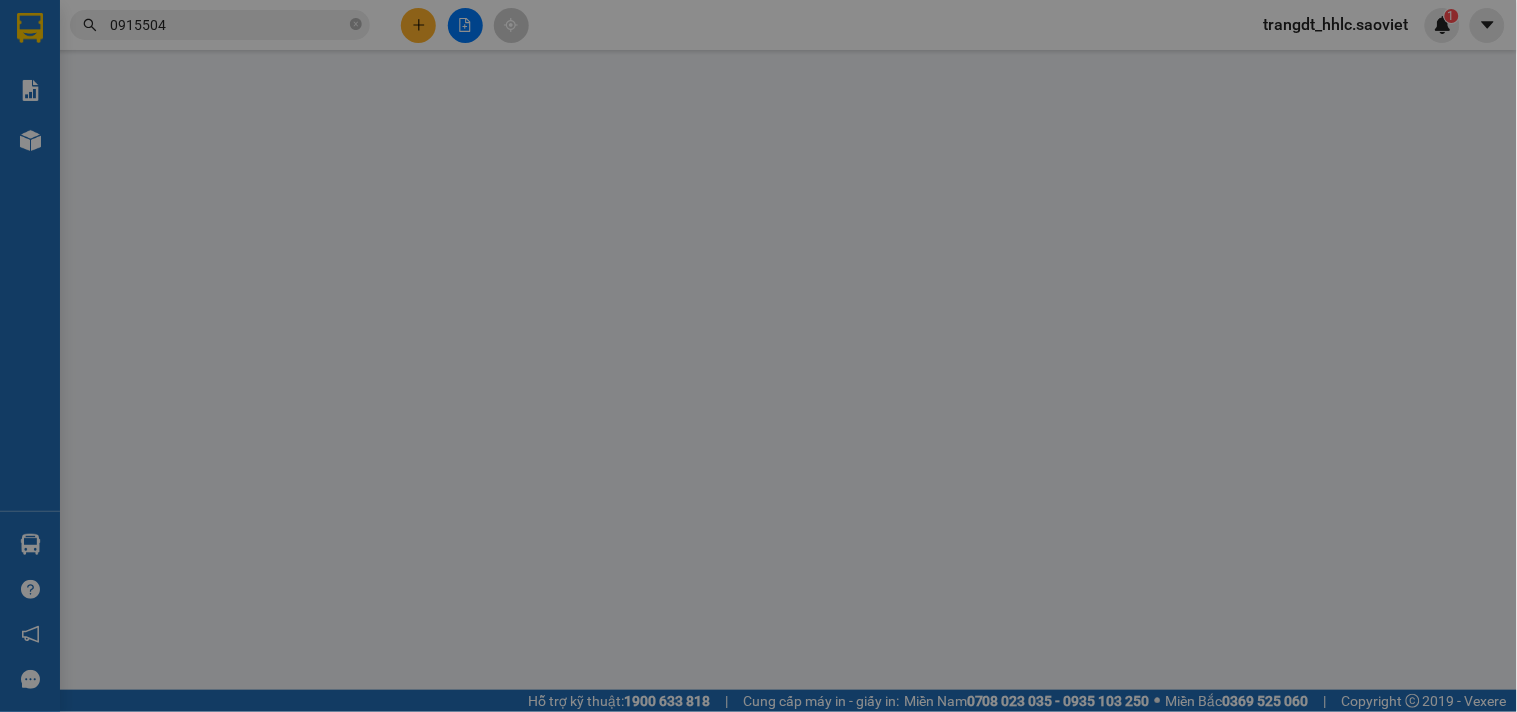 type on "0947869490" 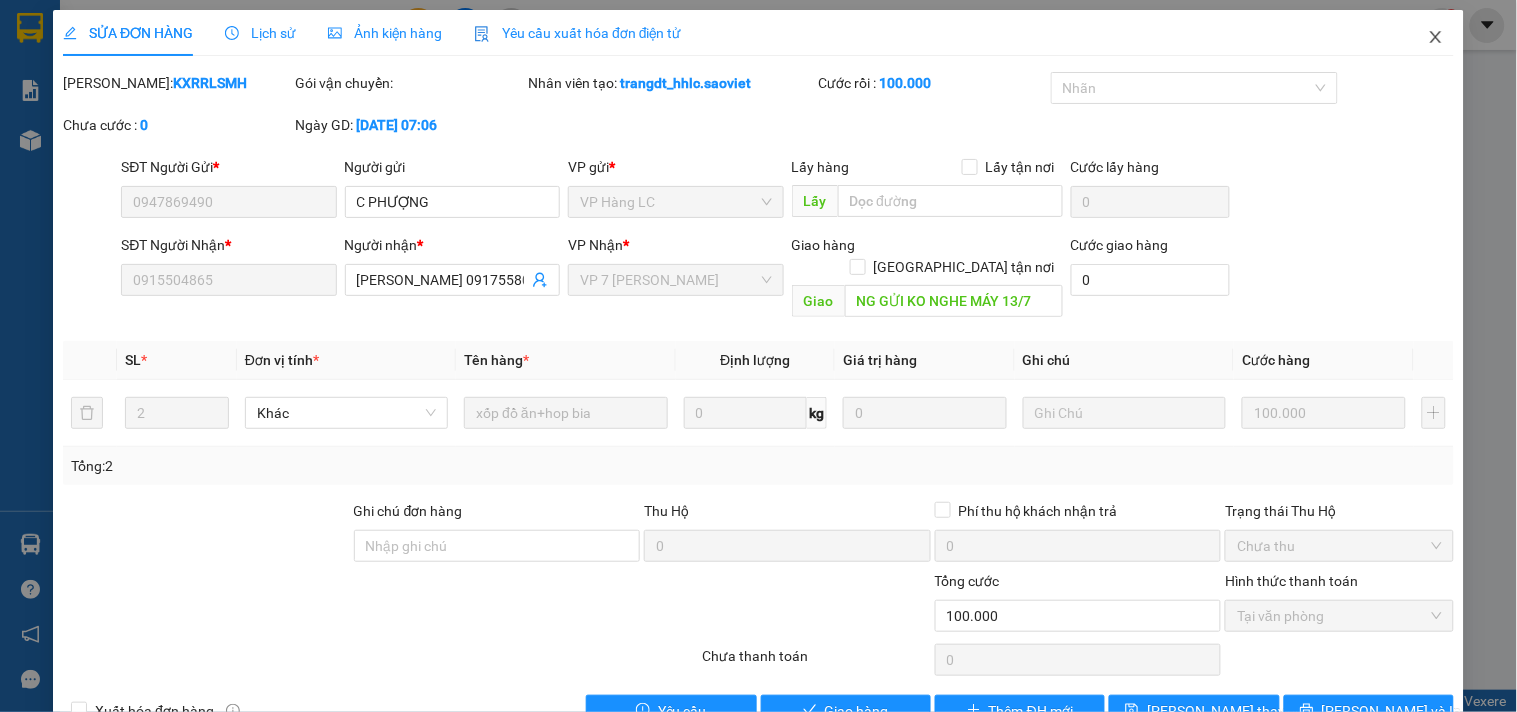 click 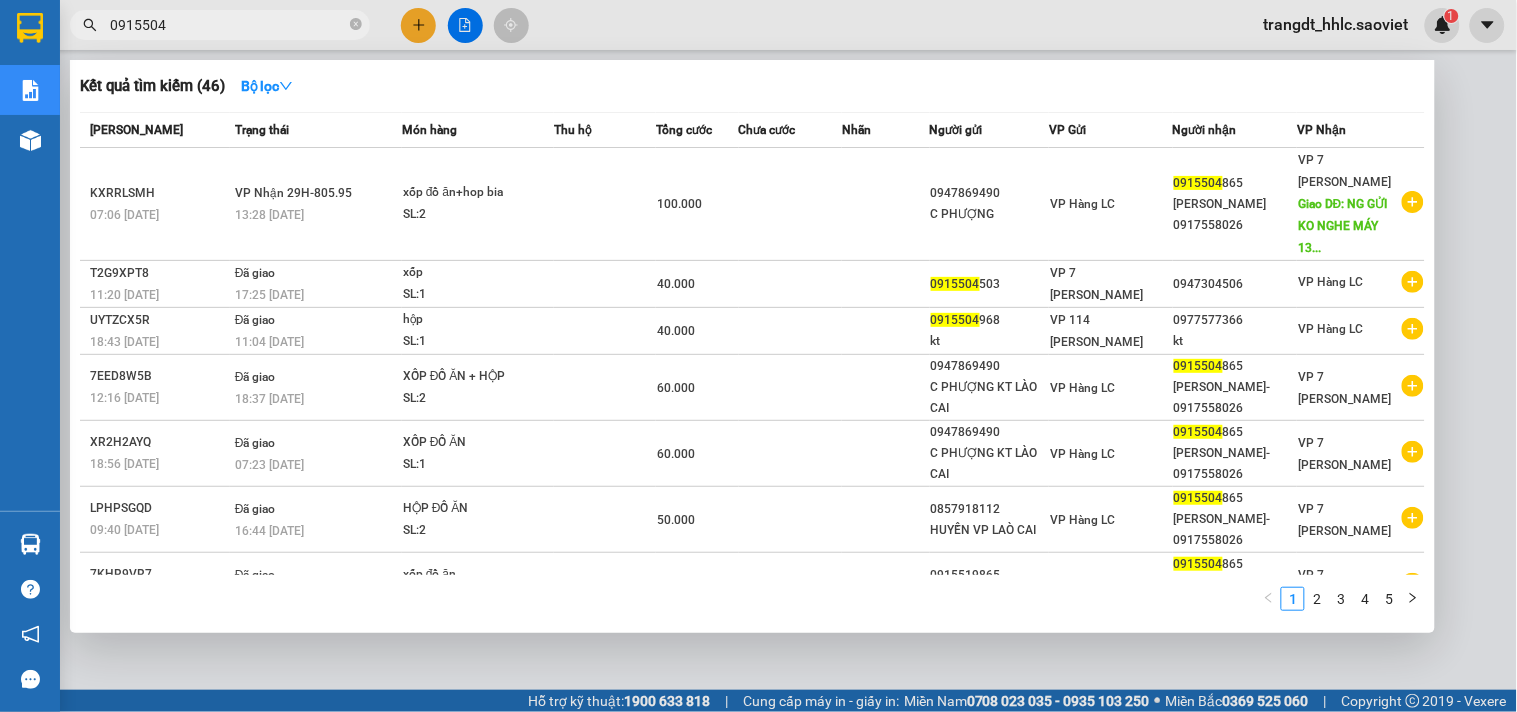 click on "0915504" at bounding box center [228, 25] 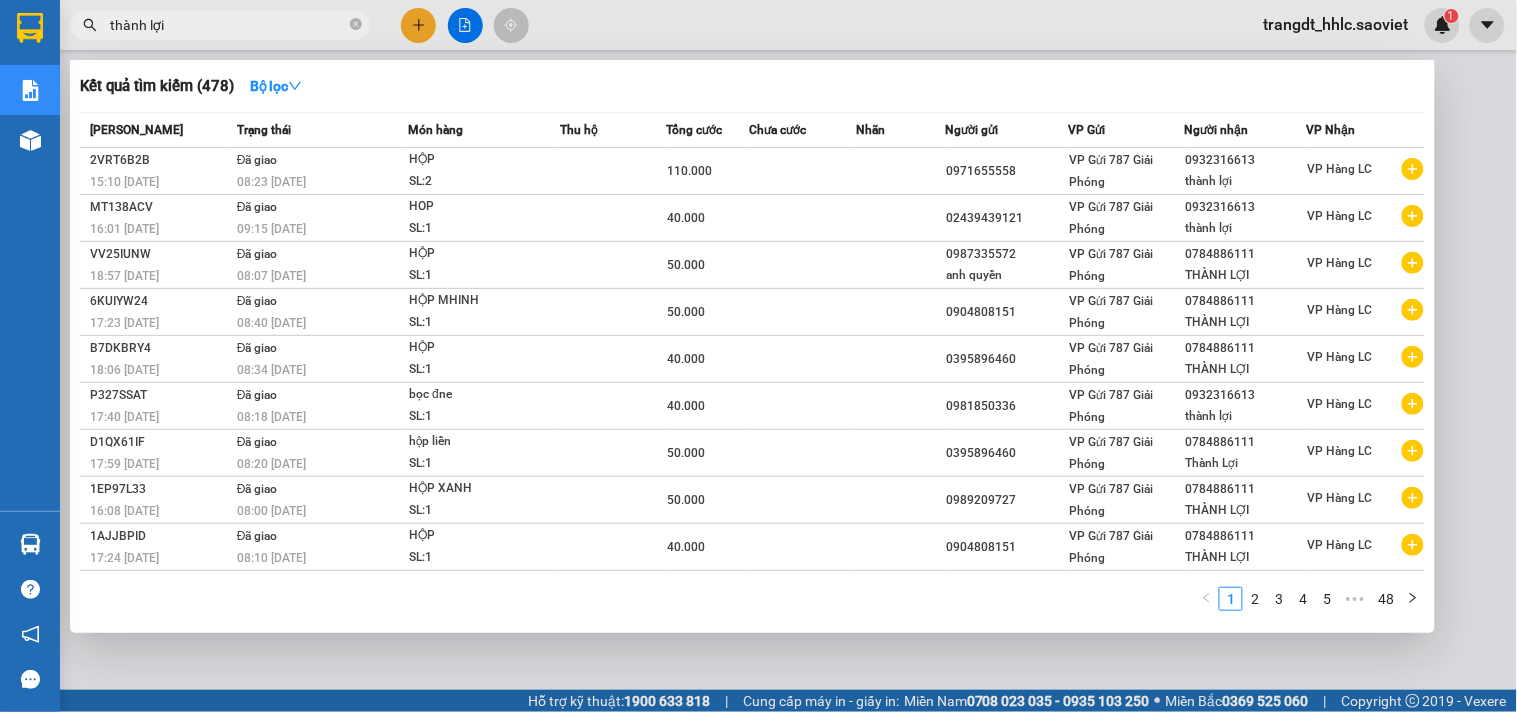 click at bounding box center (758, 356) 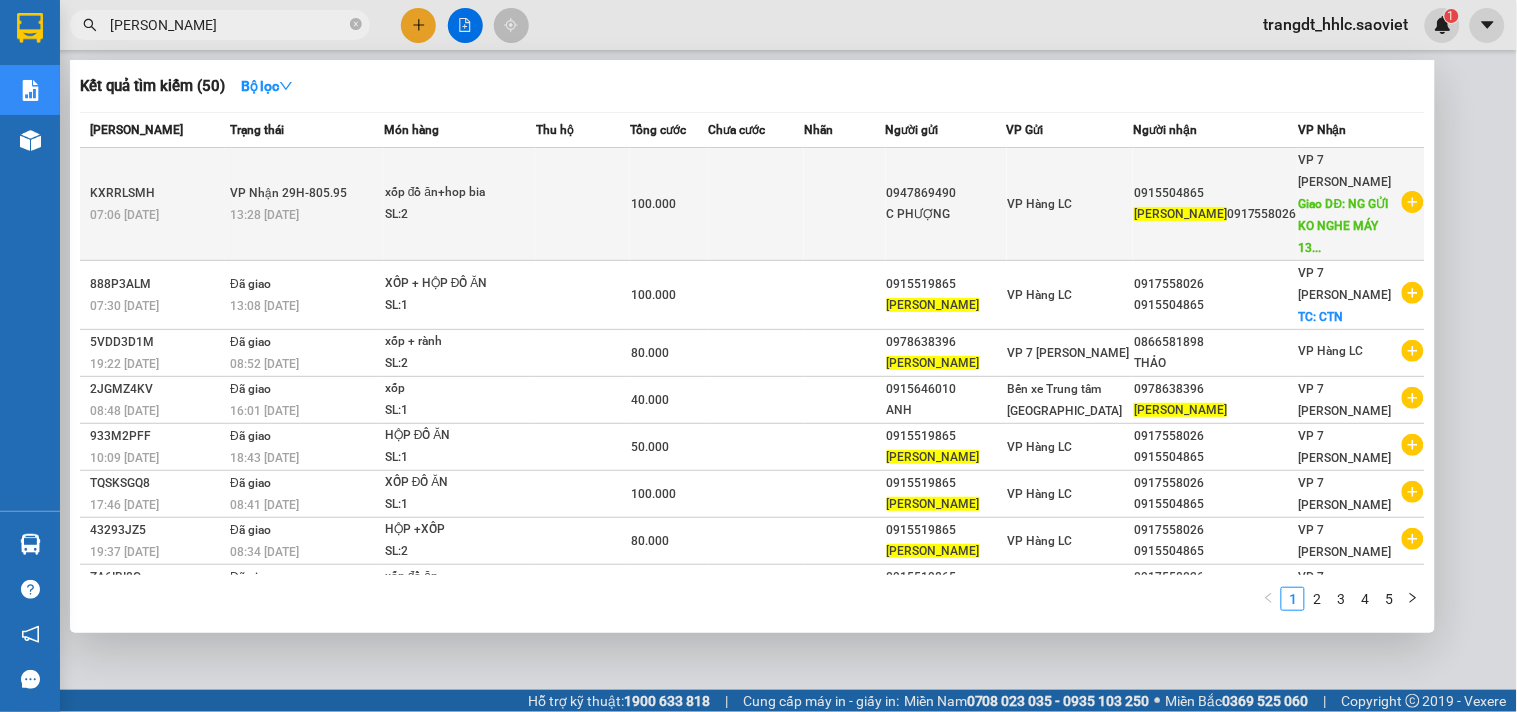type on "bảo linh" 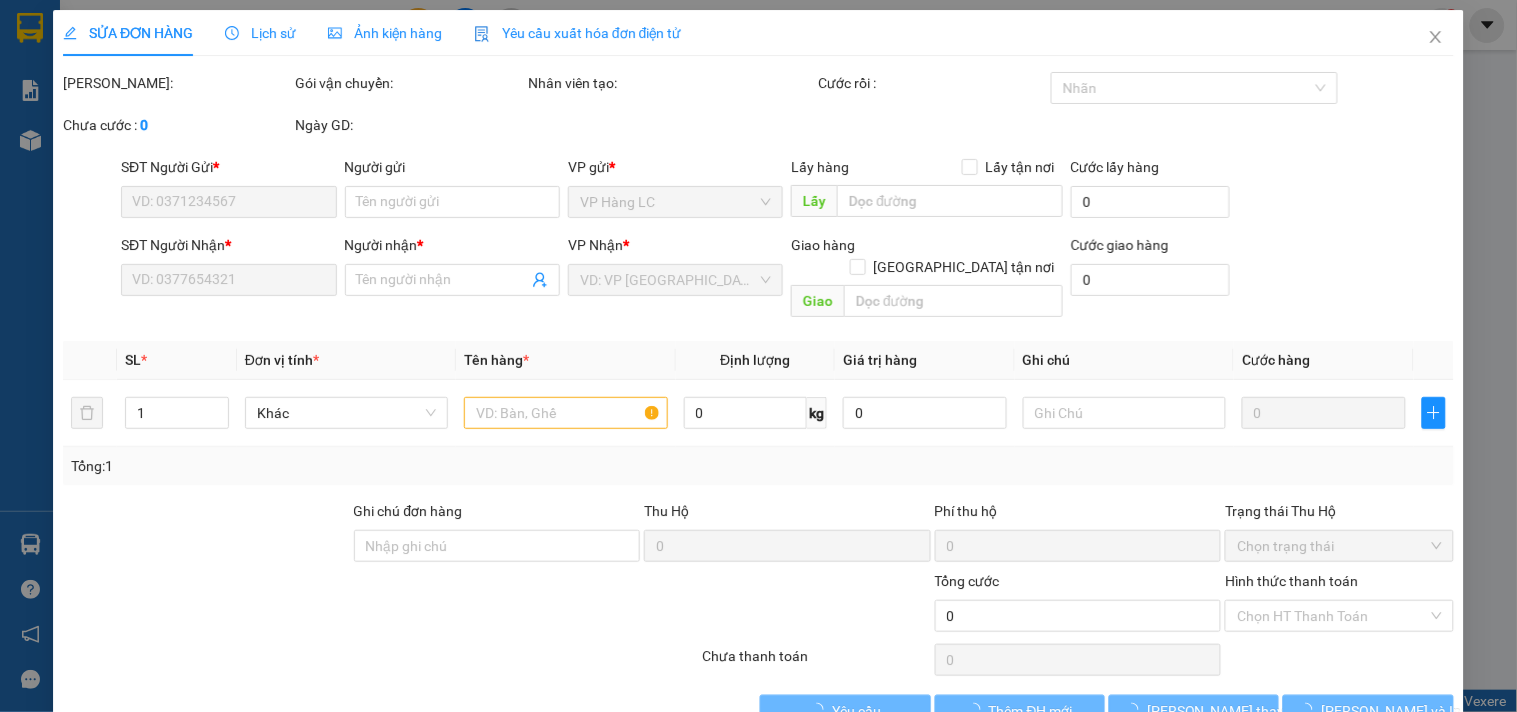 type on "0947869490" 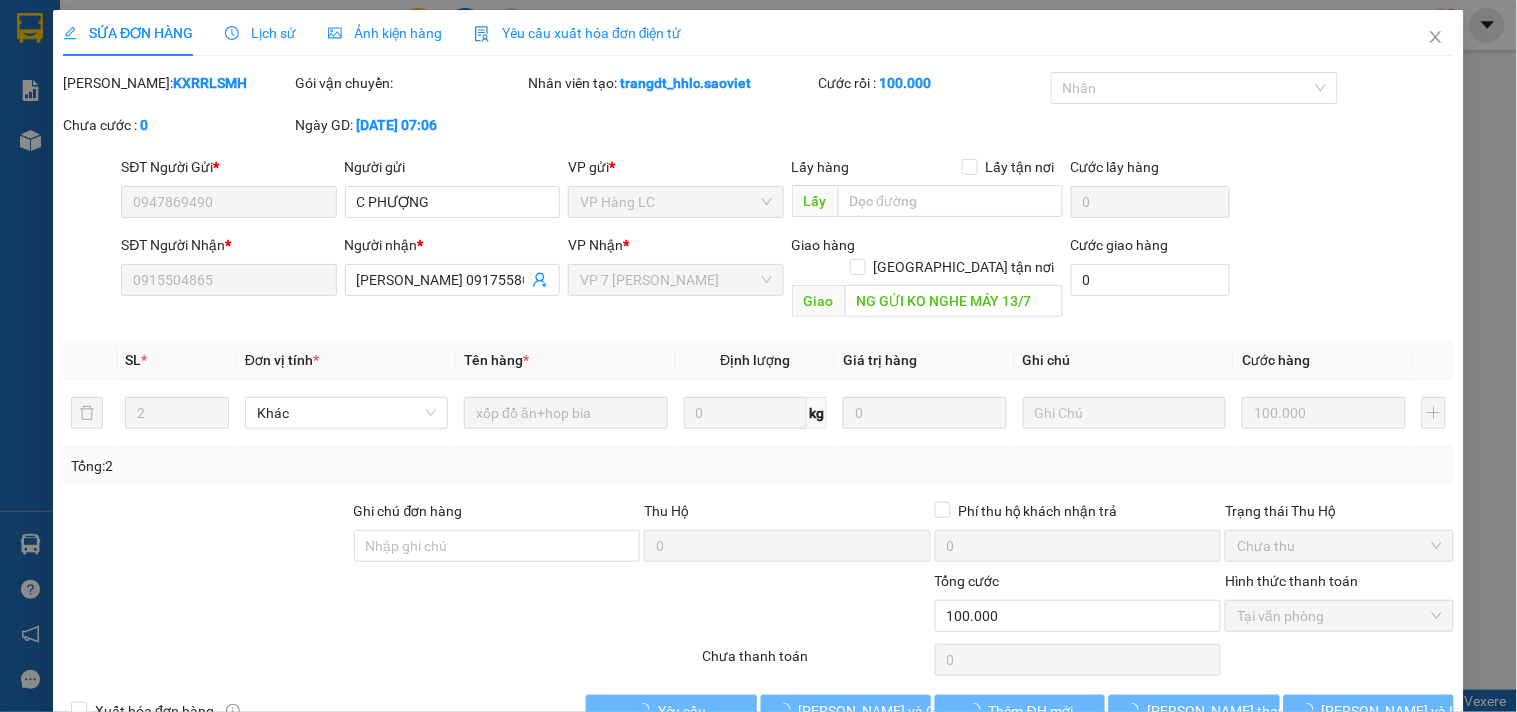 click on "Lịch sử" at bounding box center (260, 33) 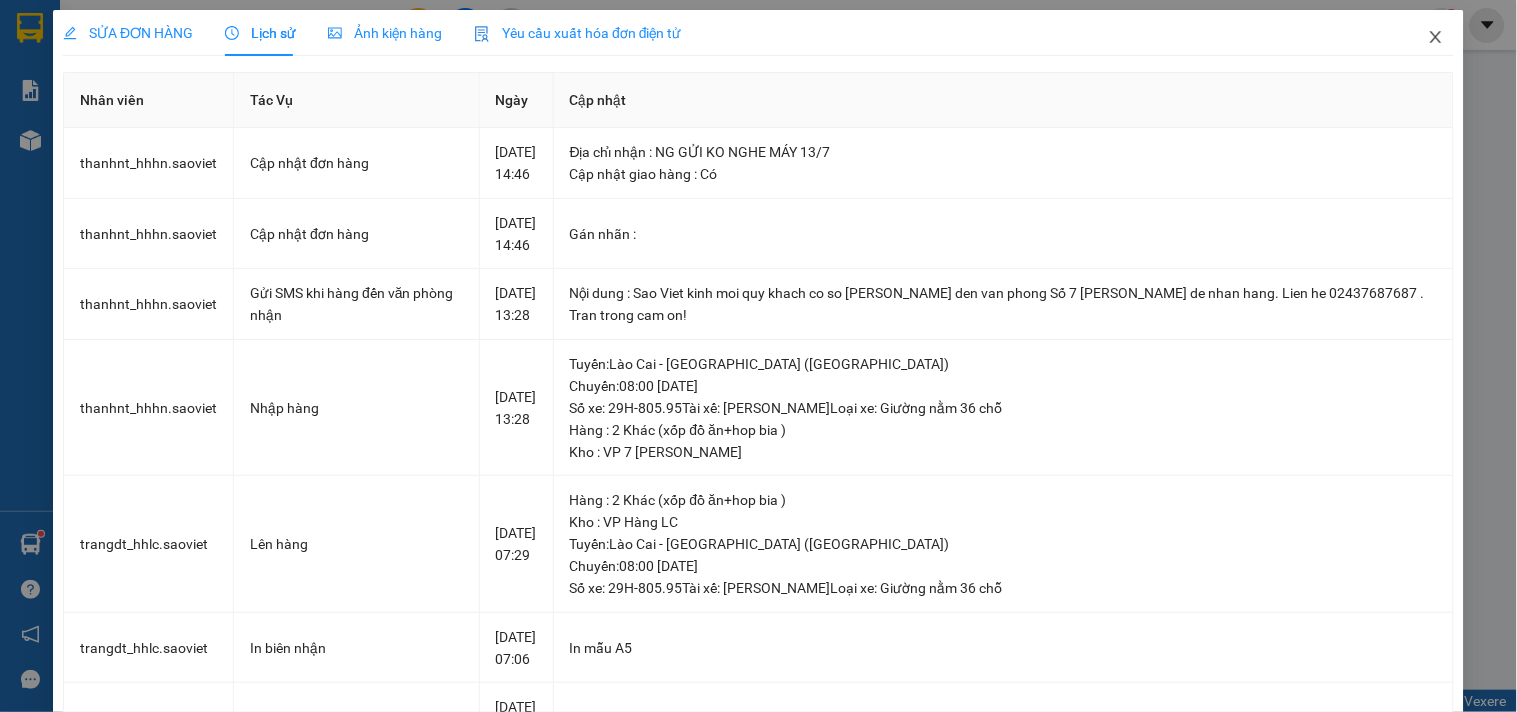 click at bounding box center (1436, 38) 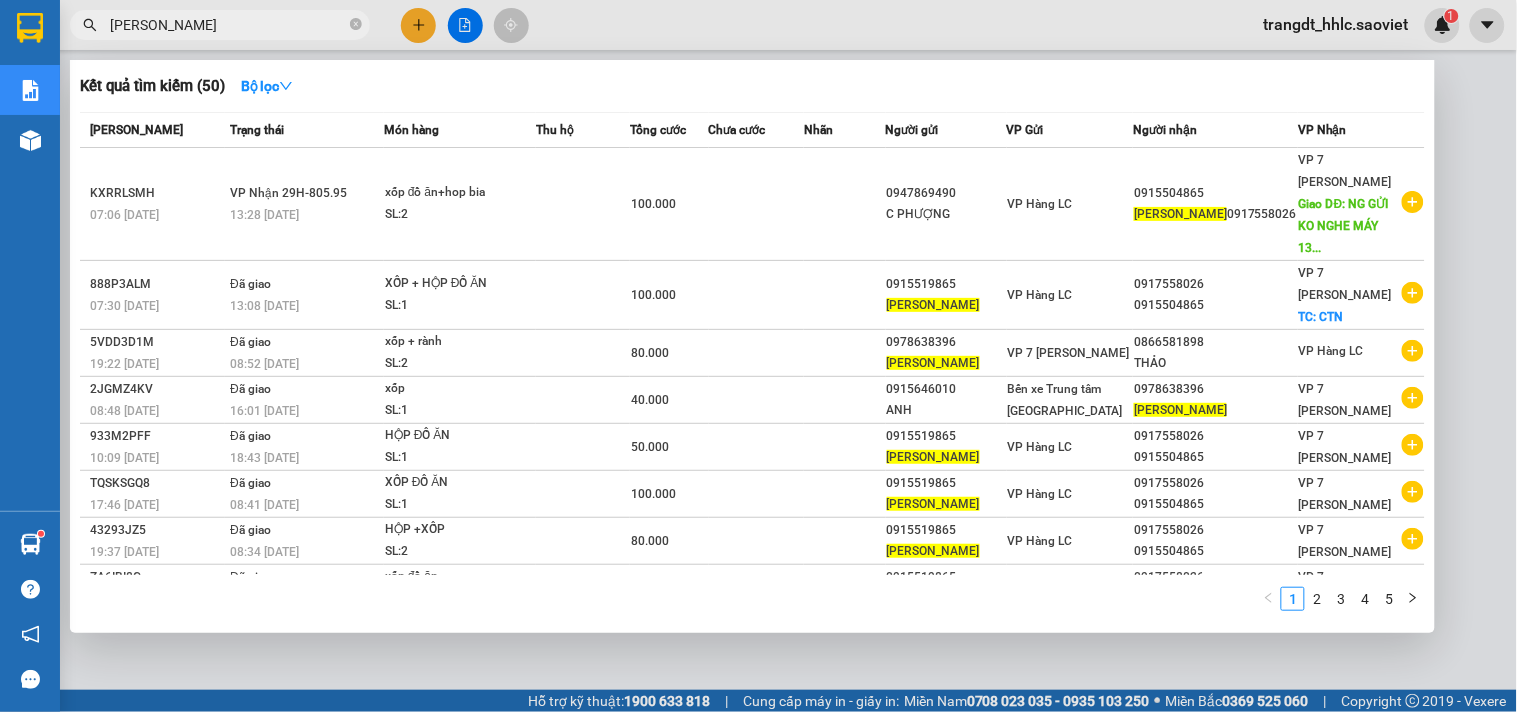 click on "bảo linh" at bounding box center (228, 25) 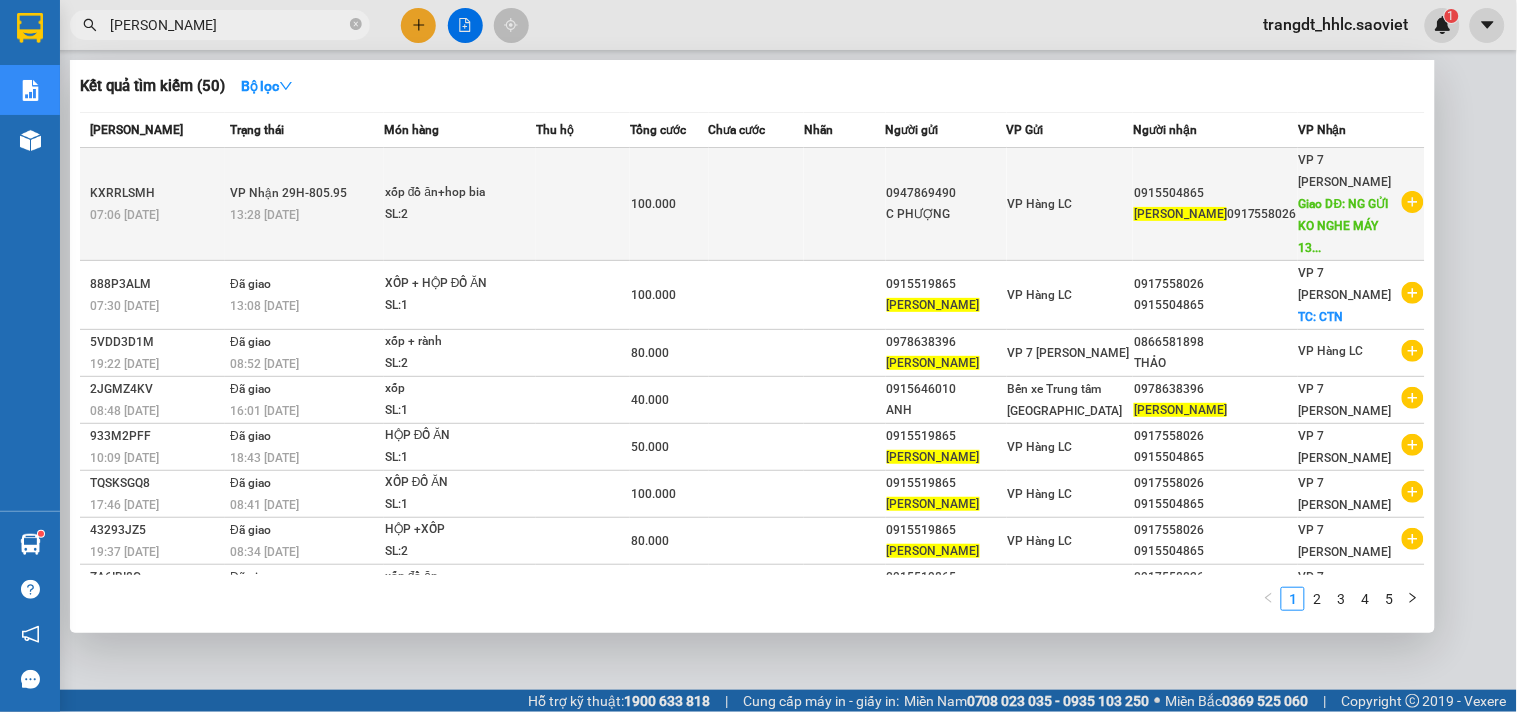 click on "VP Hàng LC" at bounding box center (1040, 204) 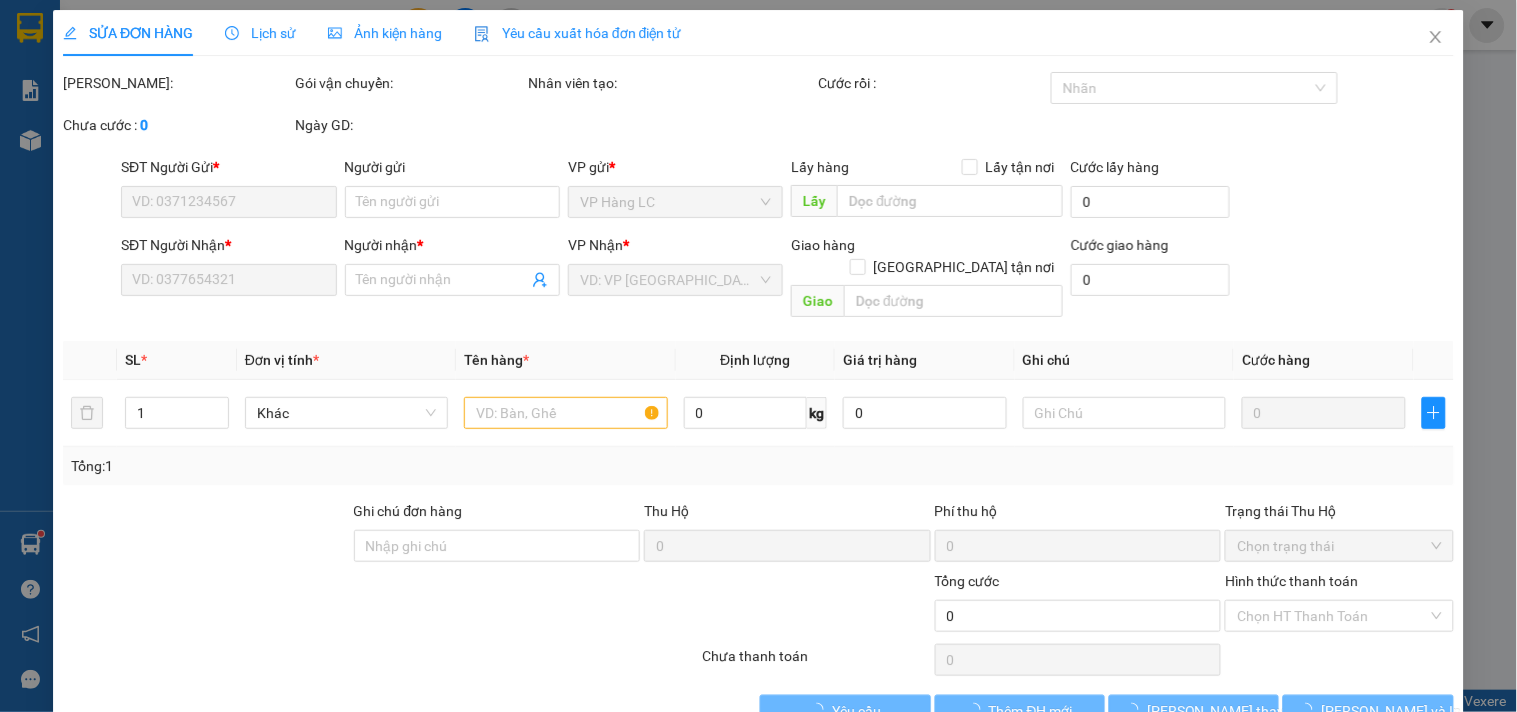 type on "0947869490" 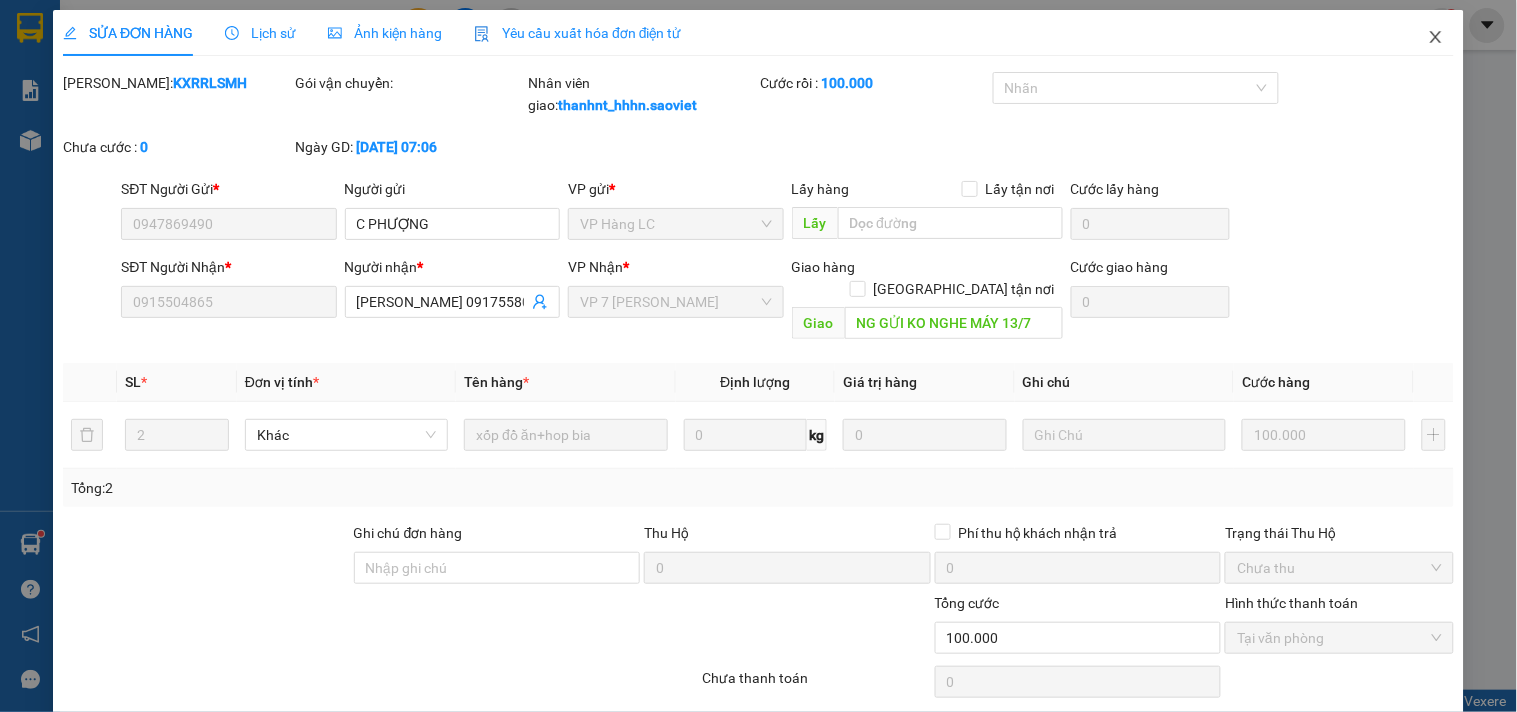click 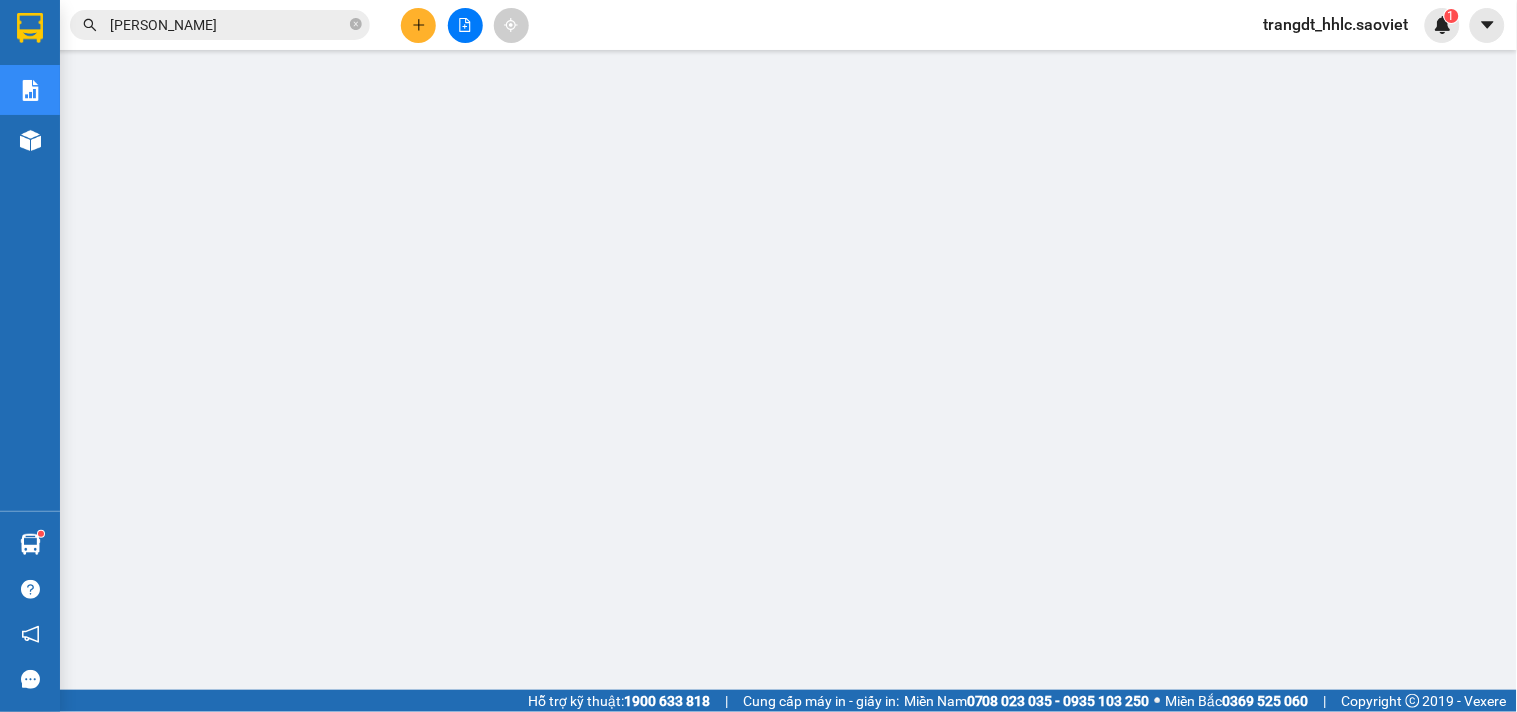 click on "bảo linh" at bounding box center [228, 25] 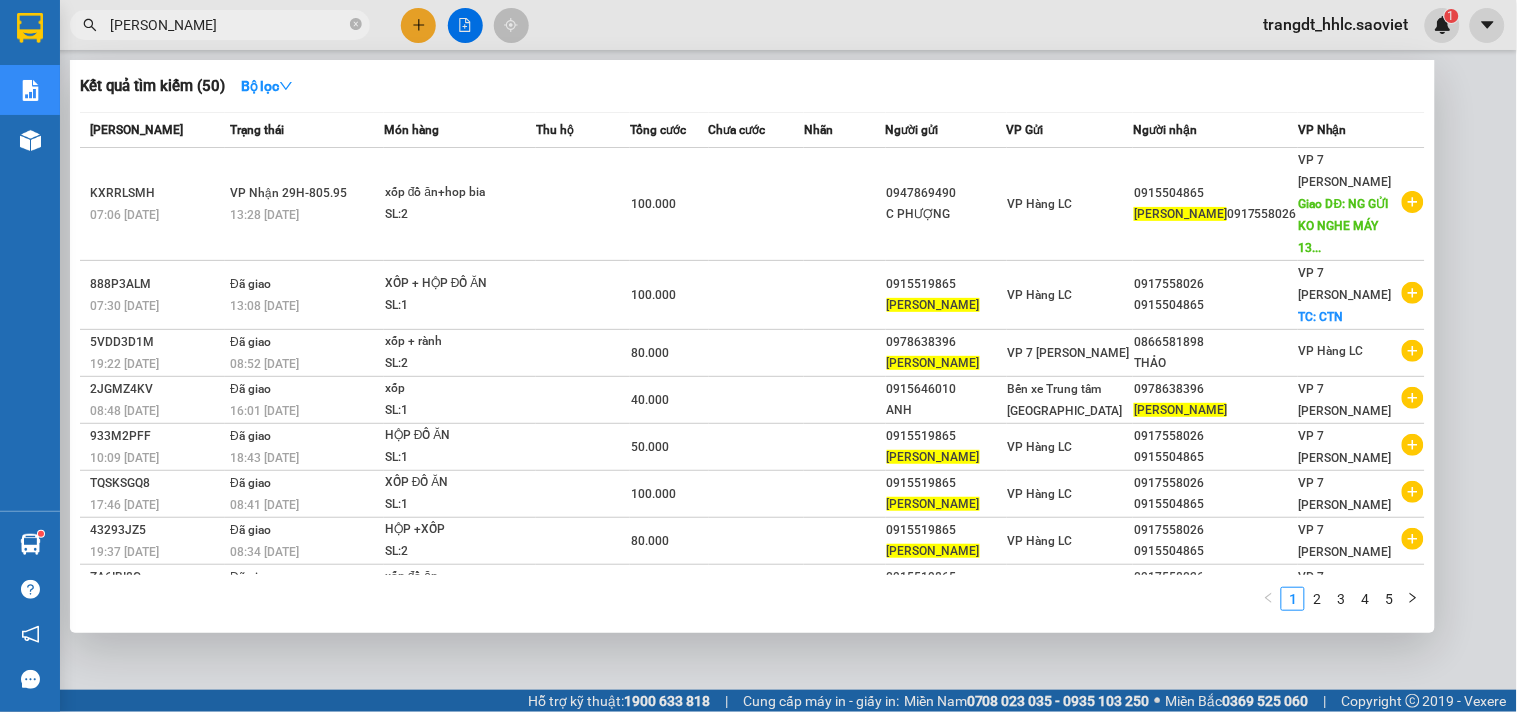 click on "bảo linh" at bounding box center (228, 25) 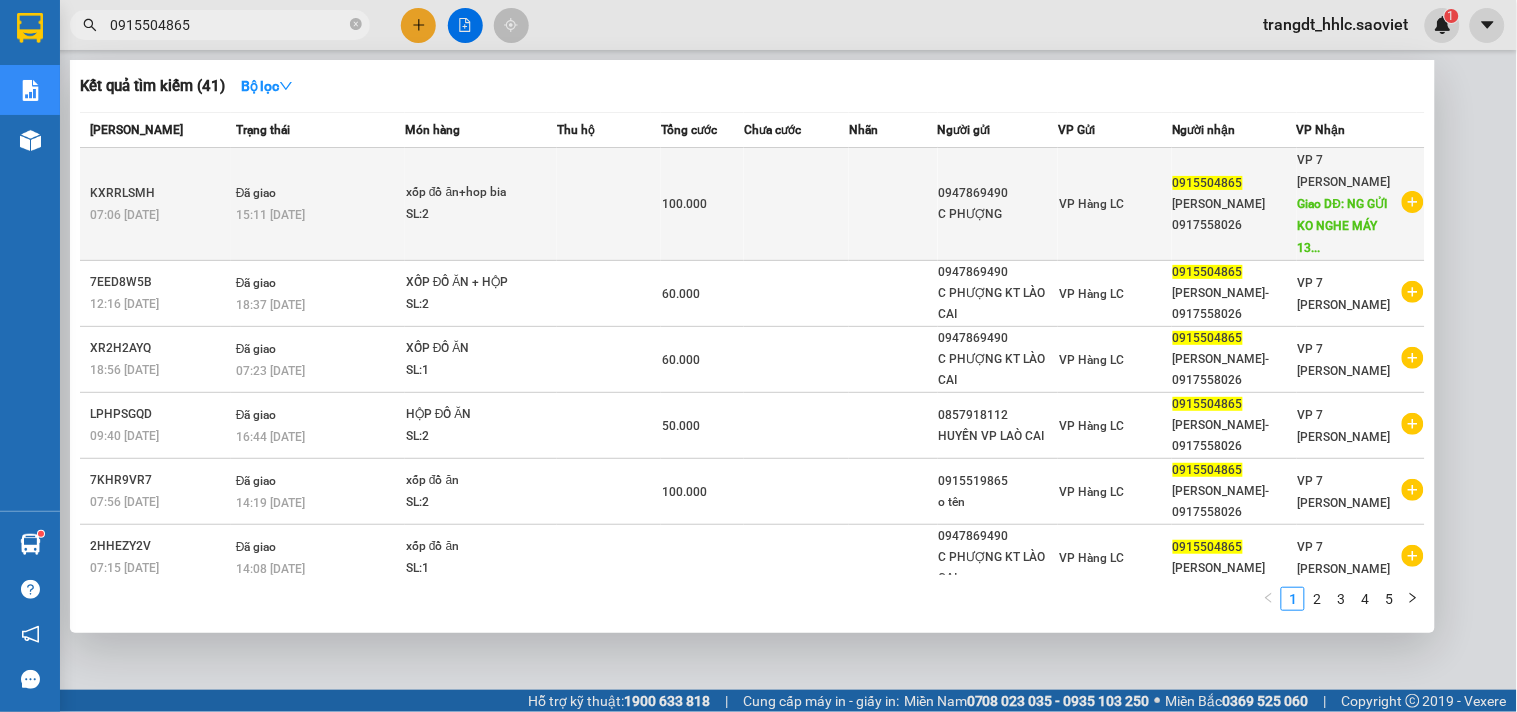 type on "0915504865" 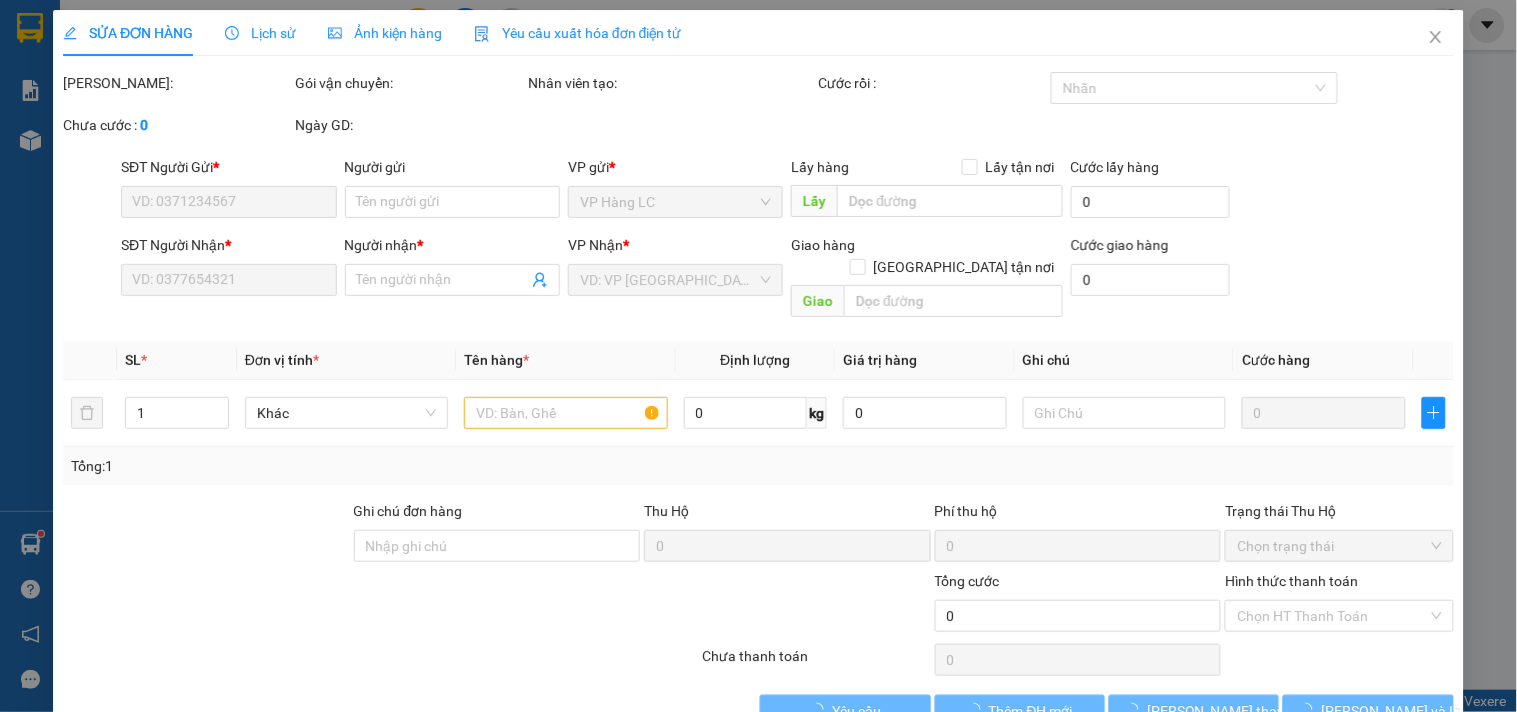 type on "0947869490" 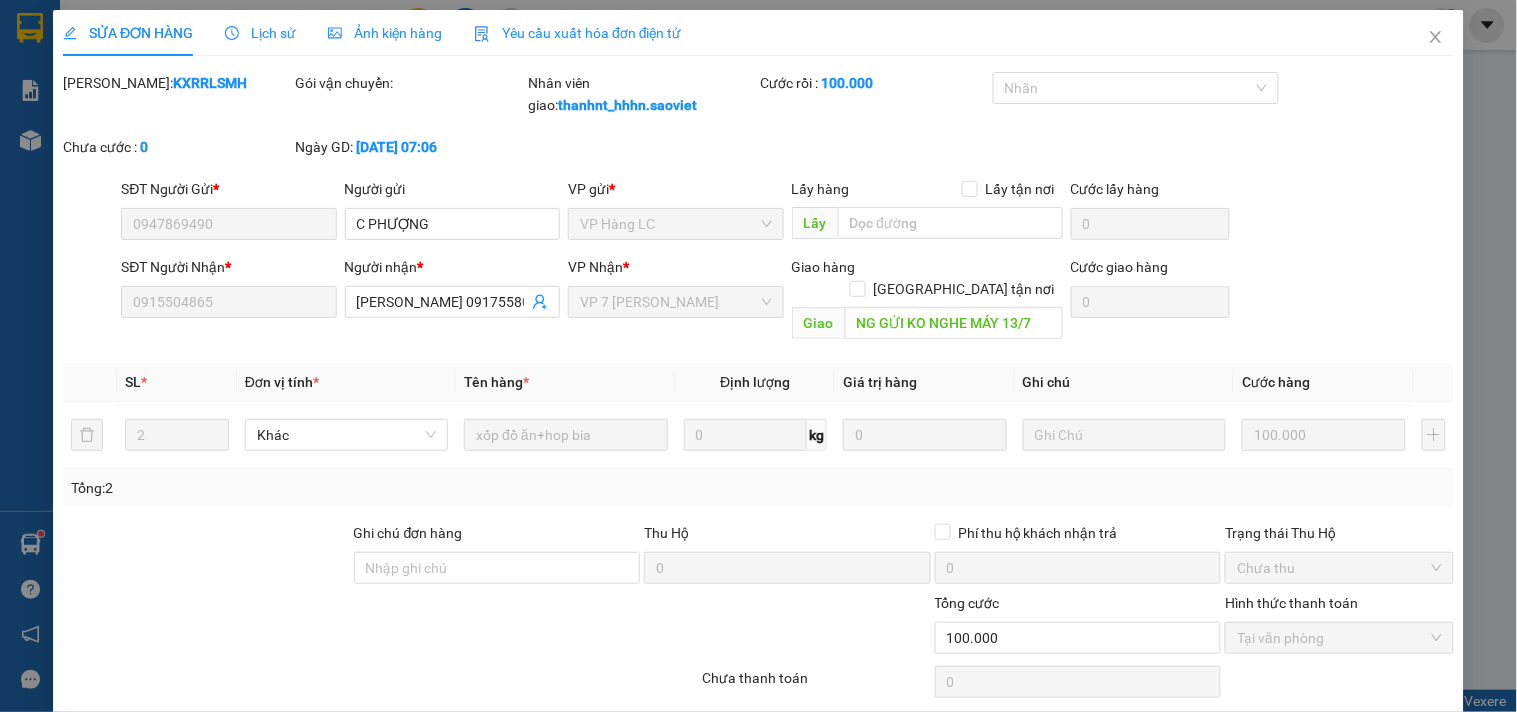click on "Lịch sử" at bounding box center [260, 33] 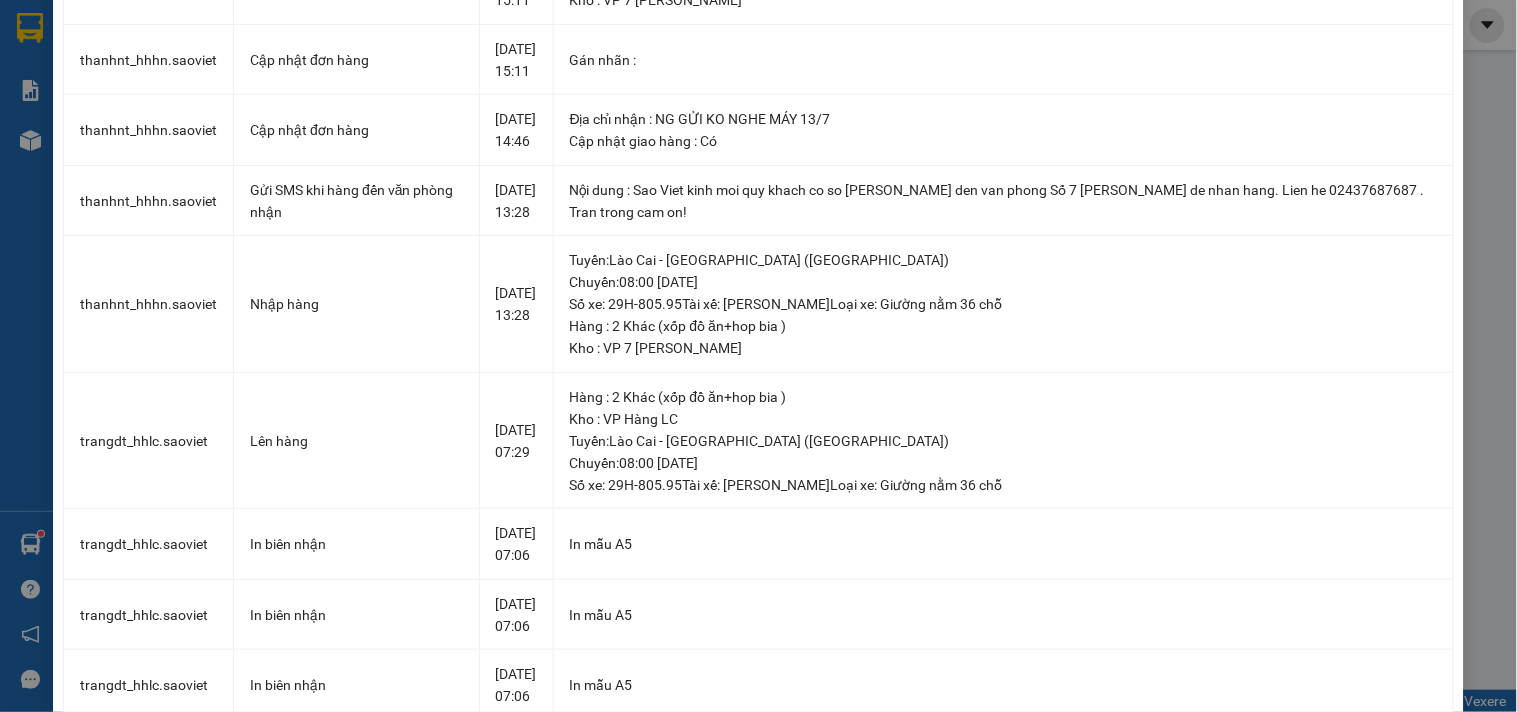 scroll, scrollTop: 0, scrollLeft: 0, axis: both 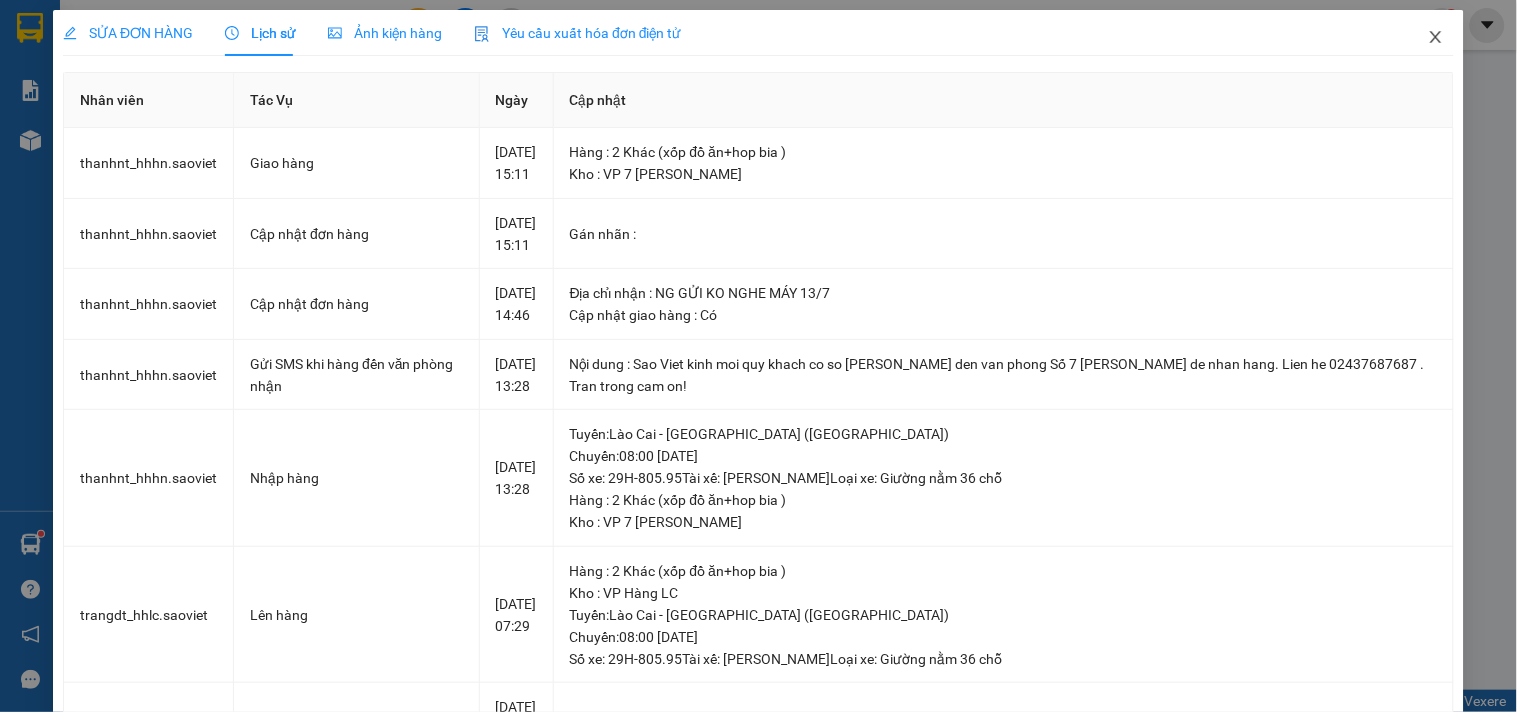 click 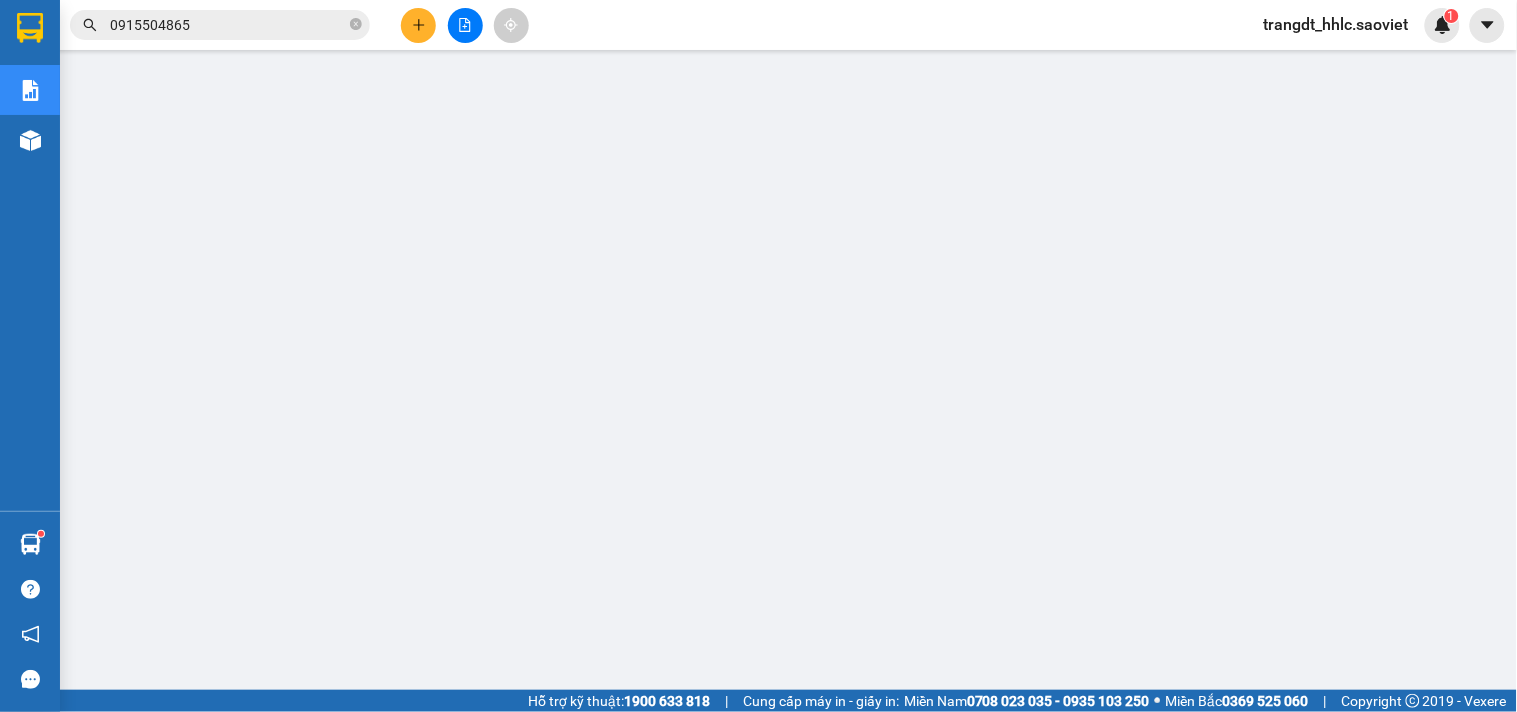 click on "Kết quả tìm kiếm ( 41 )  Bộ lọc  Mã ĐH Trạng thái Món hàng Thu hộ Tổng cước Chưa cước Nhãn Người gửi VP Gửi Người nhận VP Nhận KXRRLSMH 07:06 - 13/07 Đã giao   15:11 - 13/07 xốp đồ ăn+hop bia SL:  2 100.000 0947869490 C PHƯỢNG VP Hàng LC 0915504865 bảo linh 0917558026 VP 7 Phạm Văn Đồng Giao DĐ: NG GỬI KO NGHE MÁY 13... 7EED8W5B 12:16 - 09/12 Đã giao   18:37 - 09/12 XỐP ĐỒ ĂN + HỘP SL:  2 60.000 0947869490 C PHƯỢNG KT LÀO CAI VP Hàng LC 0915504865 bảo linh- 0917558026 VP 7 Phạm Văn Đồng XR2H2AYQ 18:56 - 16/11 Đã giao   07:23 - 17/11 XỐP ĐỒ ĂN SL:  1 60.000 0947869490 C PHƯỢNG KT LÀO CAI VP Hàng LC 0915504865 bảo linh- 0917558026 VP 7 Phạm Văn Đồng LPHPSGQD 09:40 - 03/11 Đã giao   16:44 - 03/11 HỘP ĐỒ ĂN SL:  2 50.000 0857918112 HUYỀN VP LAÒ CAI VP Hàng LC 0915504865 bảo linh- 0917558026 VP 7 Phạm Văn Đồng 7KHR9VR7 07:56 - 21/09 Đã giao   14:19 - 21/09 xốp đồ ăn SL:  2   1" at bounding box center [195, 25] 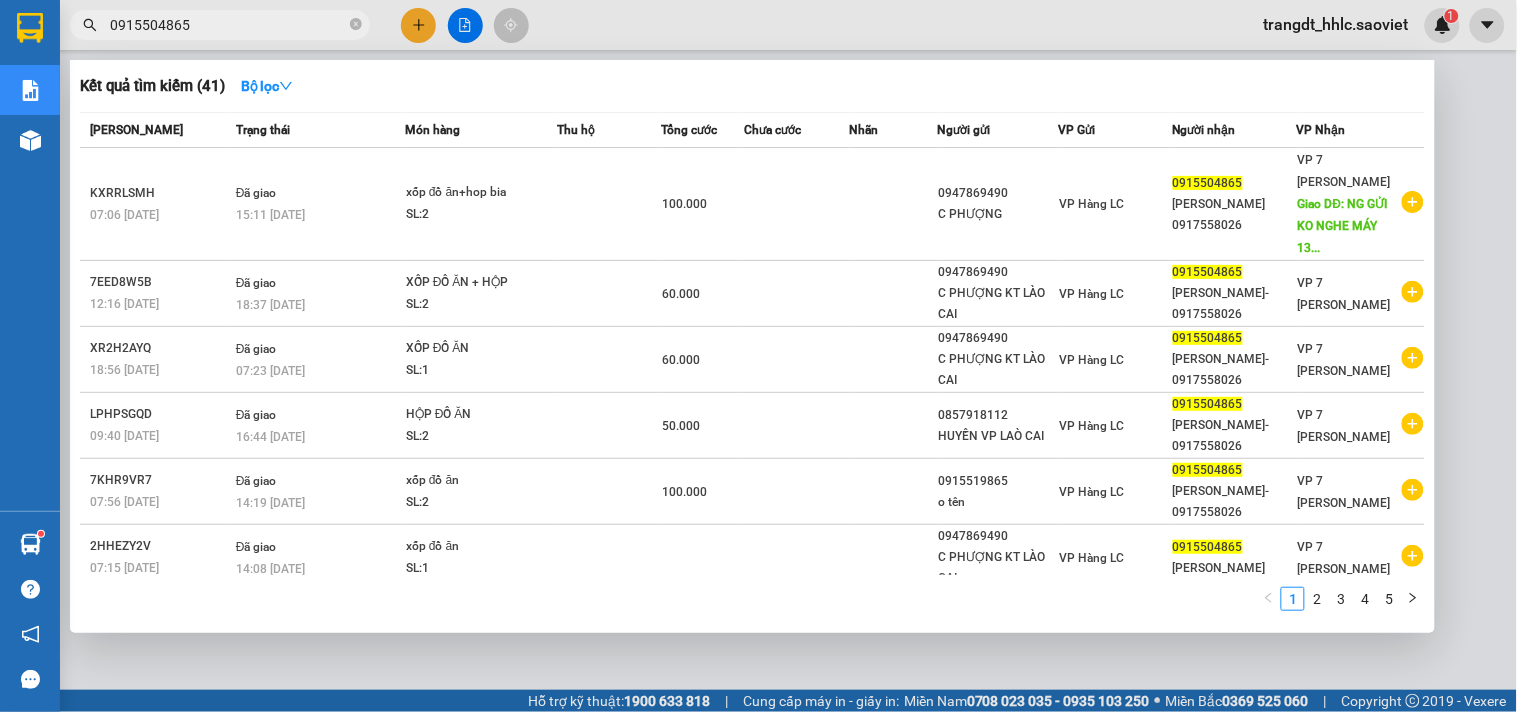 click on "0915504865" at bounding box center (228, 25) 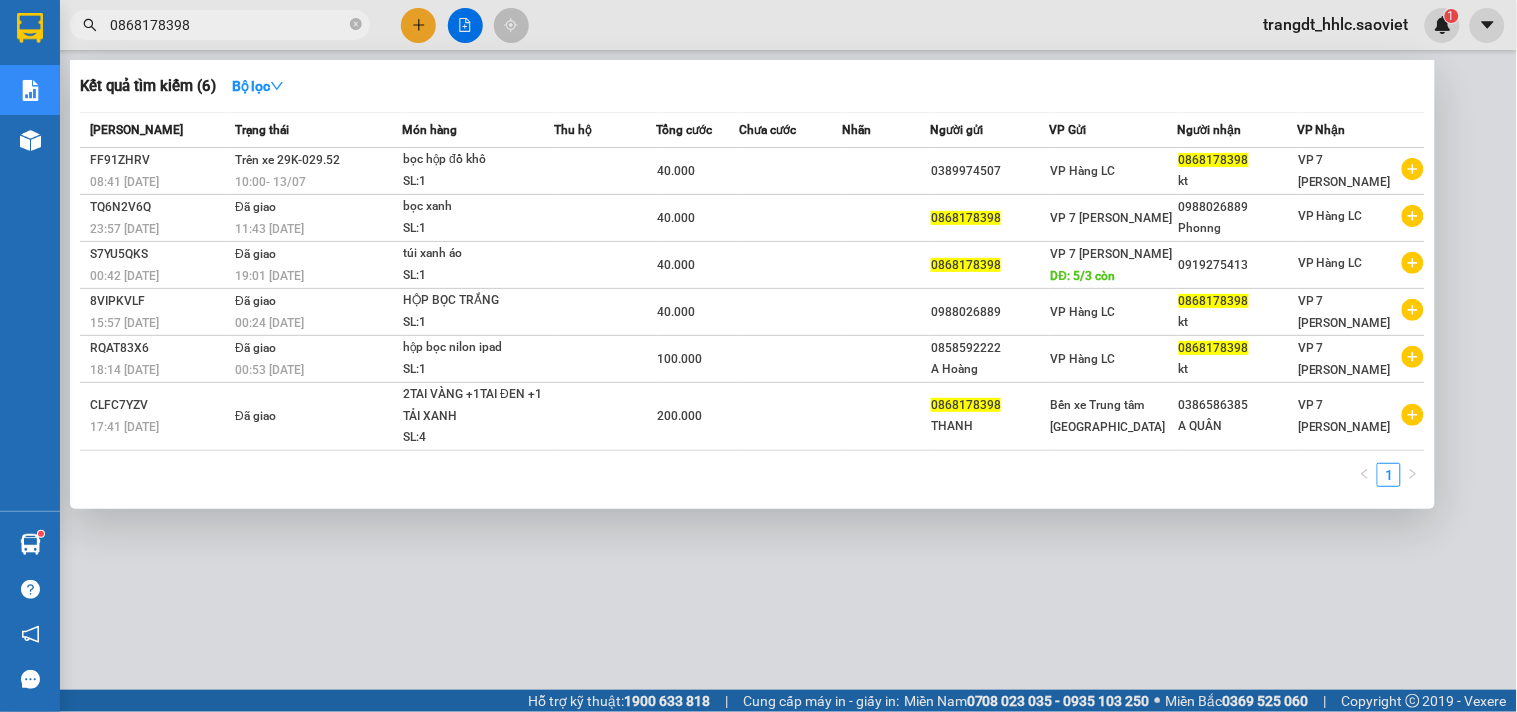 type on "0868178398" 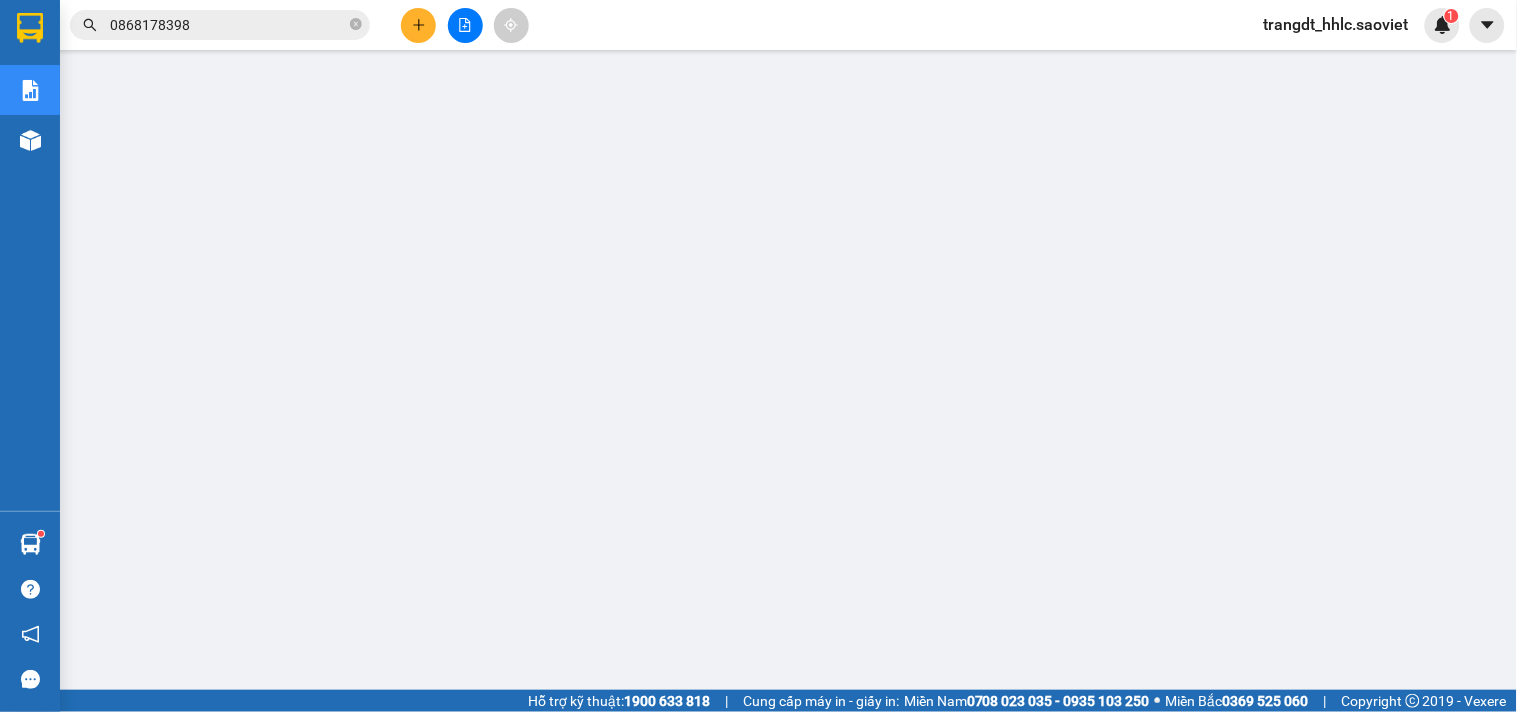 click on "trangdt_hhlc.saoviet" at bounding box center [1336, 24] 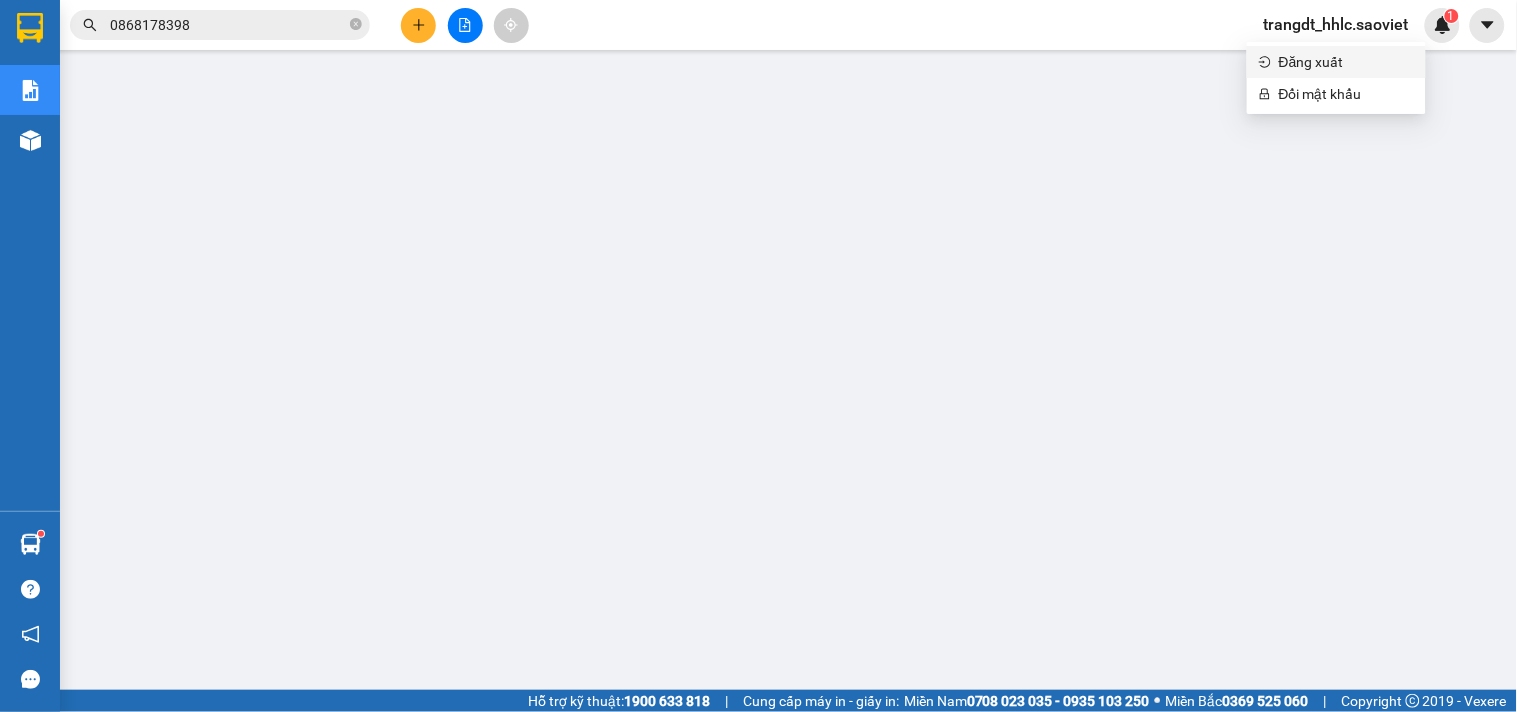 click on "Đăng xuất" at bounding box center [1346, 62] 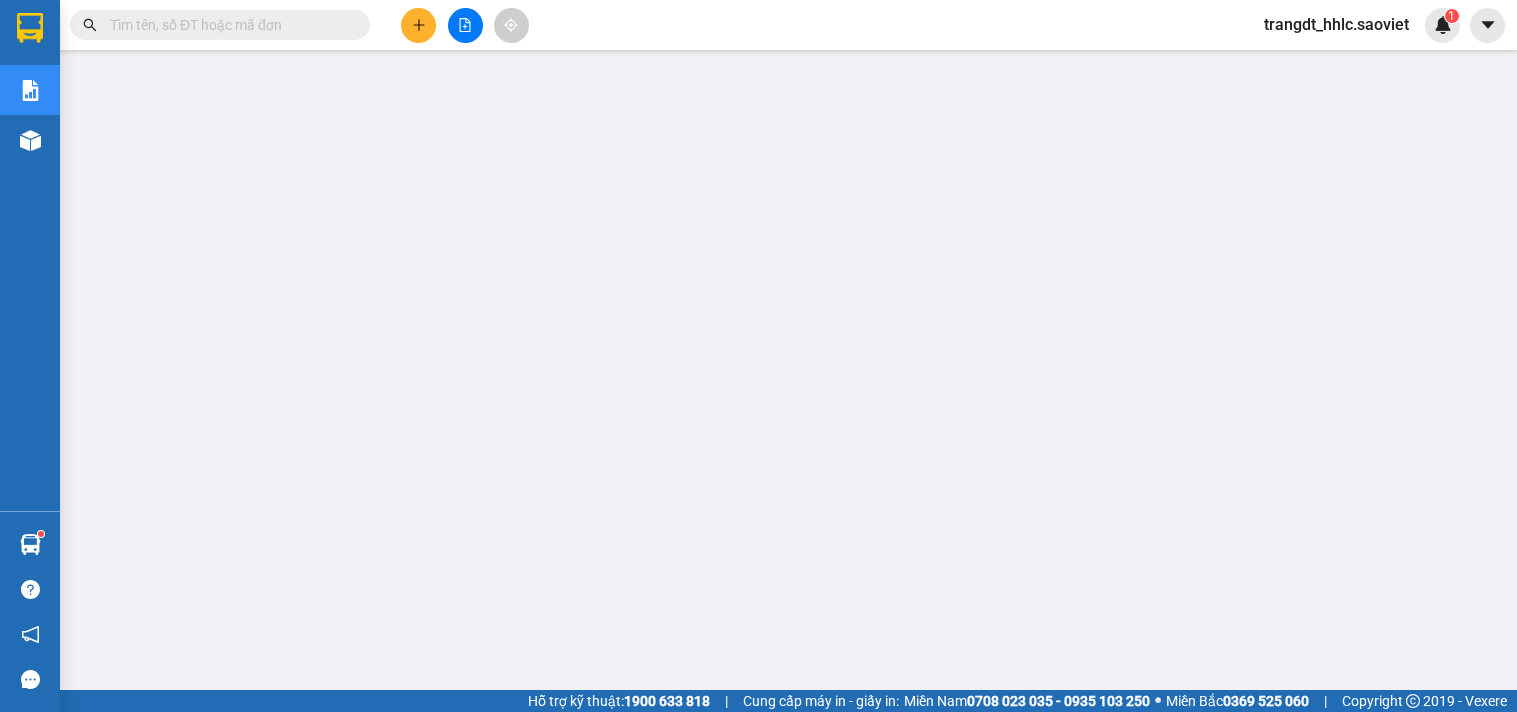 scroll, scrollTop: 0, scrollLeft: 0, axis: both 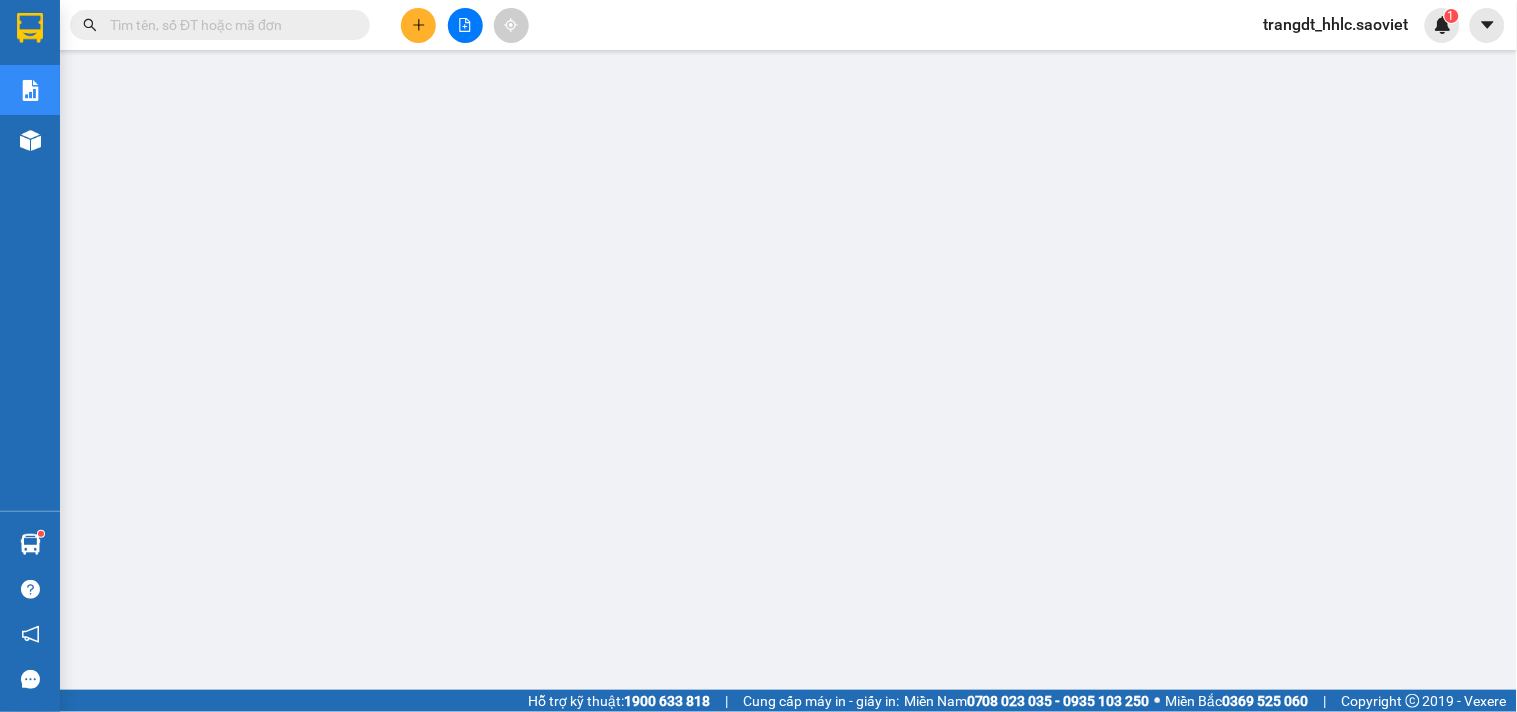click on "trangdt_hhlc.saoviet" at bounding box center (1336, 24) 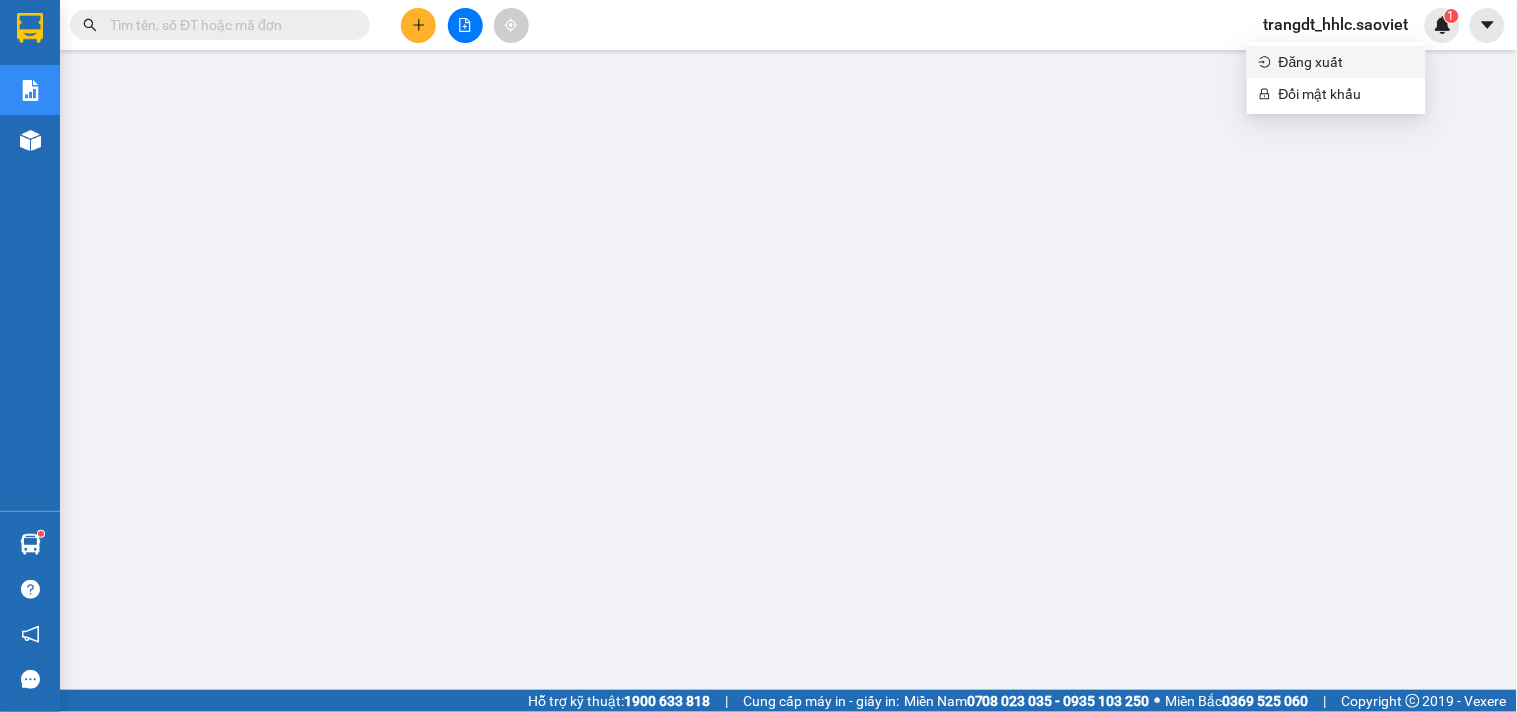 click on "Đăng xuất" at bounding box center (1346, 62) 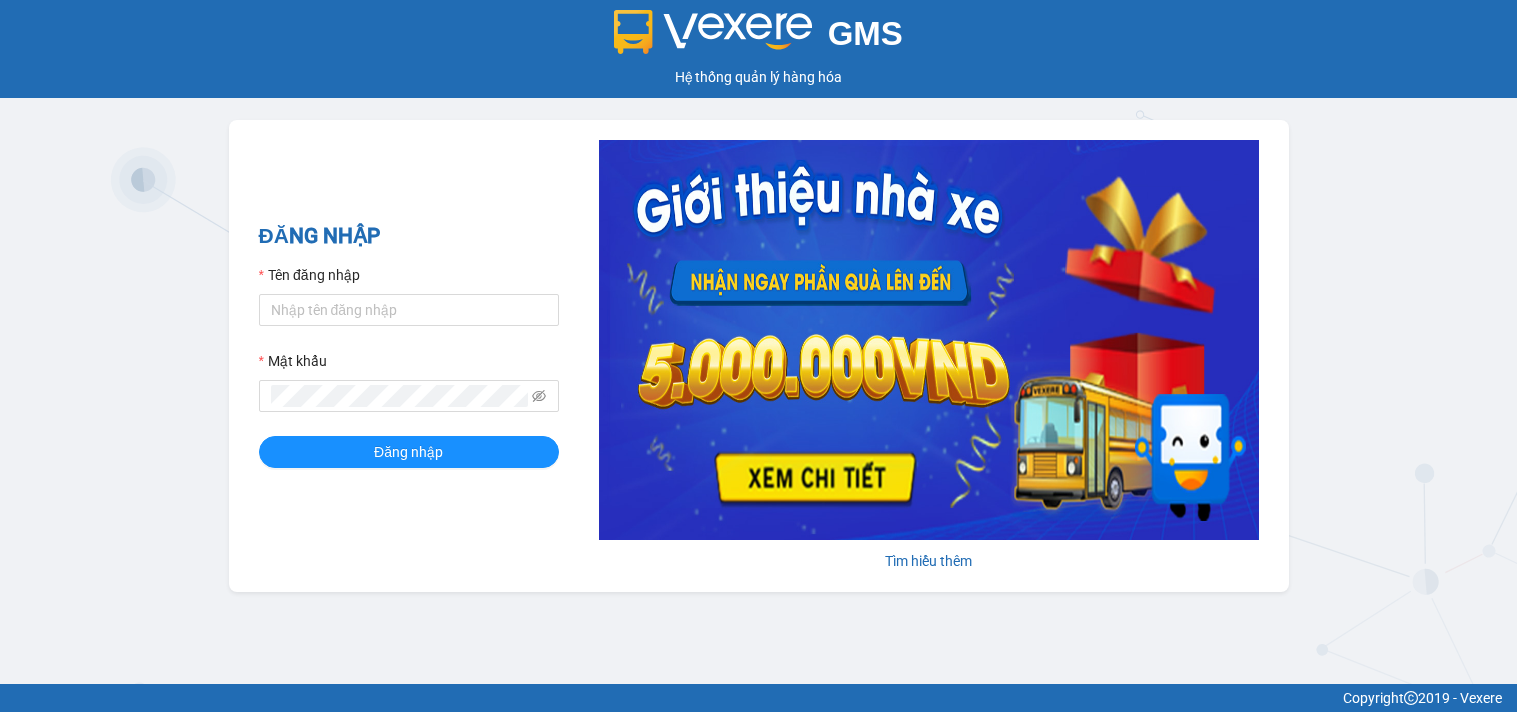 scroll, scrollTop: 0, scrollLeft: 0, axis: both 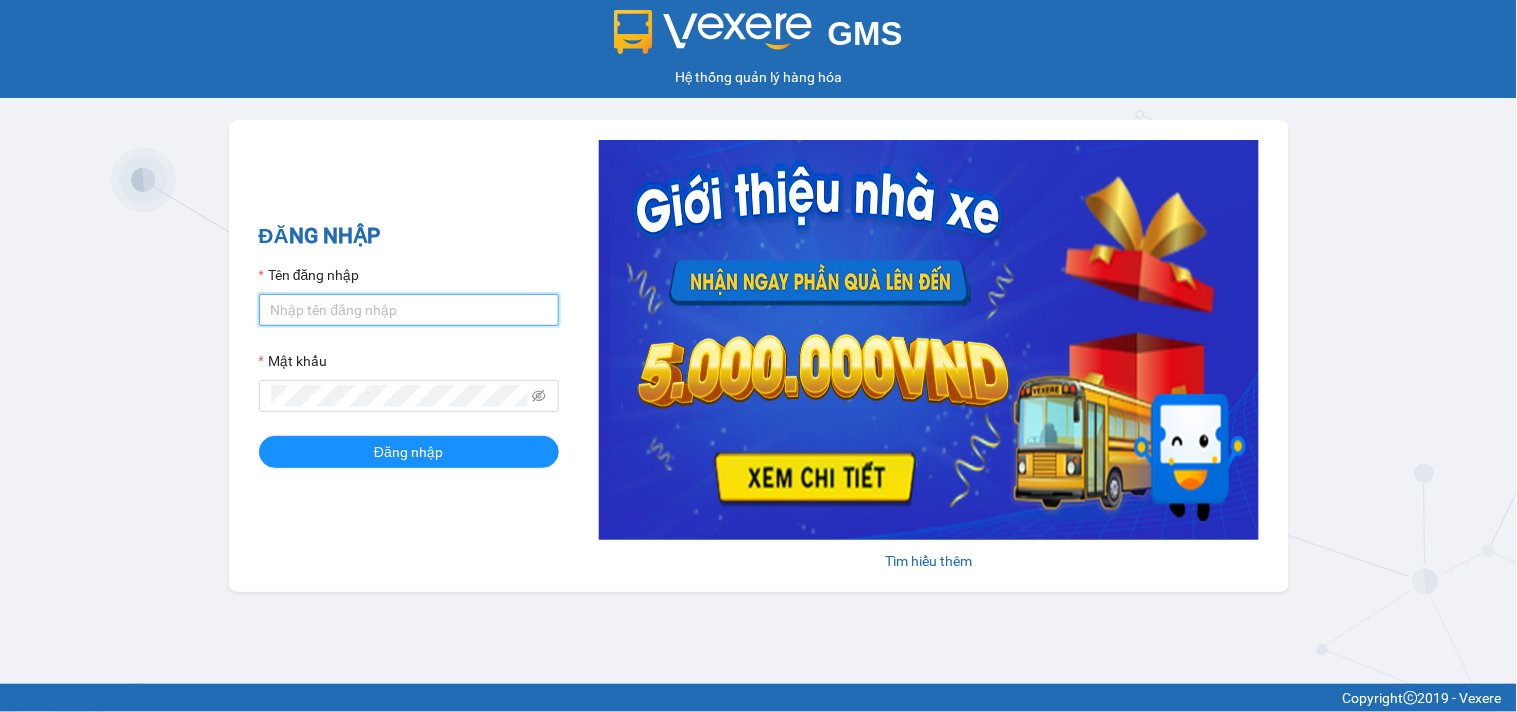 click on "Tên đăng nhập" at bounding box center (409, 310) 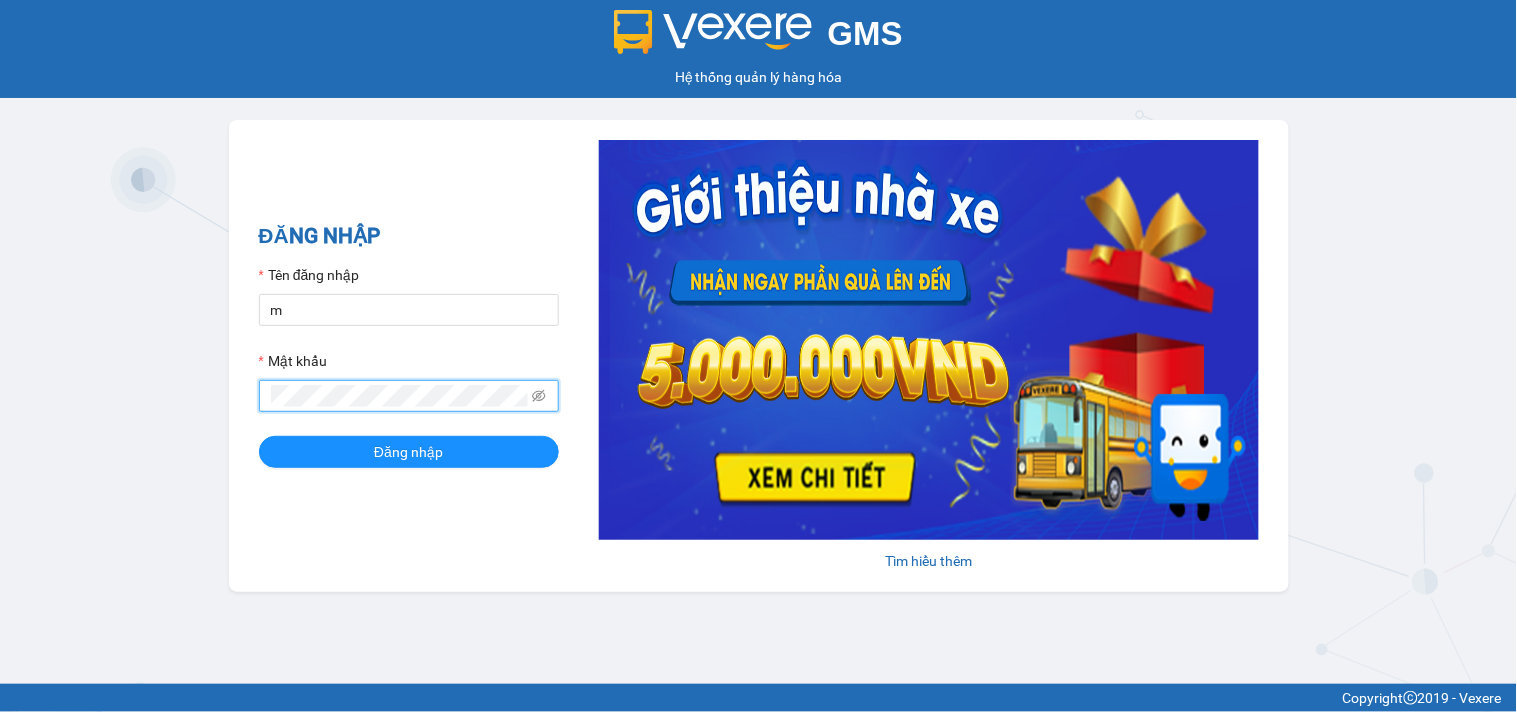 click on "Đăng nhập" at bounding box center (409, 452) 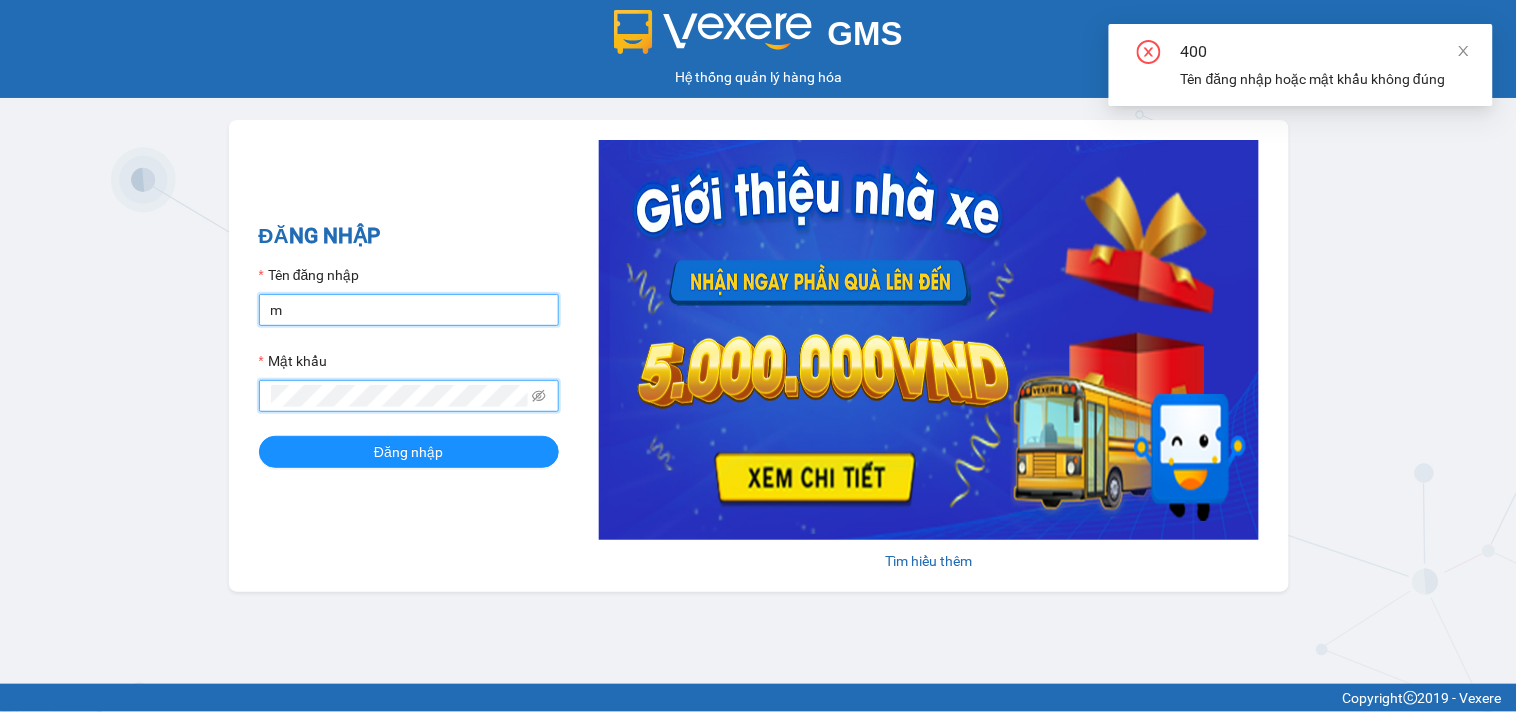 click on "m" at bounding box center [409, 310] 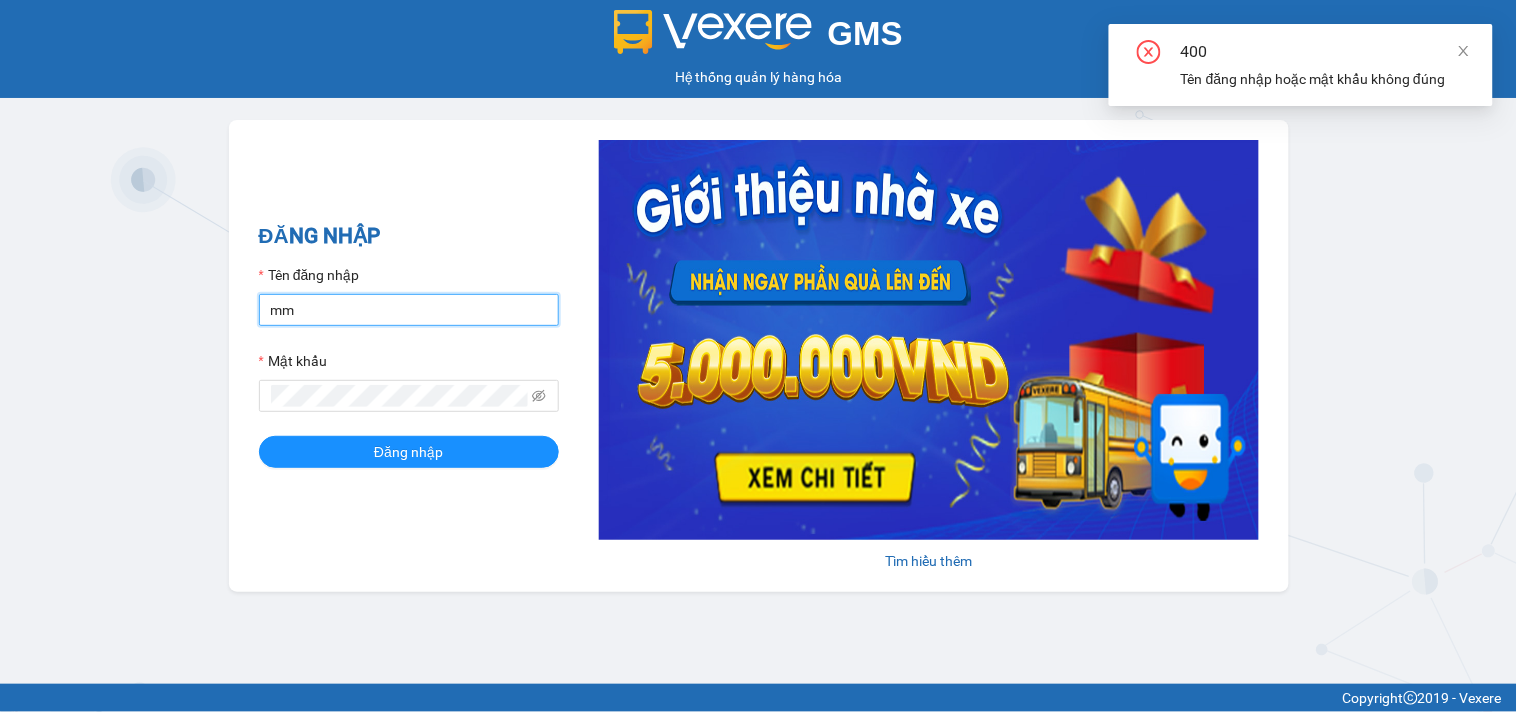 click on "mm" at bounding box center [409, 310] 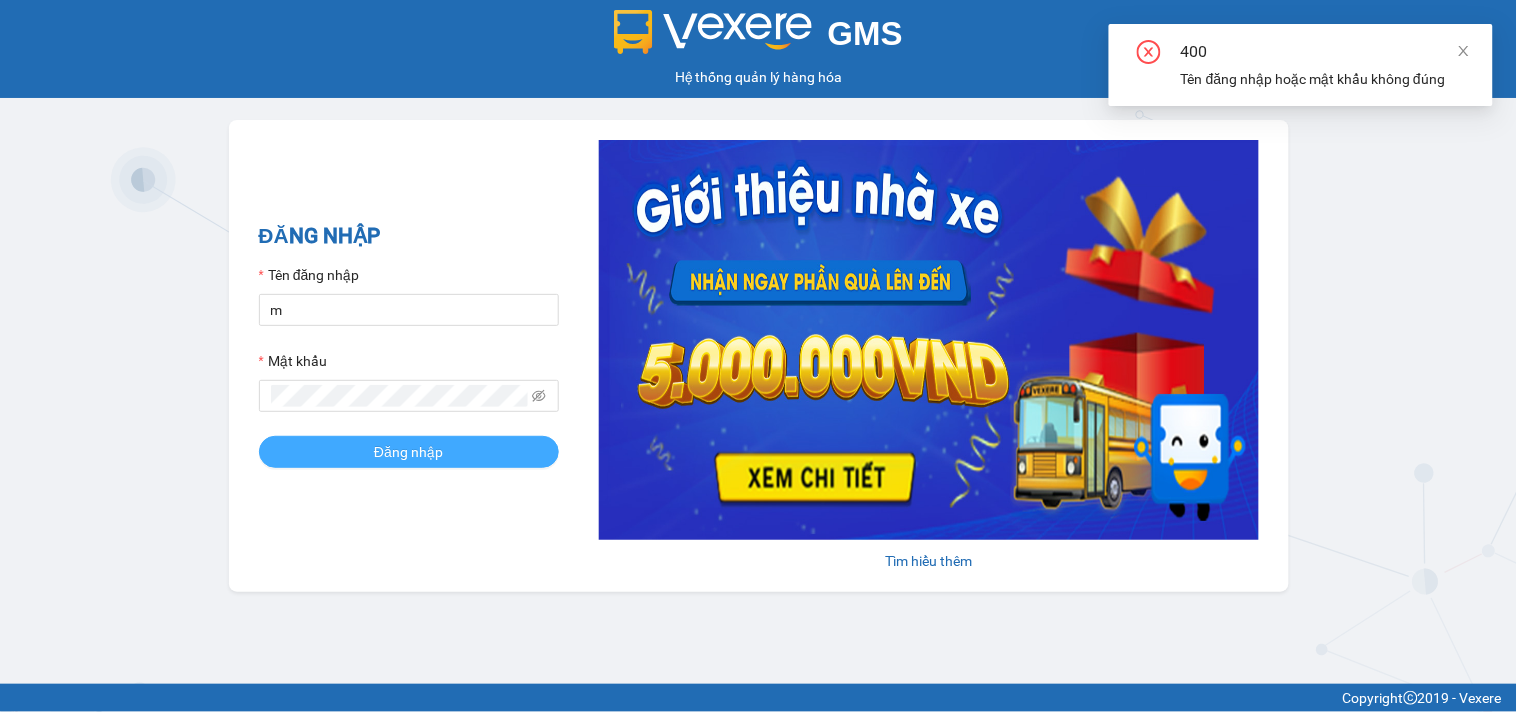 click on "Đăng nhập" at bounding box center (409, 452) 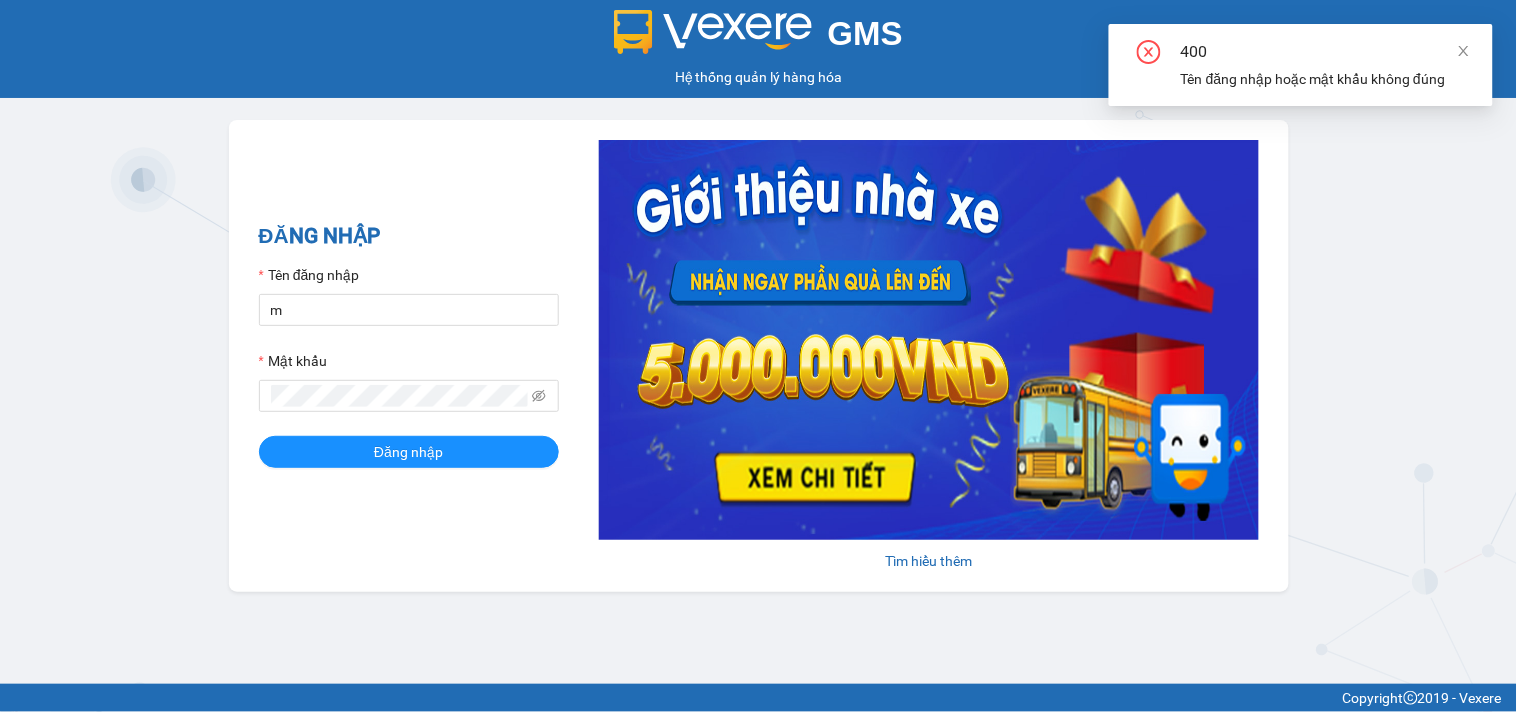 click on "Tên đăng nhập" at bounding box center [409, 279] 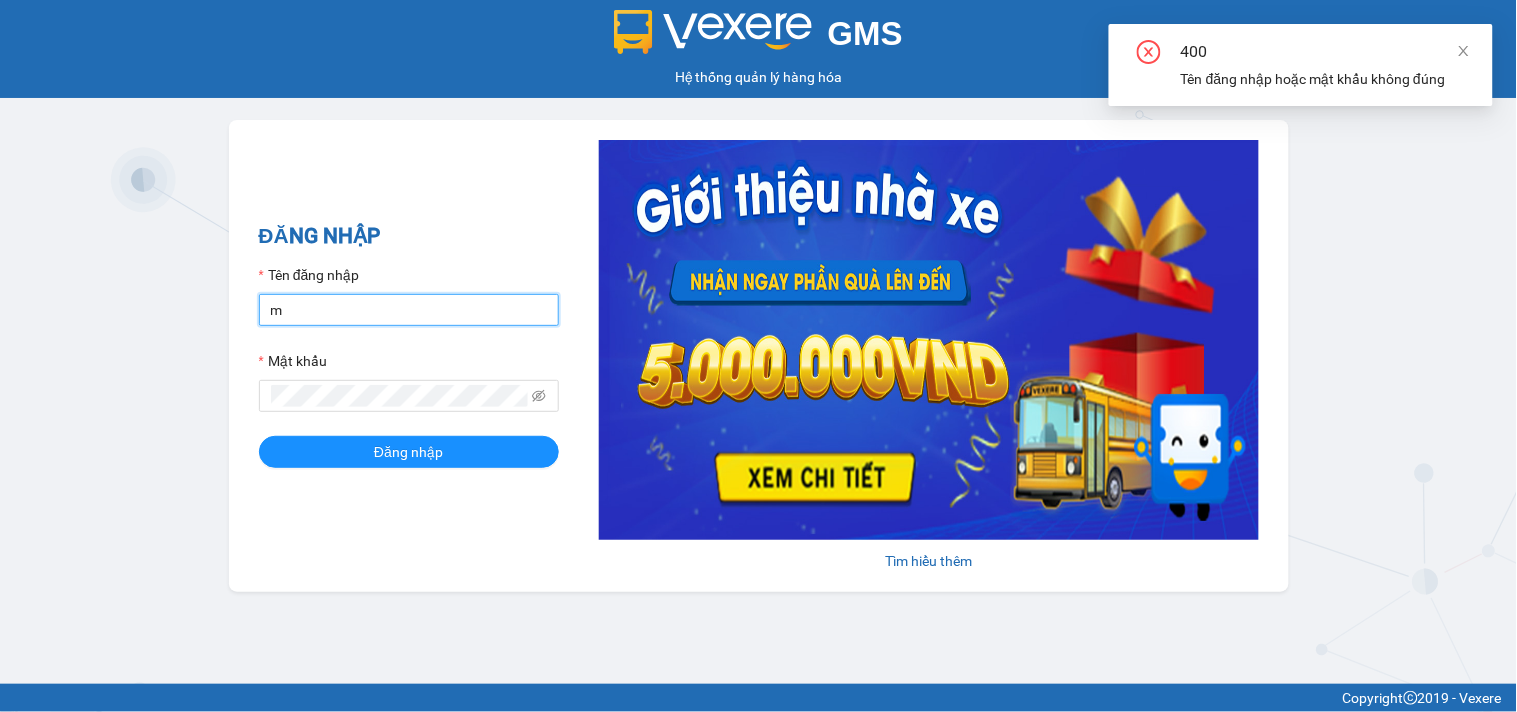 drag, startPoint x: 367, startPoint y: 297, endPoint x: 366, endPoint y: 310, distance: 13.038404 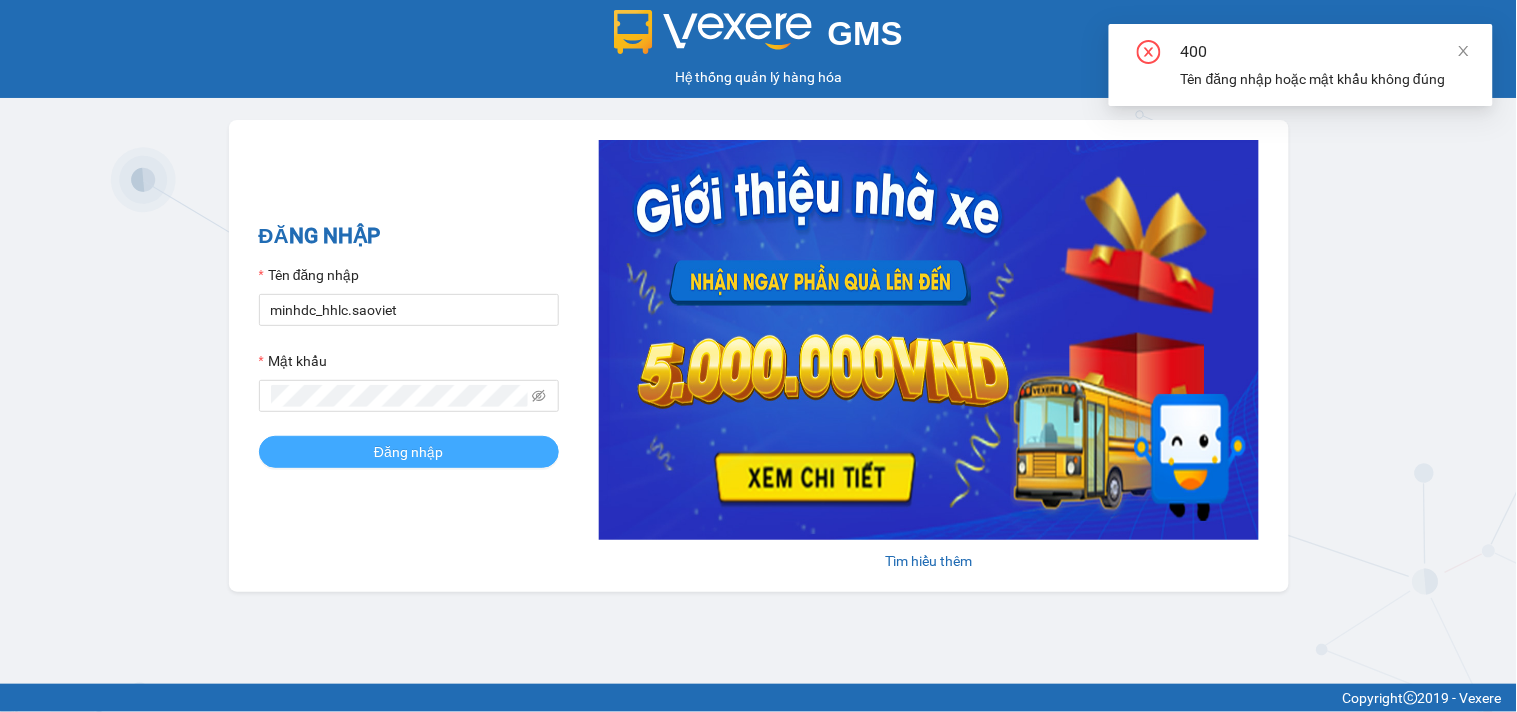 click on "Đăng nhập" at bounding box center (409, 452) 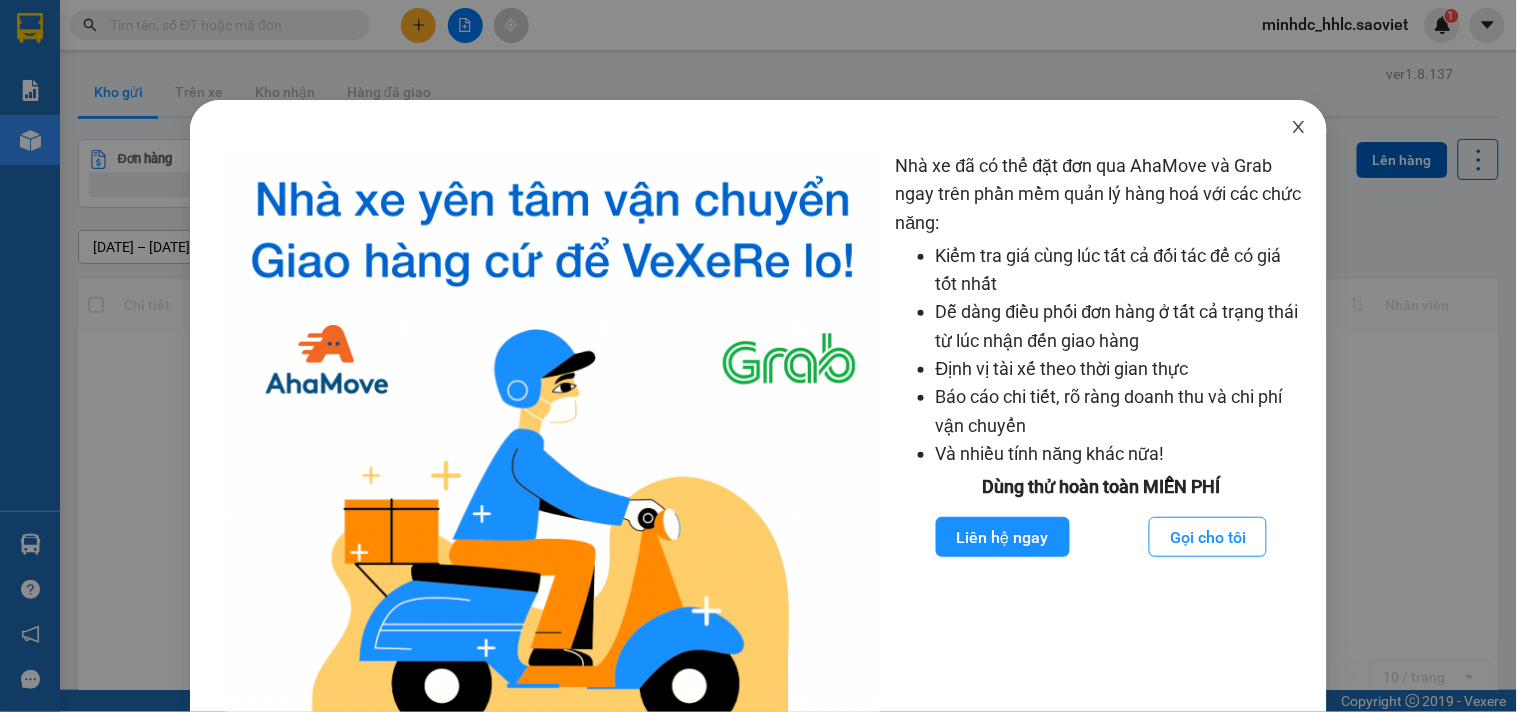 drag, startPoint x: 1285, startPoint y: 122, endPoint x: 1226, endPoint y: 124, distance: 59.03389 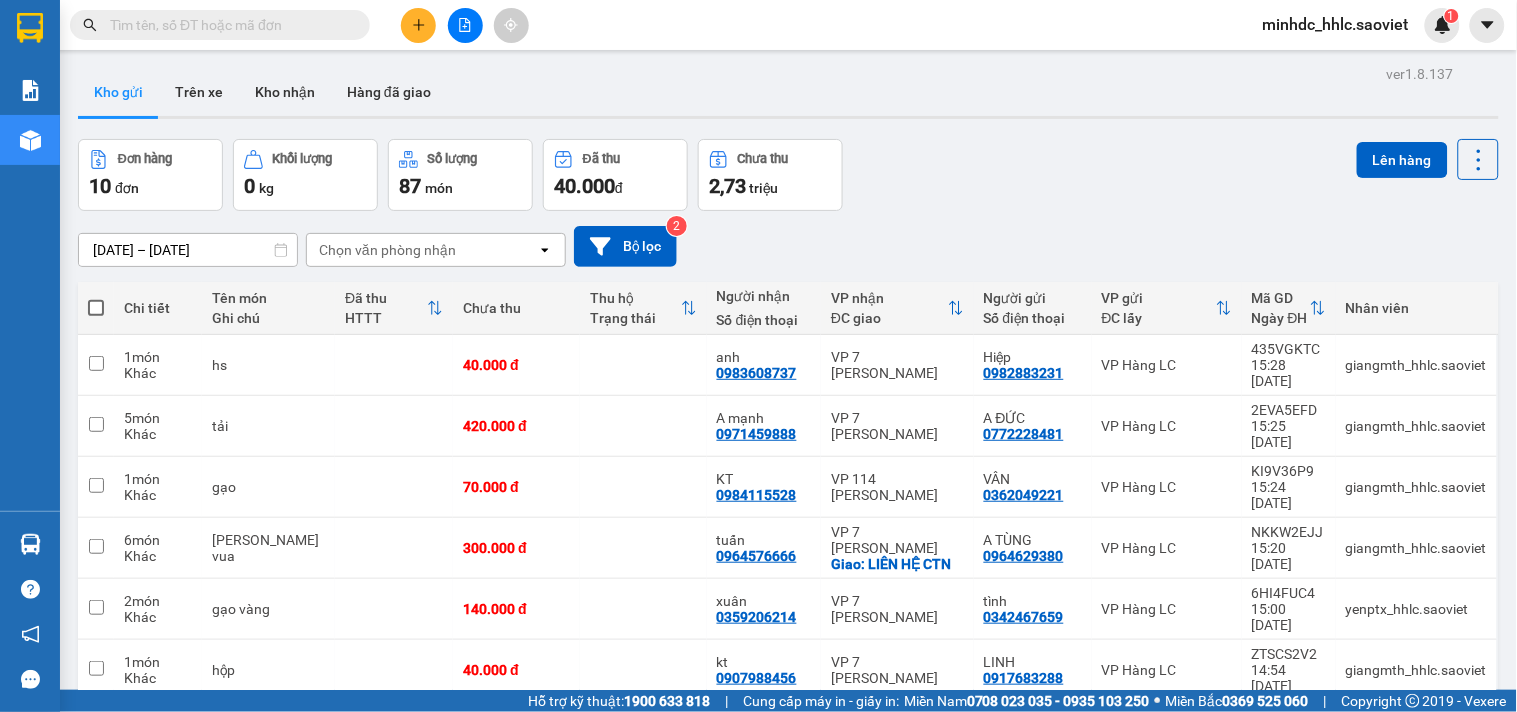 click at bounding box center (465, 25) 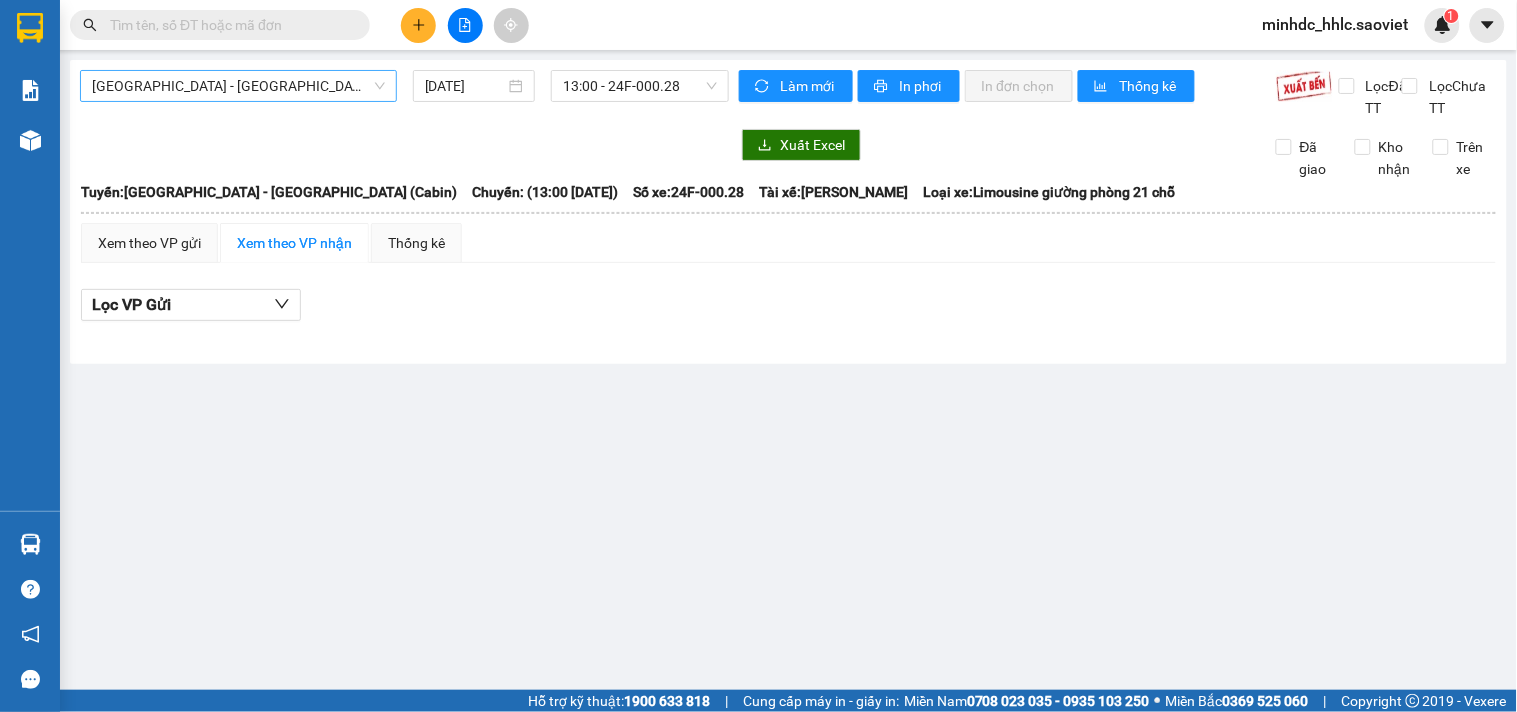 click on "Hà Nội - Lào Cai (Cabin) 13/07/2025 13:00     - 24F-000.28  Làm mới In phơi In đơn chọn Thống kê Lọc  Đã TT Lọc  Chưa TT Xuất Excel Đã giao Kho nhận Trên xe Sao Việt   19006746   Số 779 Giải Phóng 15:47 - 13/07/2025 Tuyến:  Hà Nội - Lào Cai (Cabin) Chuyến:   (13:00 - 13/07/2025) Tài xế:  Nguyễn Phi Hùng   Số xe:  24F-000.28 Loại xe:  Limousine giường phòng 21 chỗ Tuyến:  Hà Nội - Lào Cai (Cabin) Chuyến:   (13:00 - 13/07/2025) Số xe:  24F-000.28 Tài xế:  Nguyễn Phi Hùng Loại xe:  Limousine giường phòng 21 chỗ Xem theo VP gửi Xem theo VP nhận Thống kê Lọc VP Gửi Đã TT :   0  VNĐ Chưa TT :   0  VNĐ Thu hộ:  0  VNĐ Sao Việt   19006746   Số 779 Giải Phóng VP Hàng LC  -  15:47 - 13/07/2025 Tuyến:  Hà Nội - Lào Cai (Cabin) Chuyến:   (13:00 - 13/07/2025) Tài xế:  Nguyễn Phi Hùng   Số xe:  24F-000.28   Loại xe:  Limousine giường phòng 21 chỗ STT Mã GD Người gửi Người nhận :" at bounding box center [788, 212] 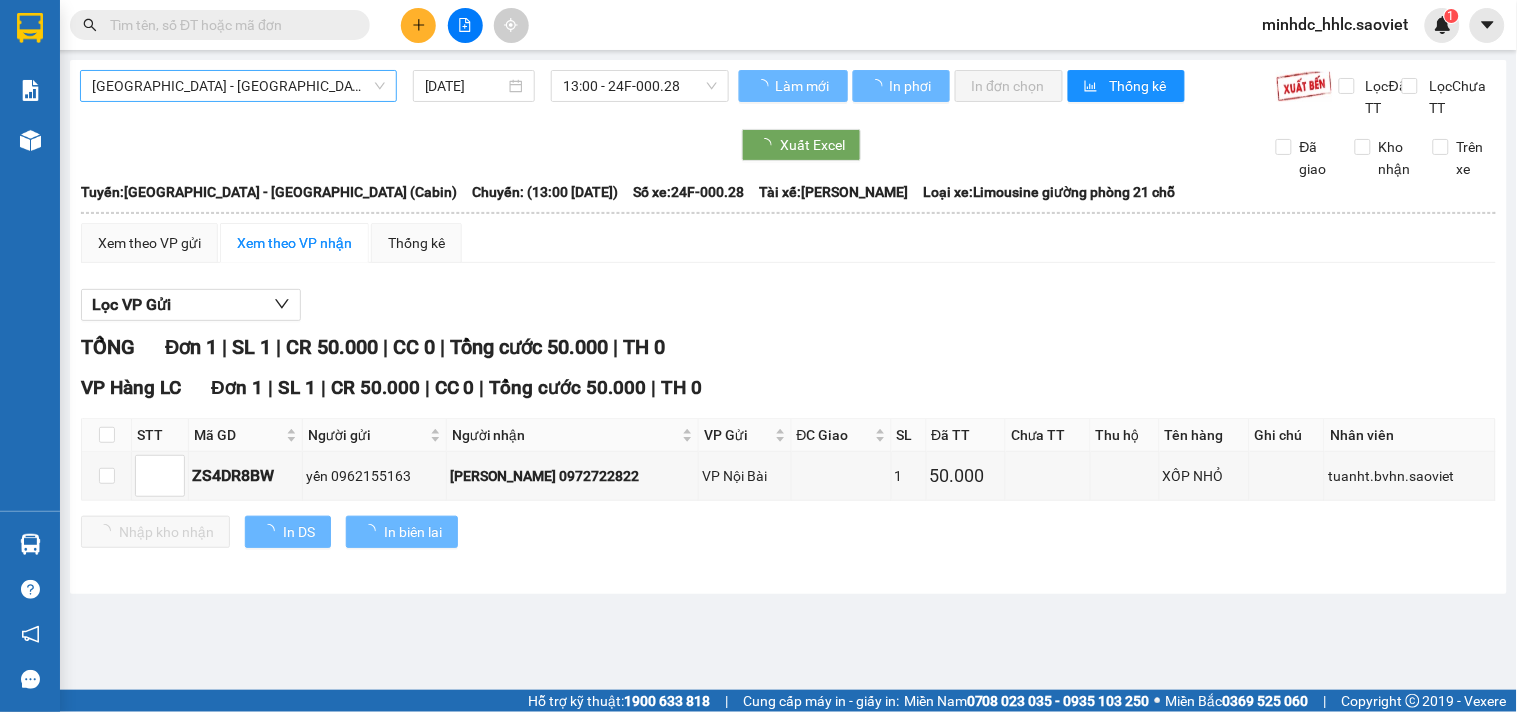 click on "Hà Nội - Lào Cai (Cabin)" at bounding box center [238, 86] 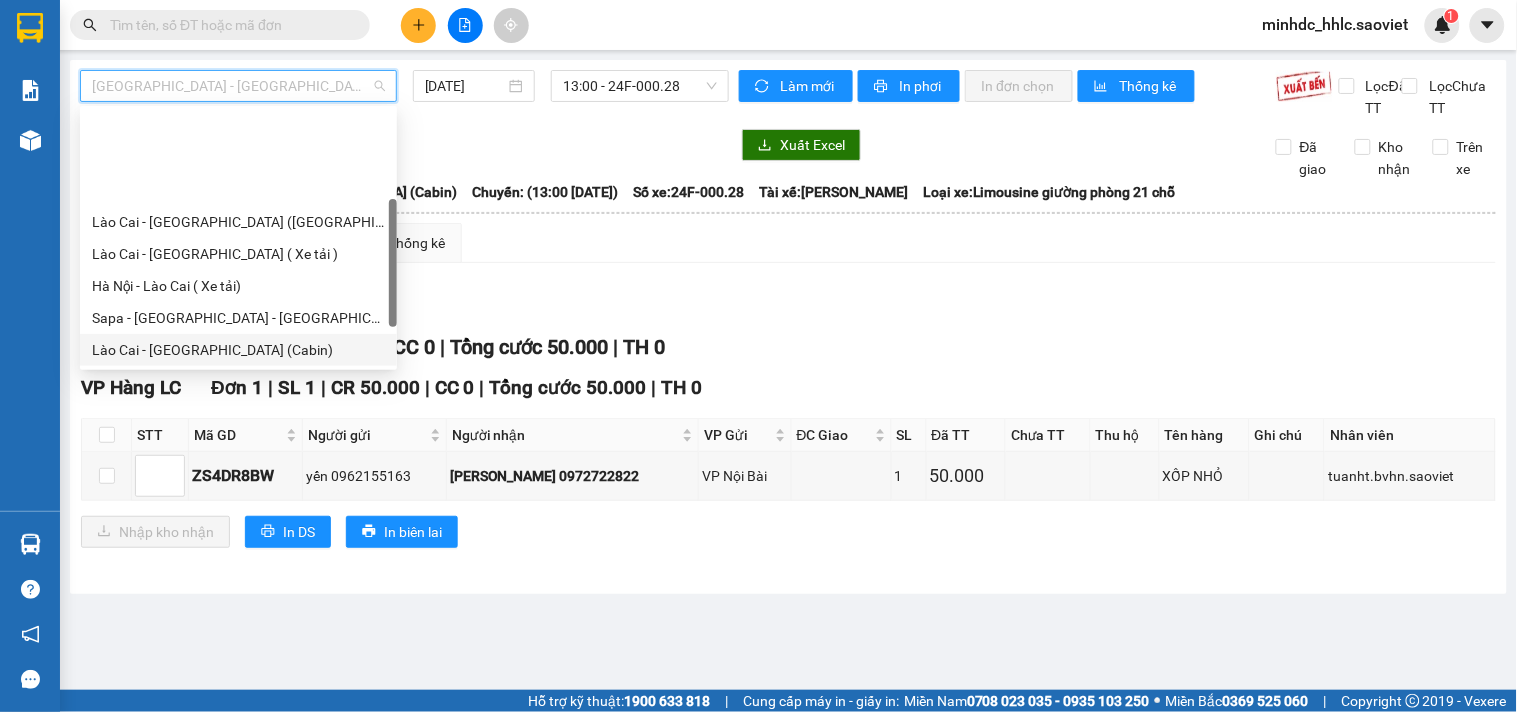 scroll, scrollTop: 160, scrollLeft: 0, axis: vertical 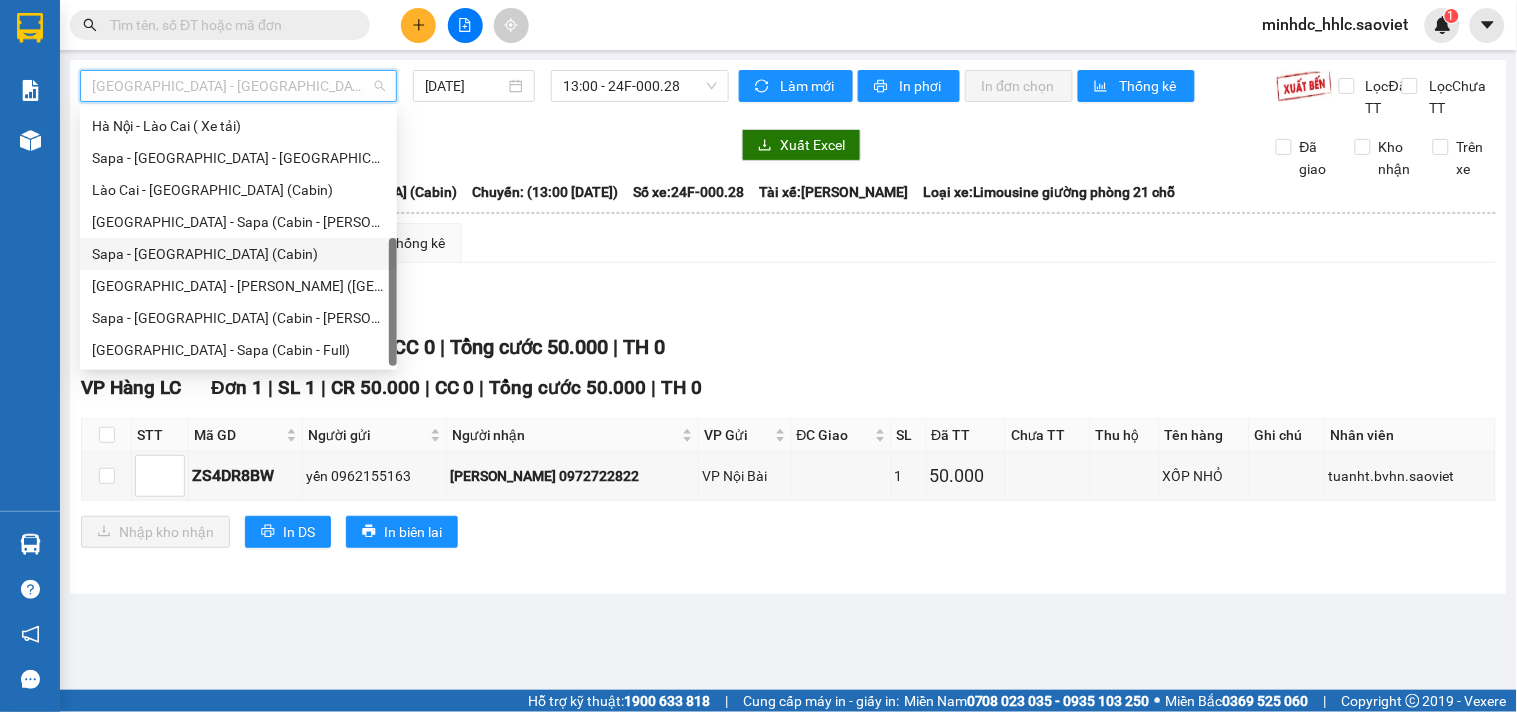 click on "Sapa - Hà Nội (Cabin)" at bounding box center (238, 254) 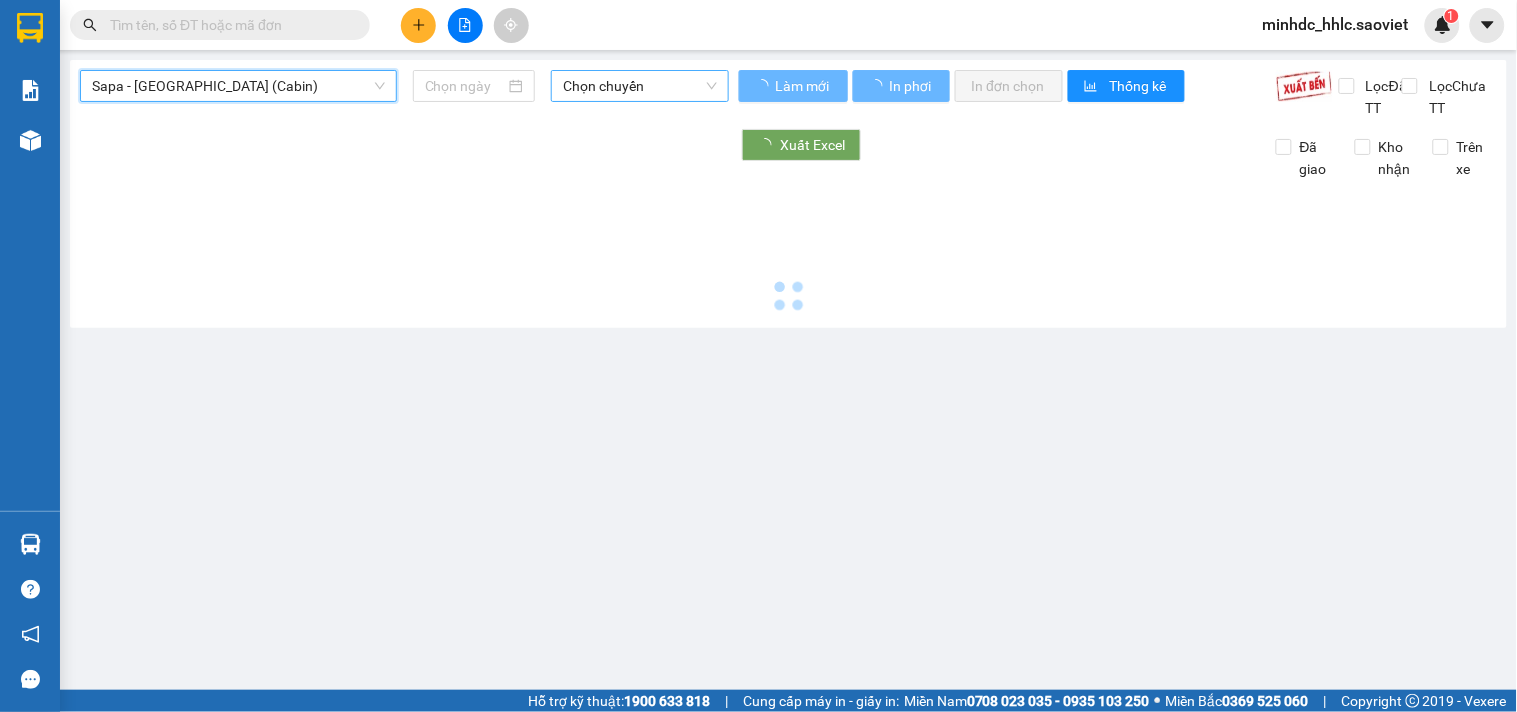 click on "Chọn chuyến" at bounding box center (640, 86) 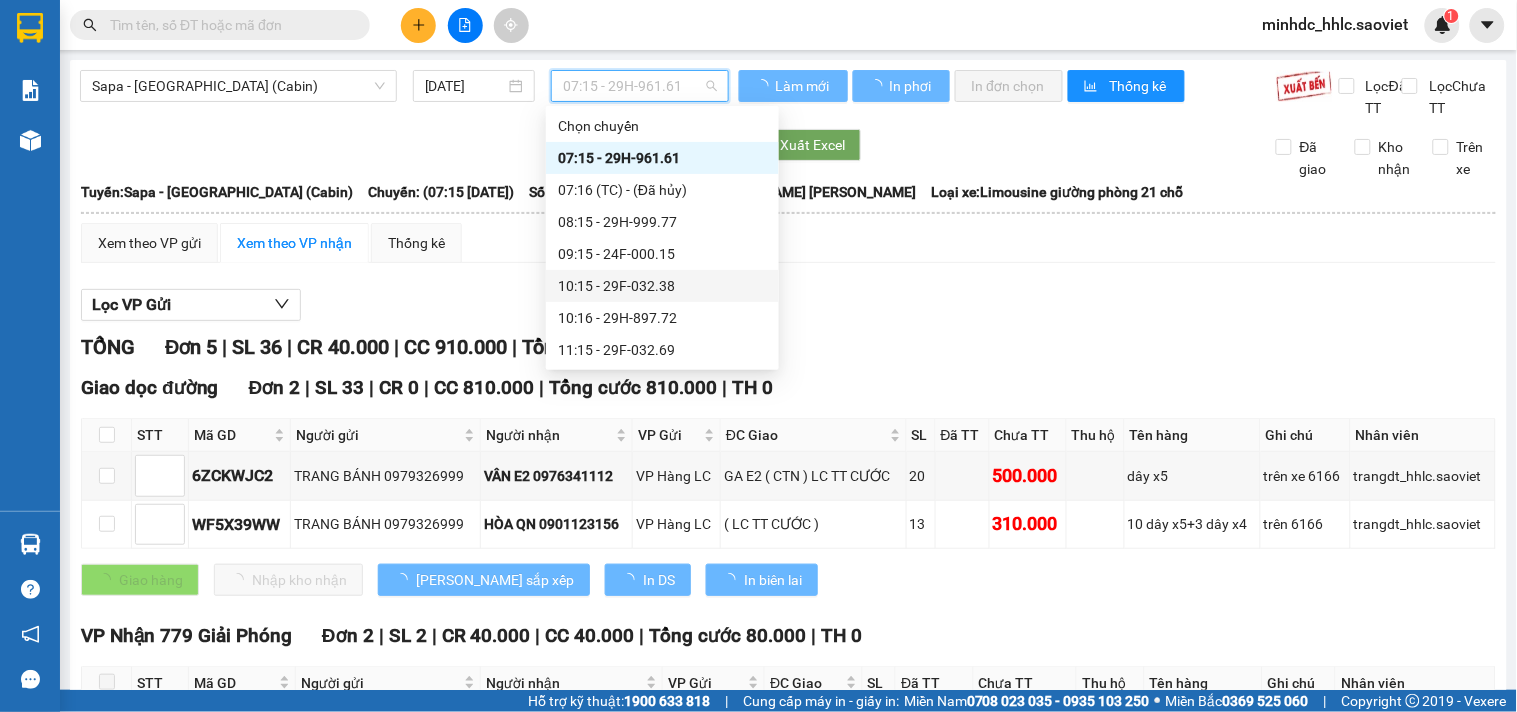 click on "09:15     - 24F-000.15" at bounding box center [662, 254] 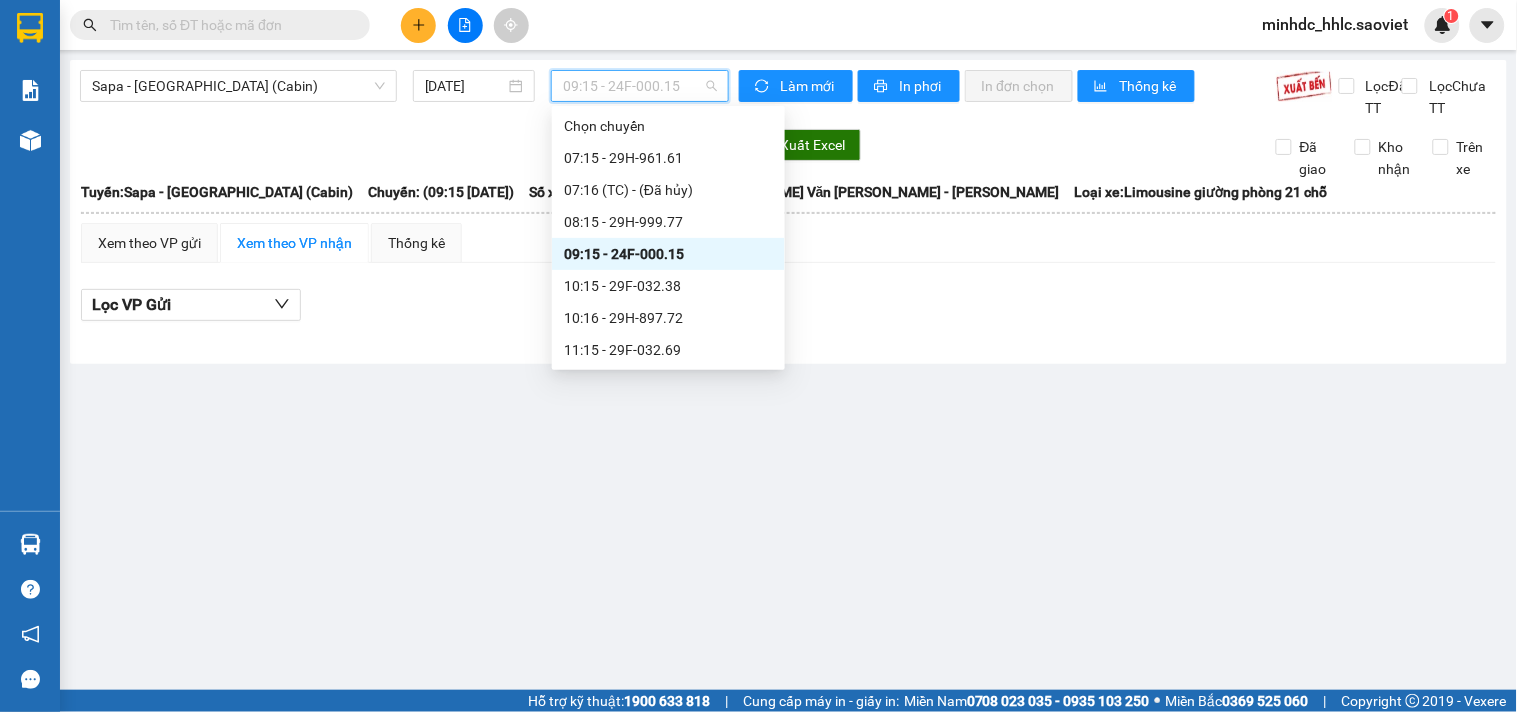 click on "09:15     - 24F-000.15" at bounding box center [640, 86] 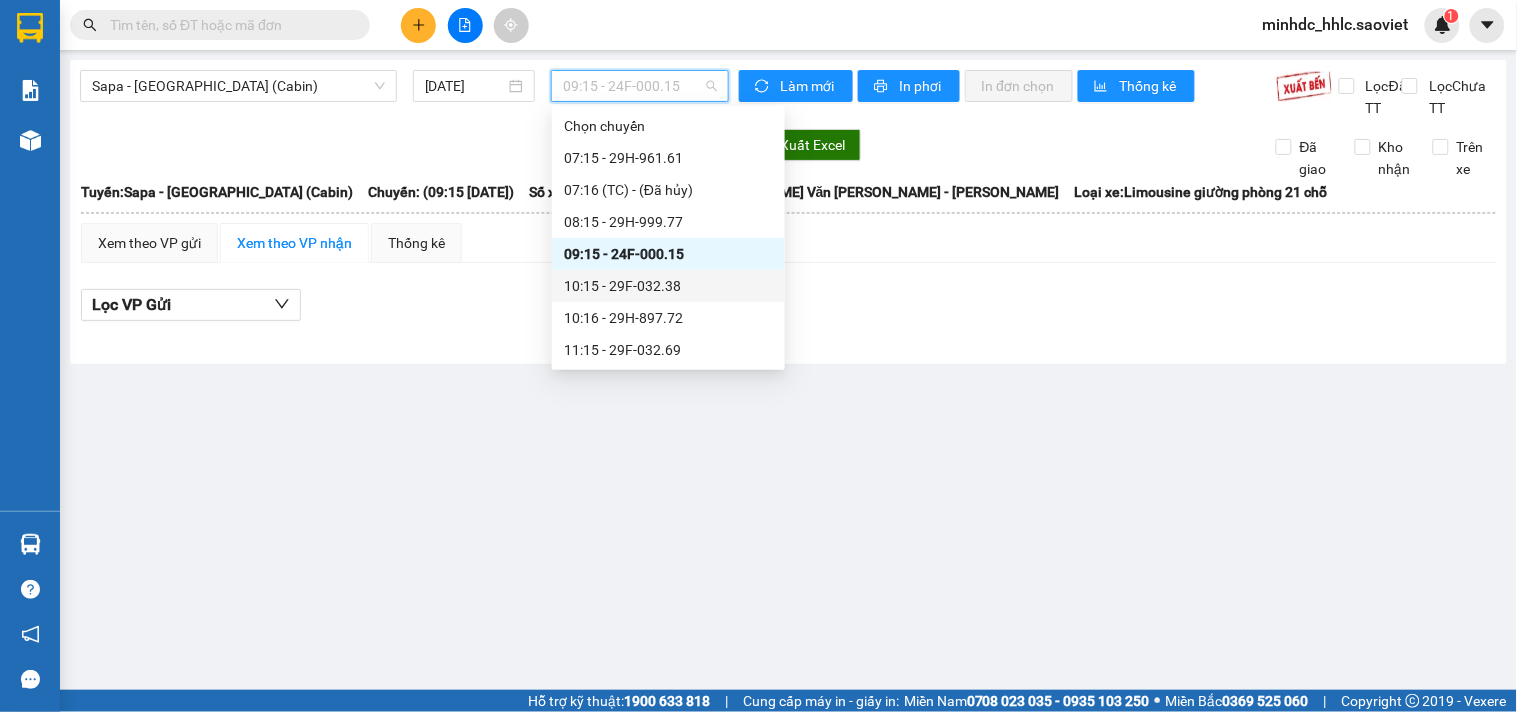 click on "10:15     - 29F-032.38" at bounding box center [668, 286] 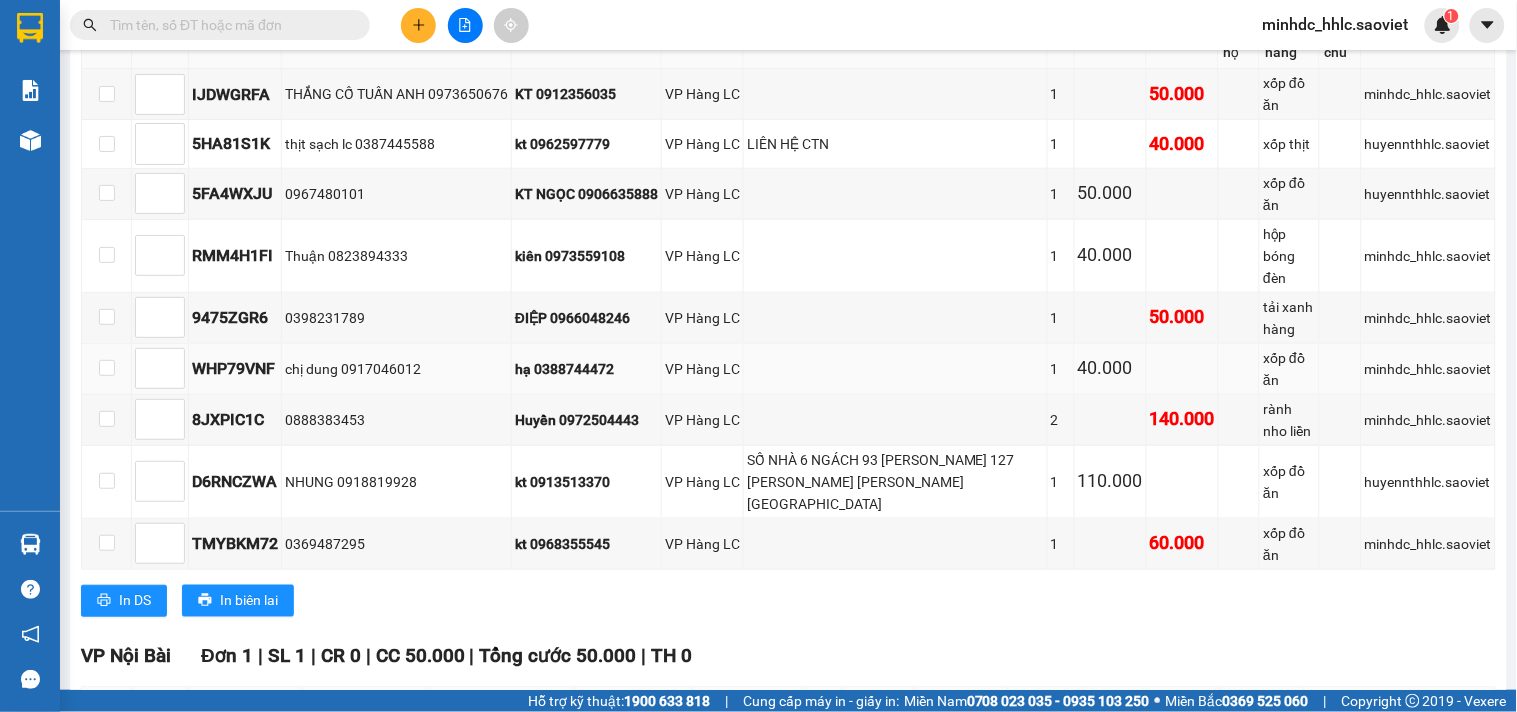 scroll, scrollTop: 444, scrollLeft: 0, axis: vertical 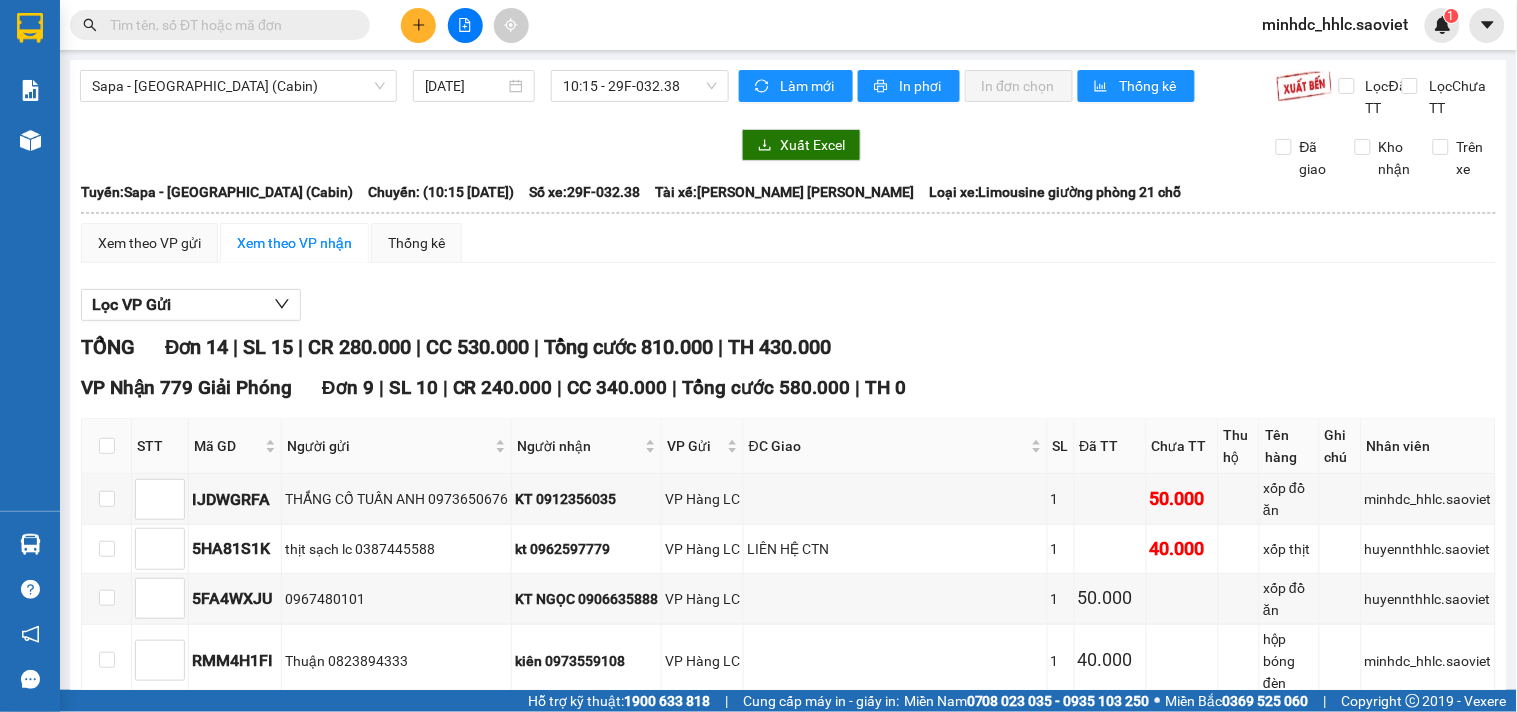 click at bounding box center [228, 25] 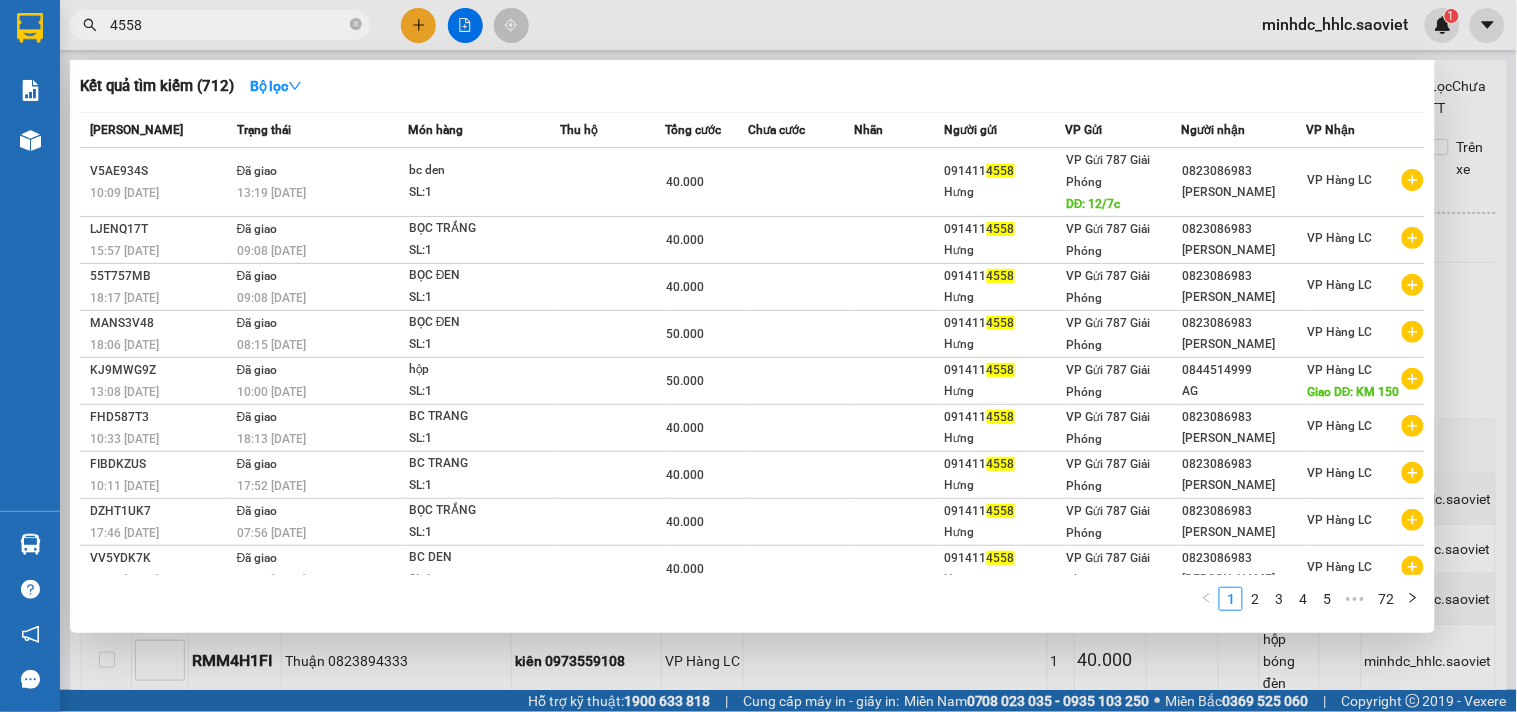 click on "4558" at bounding box center (228, 25) 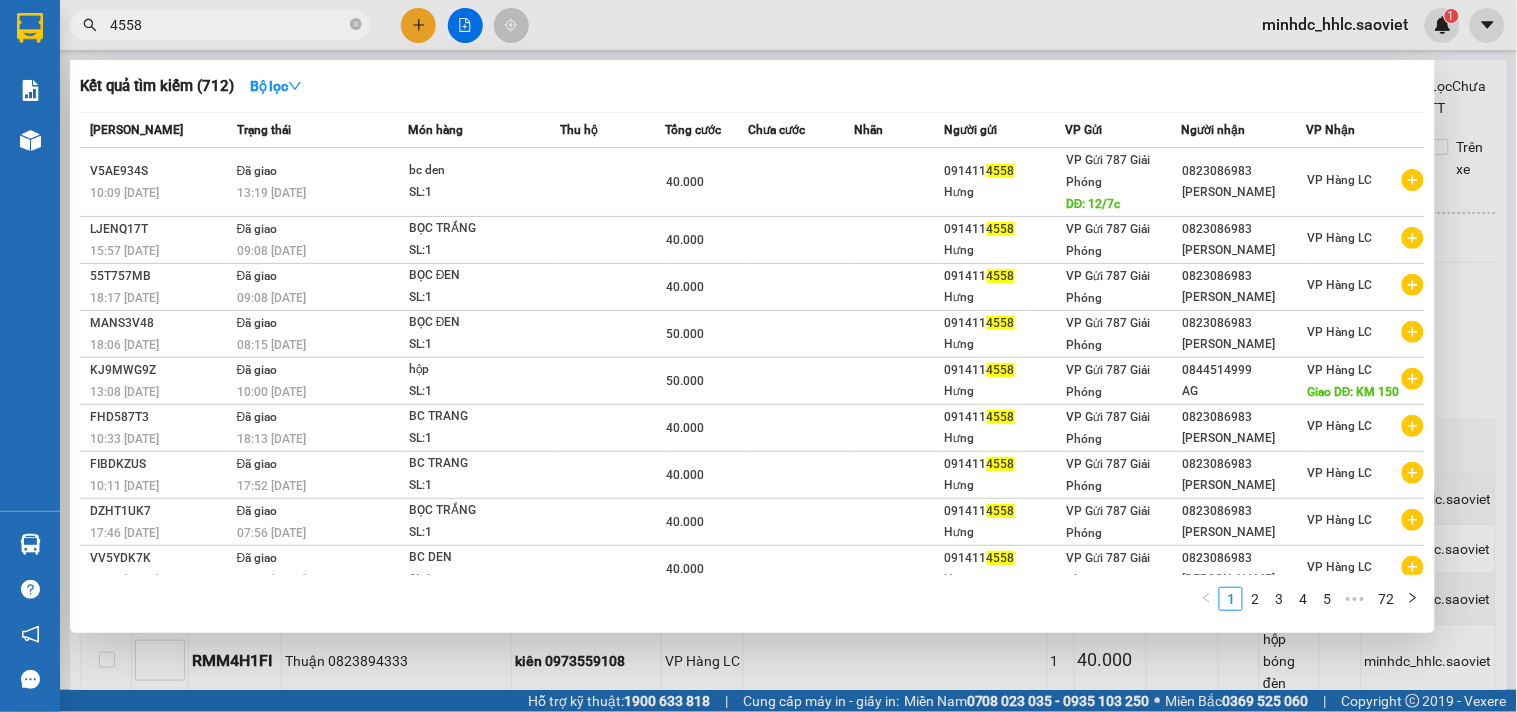 click on "4558" at bounding box center [228, 25] 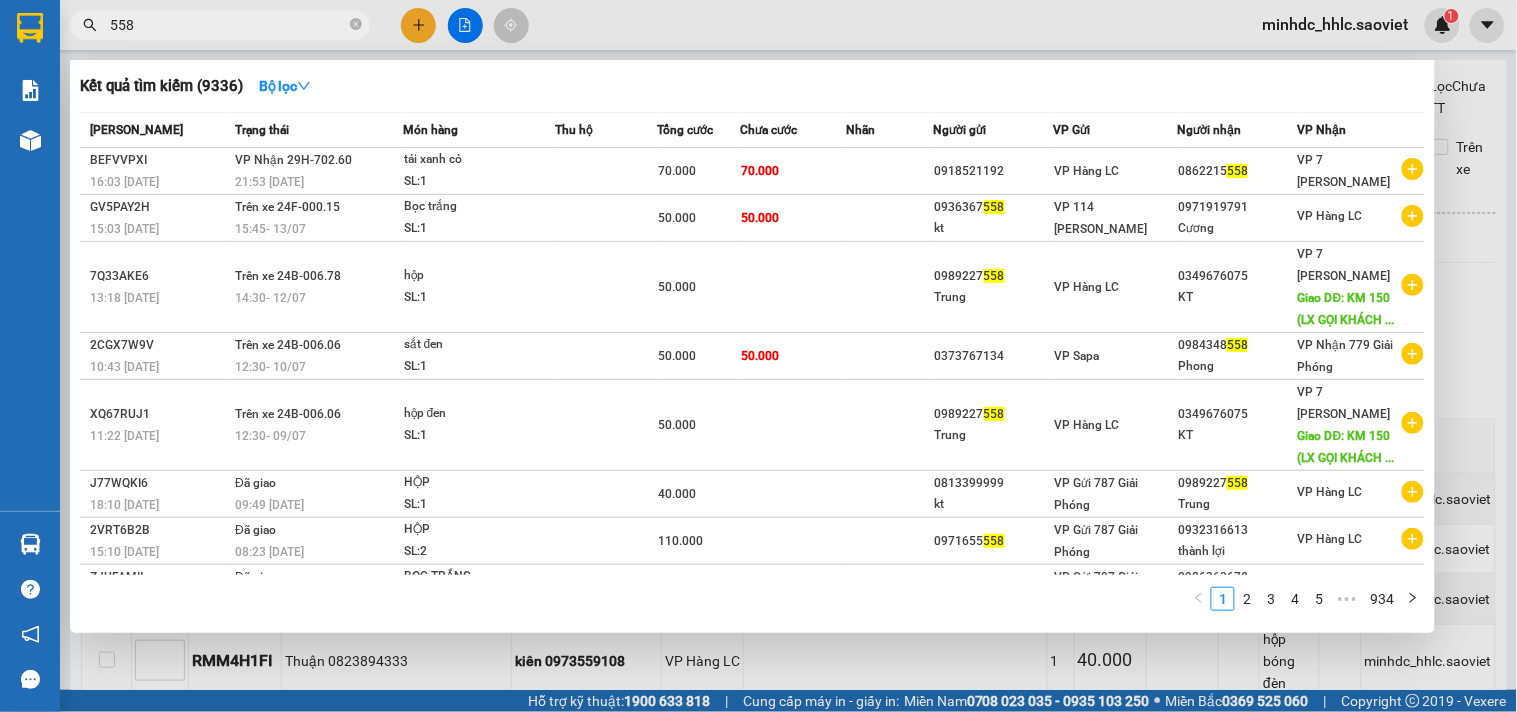 type on "558" 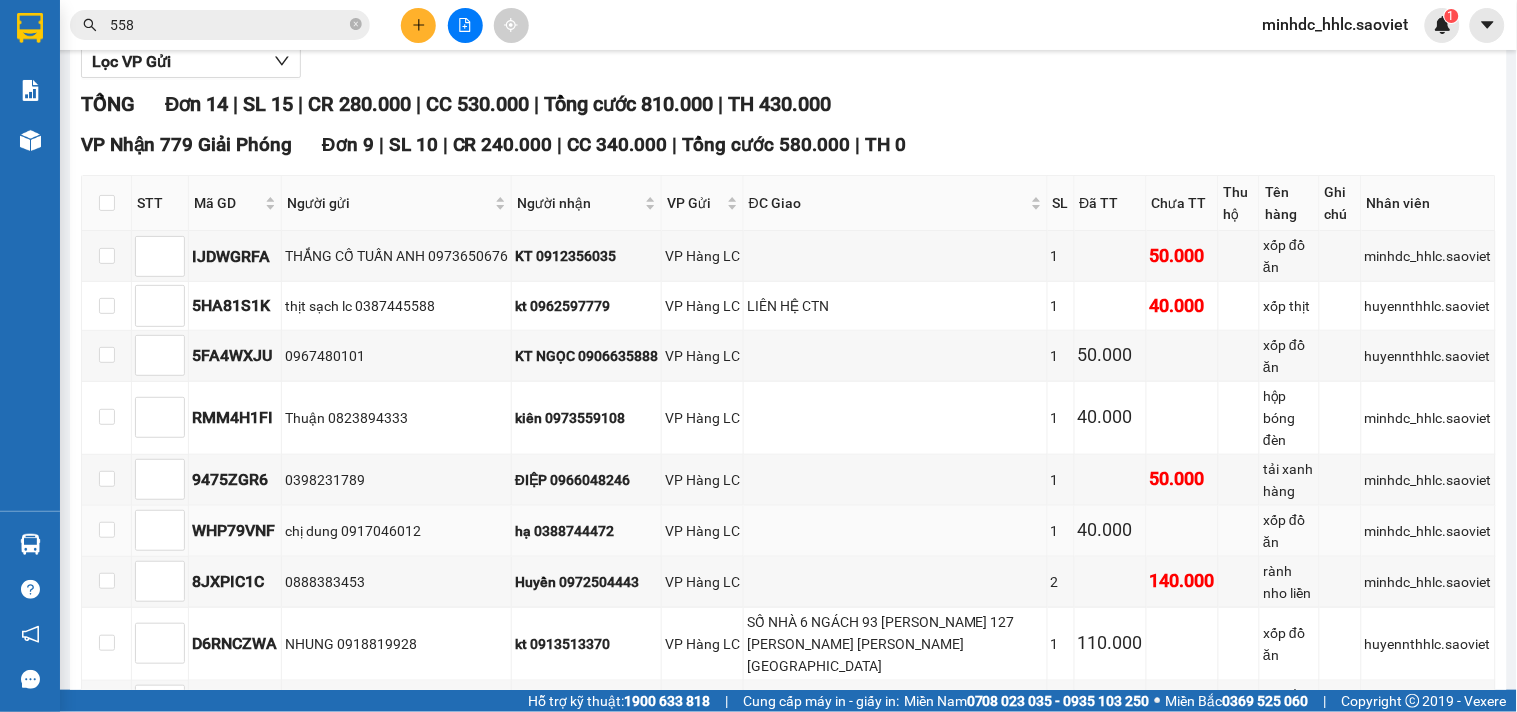 scroll, scrollTop: 222, scrollLeft: 0, axis: vertical 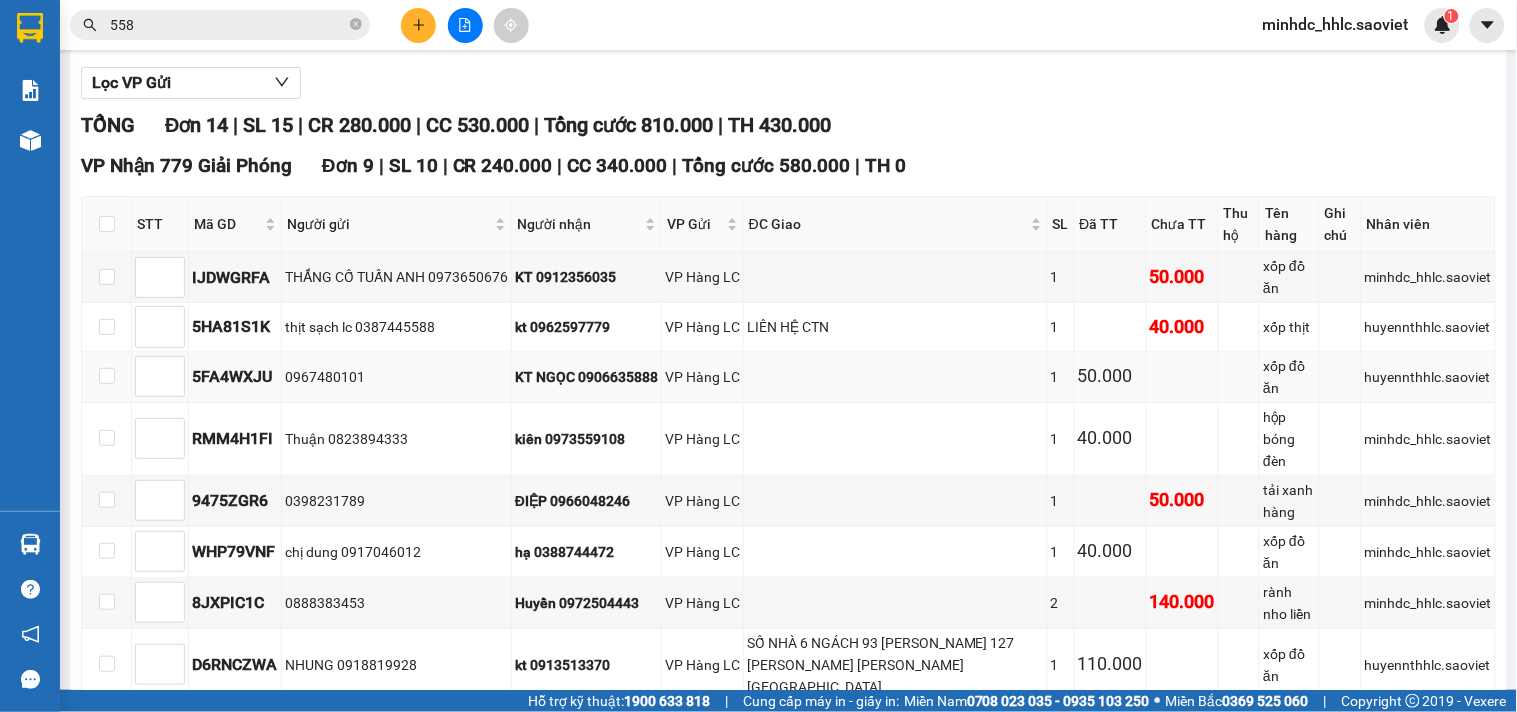 click on "KT NGỌC  0906635888" at bounding box center (586, 377) 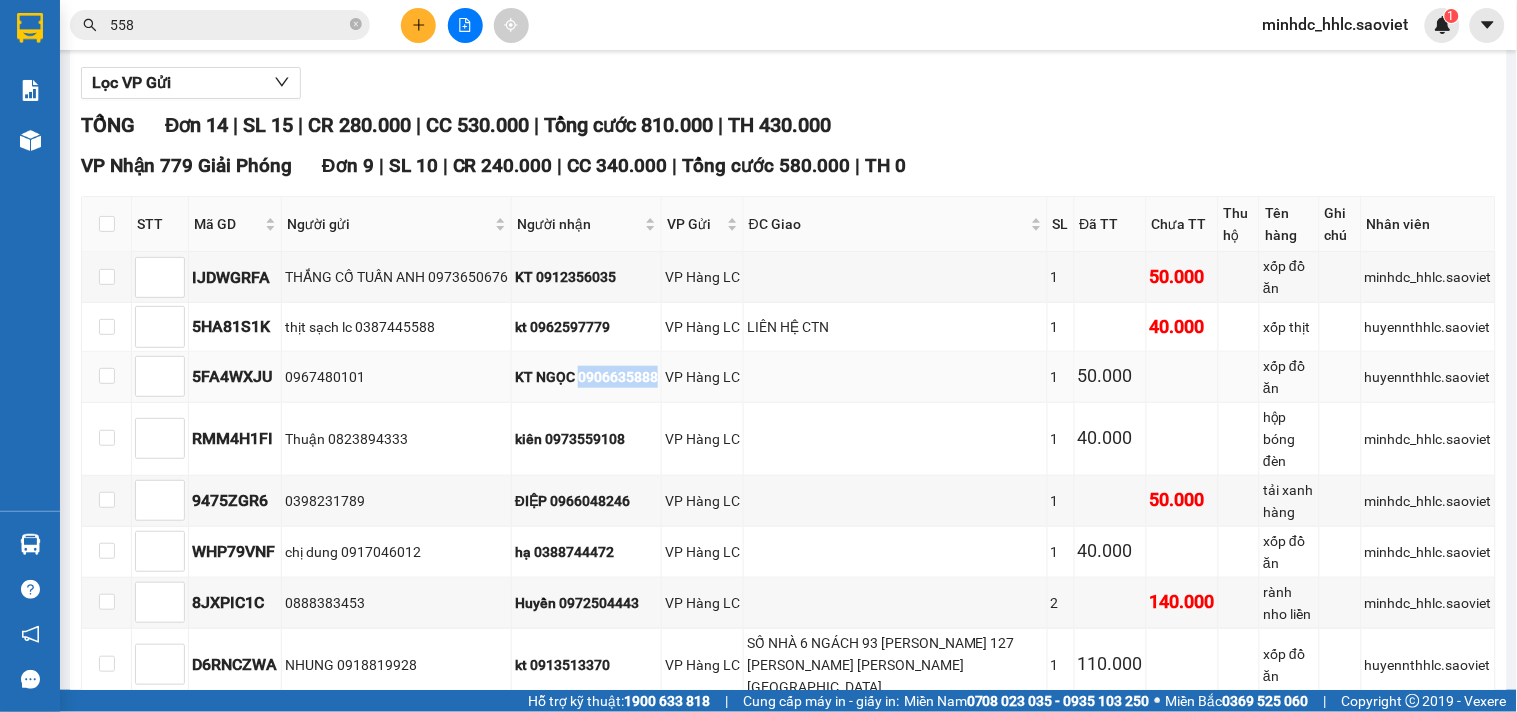 click on "KT NGỌC  0906635888" at bounding box center (586, 377) 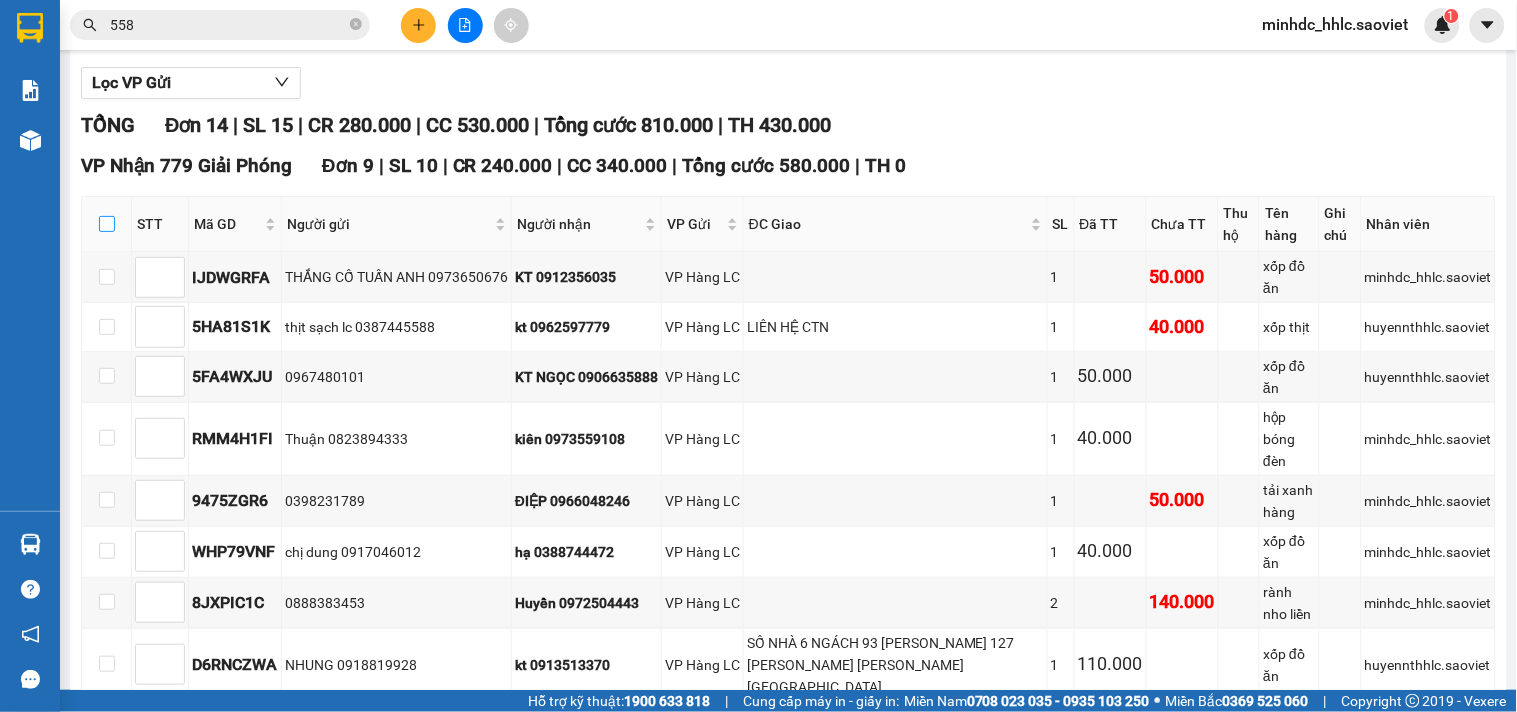 click at bounding box center (107, 224) 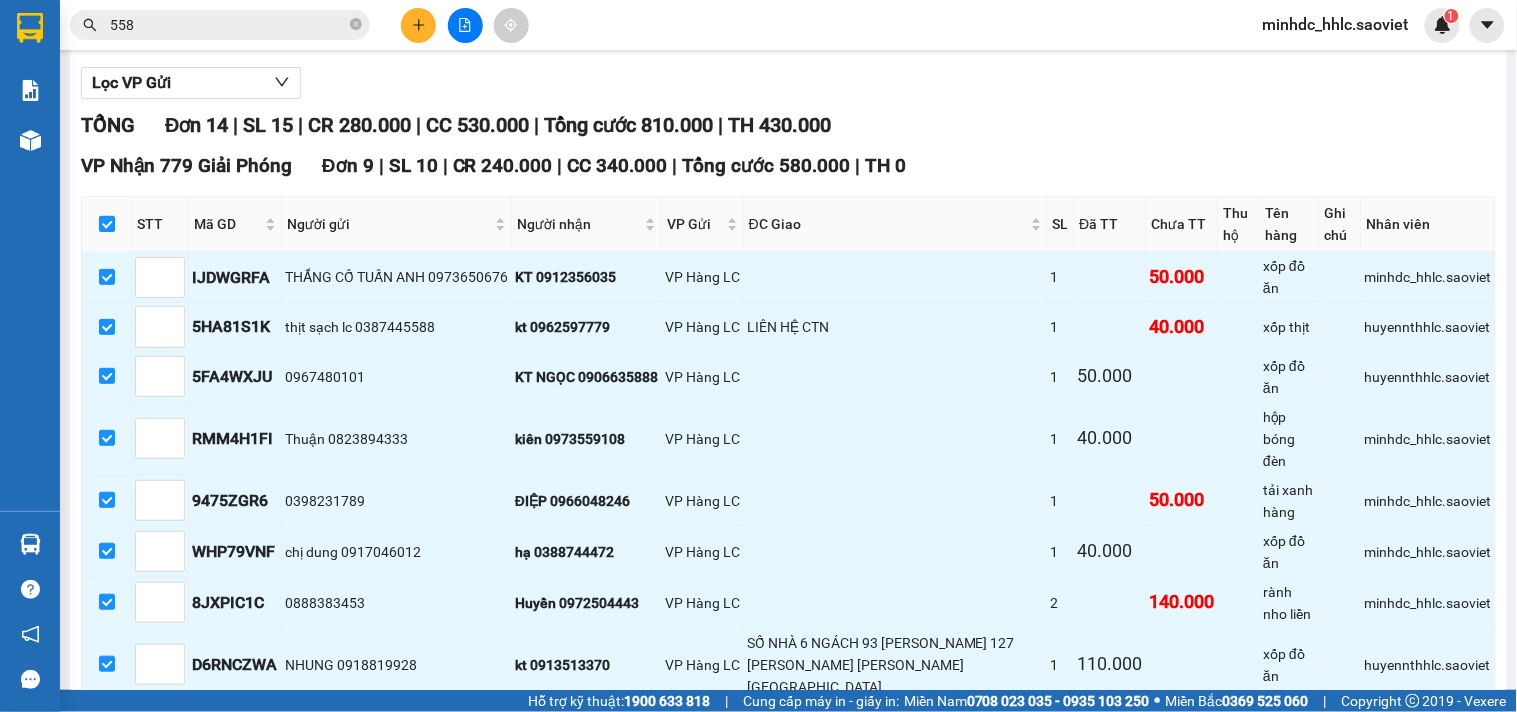 click at bounding box center [107, 224] 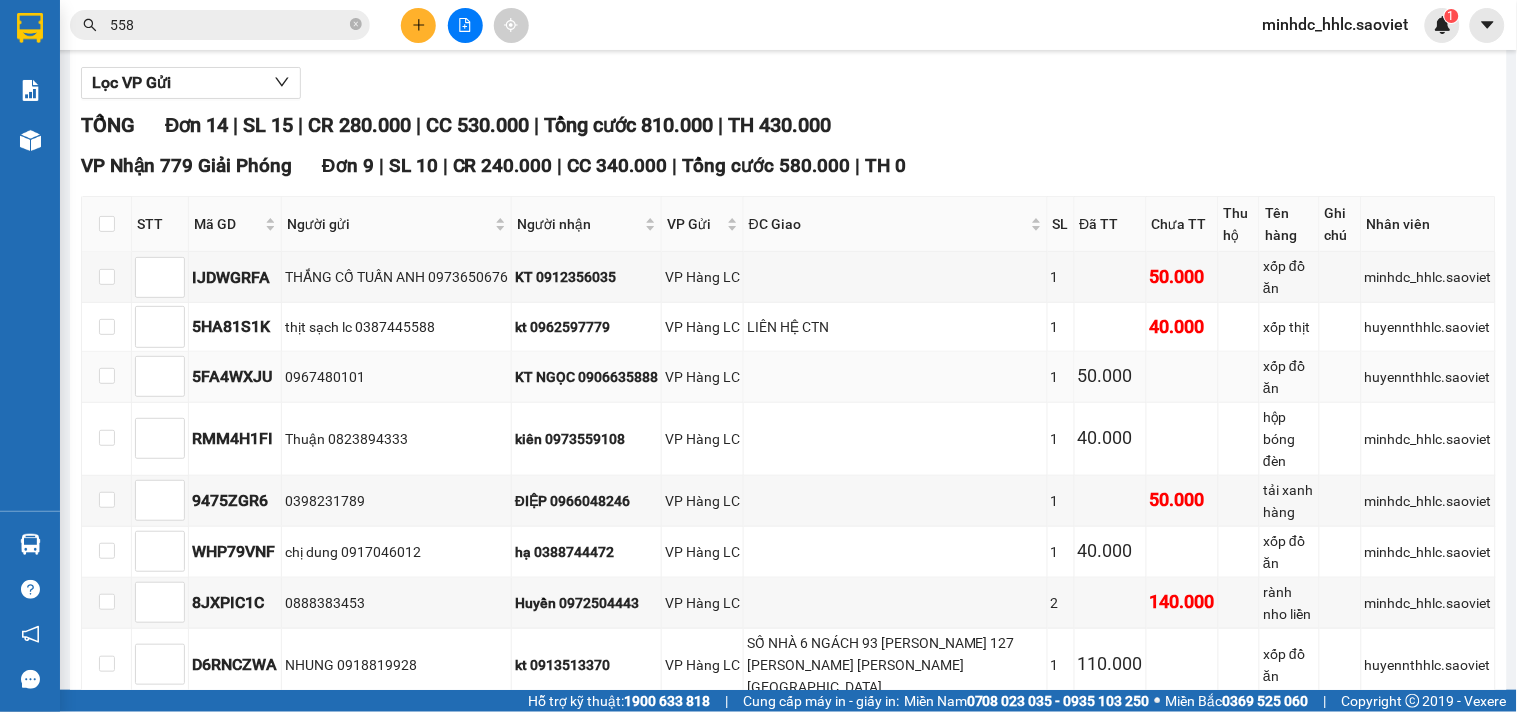 click on "KT NGỌC  0906635888" at bounding box center [586, 377] 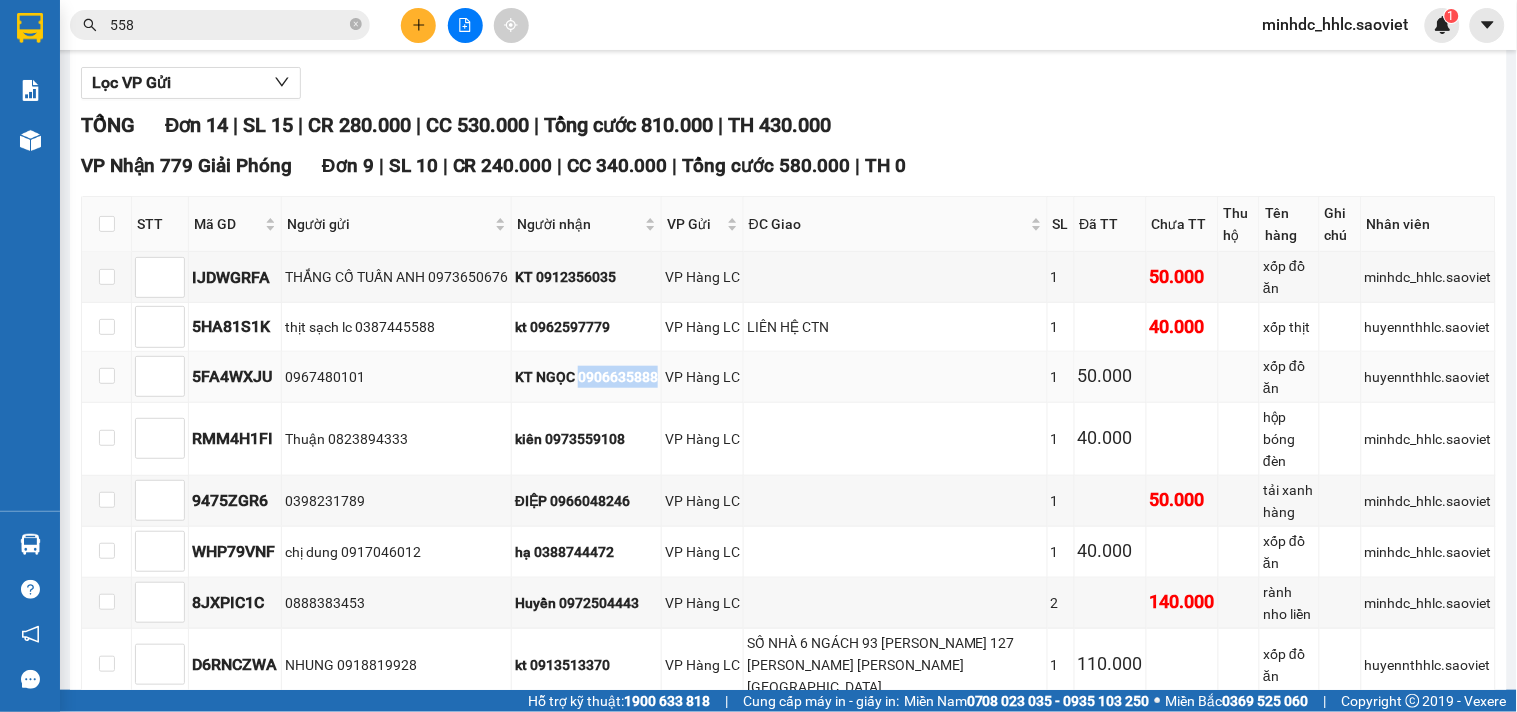 click on "KT NGỌC  0906635888" at bounding box center [586, 377] 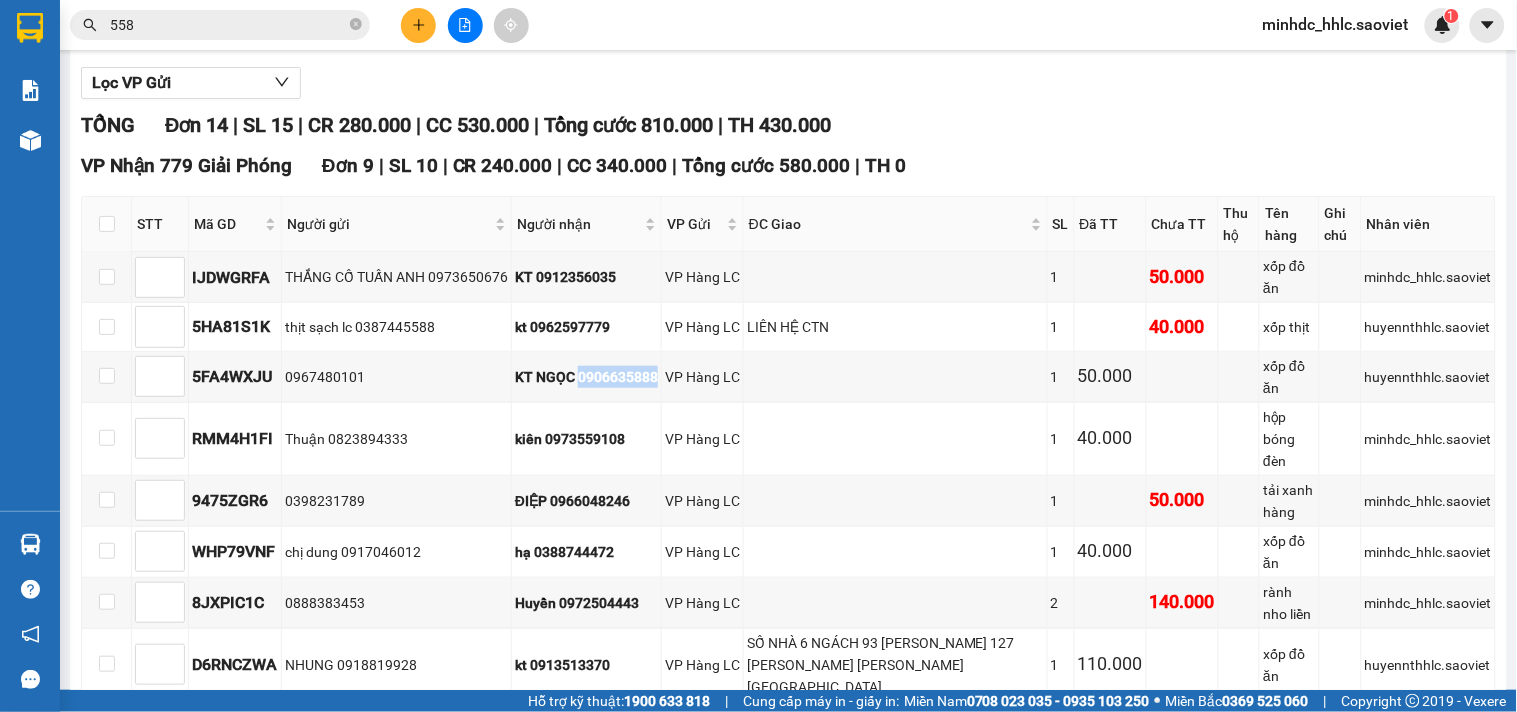 click at bounding box center [465, 25] 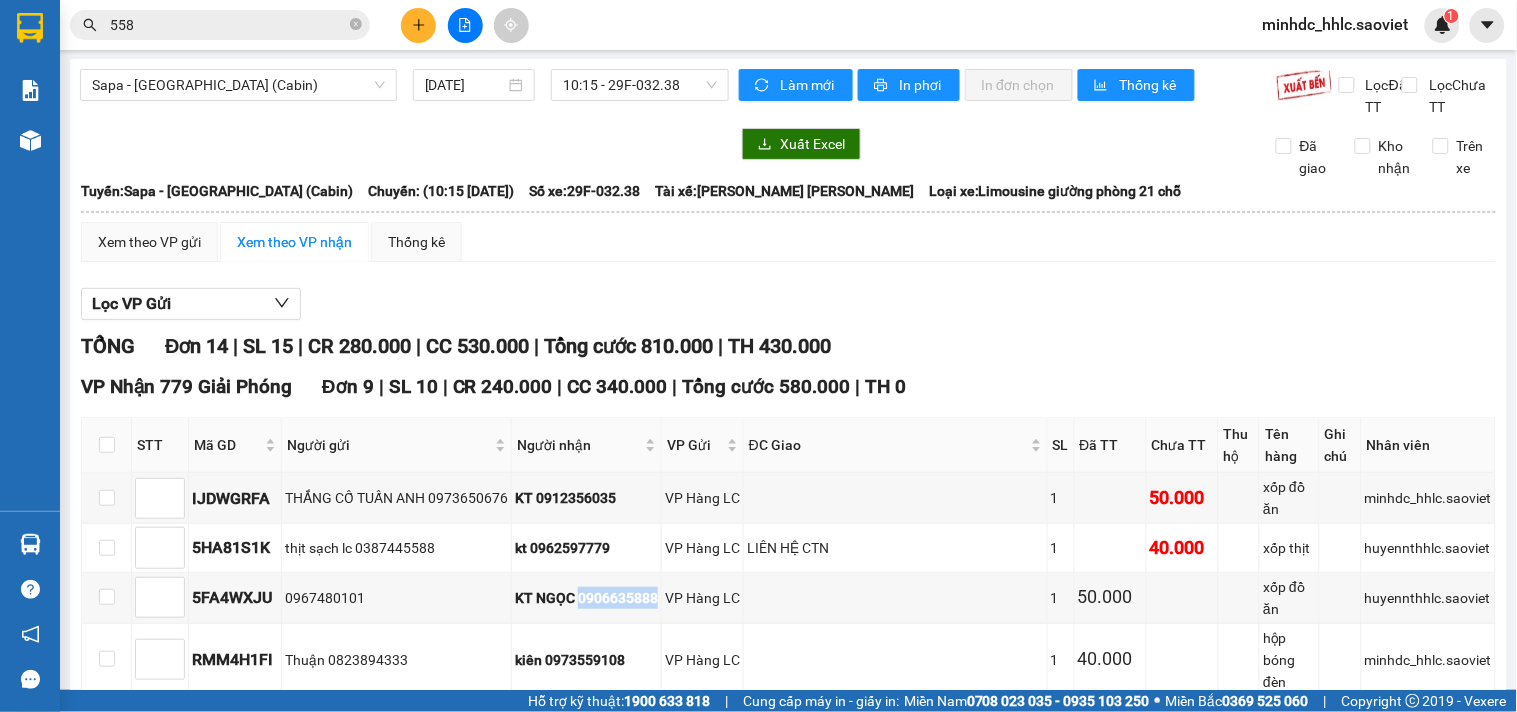 scroll, scrollTop: 0, scrollLeft: 0, axis: both 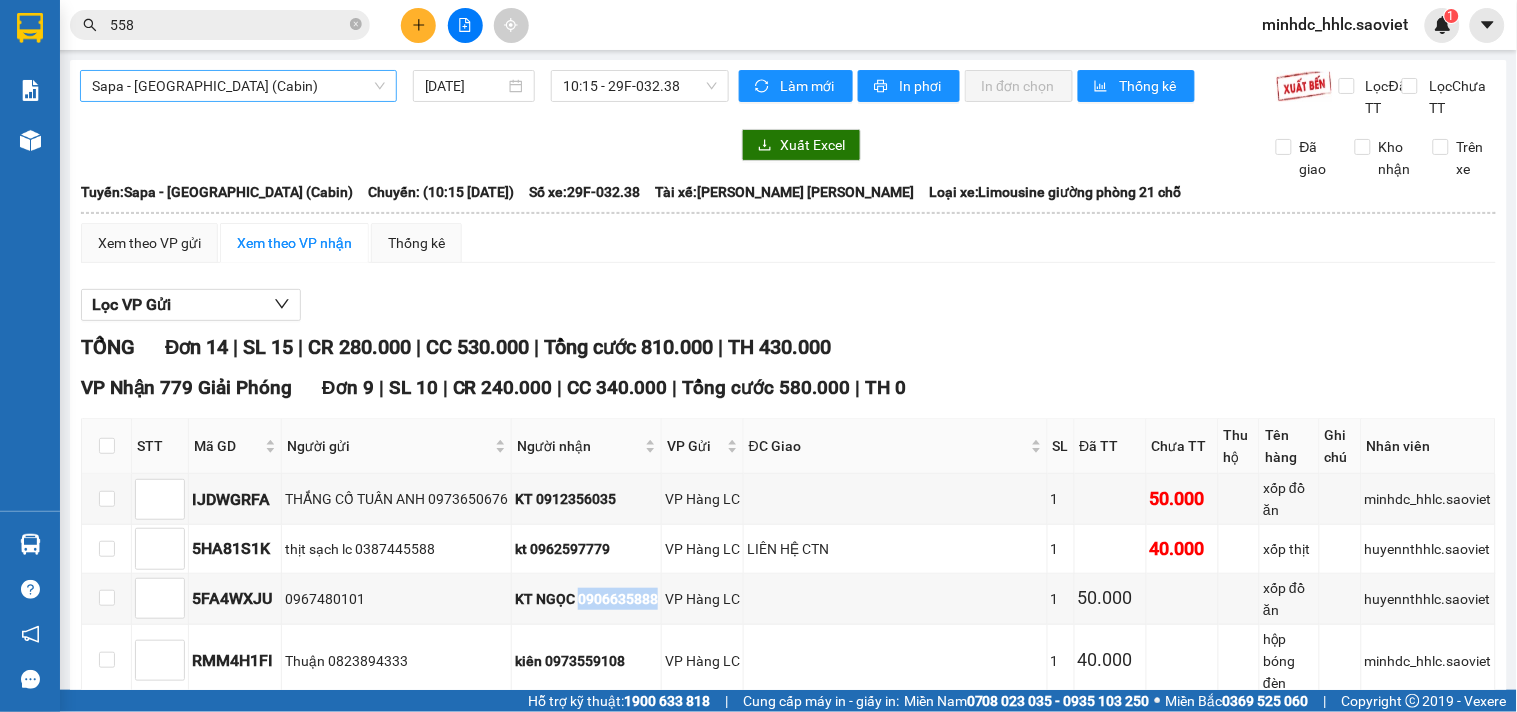 click on "Sapa - Hà Nội (Cabin)" at bounding box center [238, 86] 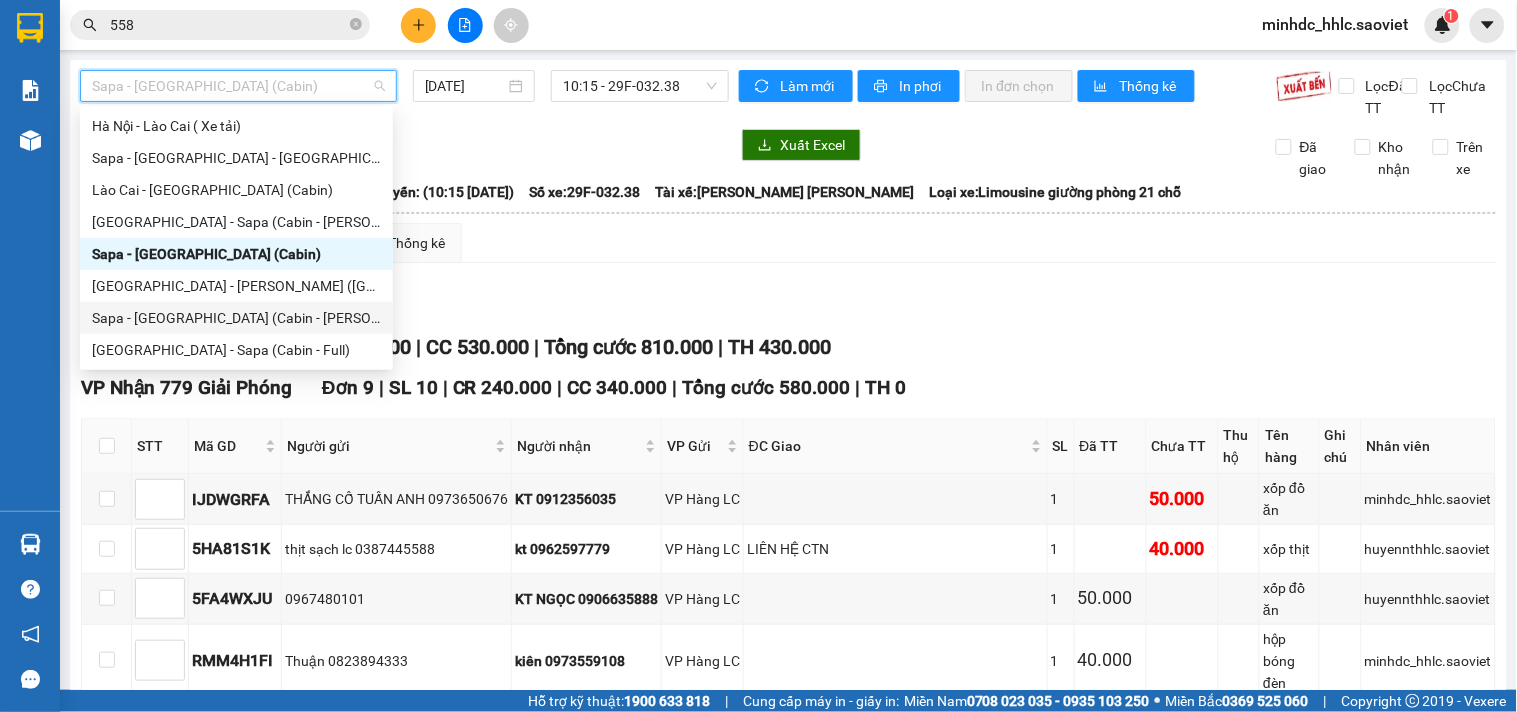 scroll, scrollTop: 0, scrollLeft: 0, axis: both 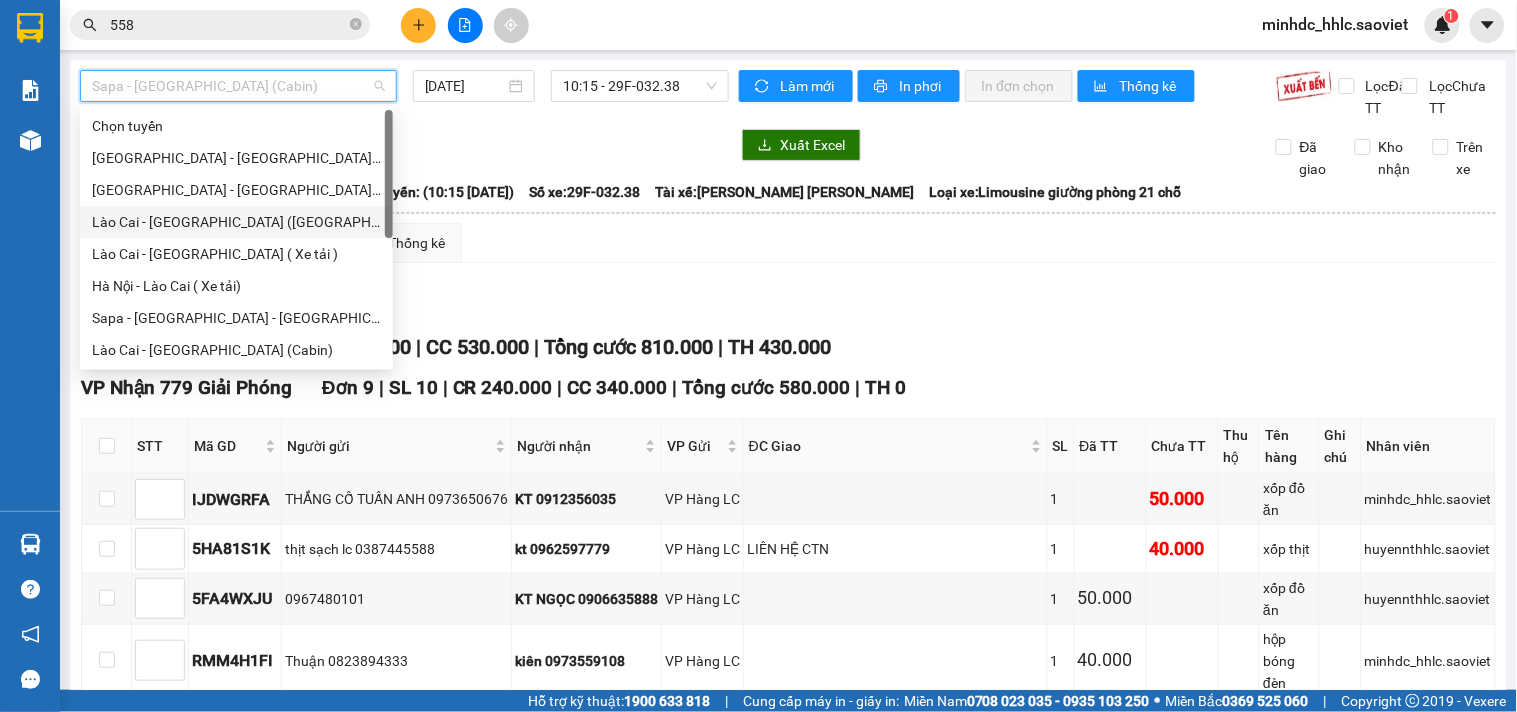 drag, startPoint x: 216, startPoint y: 226, endPoint x: 443, endPoint y: 153, distance: 238.44916 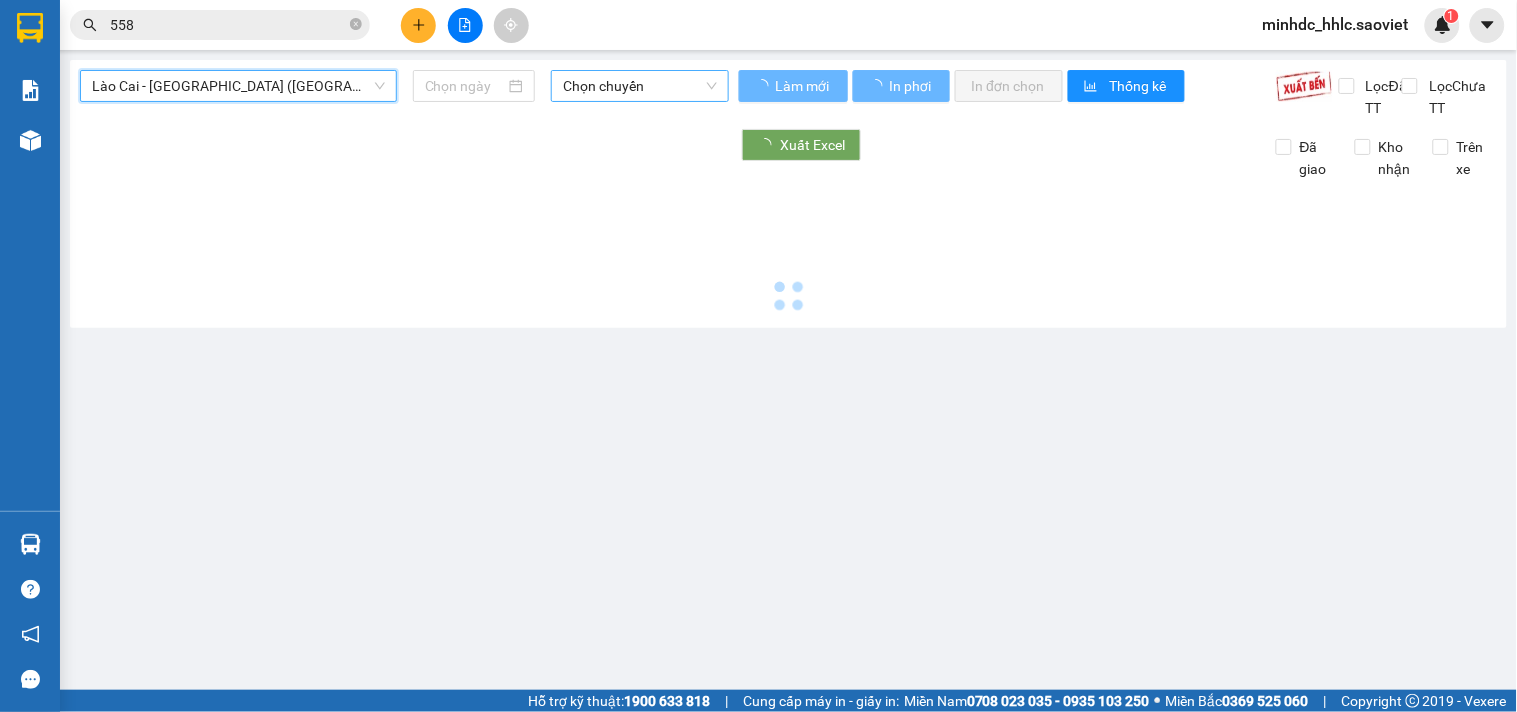 type on "13/07/2025" 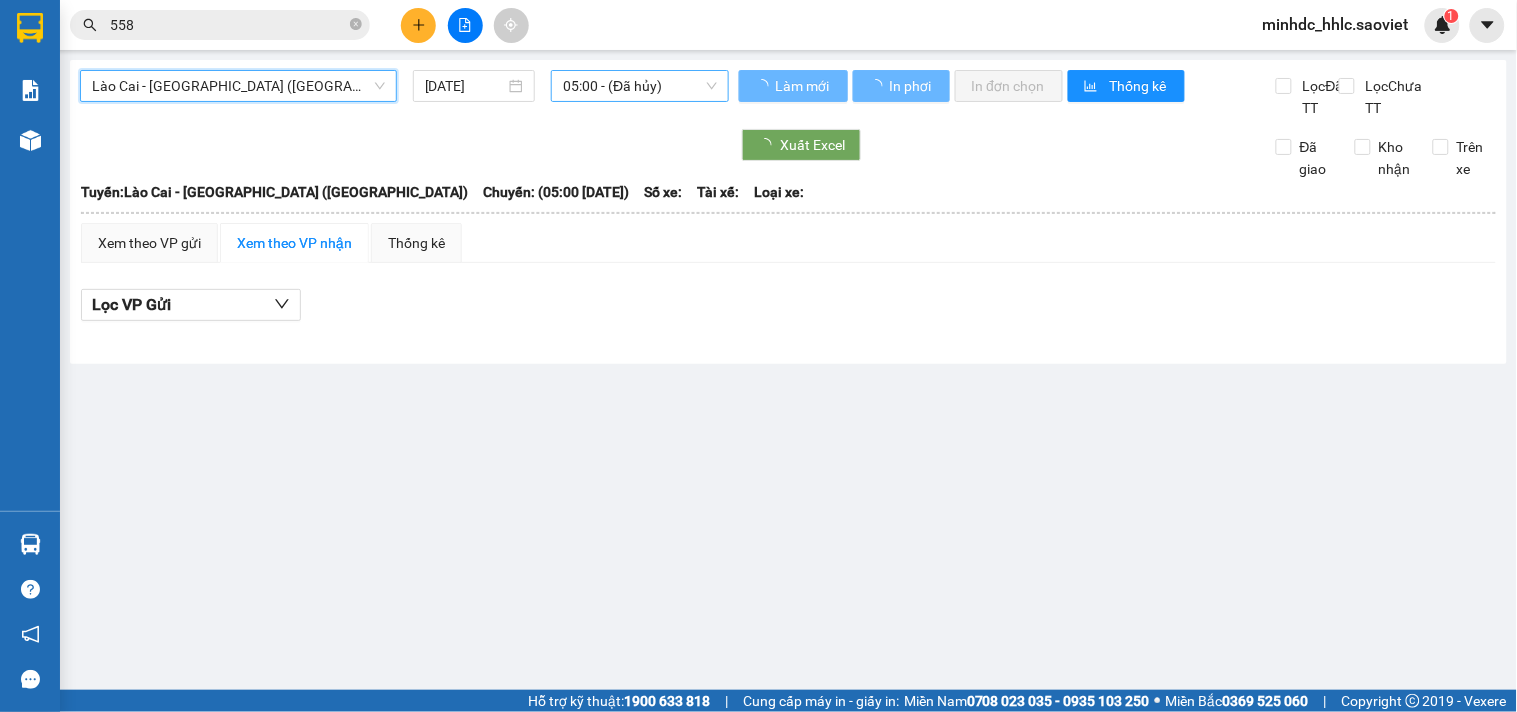 click on "05:00     - (Đã hủy)" at bounding box center (640, 86) 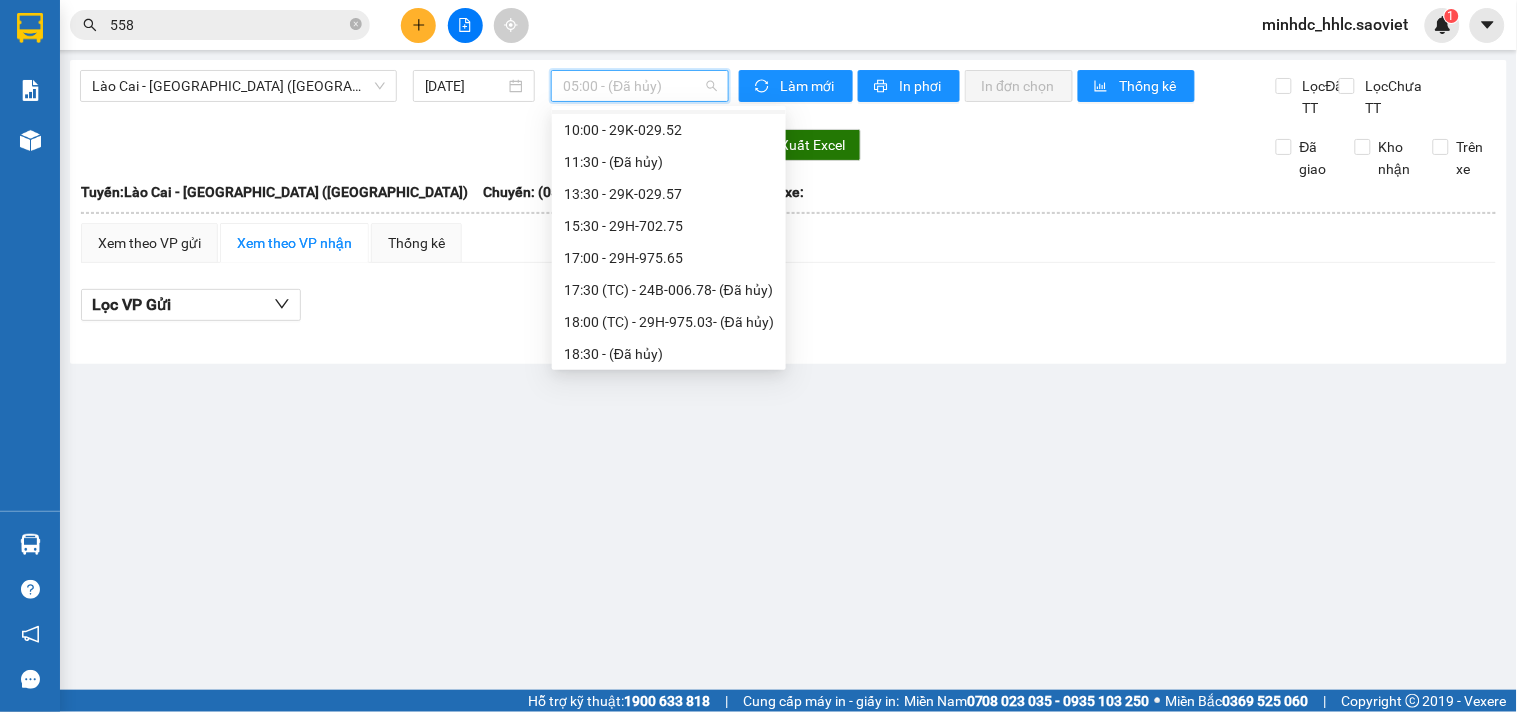 scroll, scrollTop: 222, scrollLeft: 0, axis: vertical 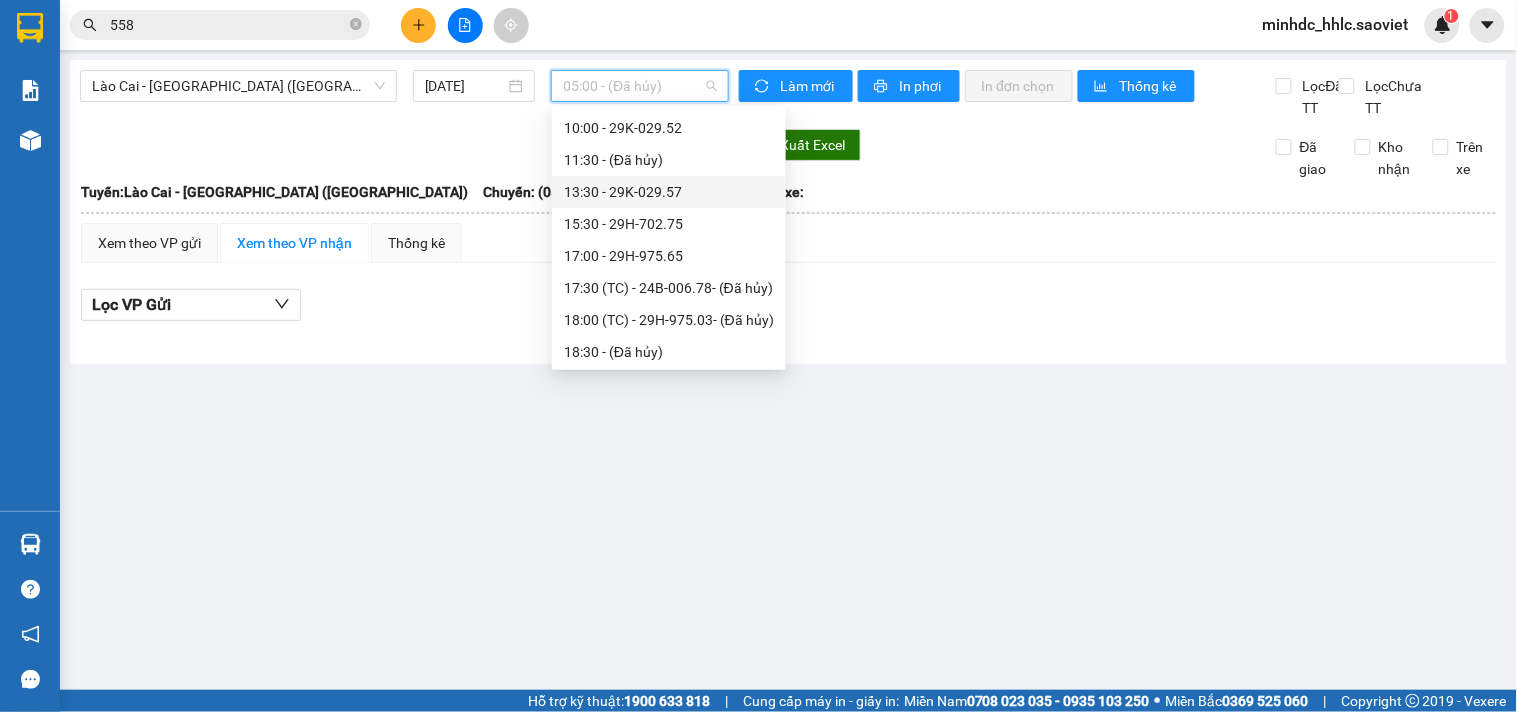 click on "13:30     - 29K-029.57" at bounding box center (669, 192) 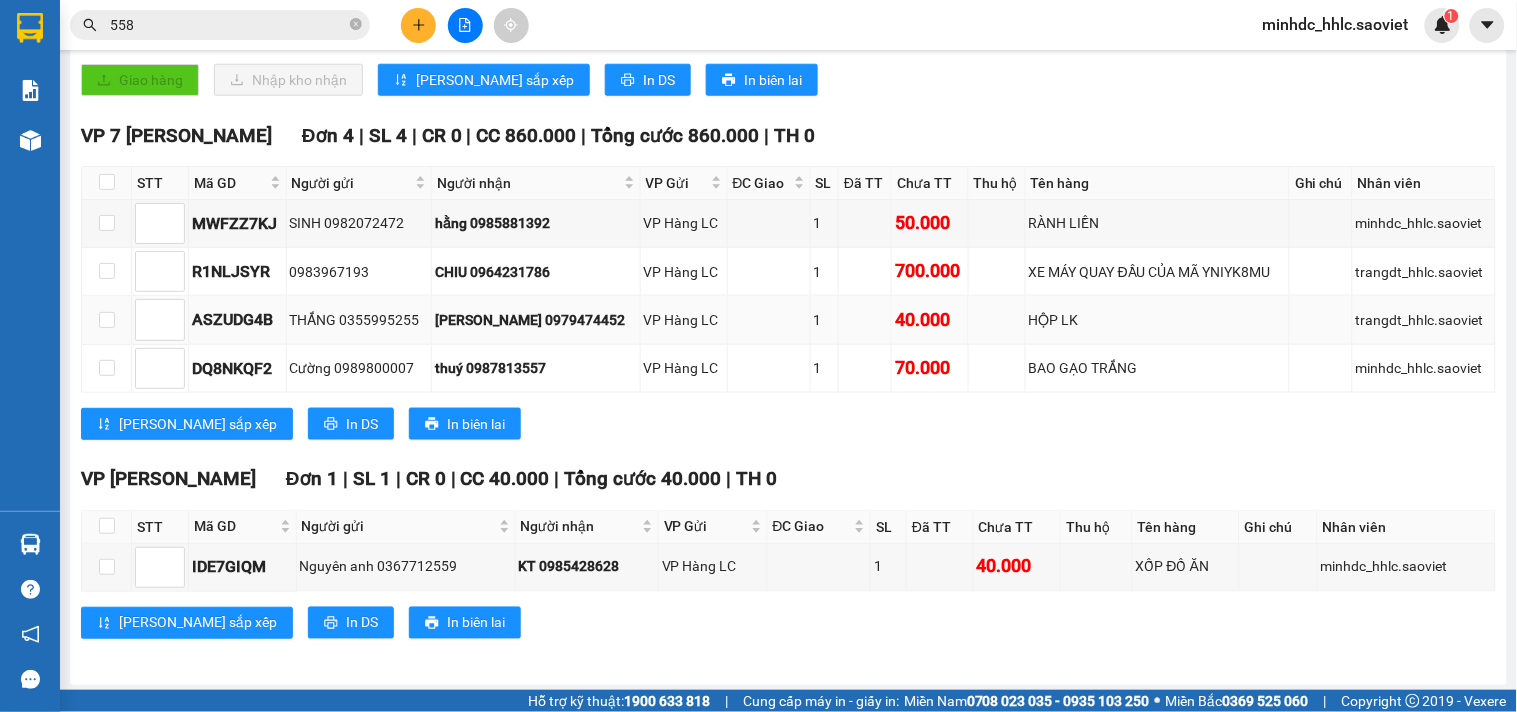 scroll, scrollTop: 530, scrollLeft: 0, axis: vertical 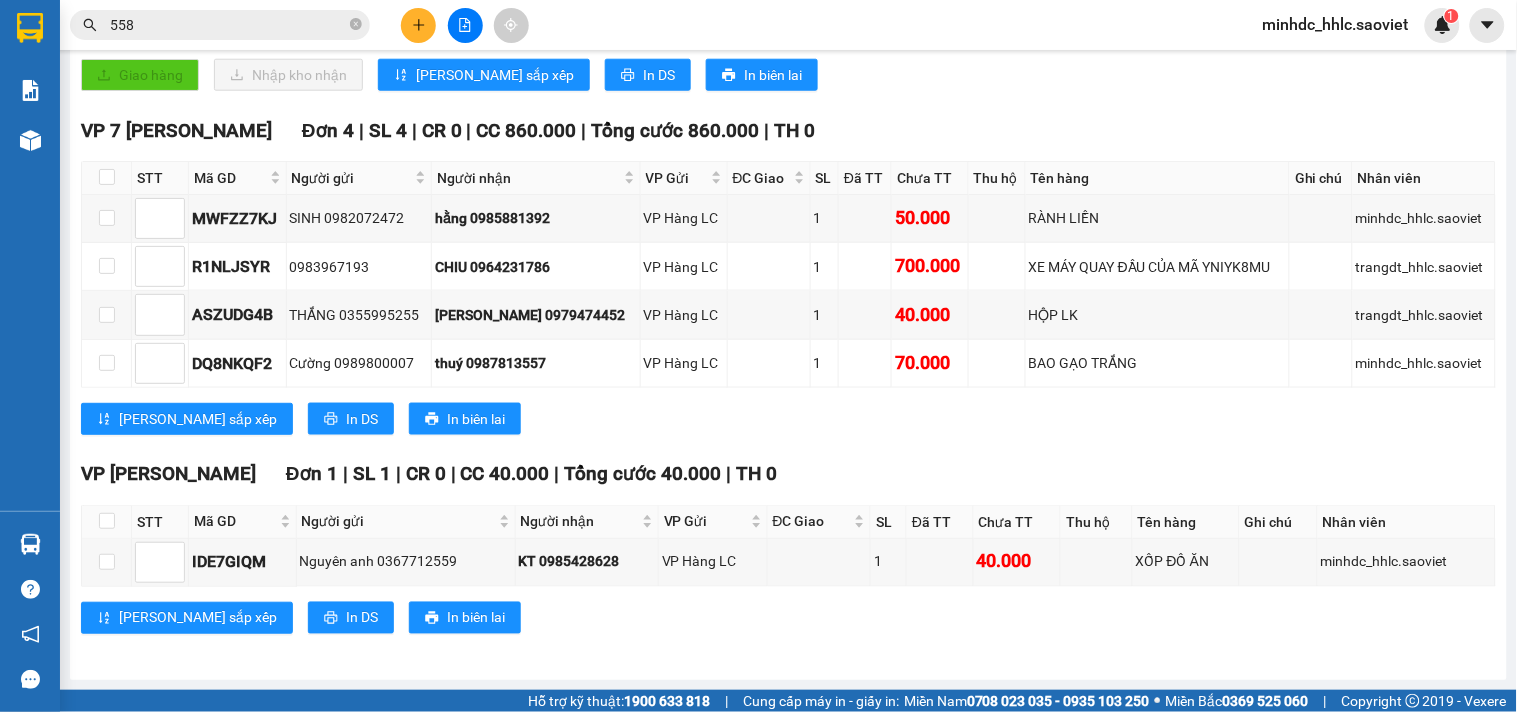 click on "558" at bounding box center [228, 25] 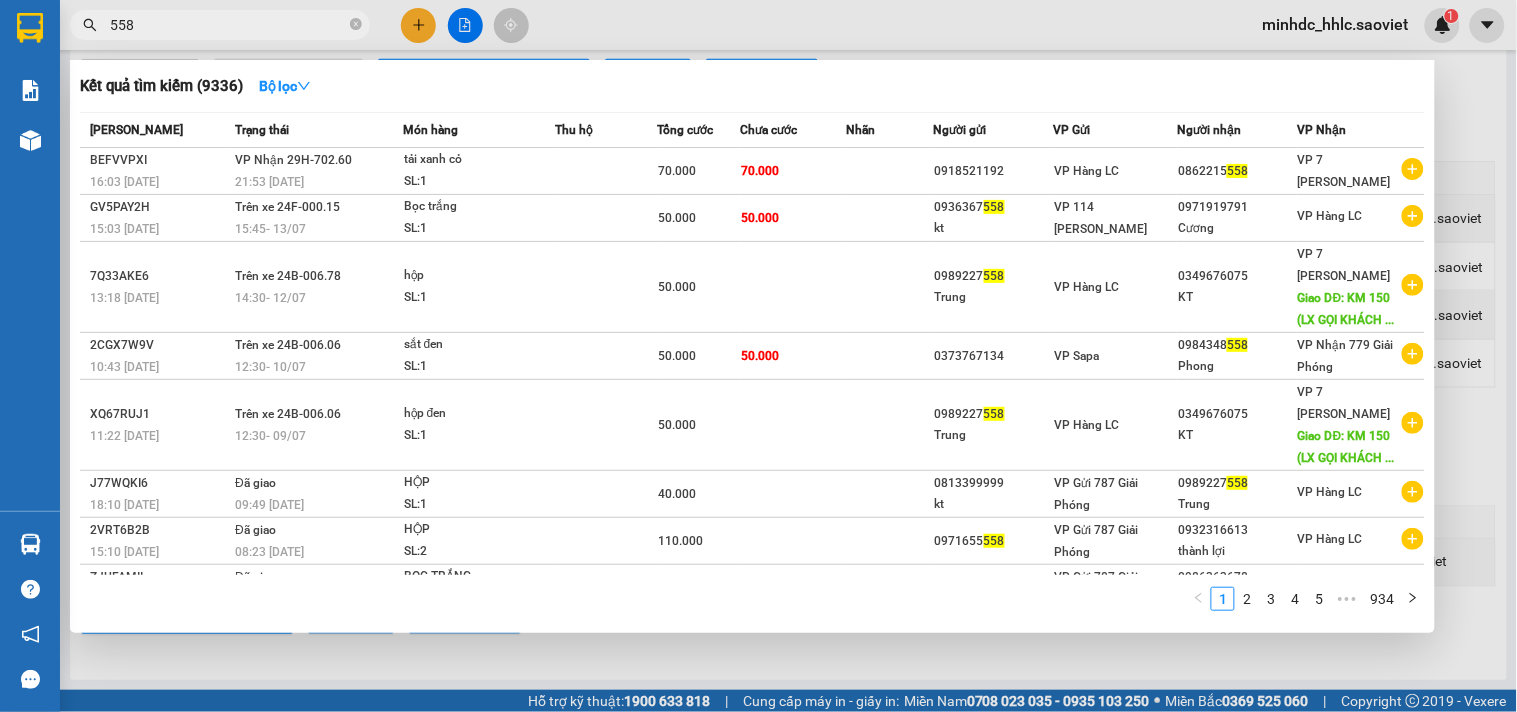click on "558" at bounding box center (228, 25) 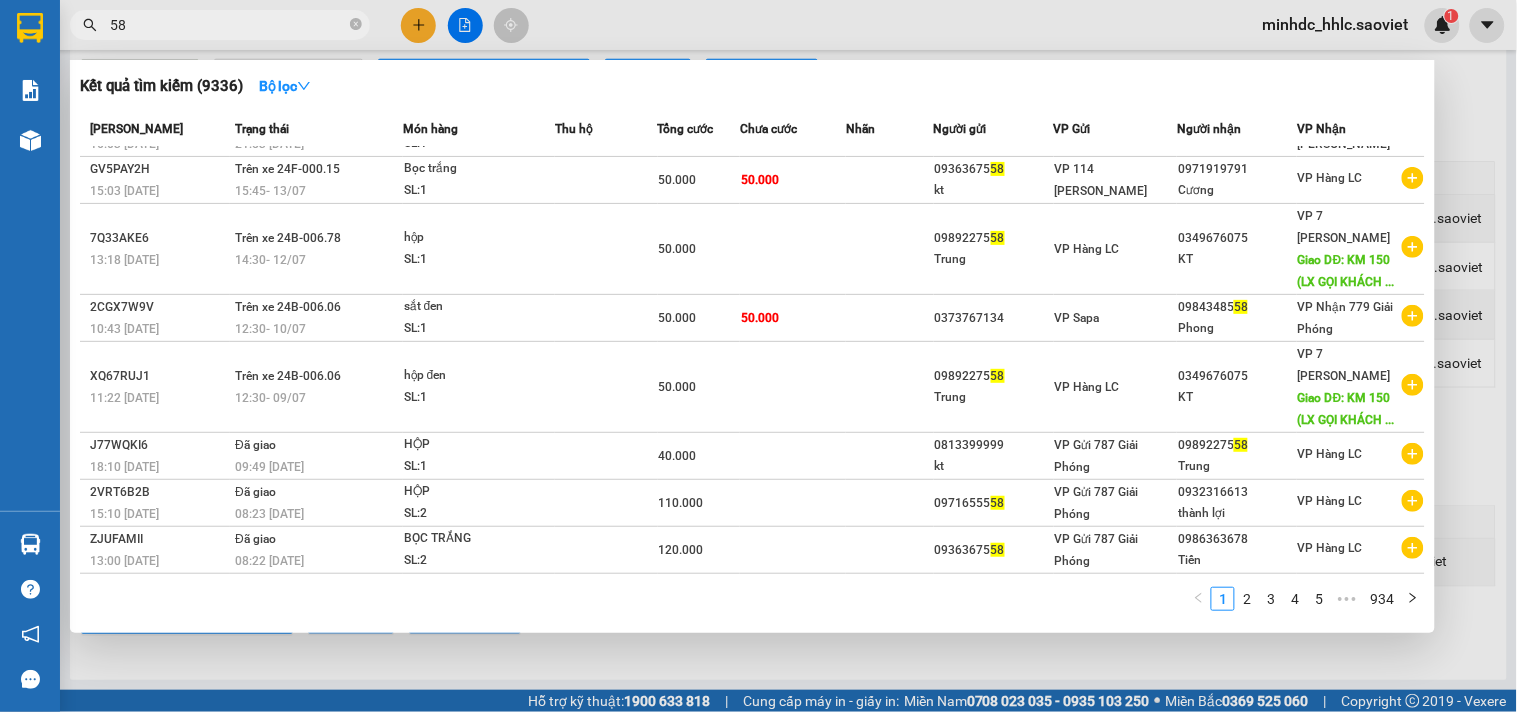 scroll, scrollTop: 0, scrollLeft: 0, axis: both 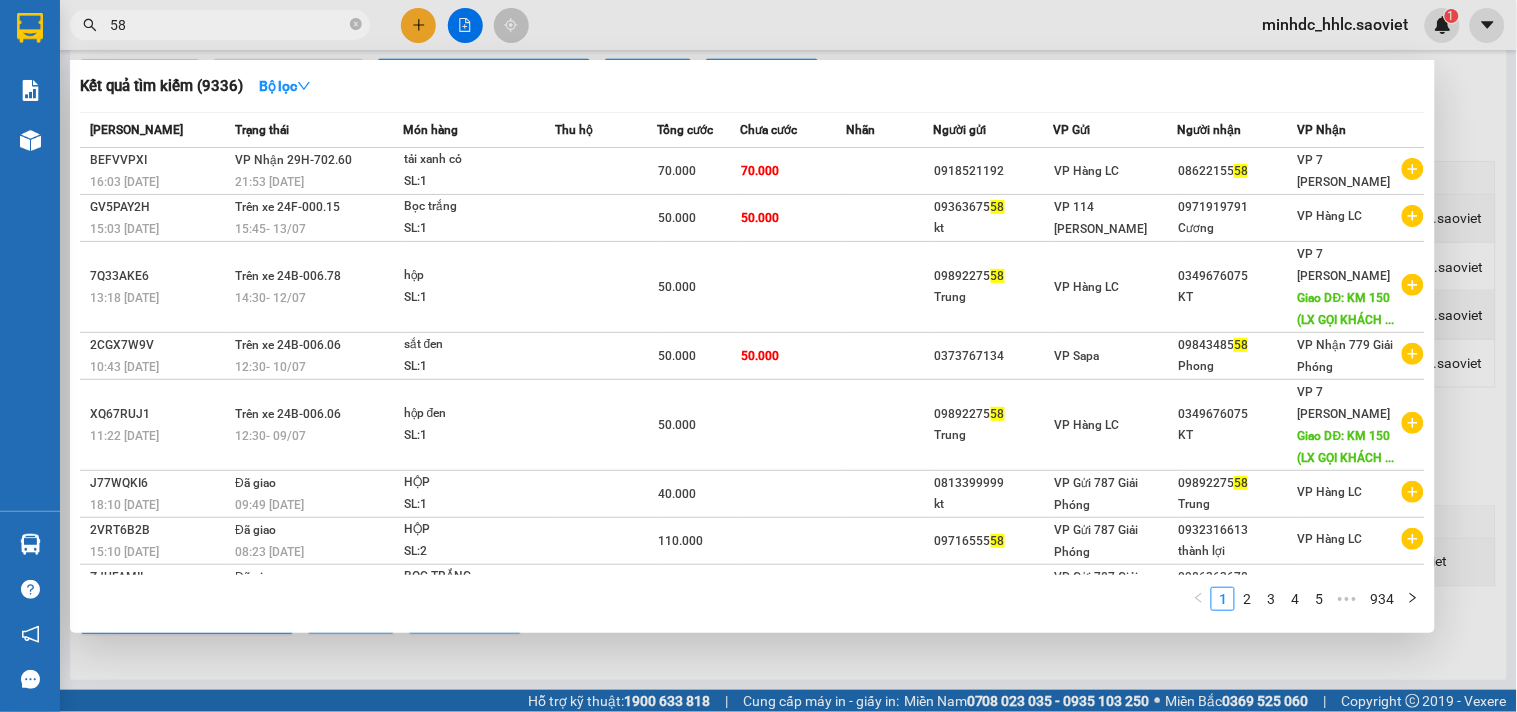 type on "58" 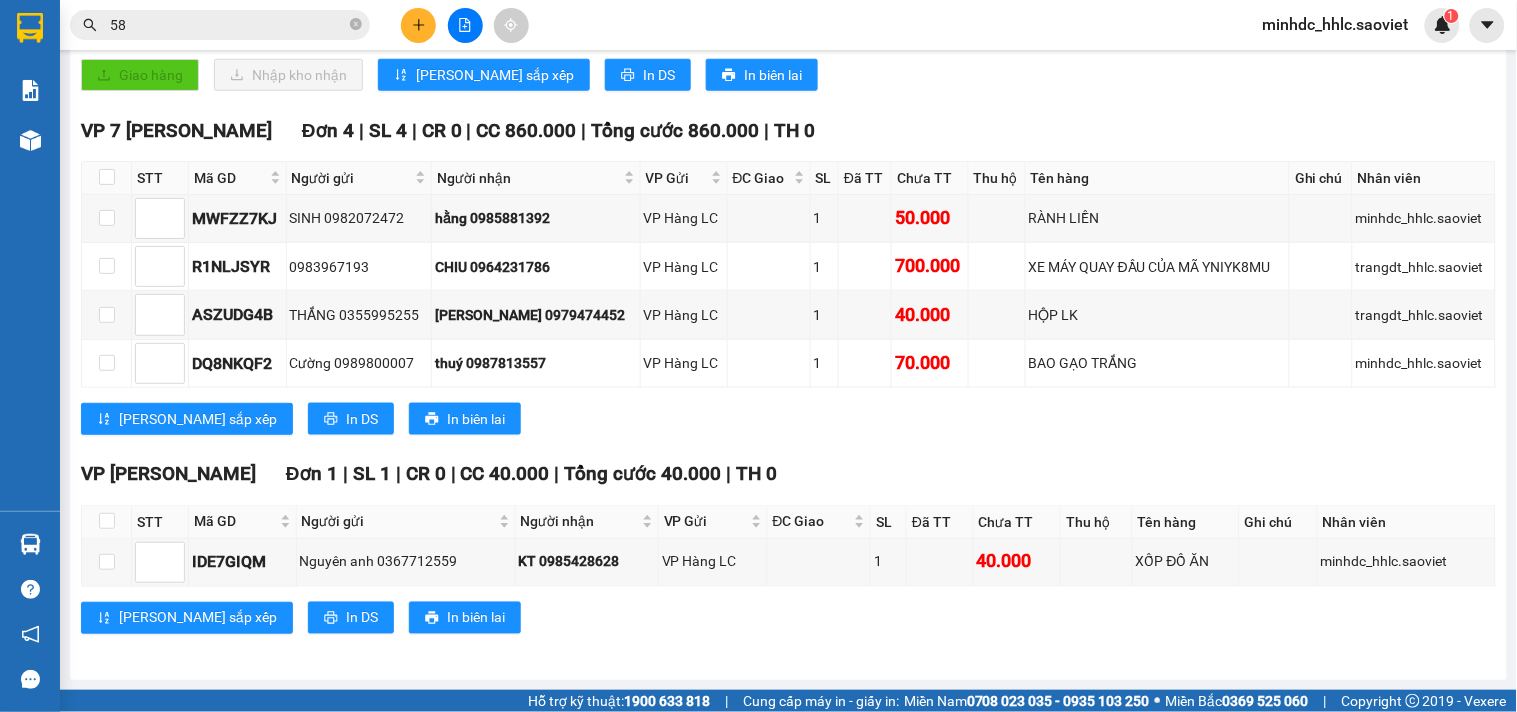 scroll, scrollTop: 0, scrollLeft: 0, axis: both 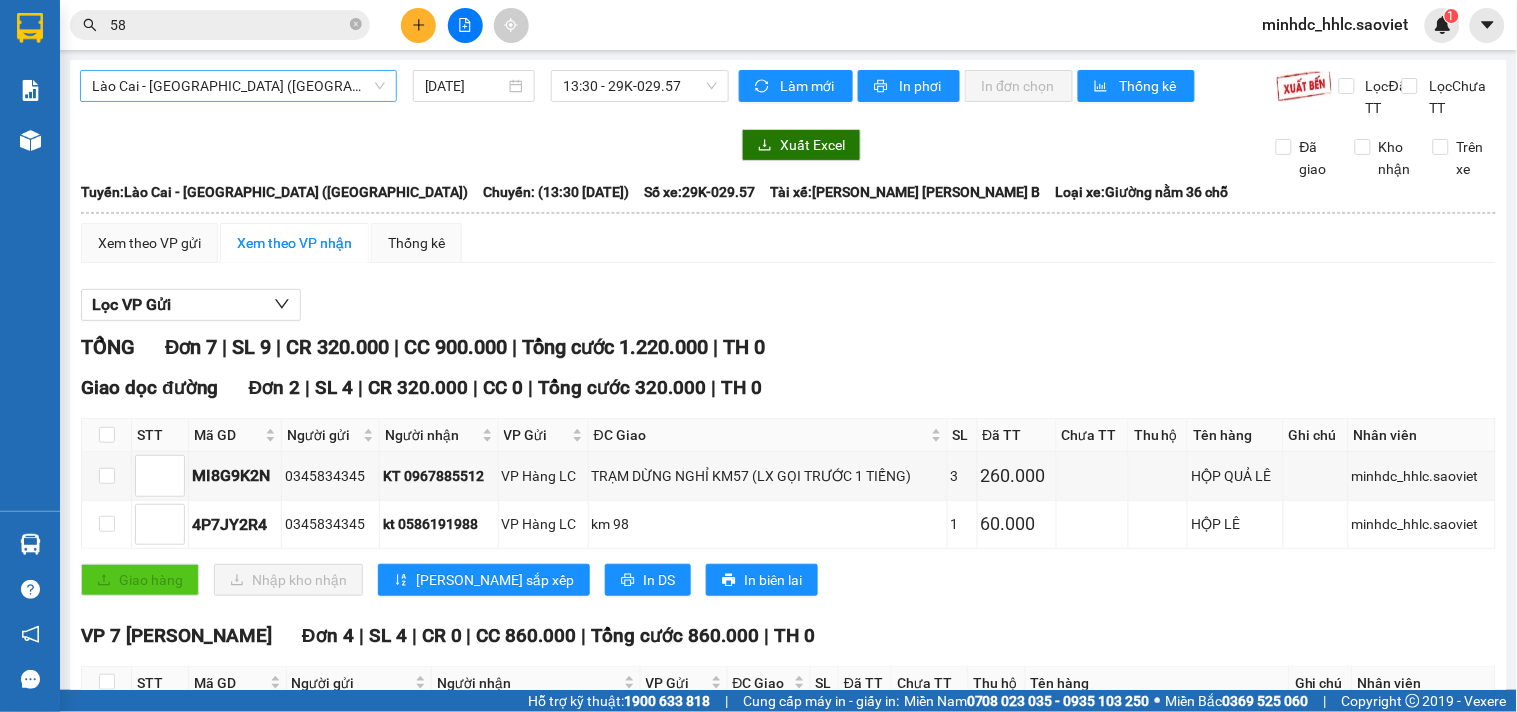 click on "Lào Cai - Hà Nội (Giường)" at bounding box center (238, 86) 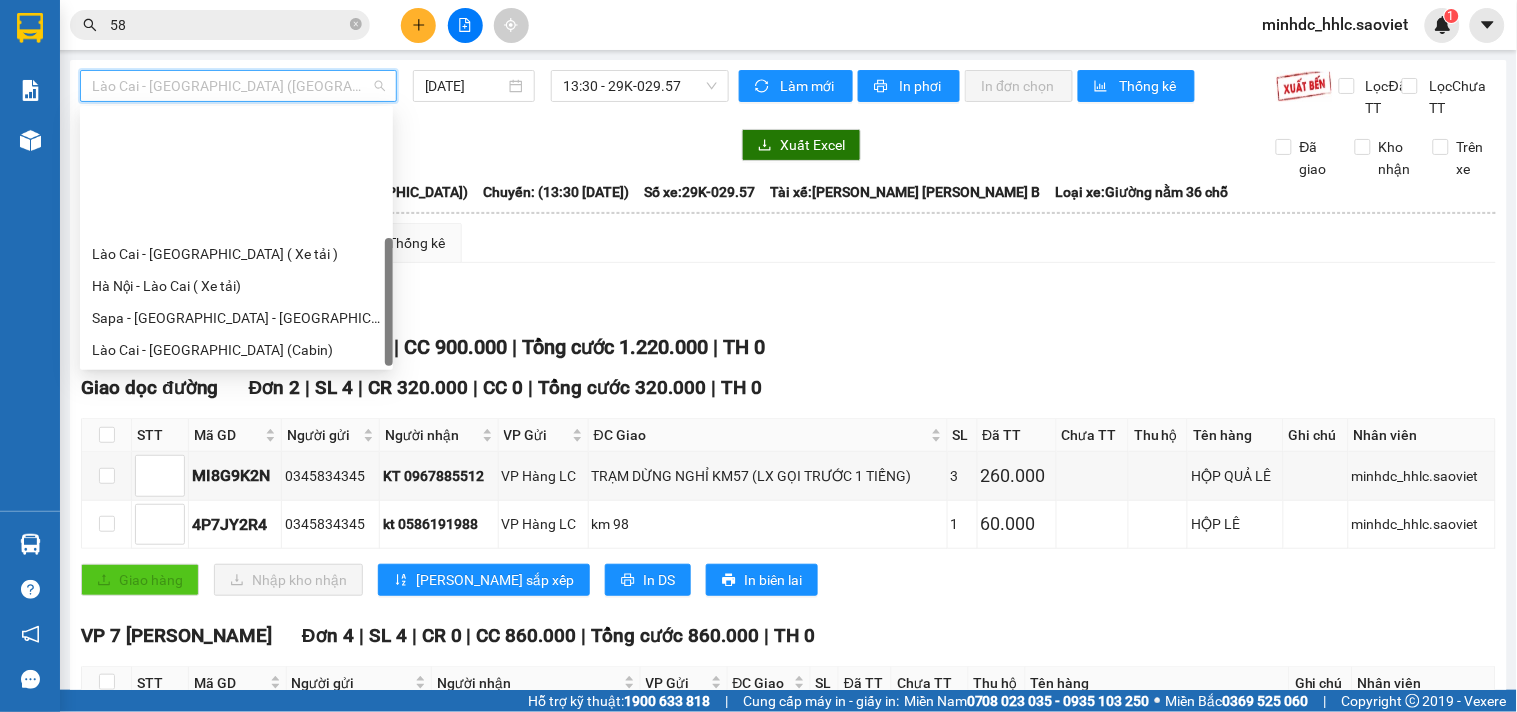 scroll, scrollTop: 160, scrollLeft: 0, axis: vertical 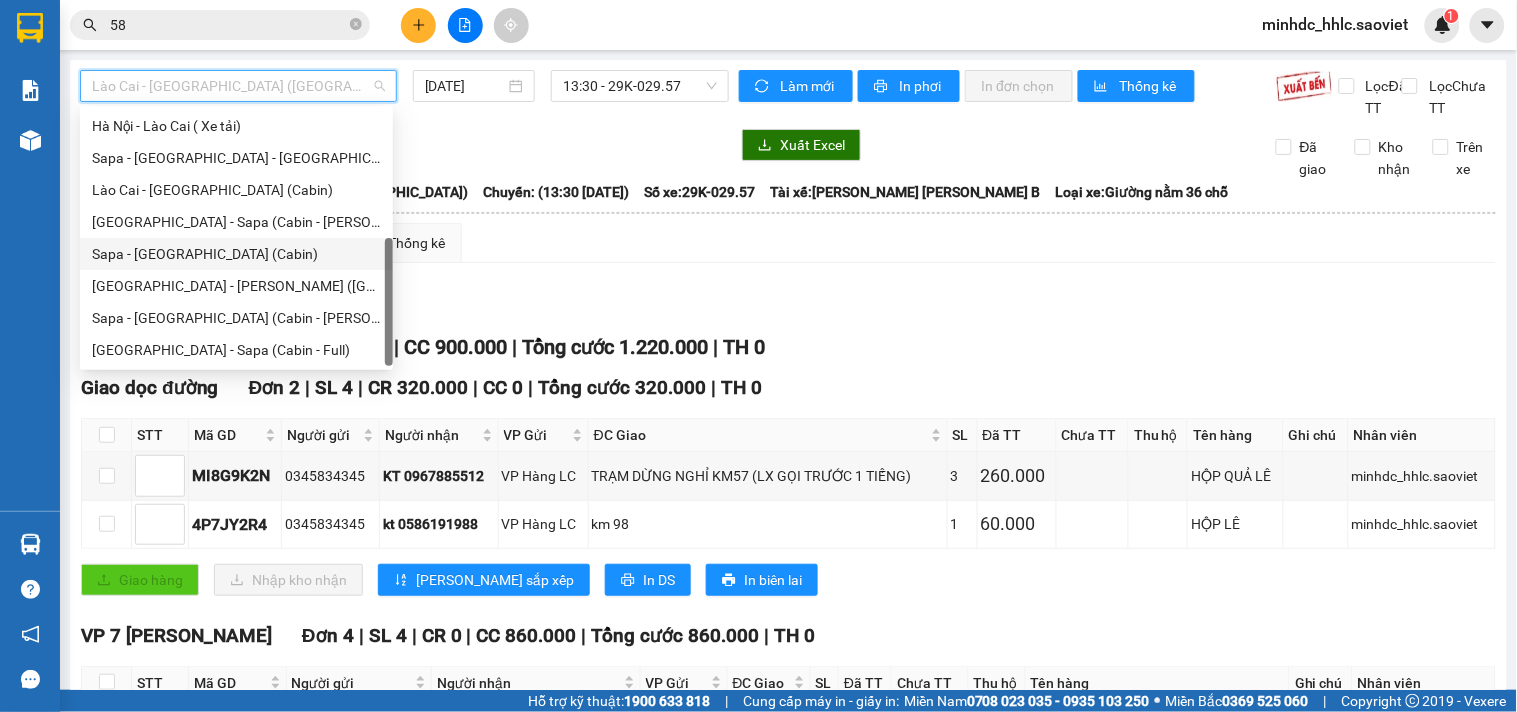 click on "Sapa - Hà Nội (Cabin)" at bounding box center (236, 254) 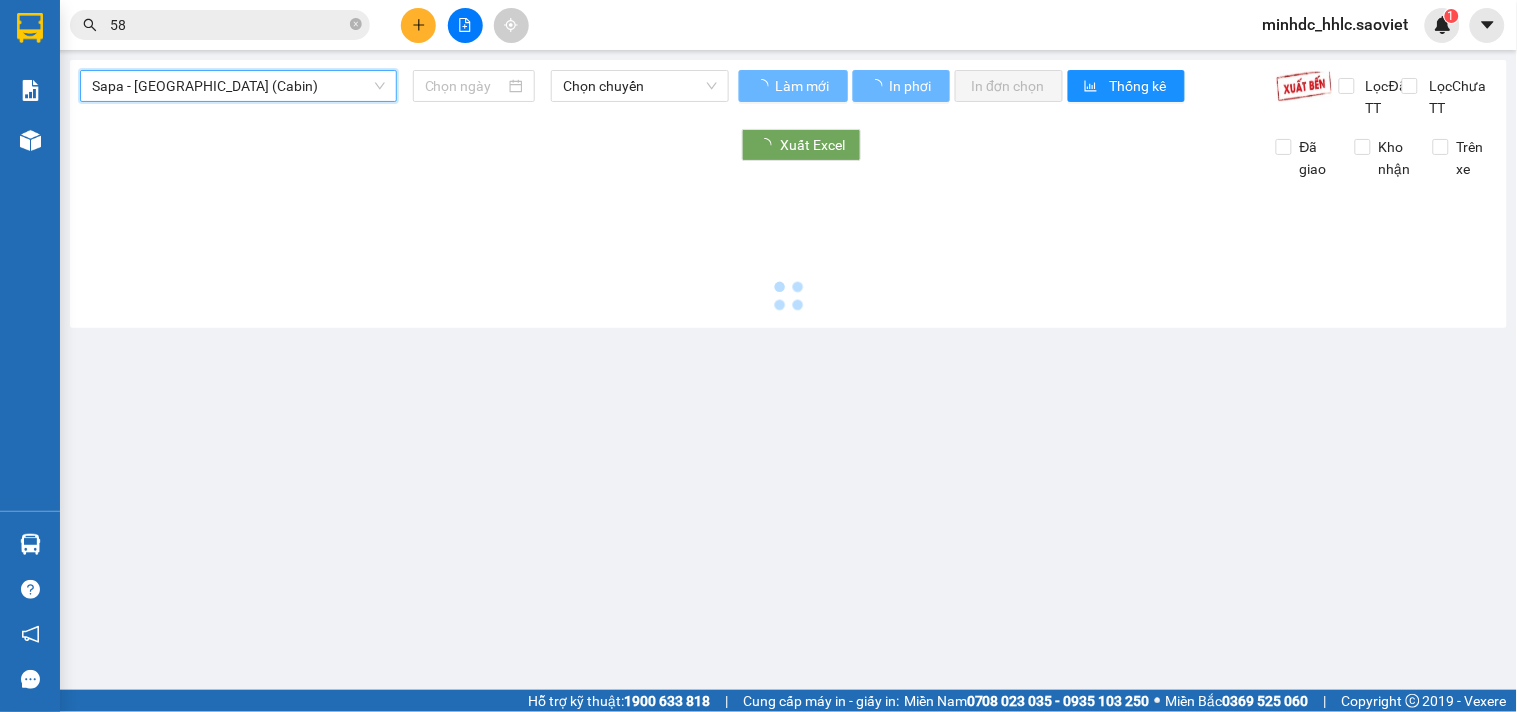 type on "13/07/2025" 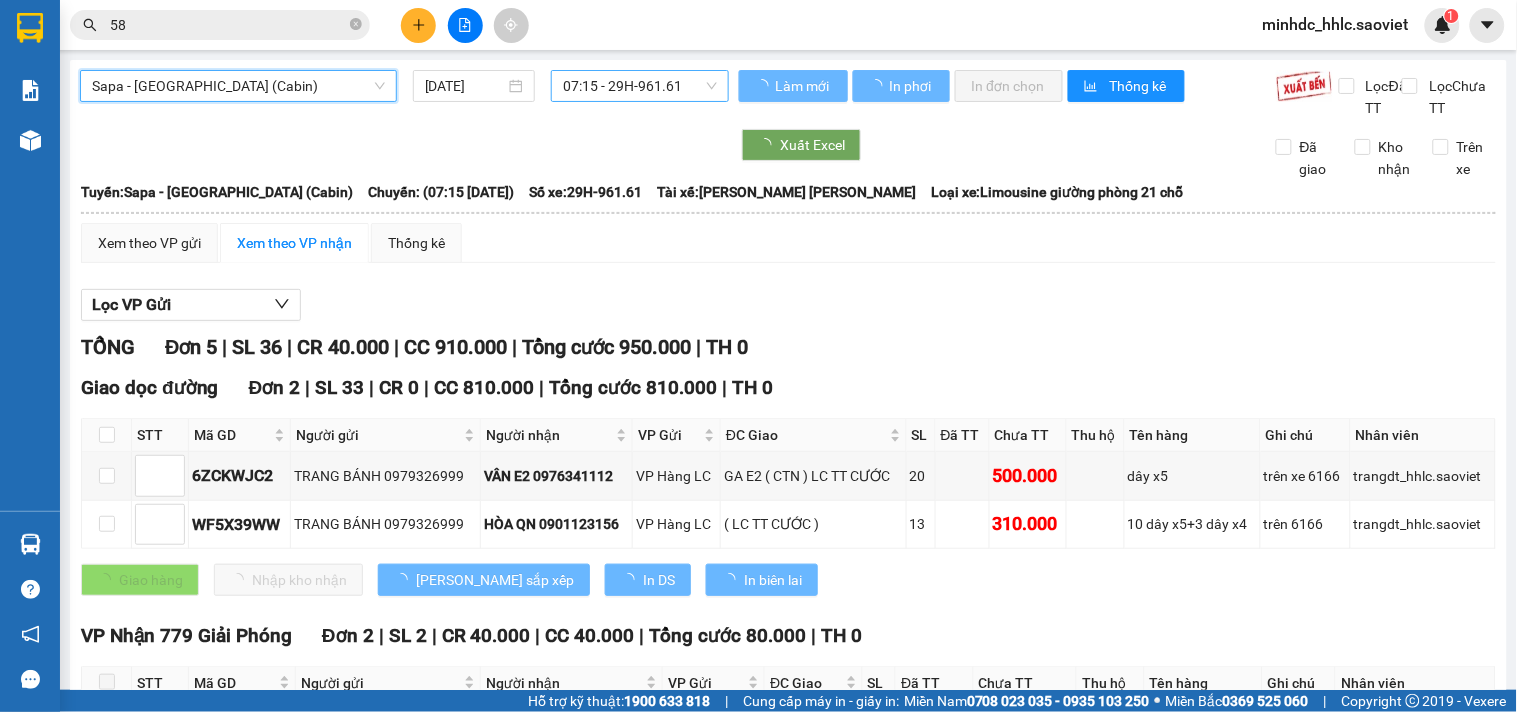 click on "07:15     - 29H-961.61" at bounding box center [640, 86] 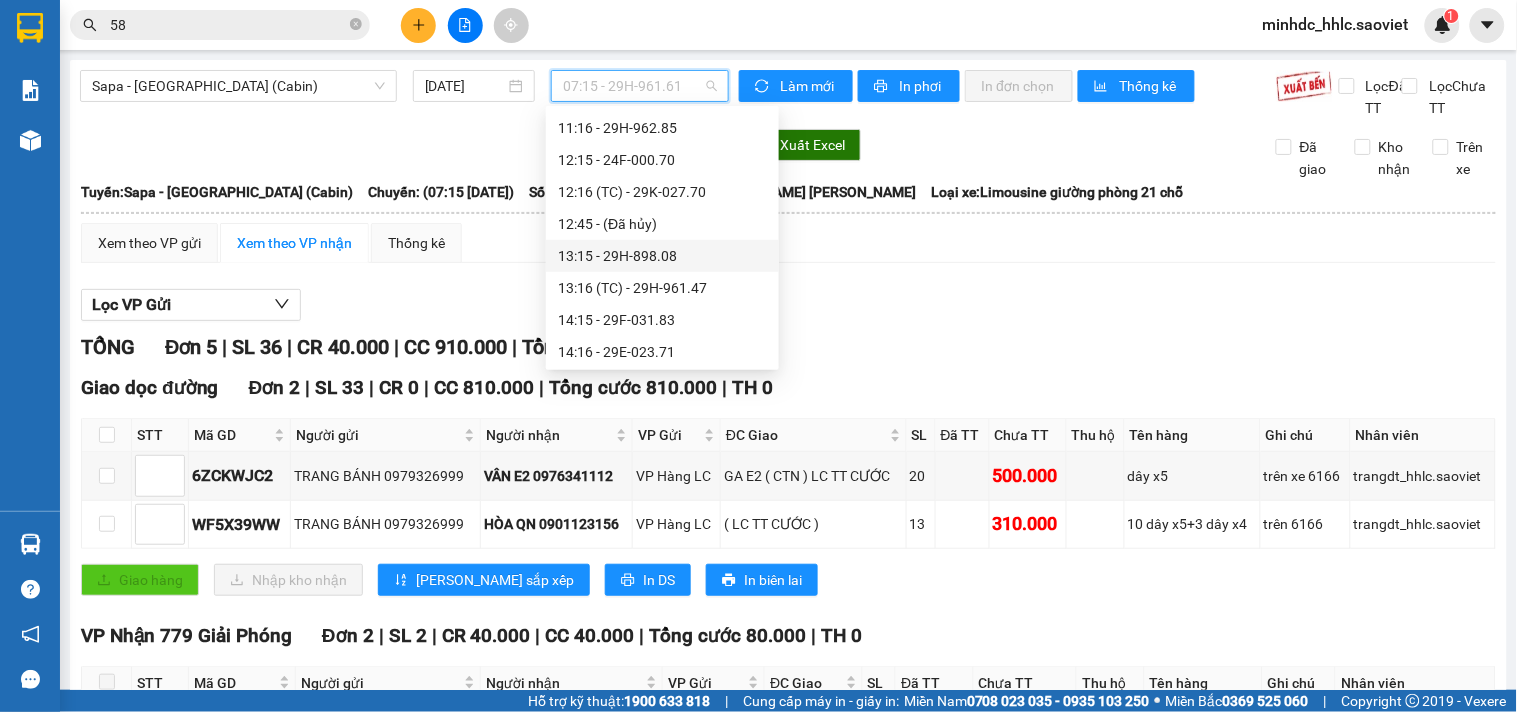 scroll, scrollTop: 32, scrollLeft: 0, axis: vertical 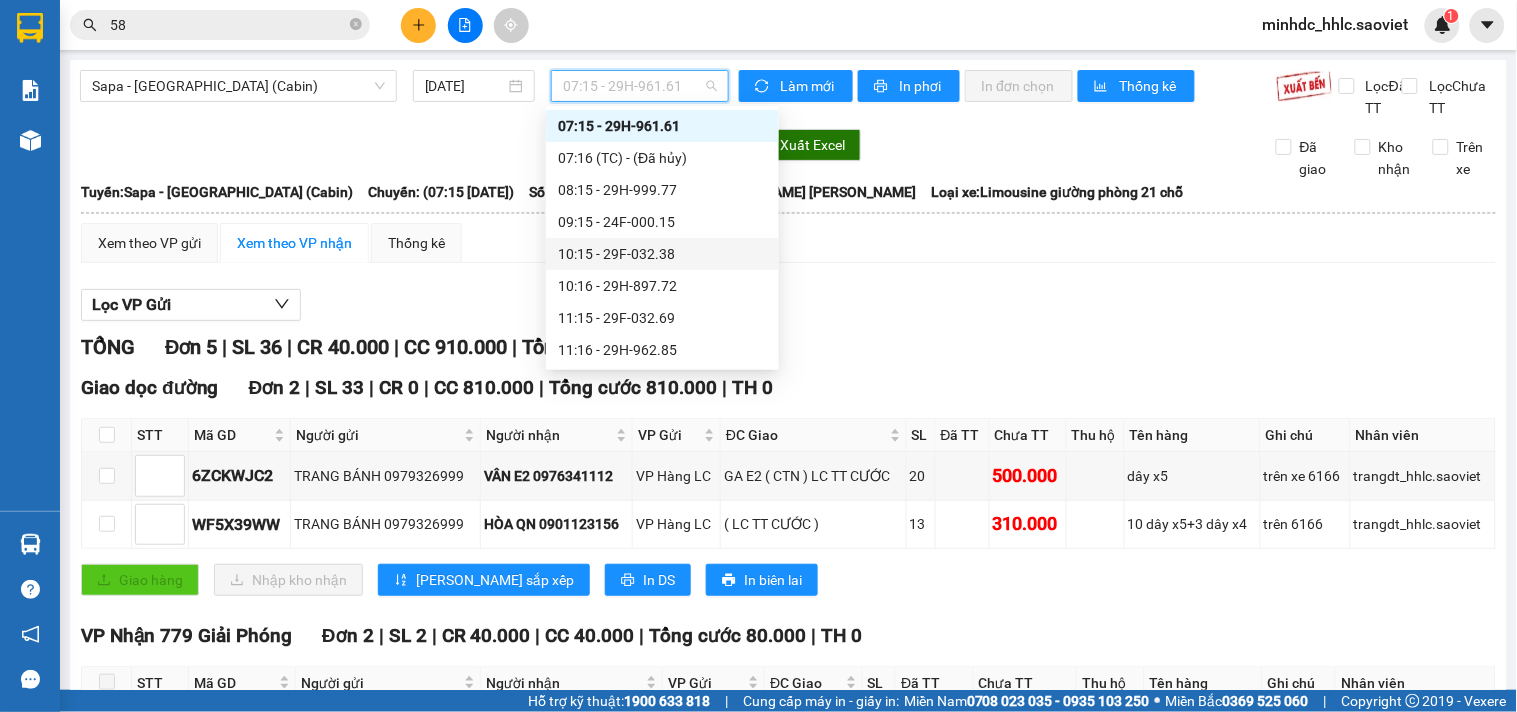 click on "10:15     - 29F-032.38" at bounding box center (662, 254) 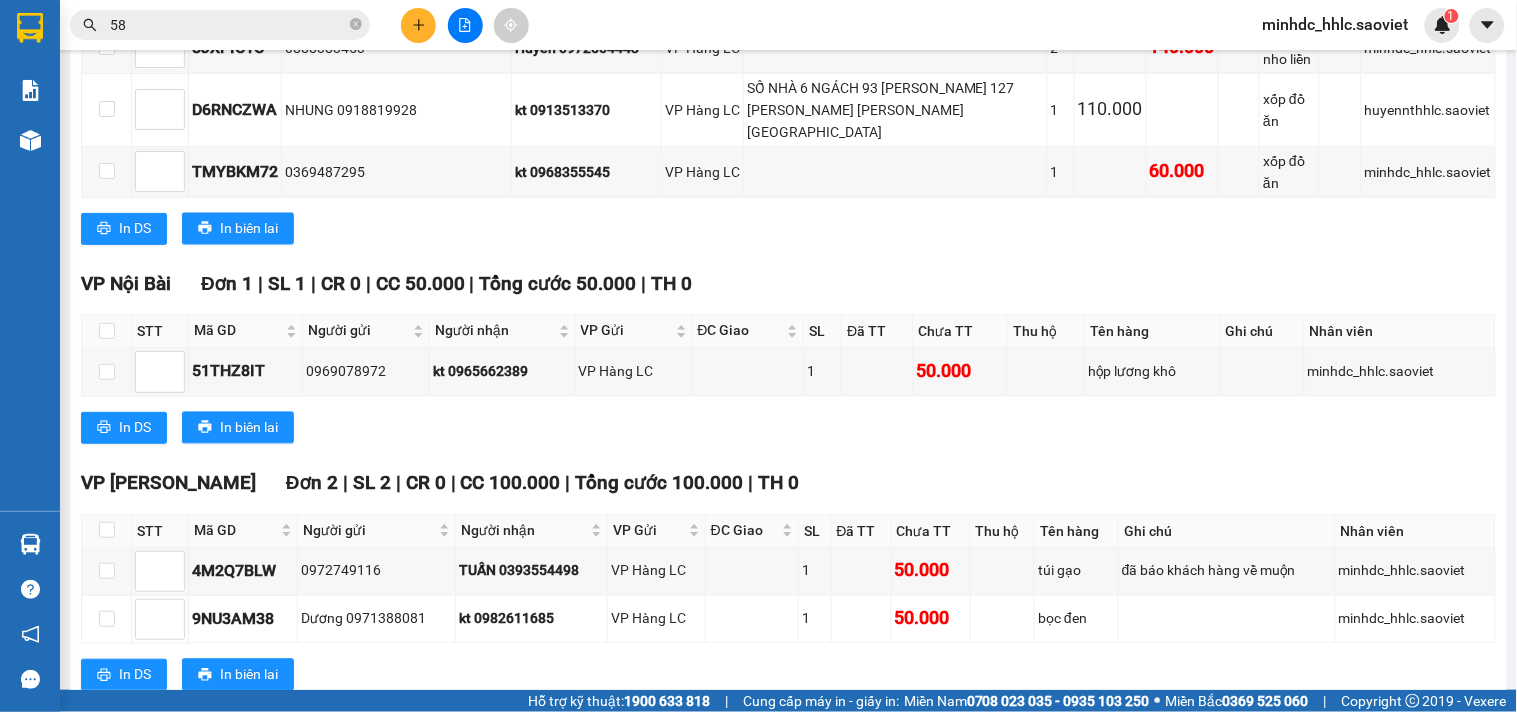 scroll, scrollTop: 888, scrollLeft: 0, axis: vertical 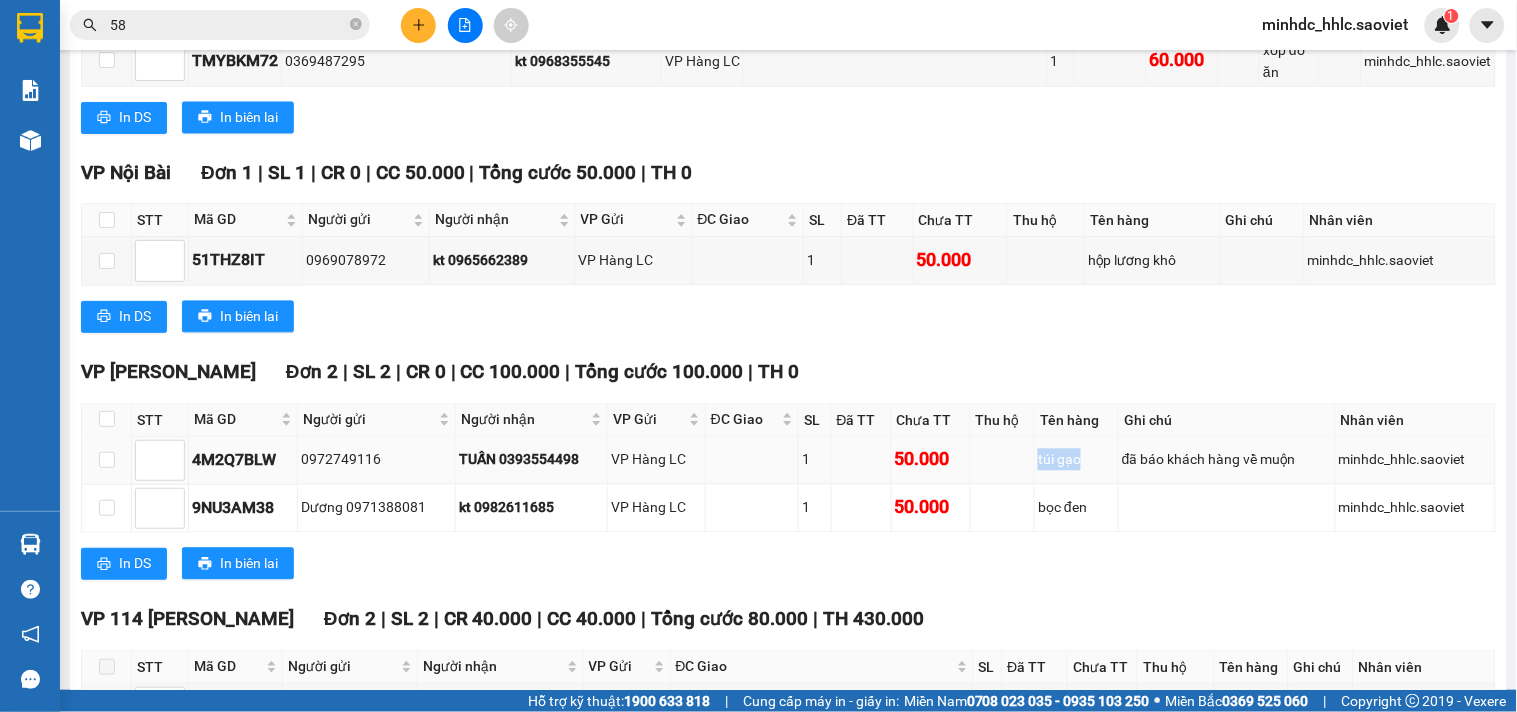 drag, startPoint x: 1030, startPoint y: 428, endPoint x: 1072, endPoint y: 430, distance: 42.047592 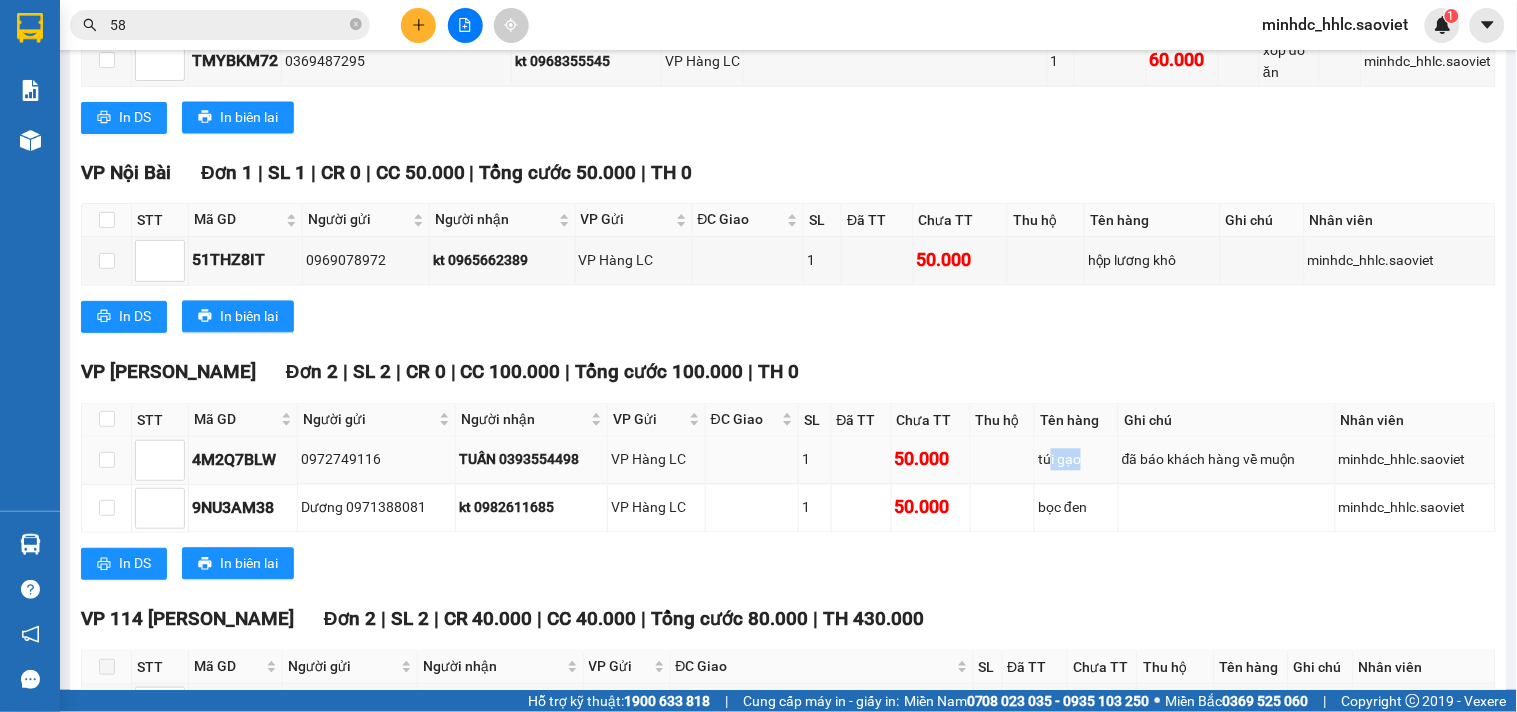 drag, startPoint x: 1038, startPoint y: 434, endPoint x: 1078, endPoint y: 433, distance: 40.012497 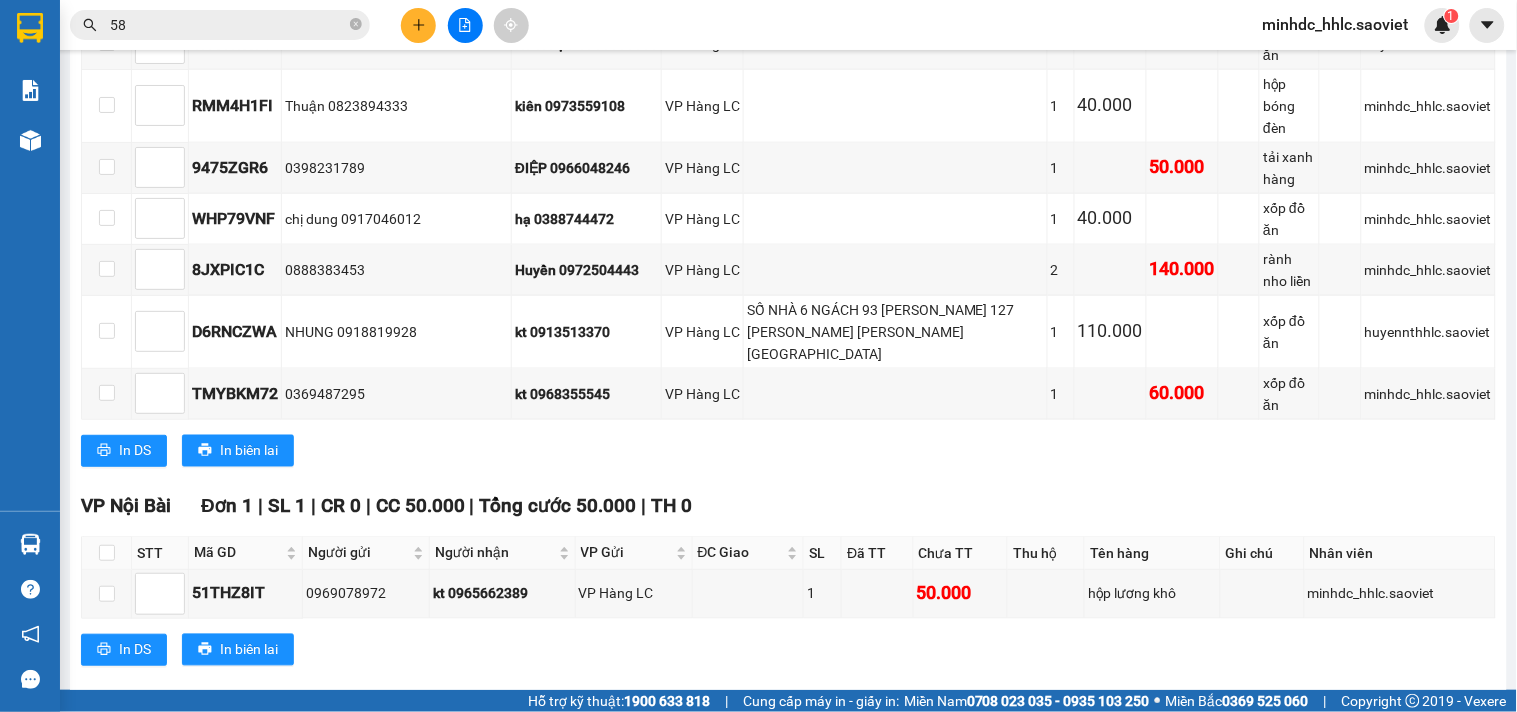 scroll, scrollTop: 0, scrollLeft: 0, axis: both 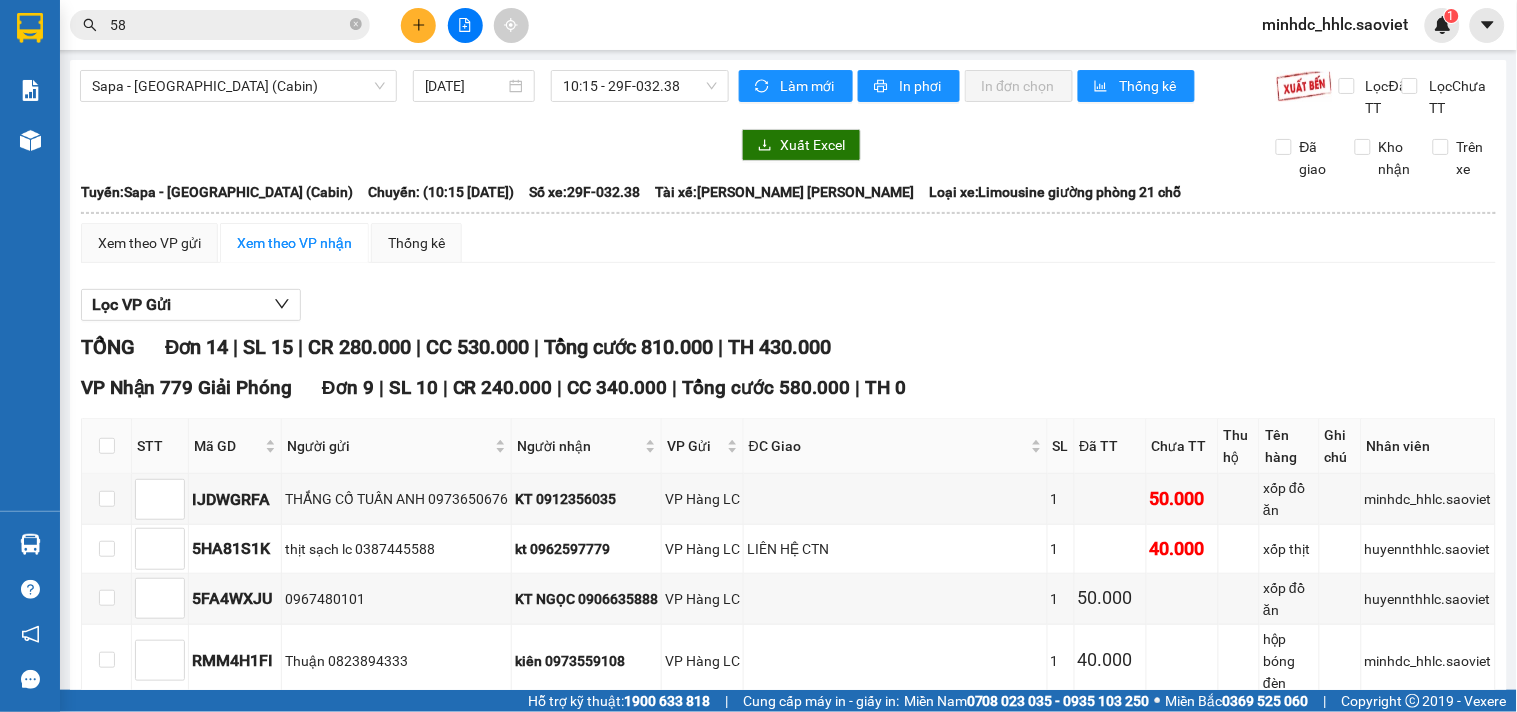 click on "58" at bounding box center [228, 25] 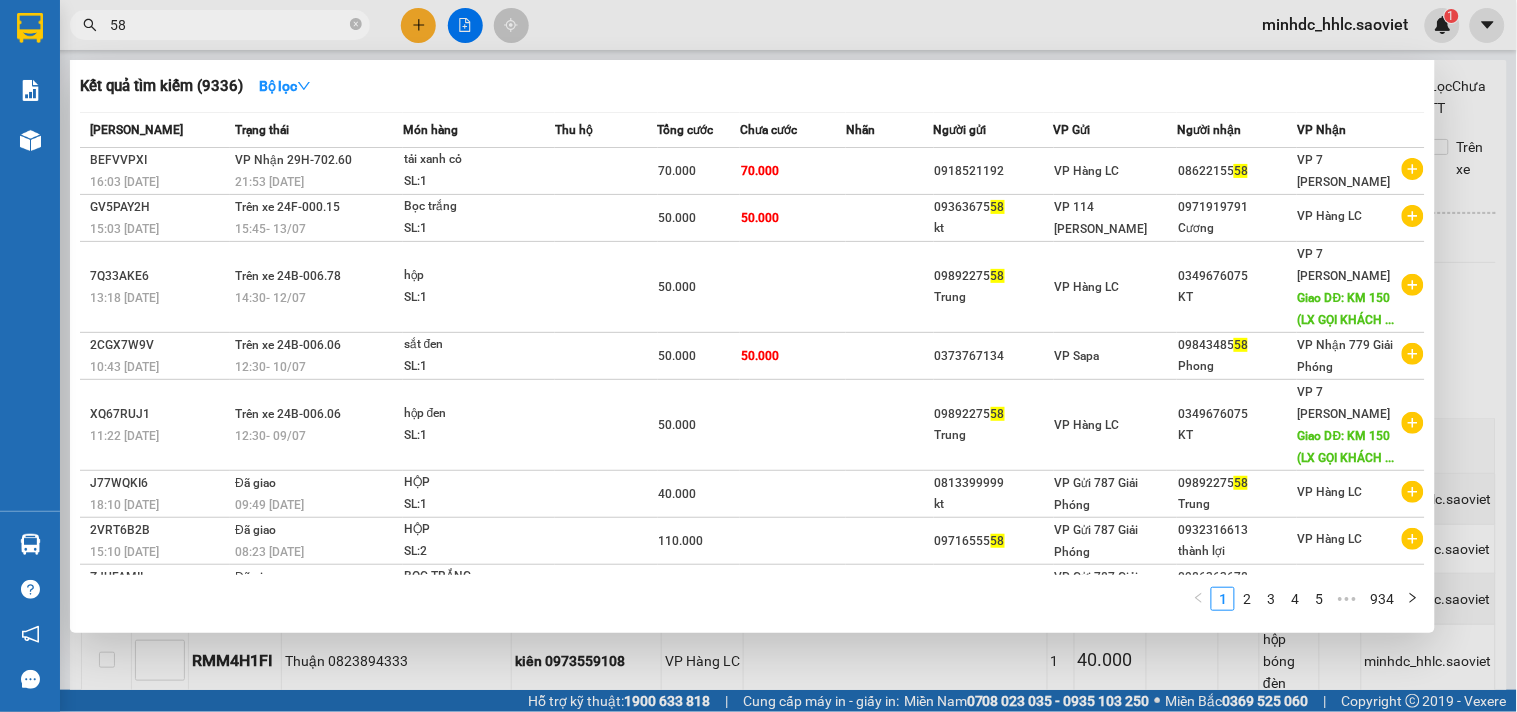 click on "58" at bounding box center (220, 25) 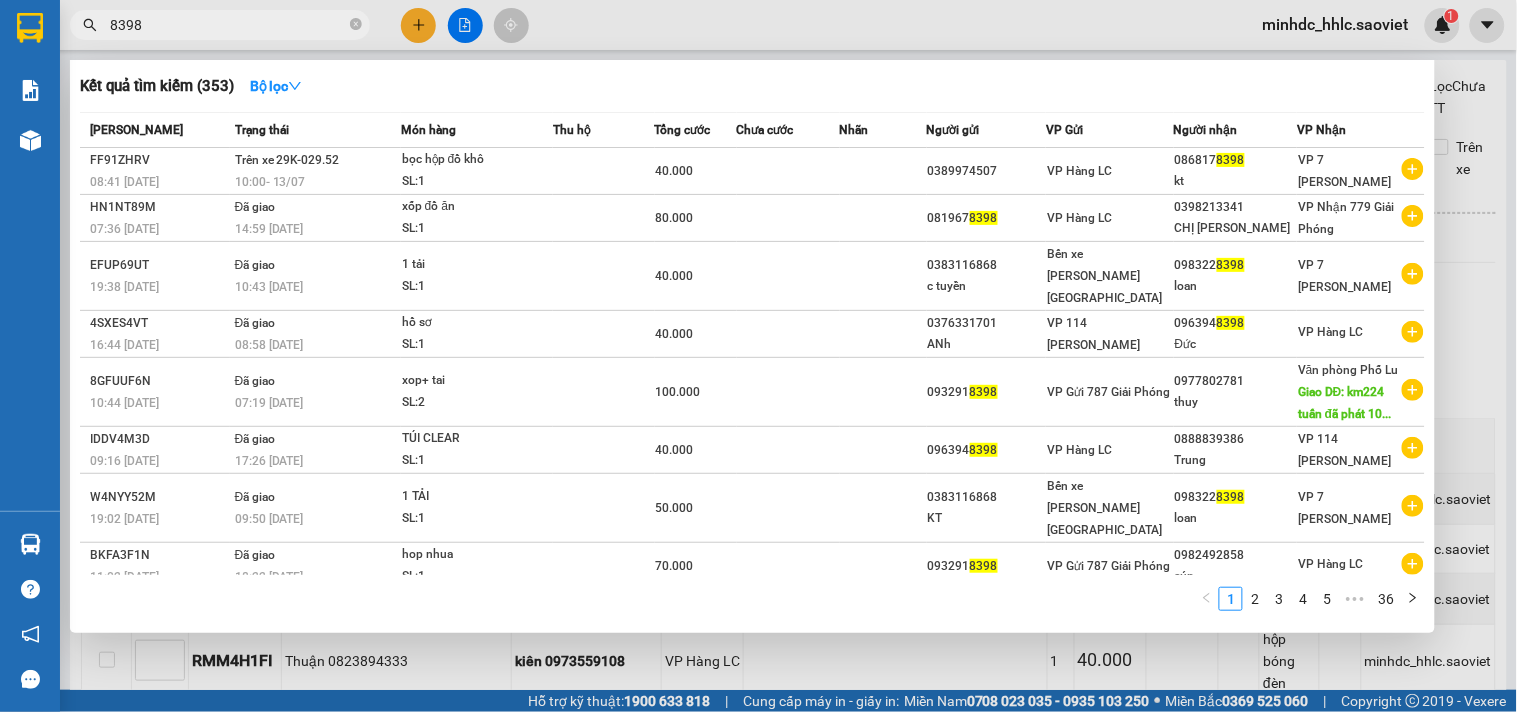 type on "8398" 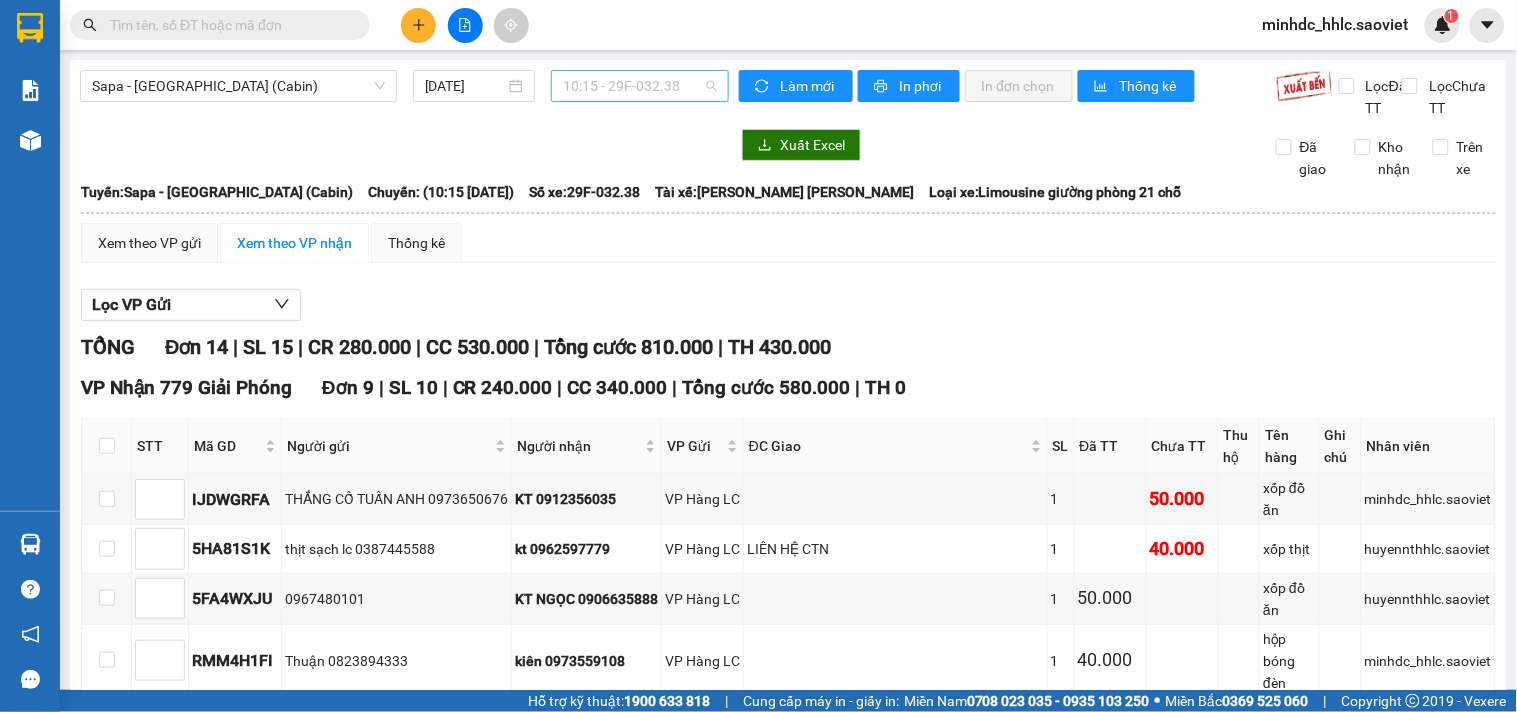 click on "10:15     - 29F-032.38" at bounding box center [640, 86] 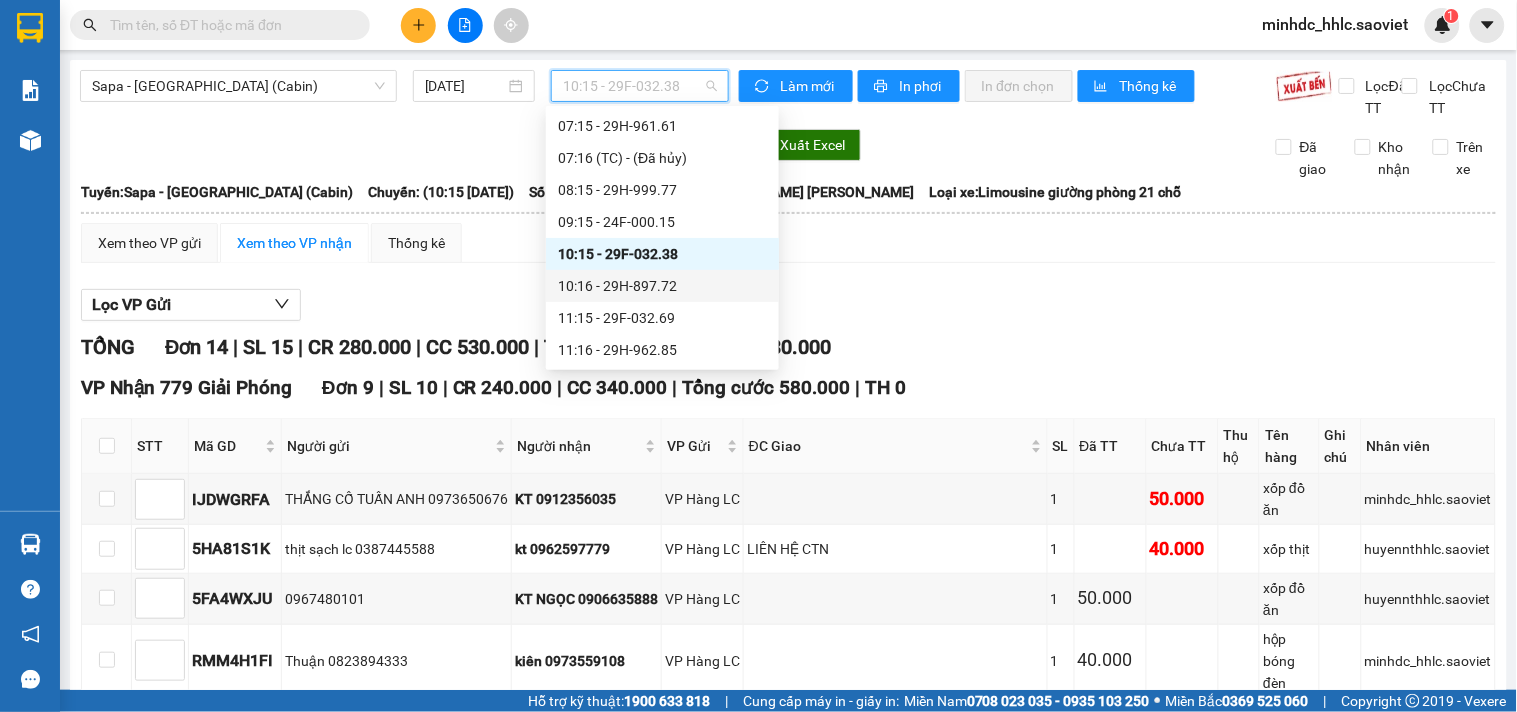click on "10:16     - 29H-897.72" at bounding box center (662, 286) 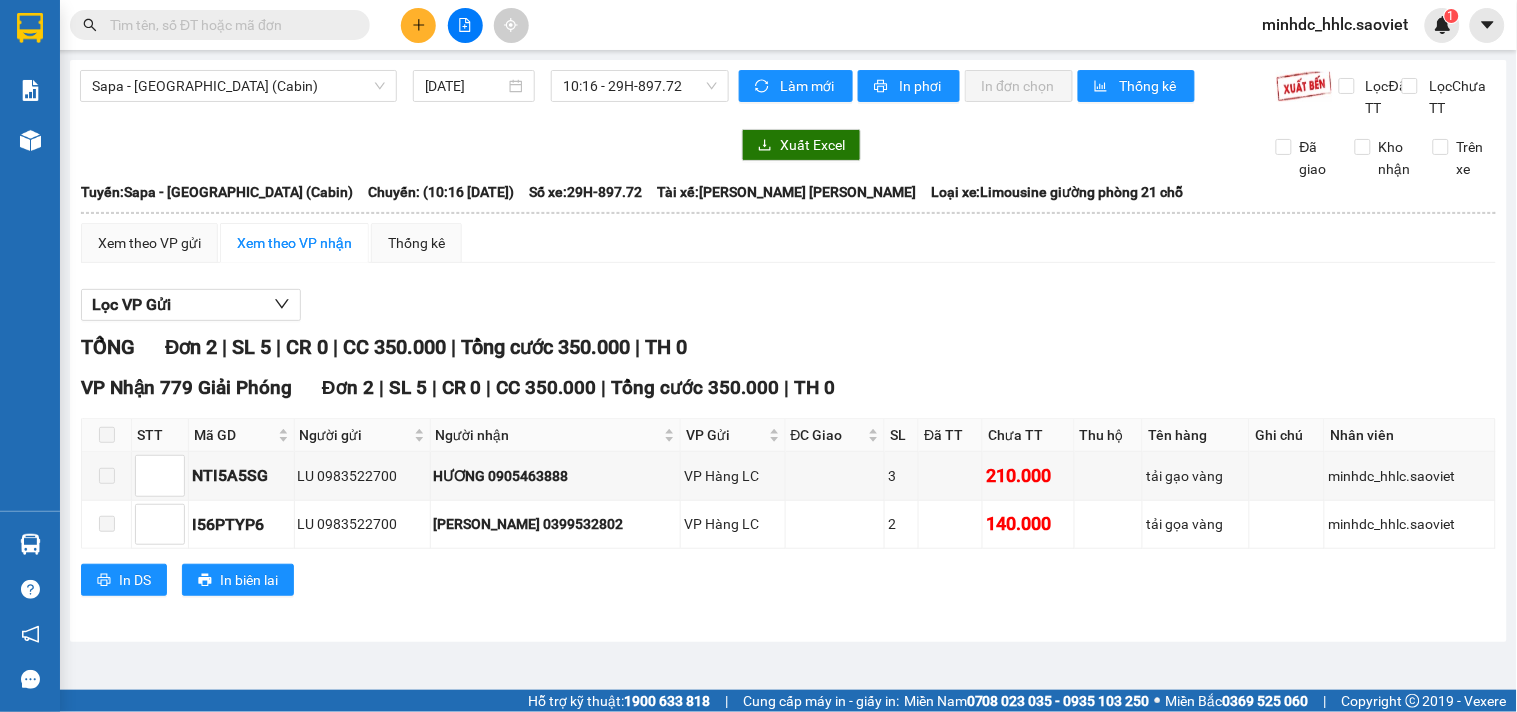 click on "Xem theo VP gửi Xem theo VP nhận Thống kê Lọc VP Gửi TỔNG Đơn   2 | SL   5 | CR   0 | CC   350.000 | Tổng cước   350.000 | TH   0 VP Nhận 779 Giải Phóng Đơn   2 | SL   5 | CR   0 | CC   350.000 | Tổng cước   350.000 | TH   0 STT Mã GD Người gửi Người nhận VP Gửi ĐC Giao SL Đã TT Chưa TT Thu hộ Tên hàng Ghi chú Nhân viên Ký nhận                               NTI5A5SG LU 0983522700 HƯƠNG 0905463888 VP Hàng LC 3 210.000 tải gạo vàng minhdc_hhlc.saoviet I56PTYP6 LU 0983522700 PHONG 0399532802 VP Hàng LC 2 140.000 tải gọa vàng minhdc_hhlc.saoviet In DS In biên lai Sao Việt   19006746   Số 779 Giải Phóng VP Hàng LC  -  16:16 - 13/07/2025 Tuyến:  Sapa - Hà Nội (Cabin) Chuyến:   (10:16 - 13/07/2025) Tài xế:  Bùi Mạnh Tiến - Phạm Văn Hải   Số xe:  29H-897.72   Loại xe:  Limousine giường phòng 21 chỗ STT Mã GD Người gửi Người nhận VP Gửi ĐC Giao SL Đã TT Chưa TT Thu hộ Đơn" at bounding box center [788, 422] 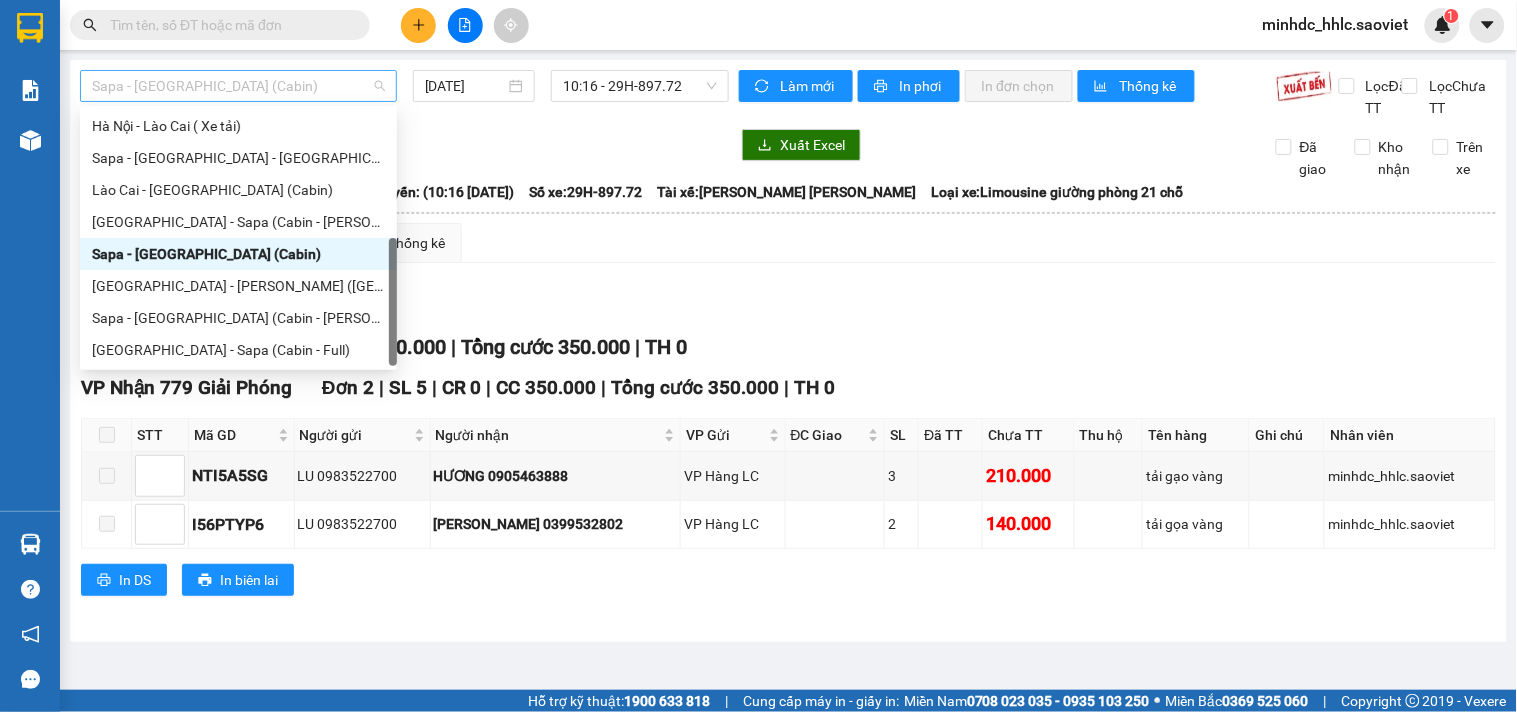 click on "Sapa - Hà Nội (Cabin)" at bounding box center (238, 86) 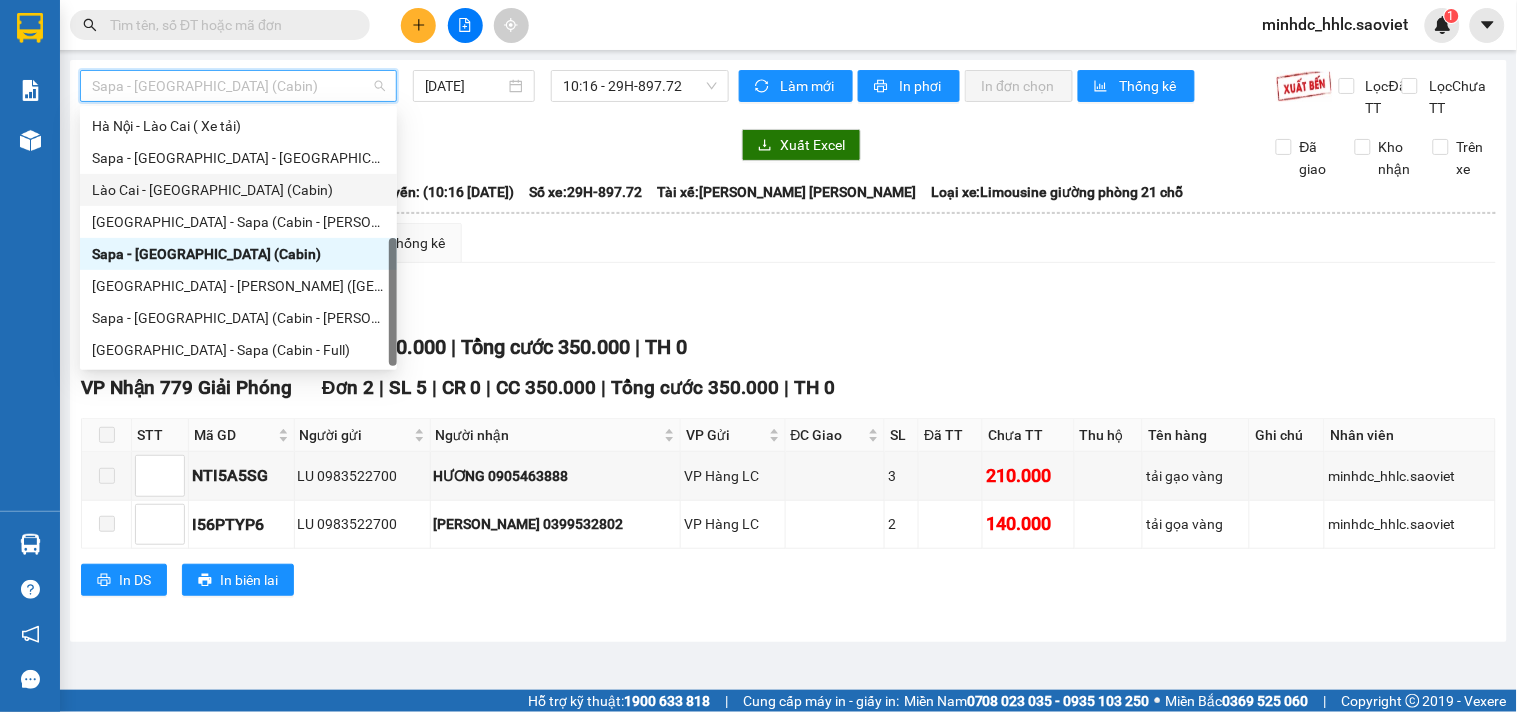 scroll, scrollTop: 0, scrollLeft: 0, axis: both 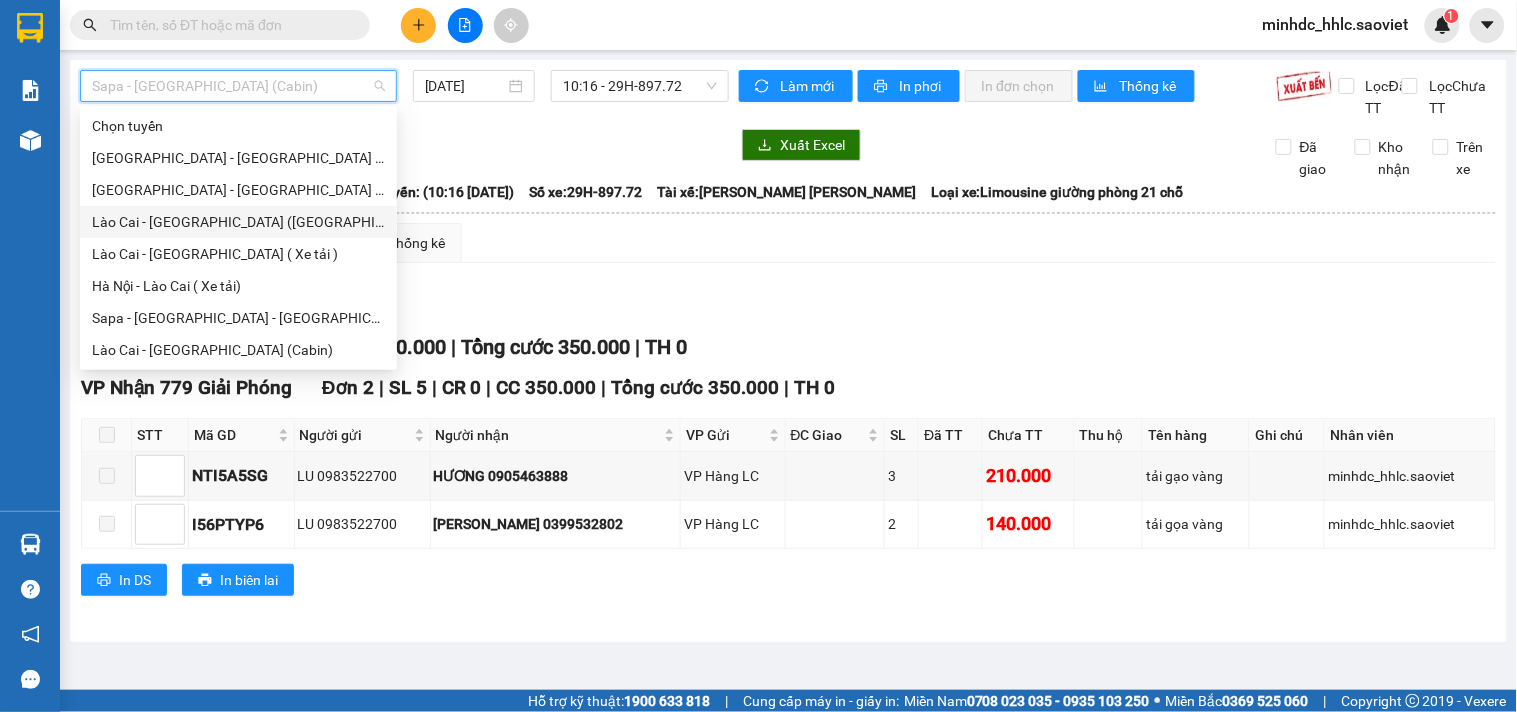 click on "Lào Cai - Hà Nội (Giường)" at bounding box center [238, 222] 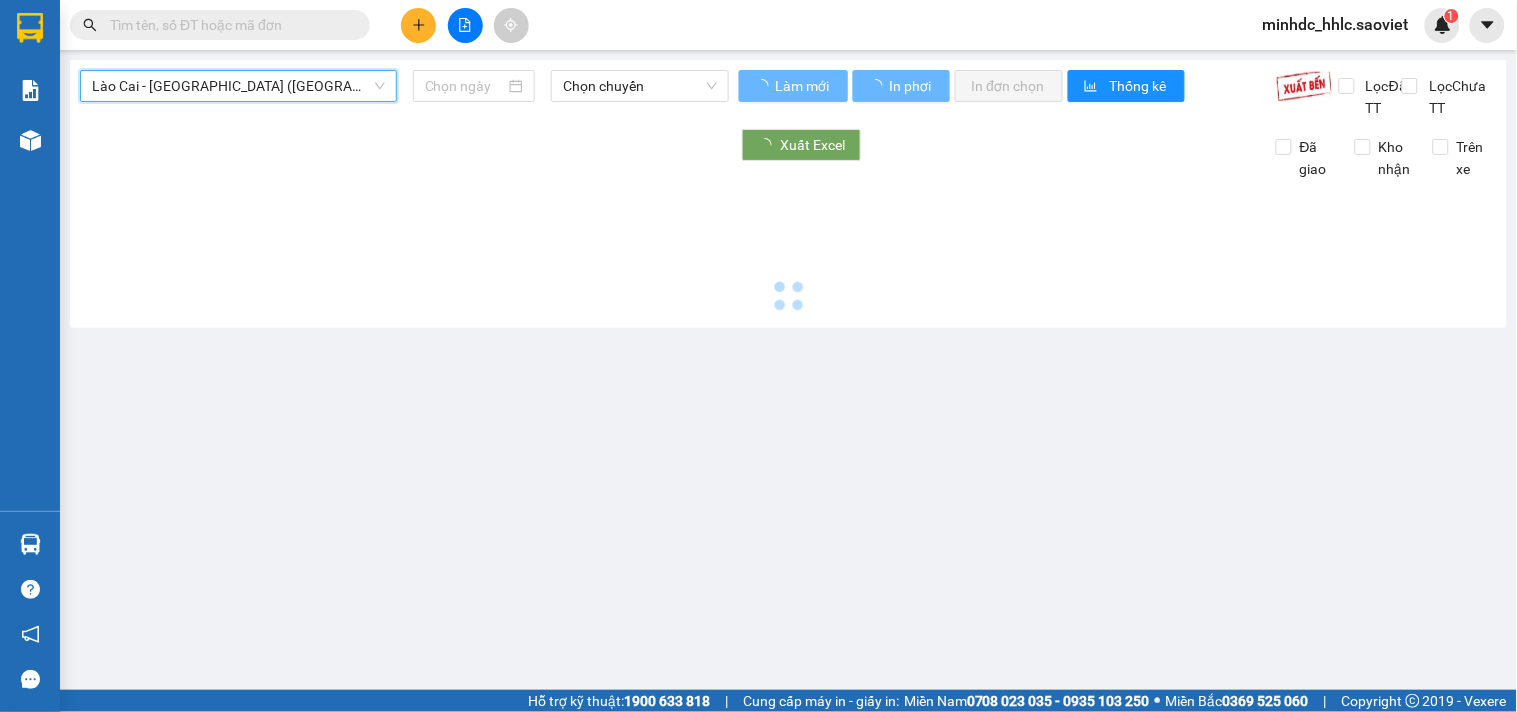 type on "13/07/2025" 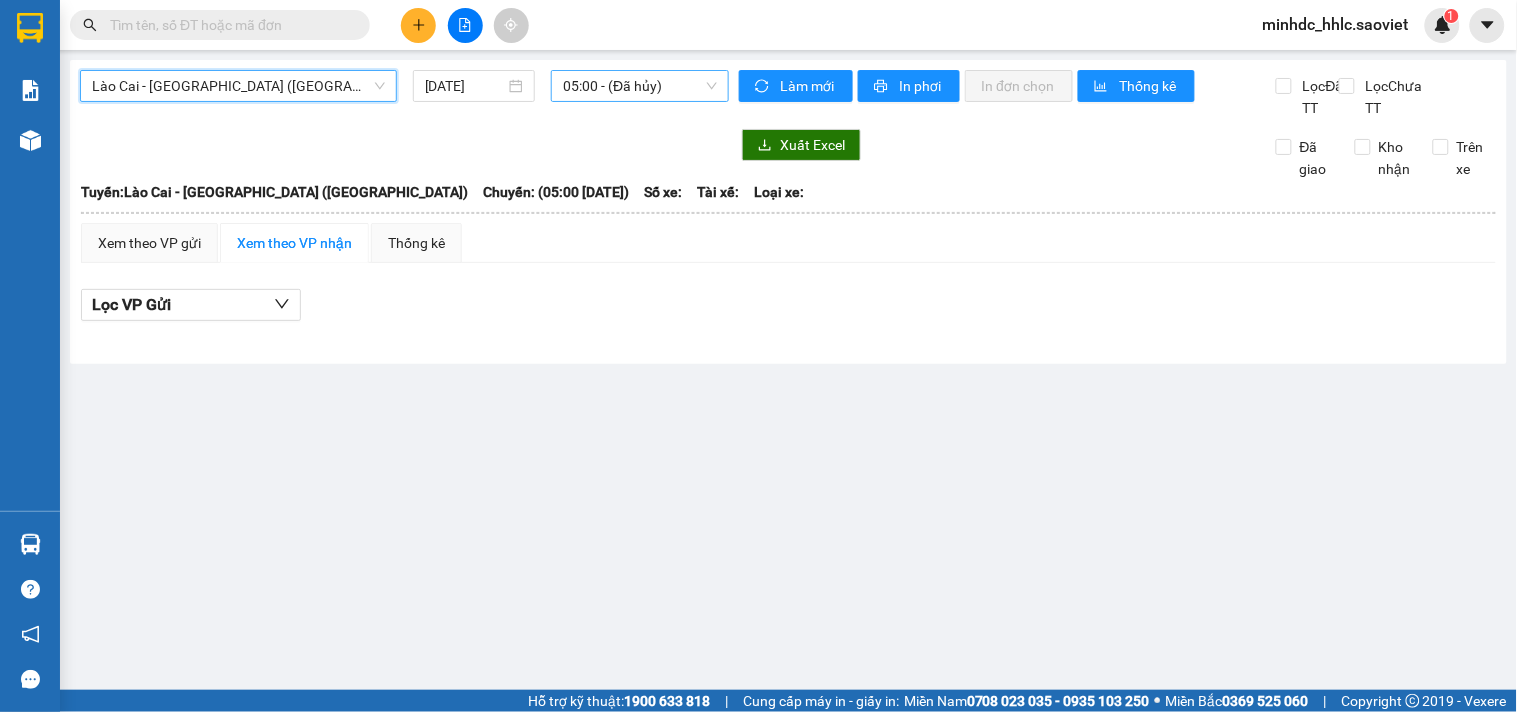 click on "05:00     - (Đã hủy)" at bounding box center (640, 86) 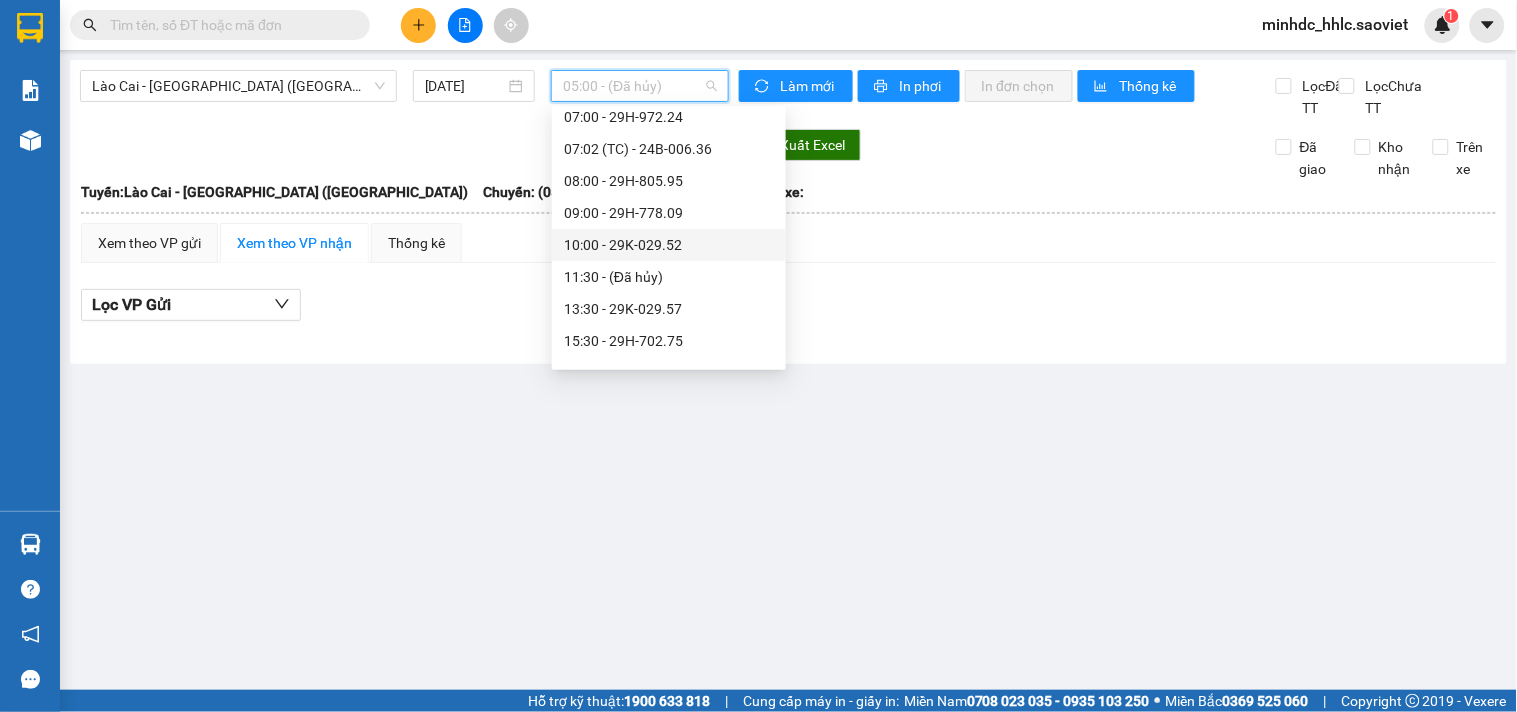 scroll, scrollTop: 143, scrollLeft: 0, axis: vertical 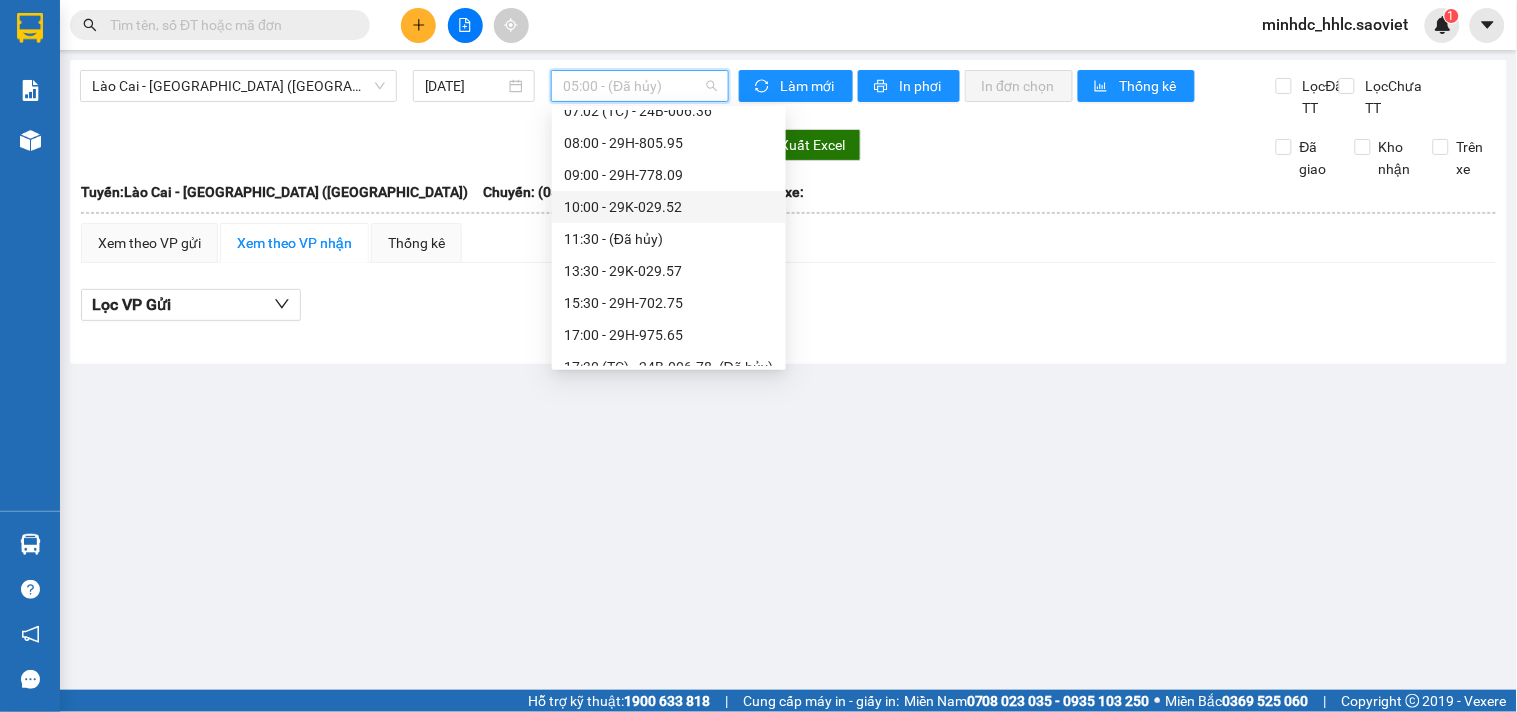 click on "10:00     - 29K-029.52" at bounding box center (669, 207) 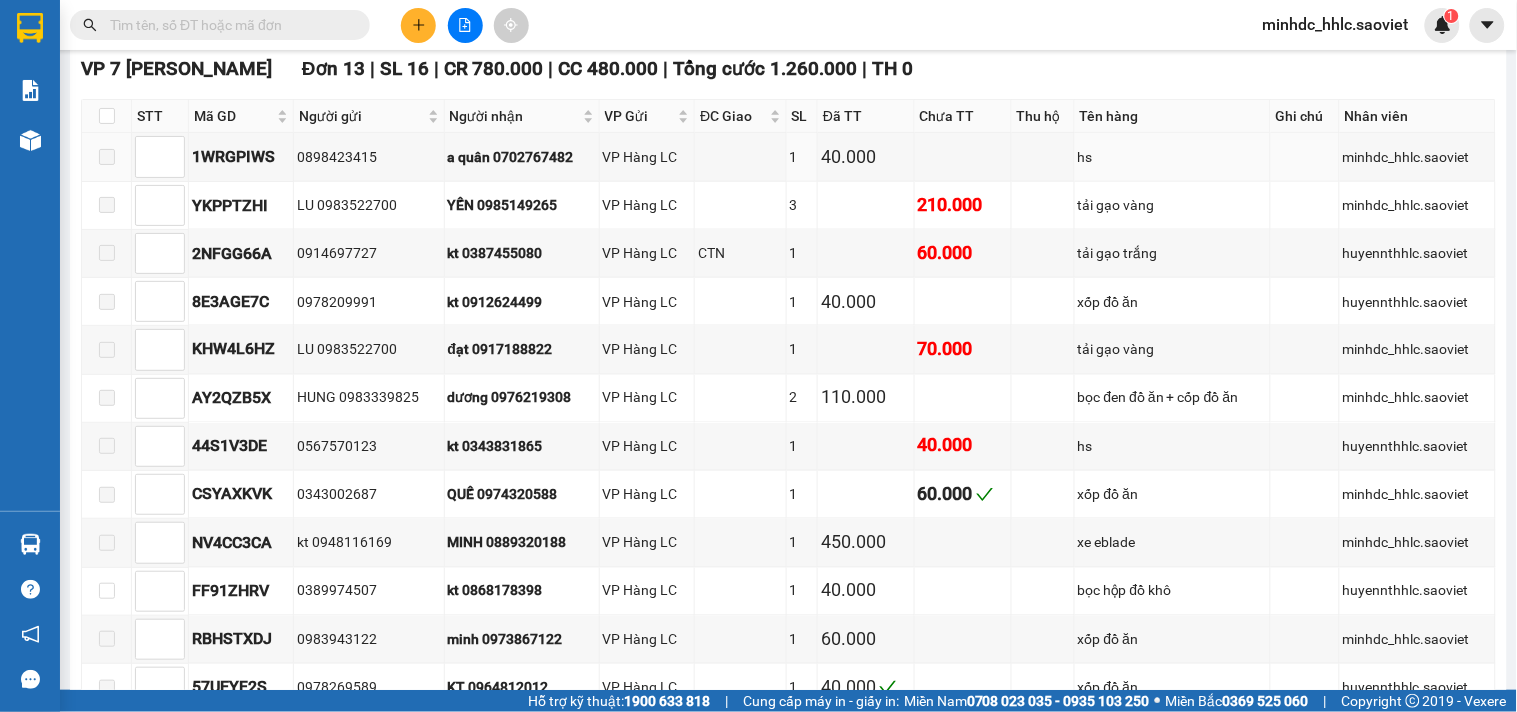 scroll, scrollTop: 864, scrollLeft: 0, axis: vertical 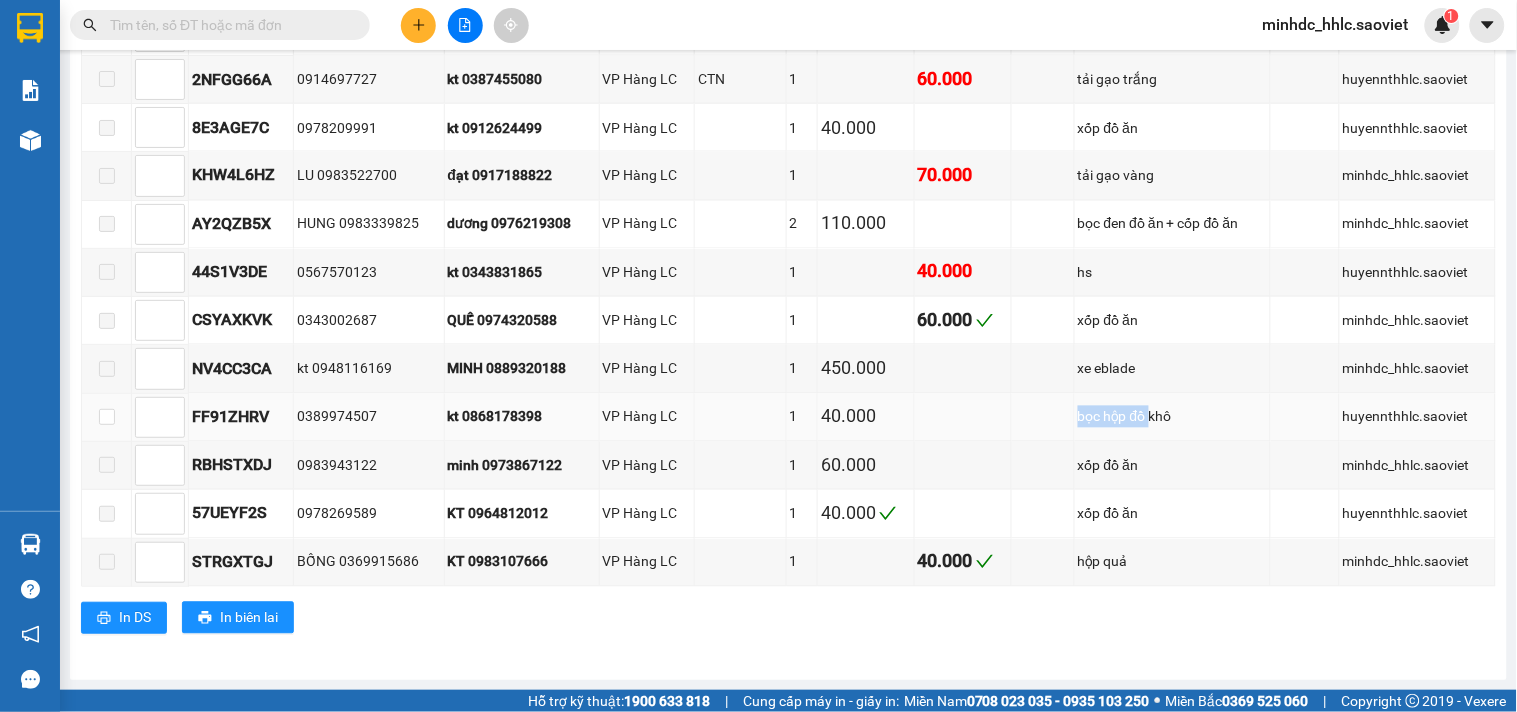 drag, startPoint x: 1140, startPoint y: 415, endPoint x: 1040, endPoint y: 415, distance: 100 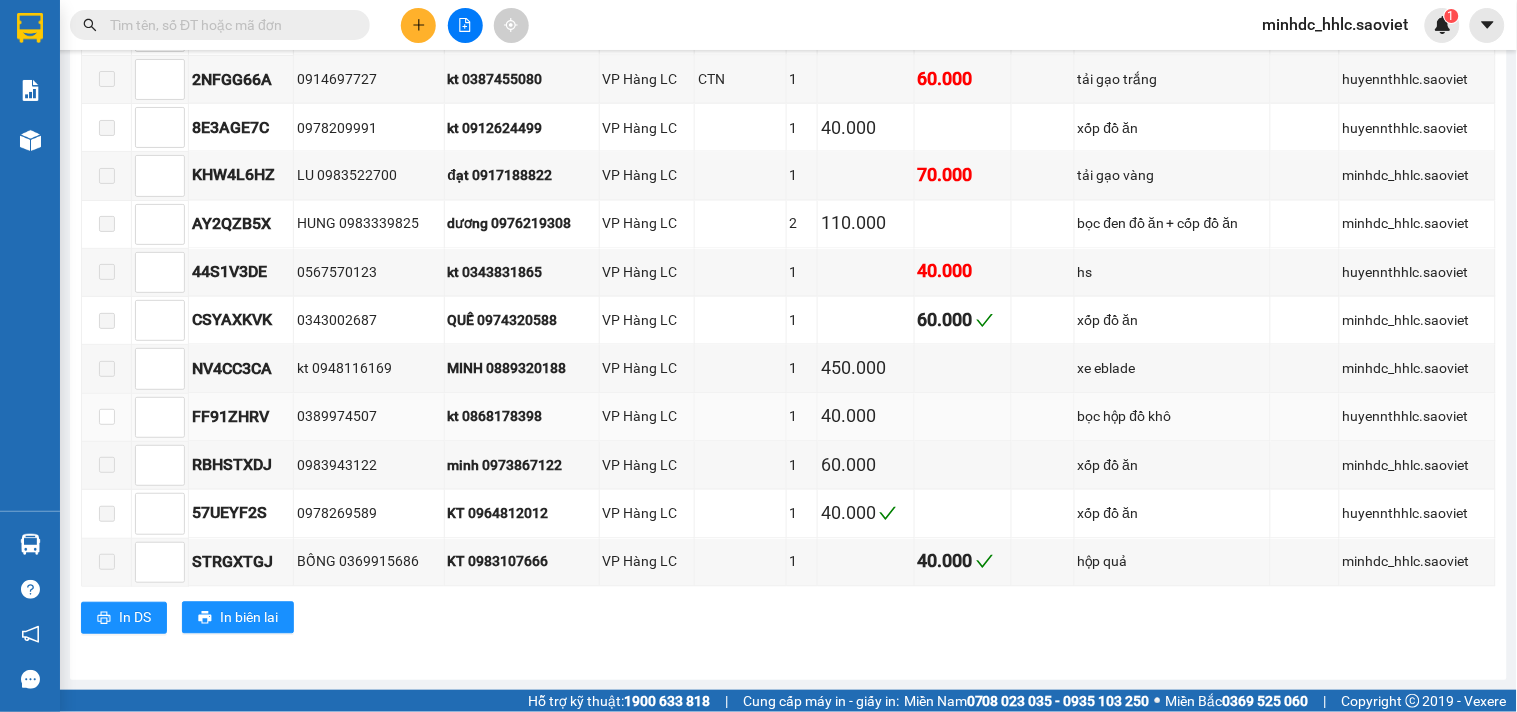 click on "bọc hộp đồ khô" at bounding box center [1172, 417] 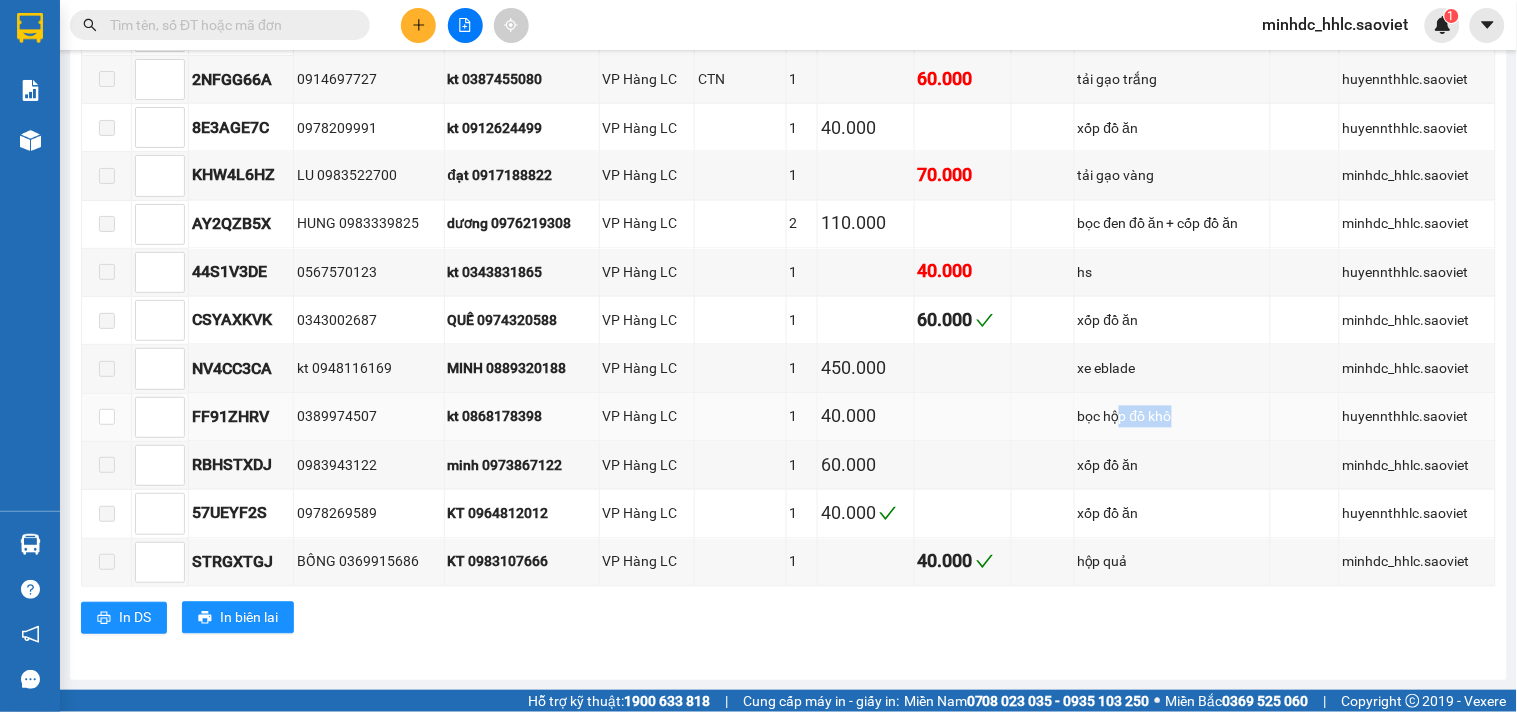 drag, startPoint x: 1163, startPoint y: 413, endPoint x: 1104, endPoint y: 420, distance: 59.413803 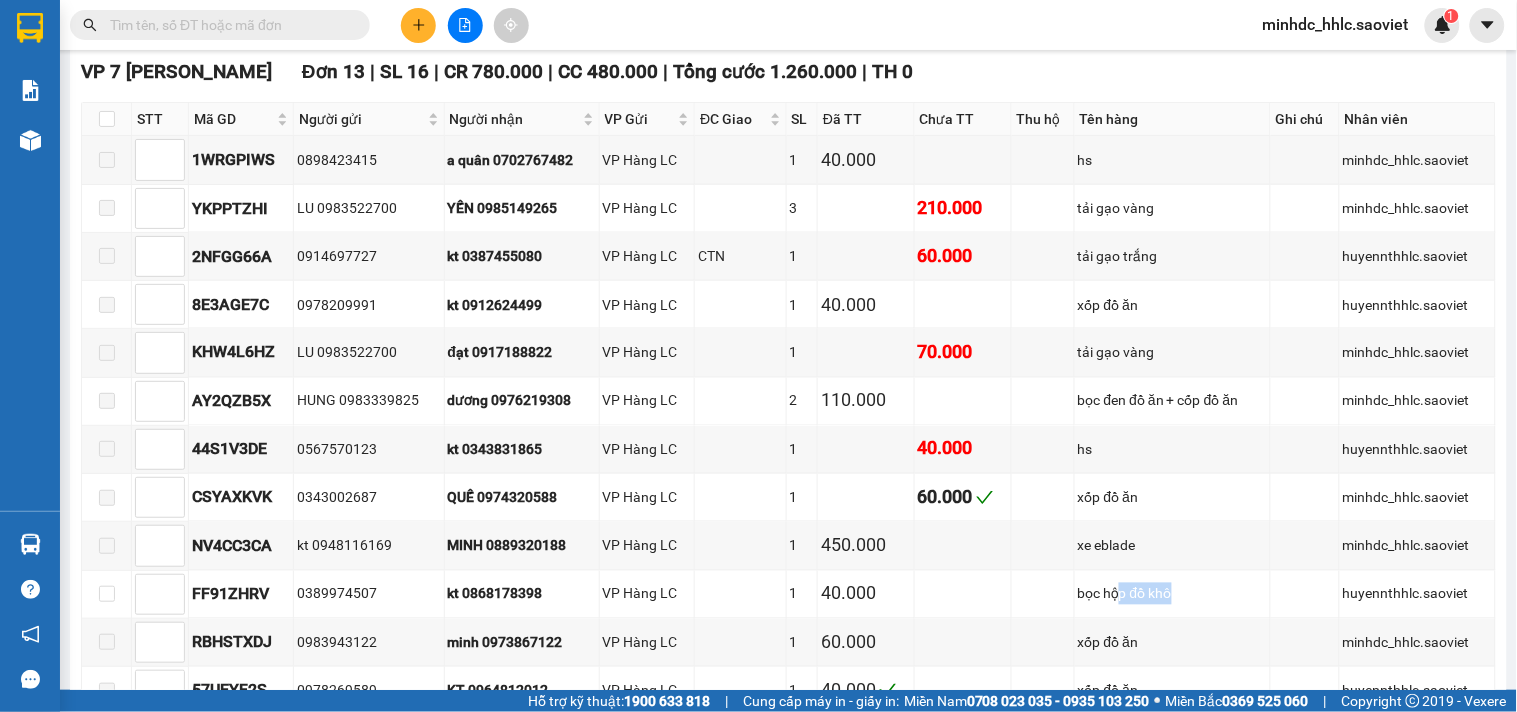 scroll, scrollTop: 864, scrollLeft: 0, axis: vertical 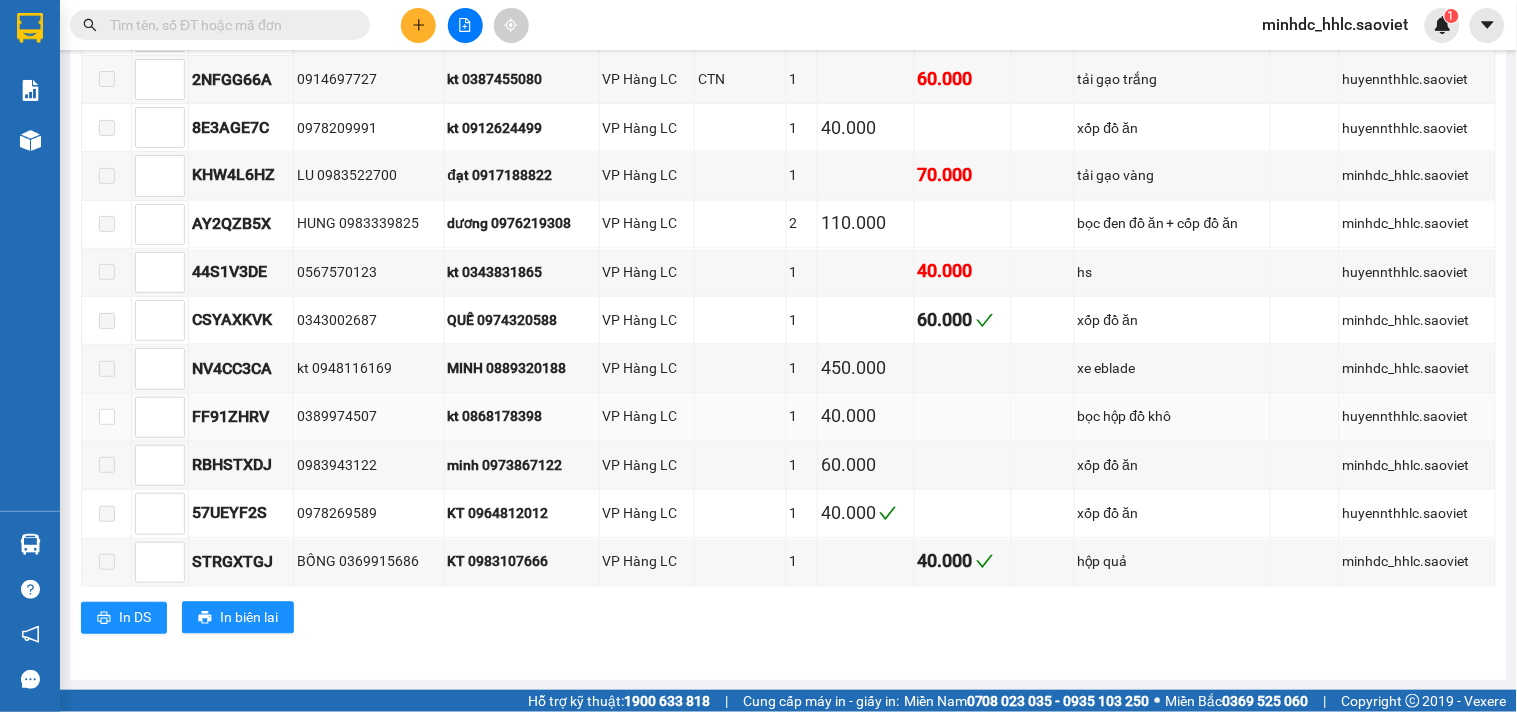click on "kt 0868178398" at bounding box center [522, 417] 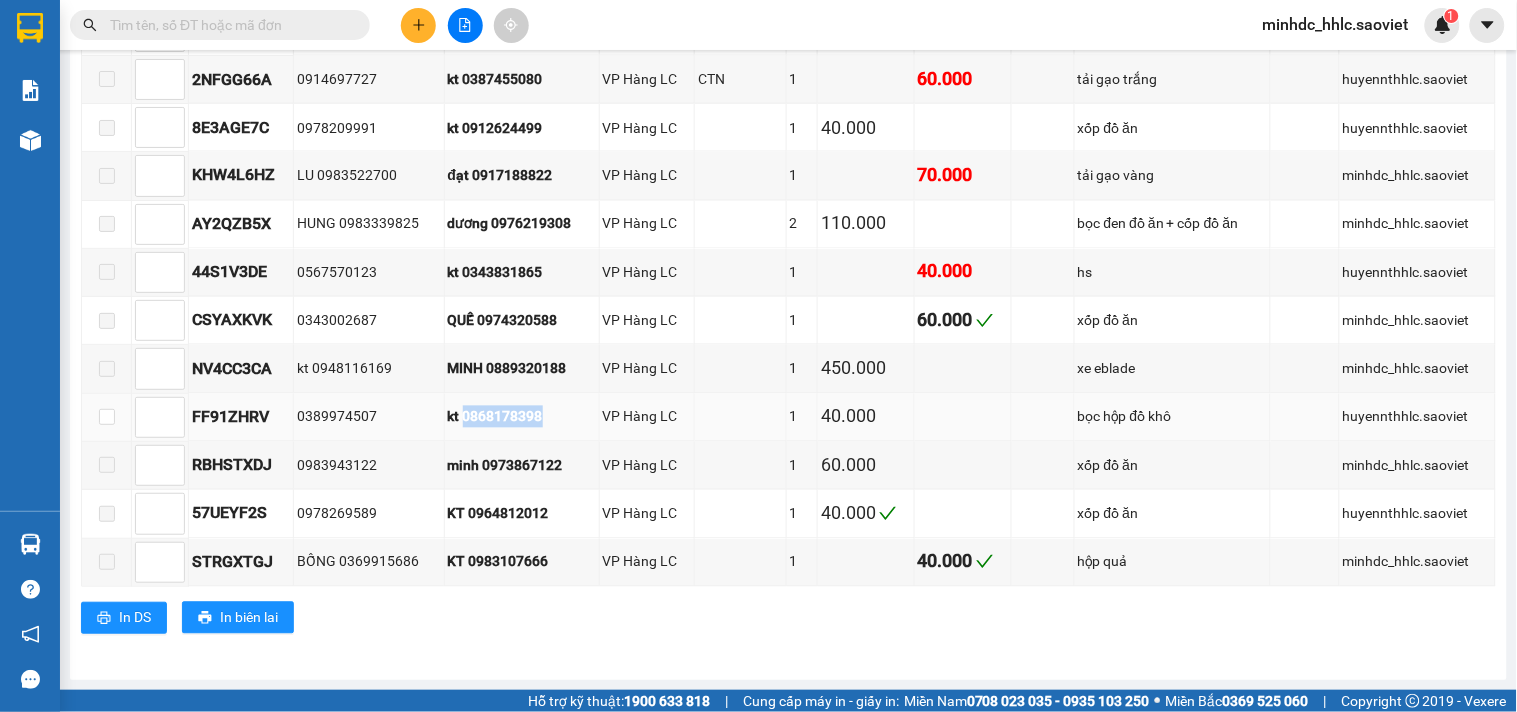 click on "kt 0868178398" at bounding box center [522, 417] 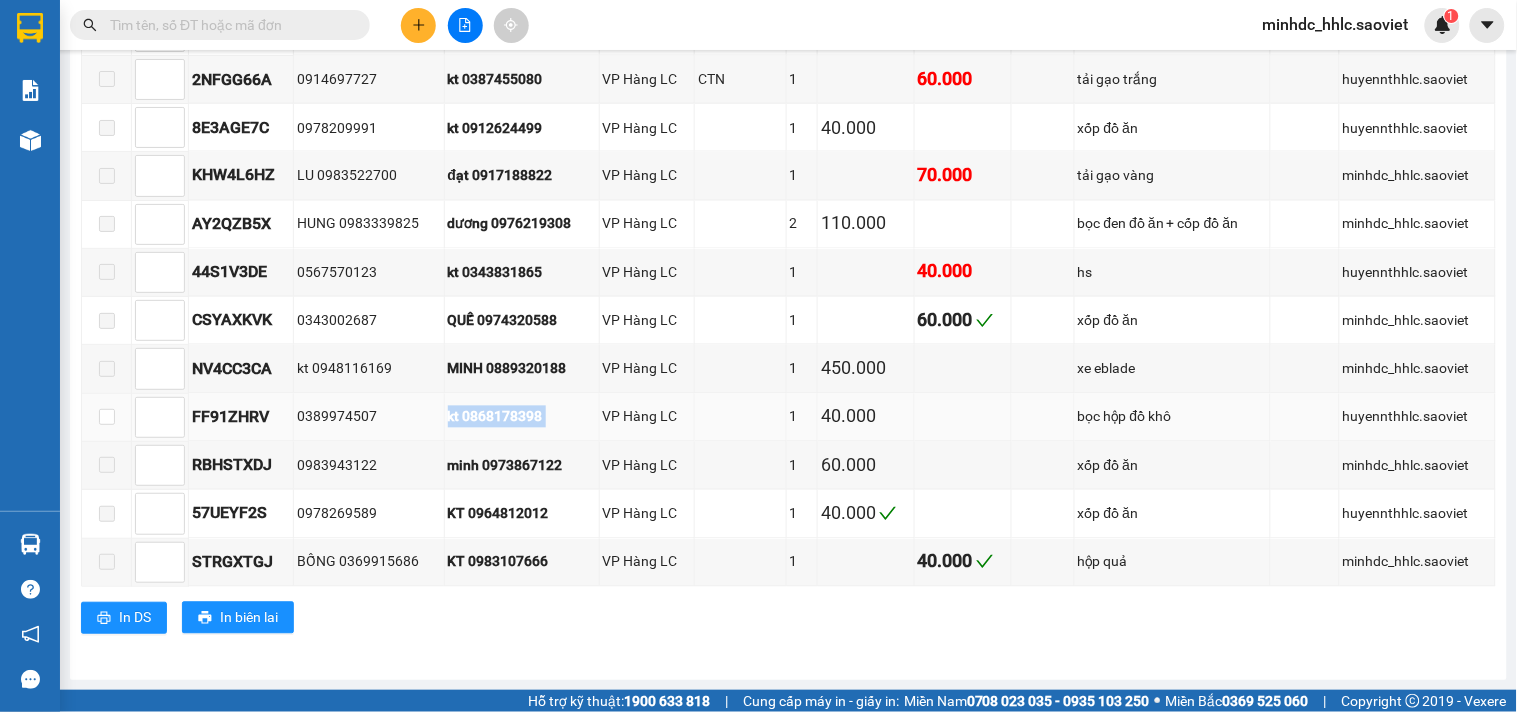 click on "kt 0868178398" at bounding box center [522, 417] 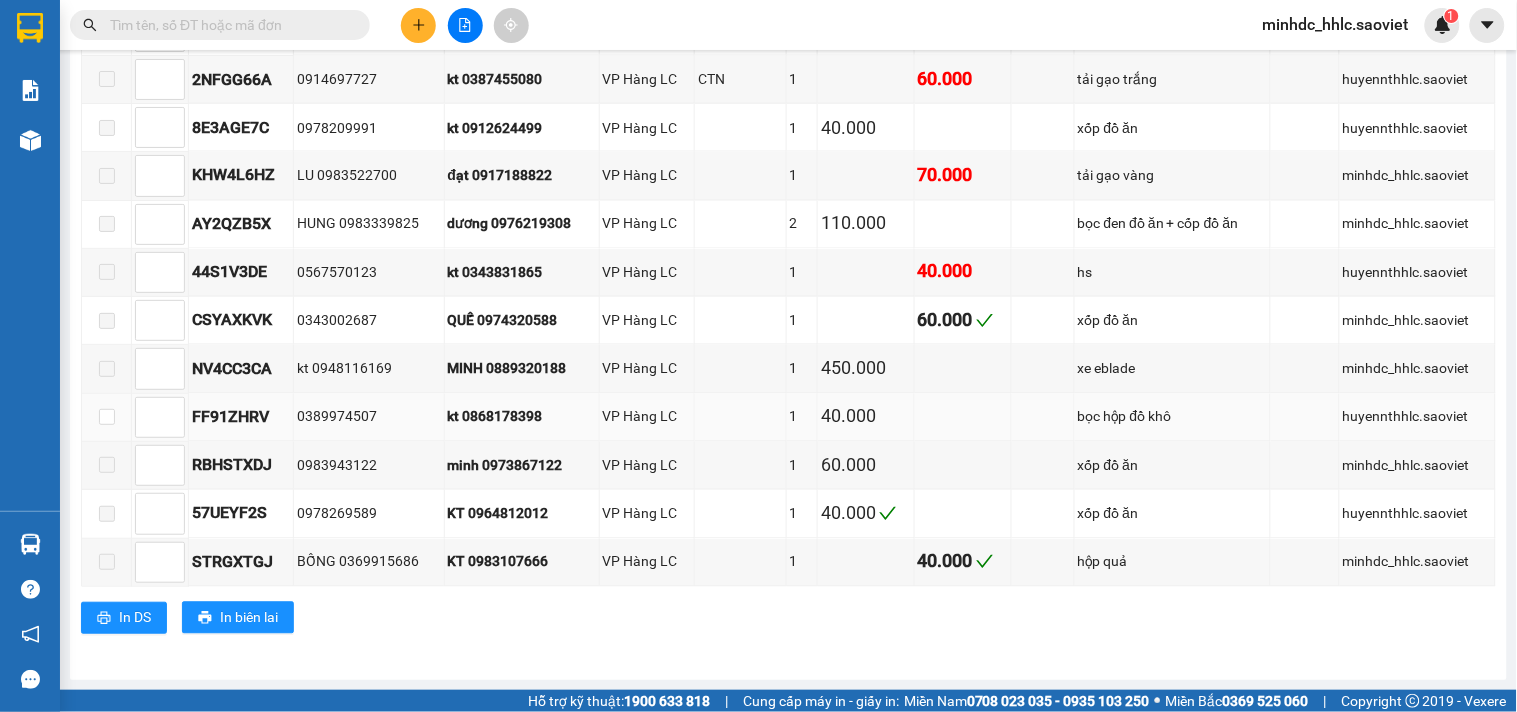 click on "kt 0868178398" at bounding box center (522, 417) 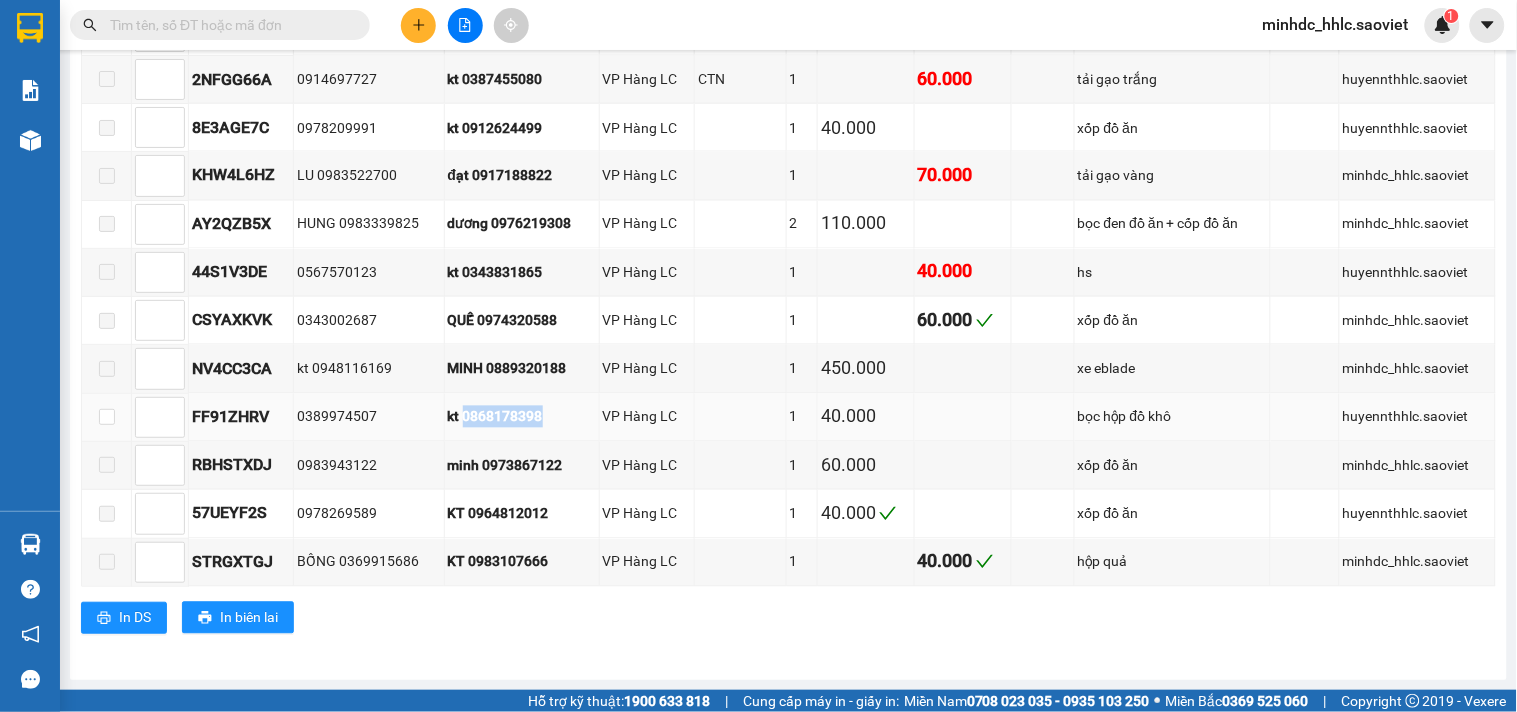 click on "kt 0868178398" at bounding box center [522, 417] 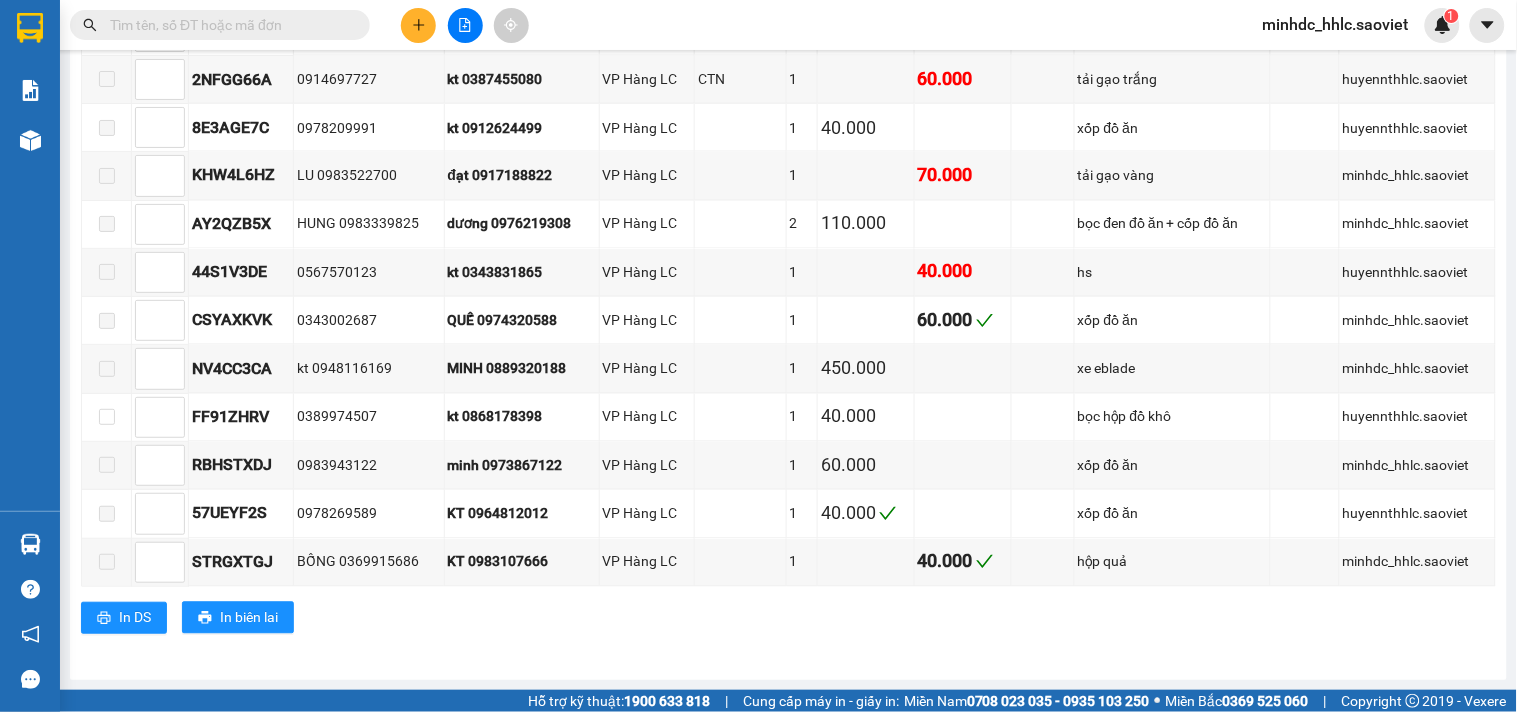 click at bounding box center [220, 25] 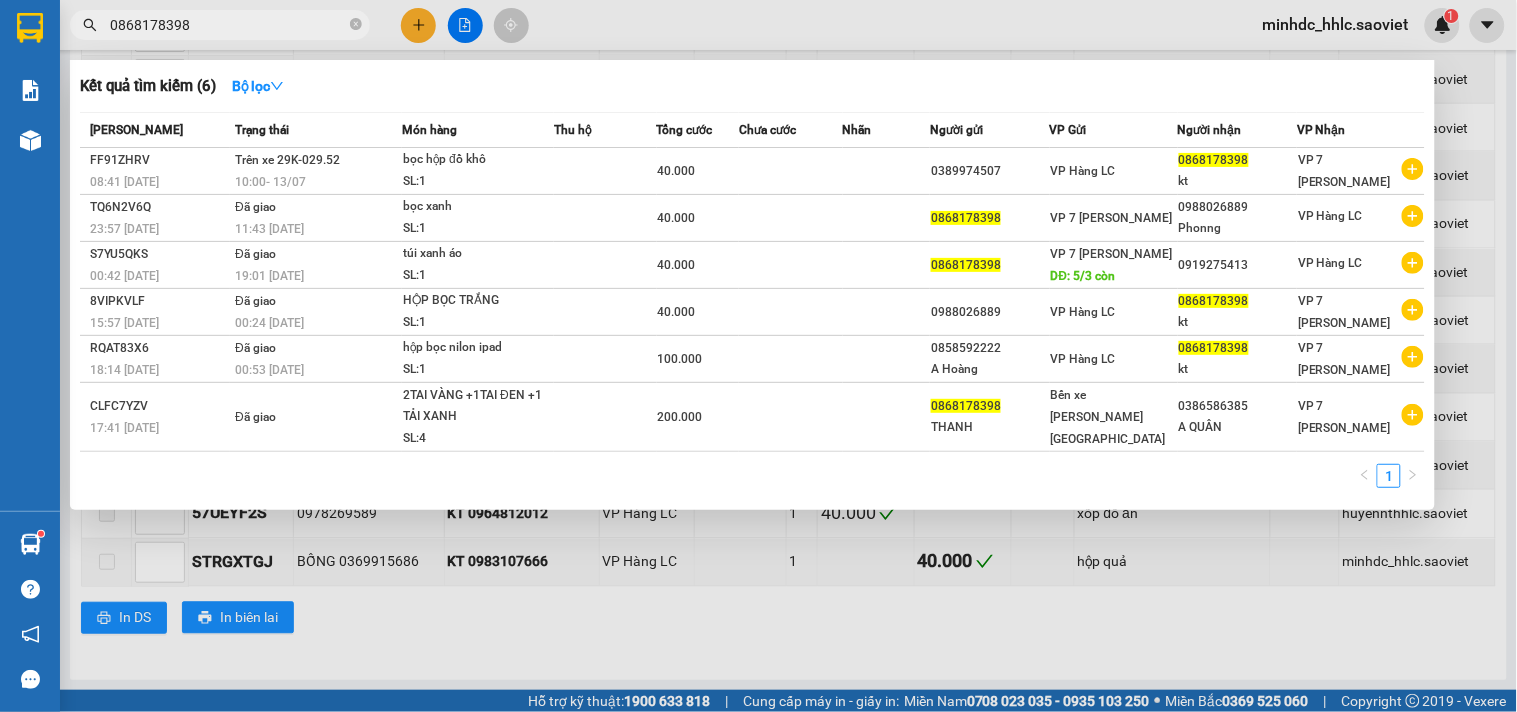 type on "0868178398" 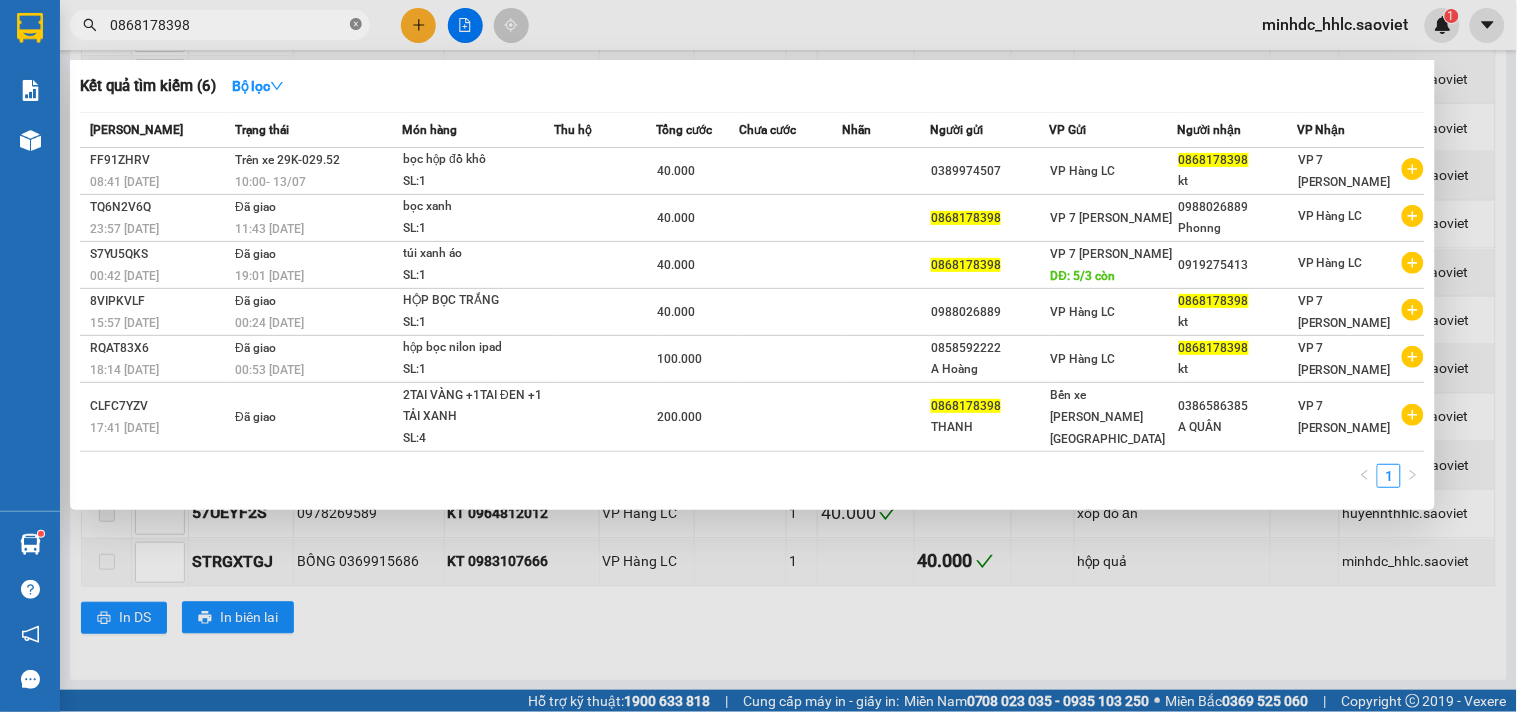 click 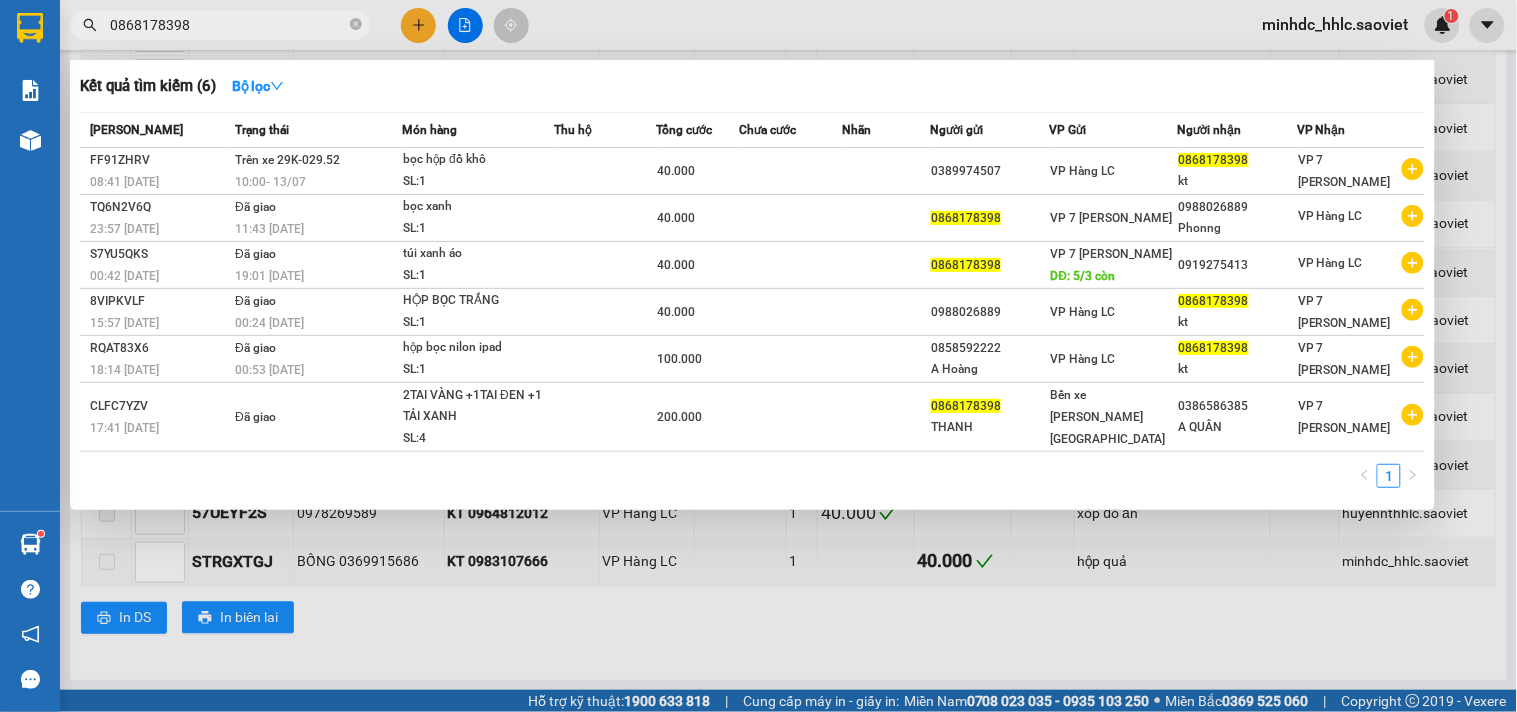 type 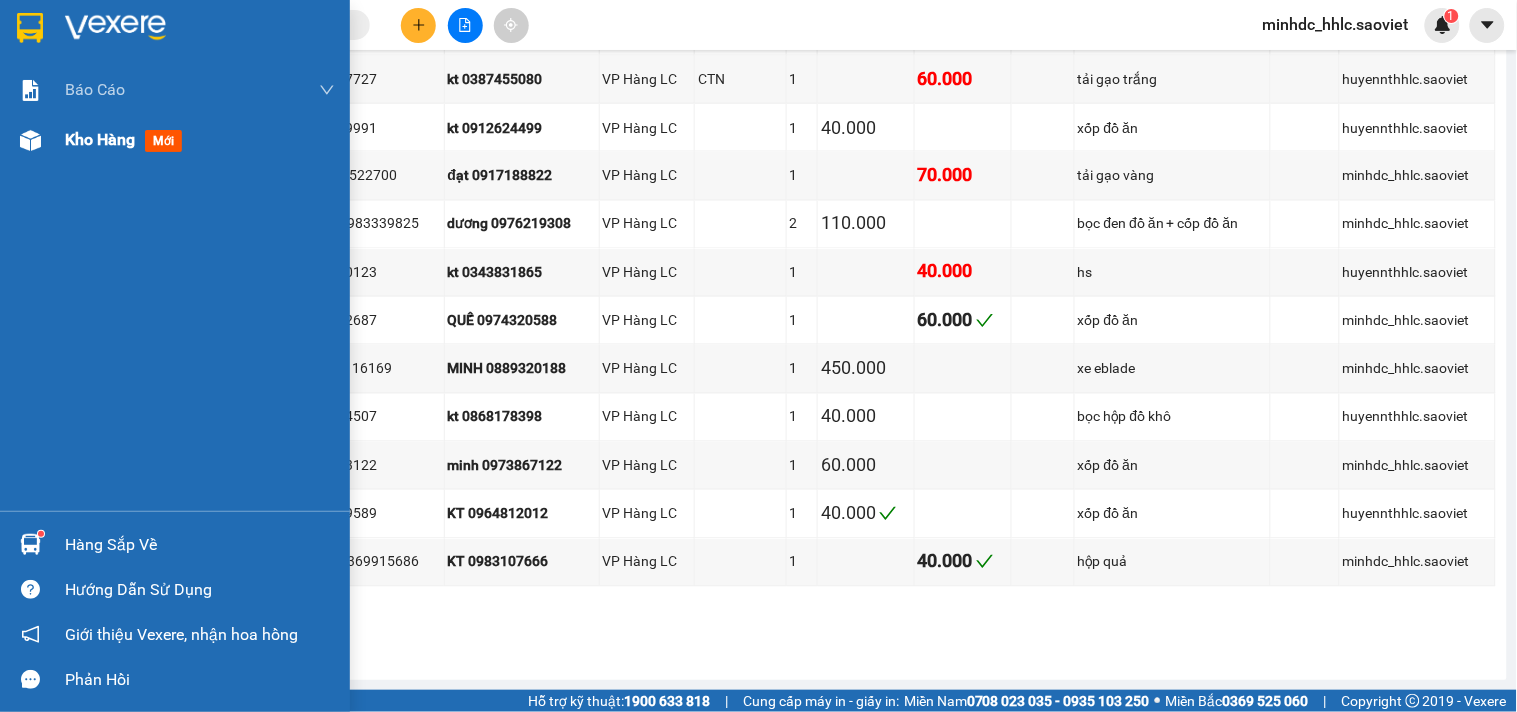 click on "Kho hàng mới" at bounding box center [175, 140] 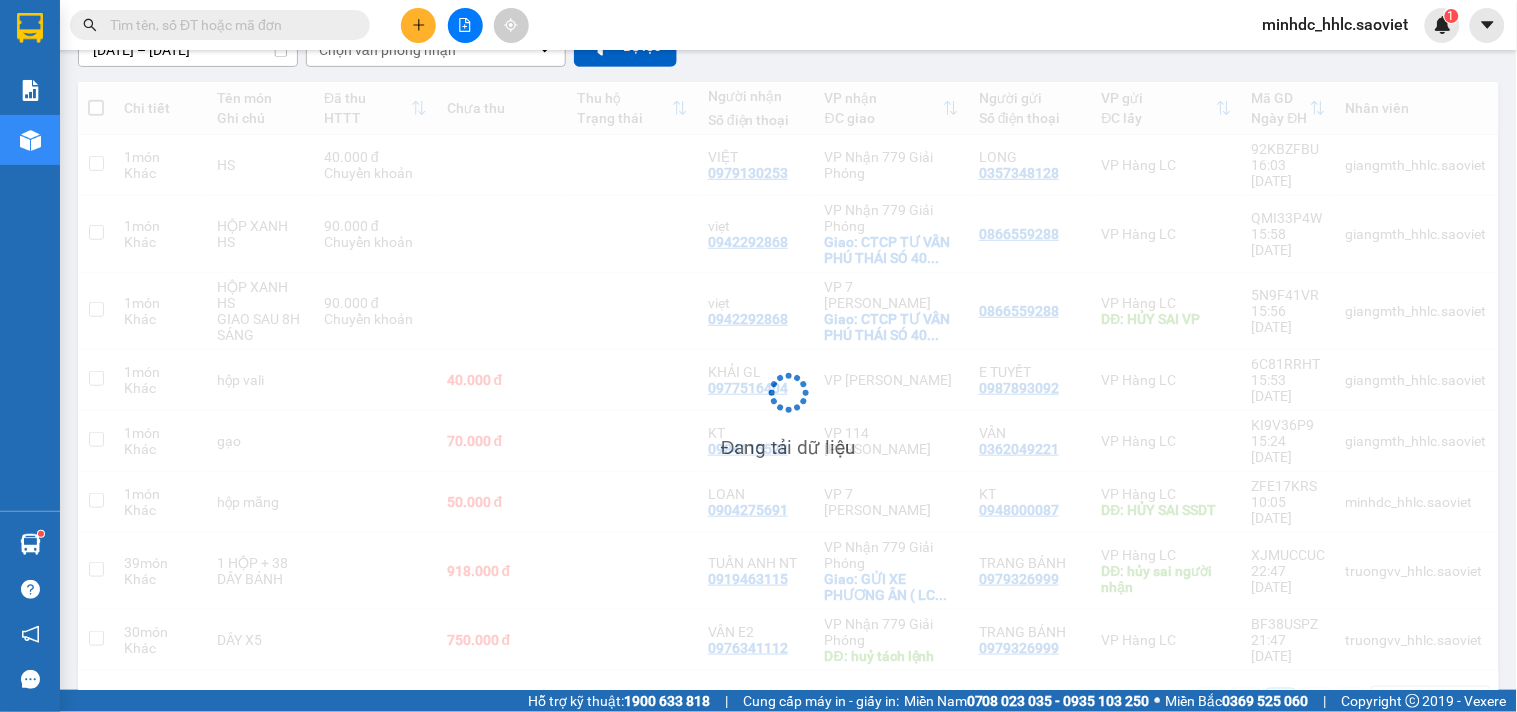 scroll, scrollTop: 201, scrollLeft: 0, axis: vertical 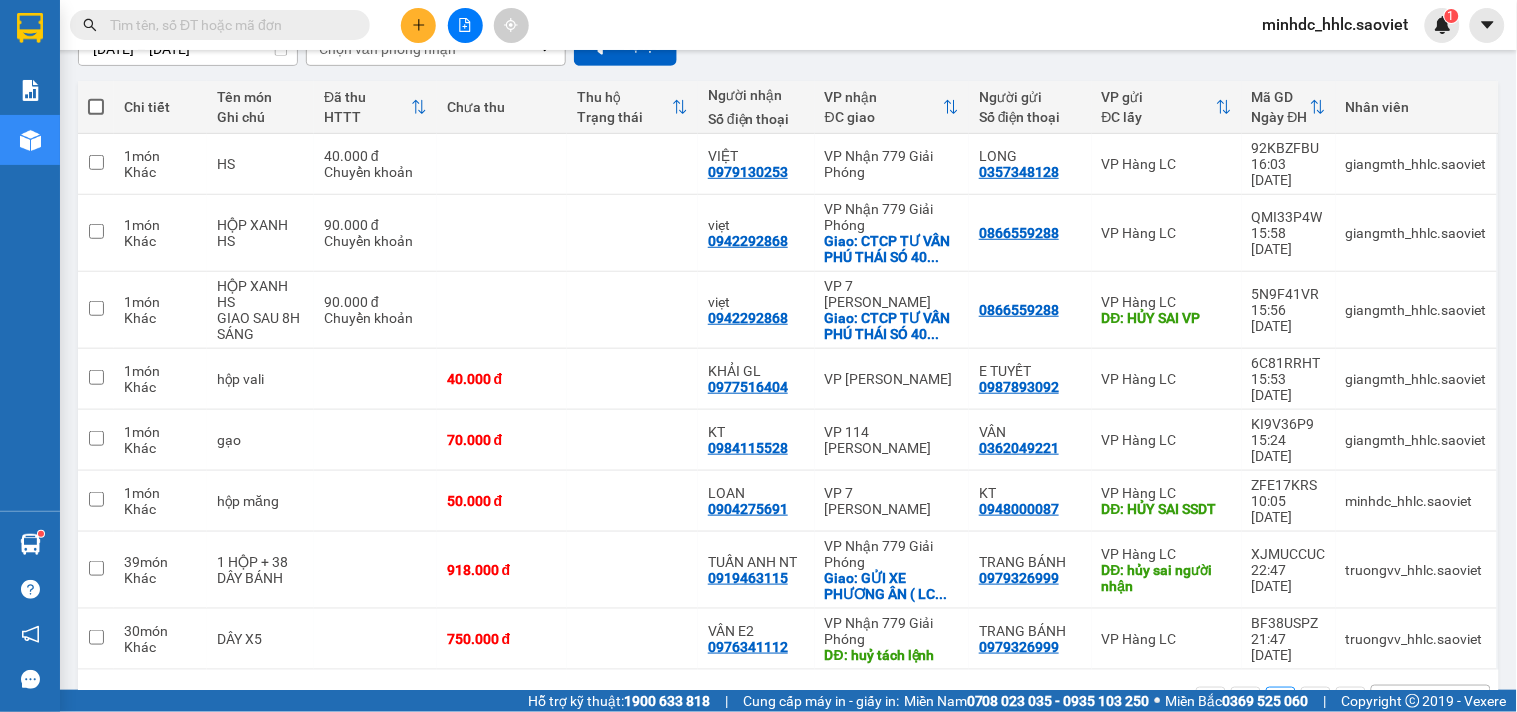 click on "10 / trang" at bounding box center [1415, 702] 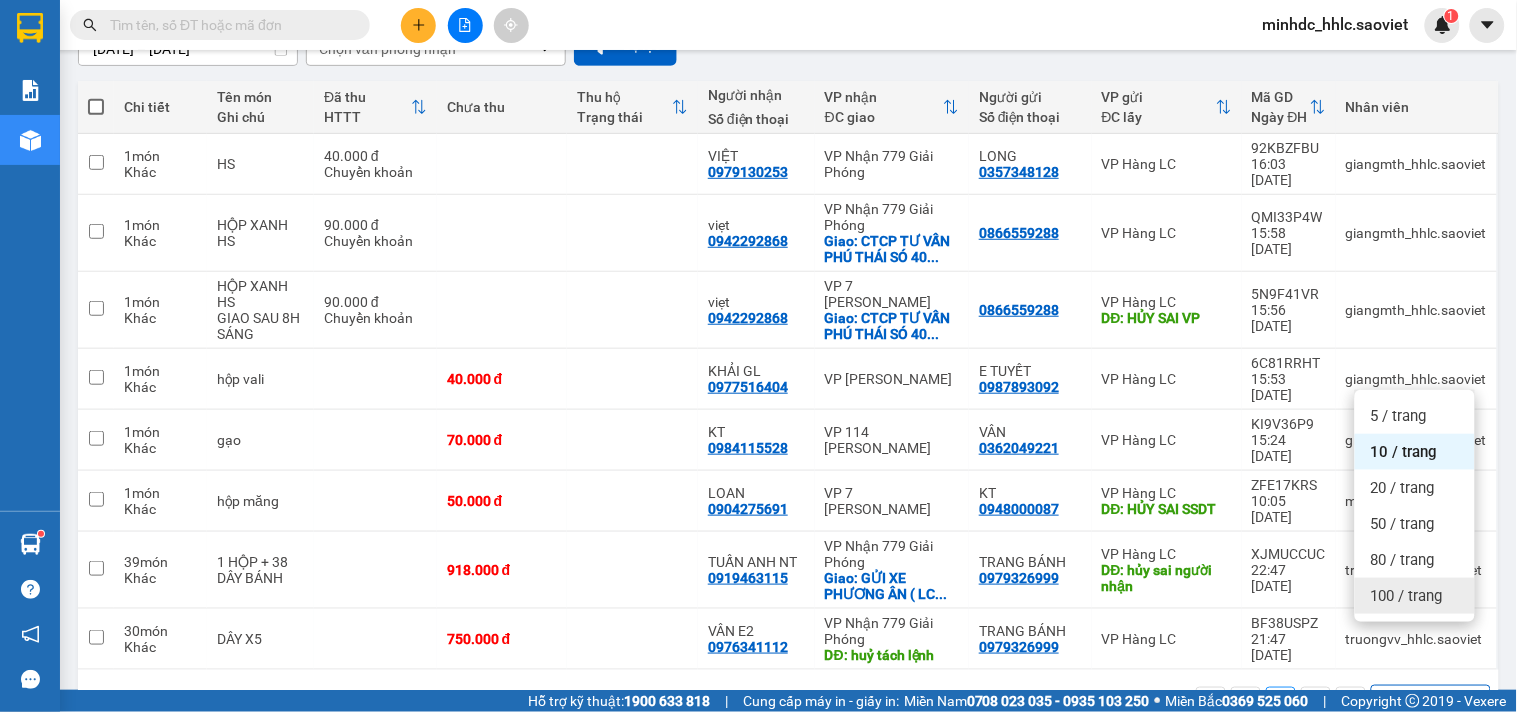 click on "100 / trang" at bounding box center (1407, 596) 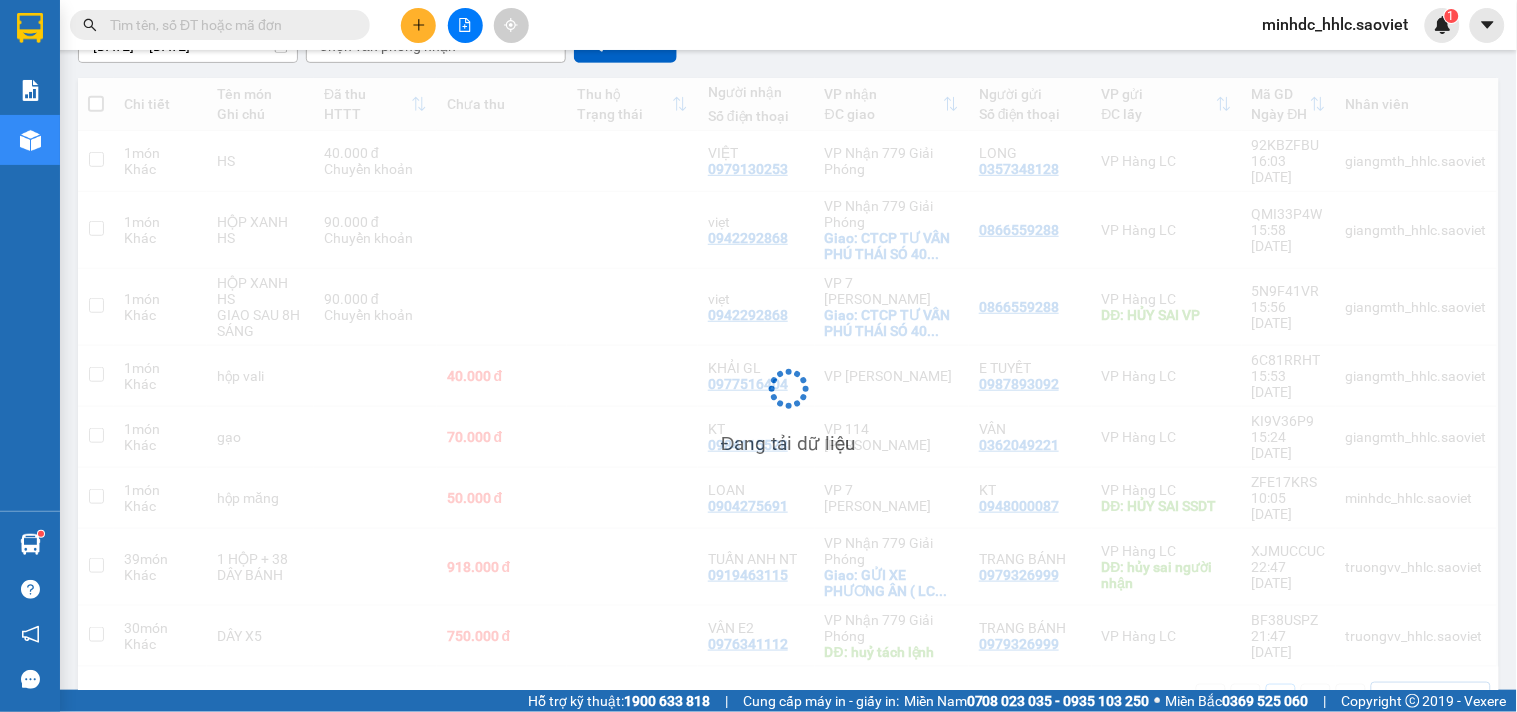scroll, scrollTop: 0, scrollLeft: 0, axis: both 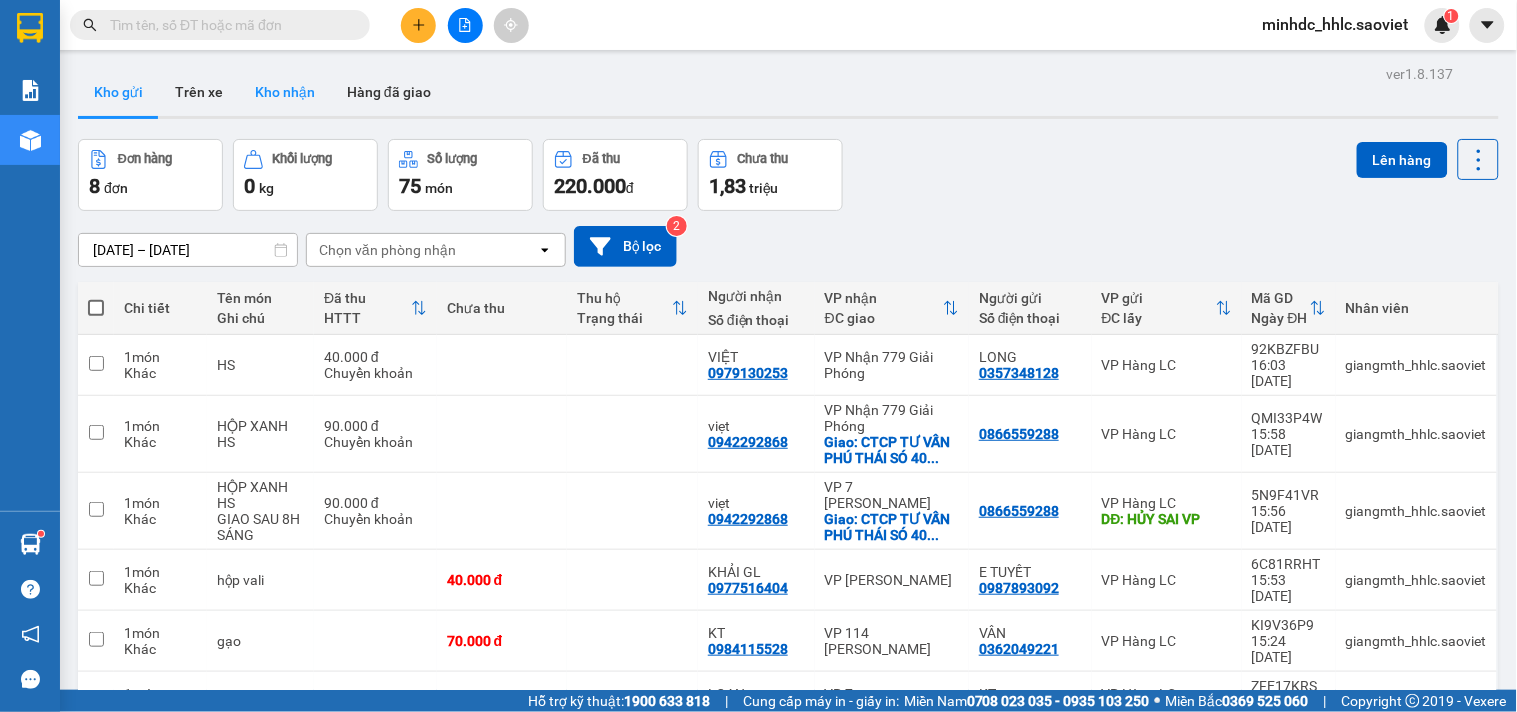 click on "Kho nhận" at bounding box center (285, 92) 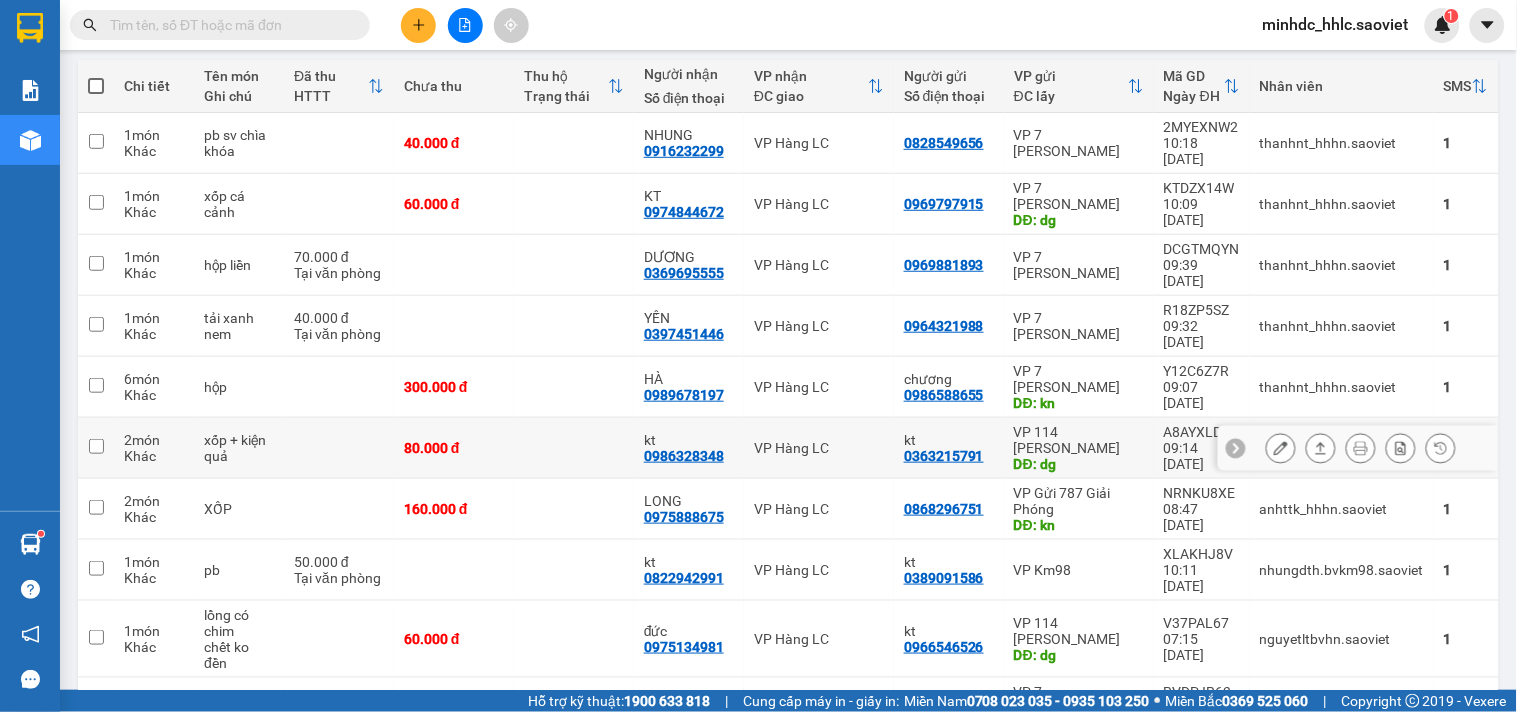 scroll, scrollTop: 298, scrollLeft: 0, axis: vertical 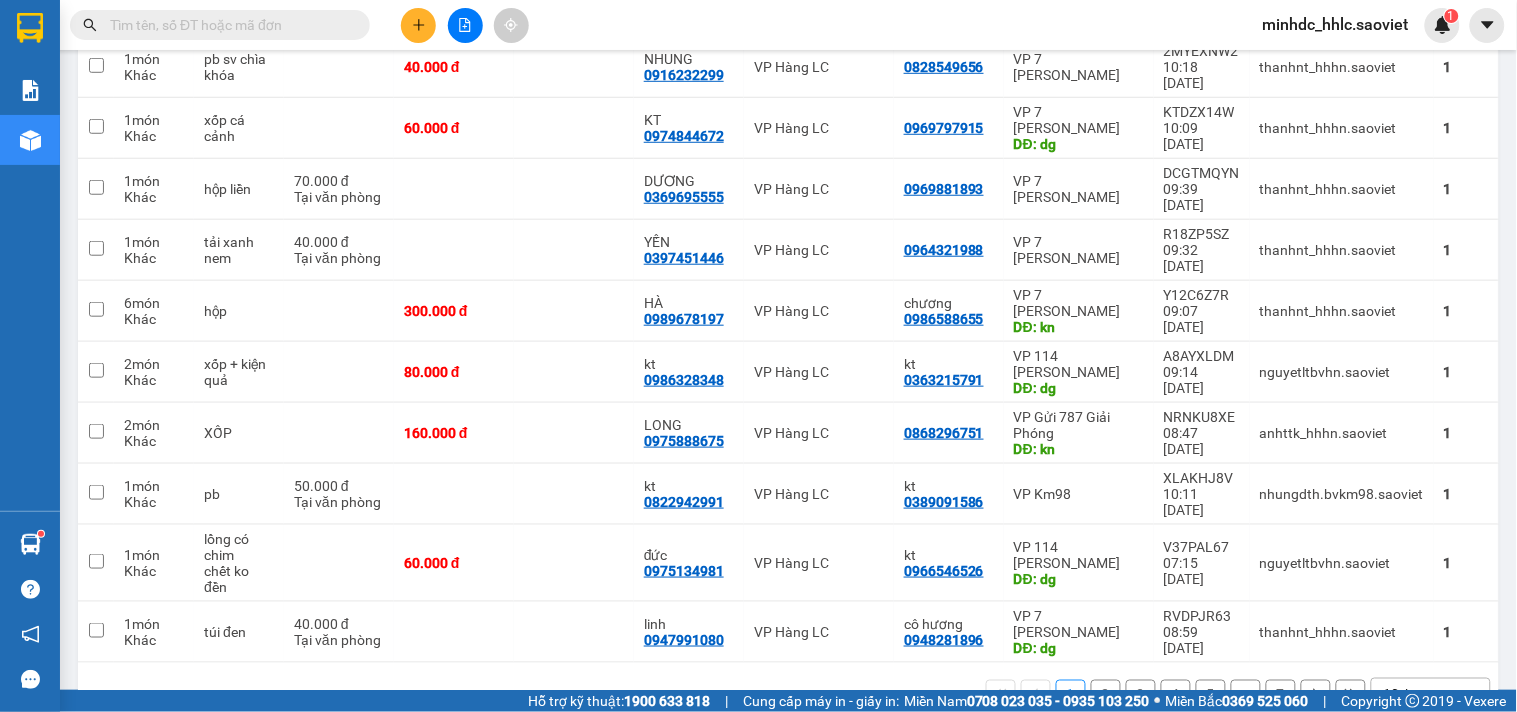 click on "10 / trang" at bounding box center (1415, 695) 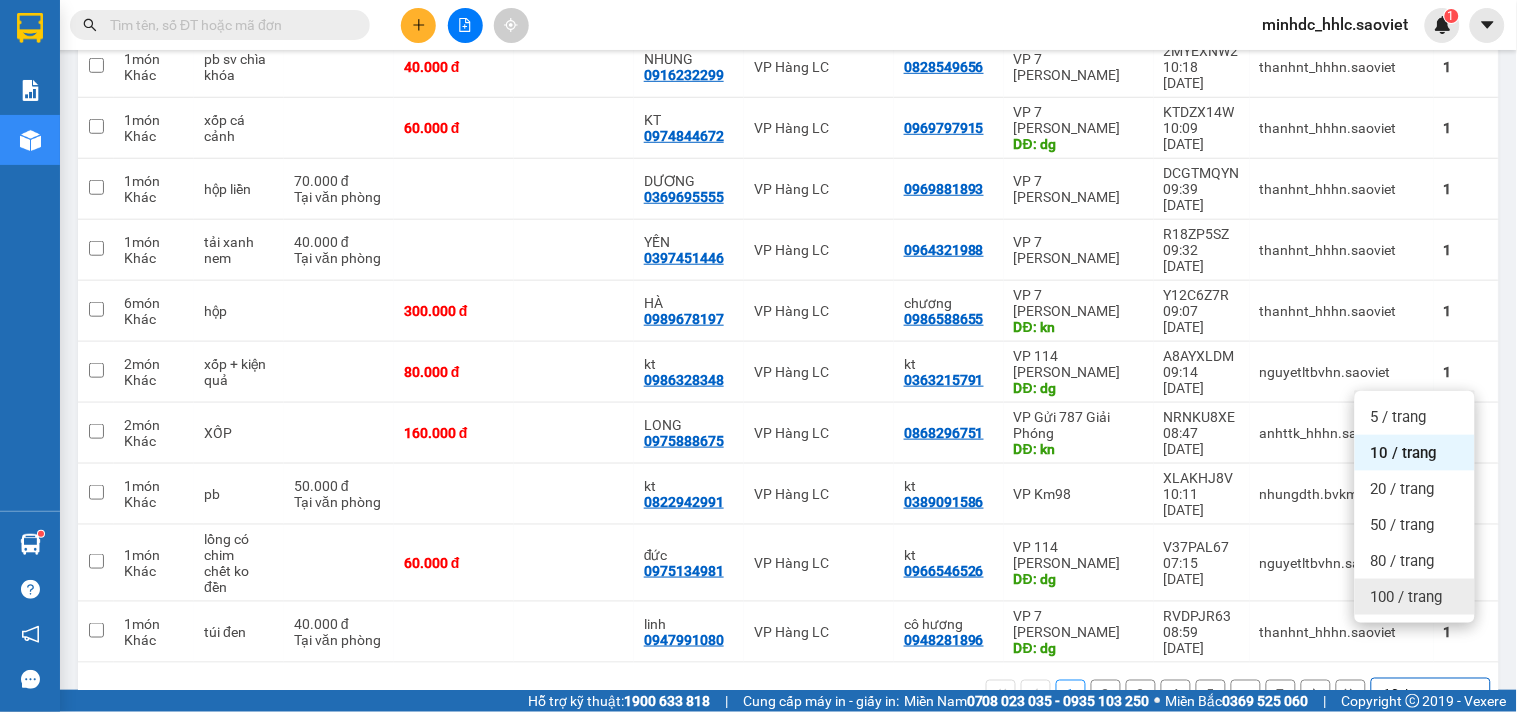click on "100 / trang" at bounding box center [1407, 597] 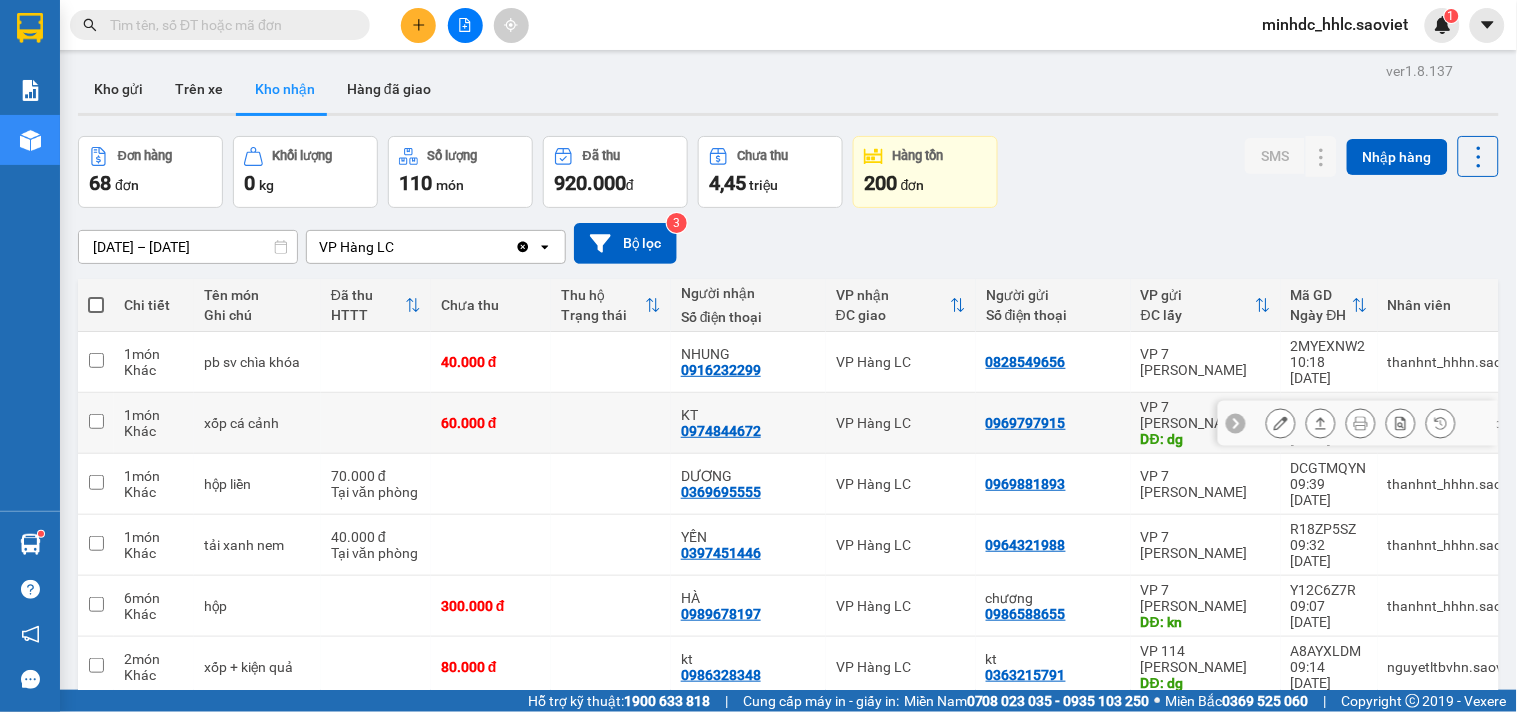 scroll, scrollTop: 0, scrollLeft: 0, axis: both 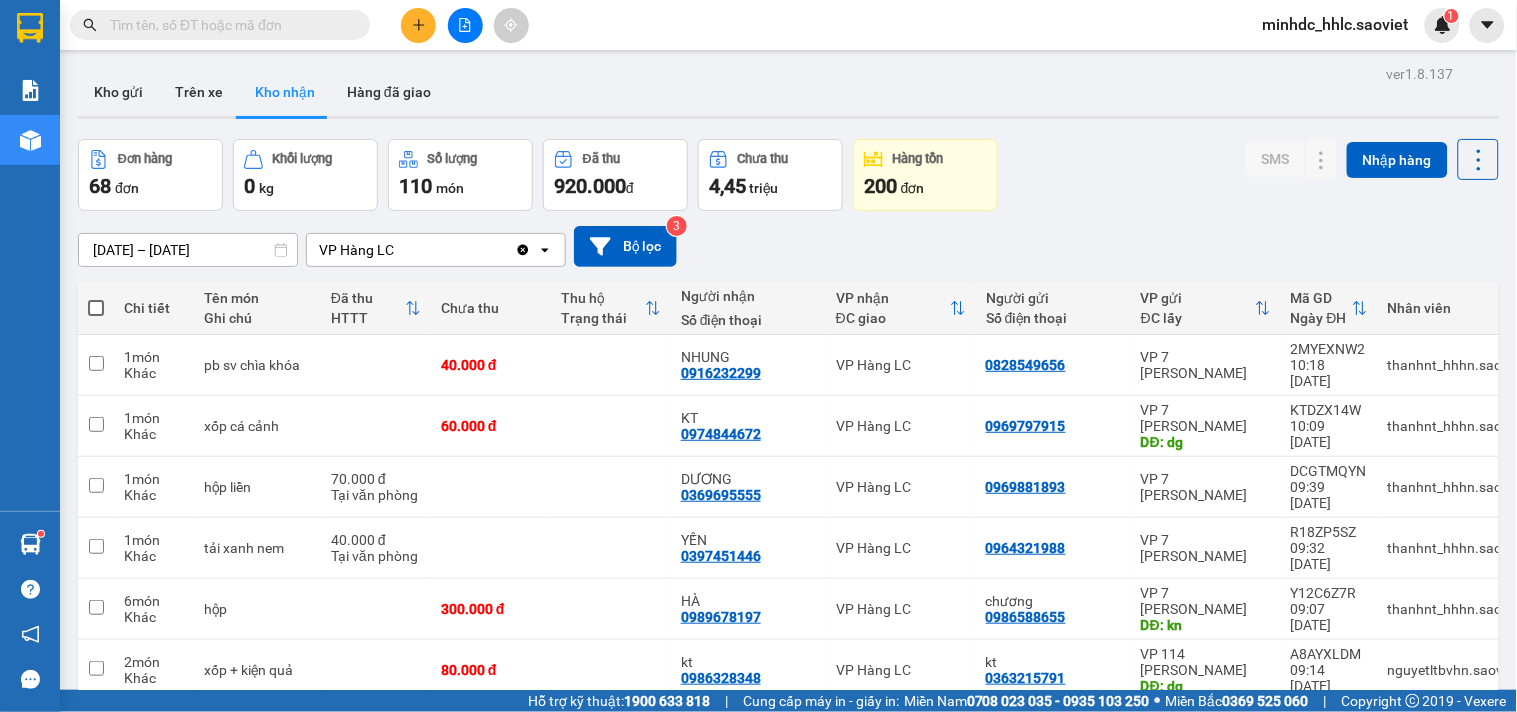 click on "[DATE] – [DATE]" at bounding box center (188, 250) 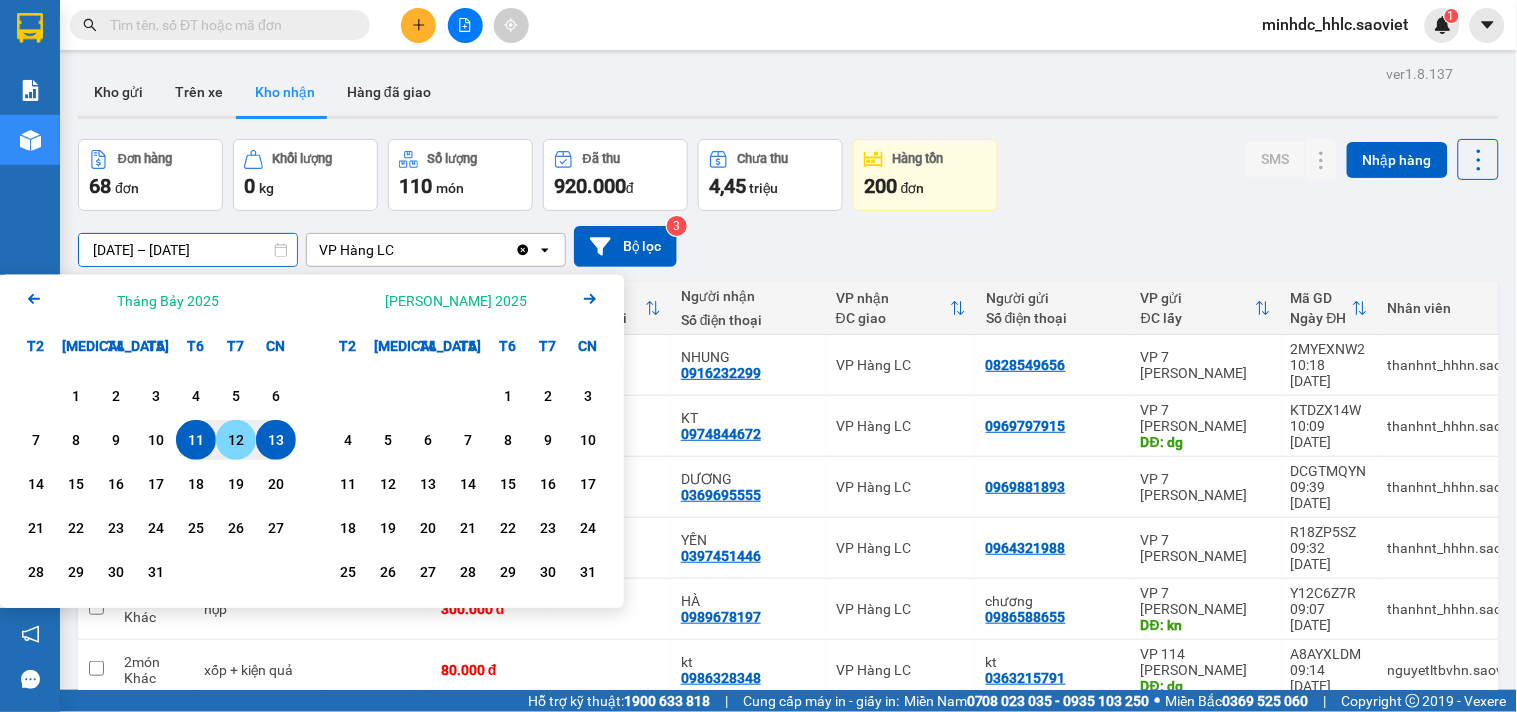 click on "12" at bounding box center (236, 440) 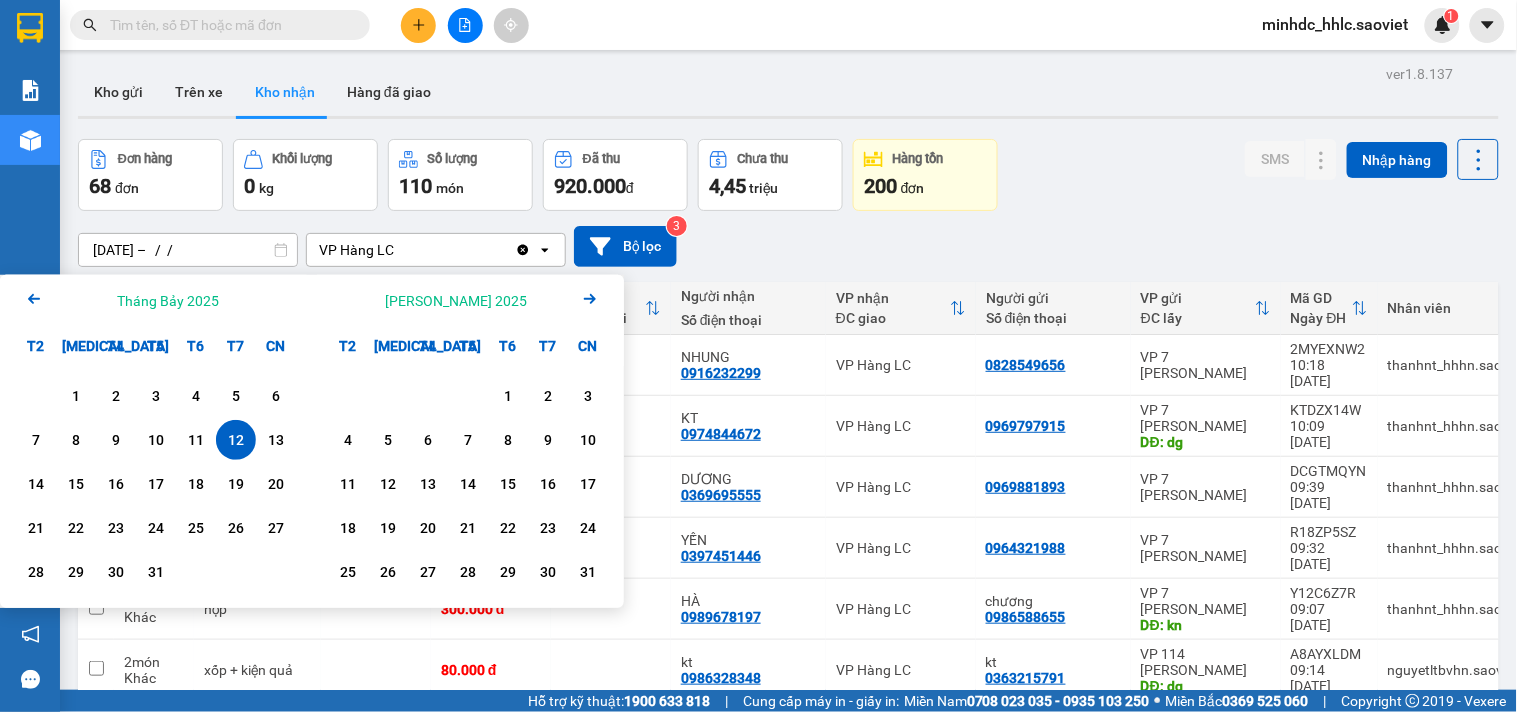 click at bounding box center (397, 250) 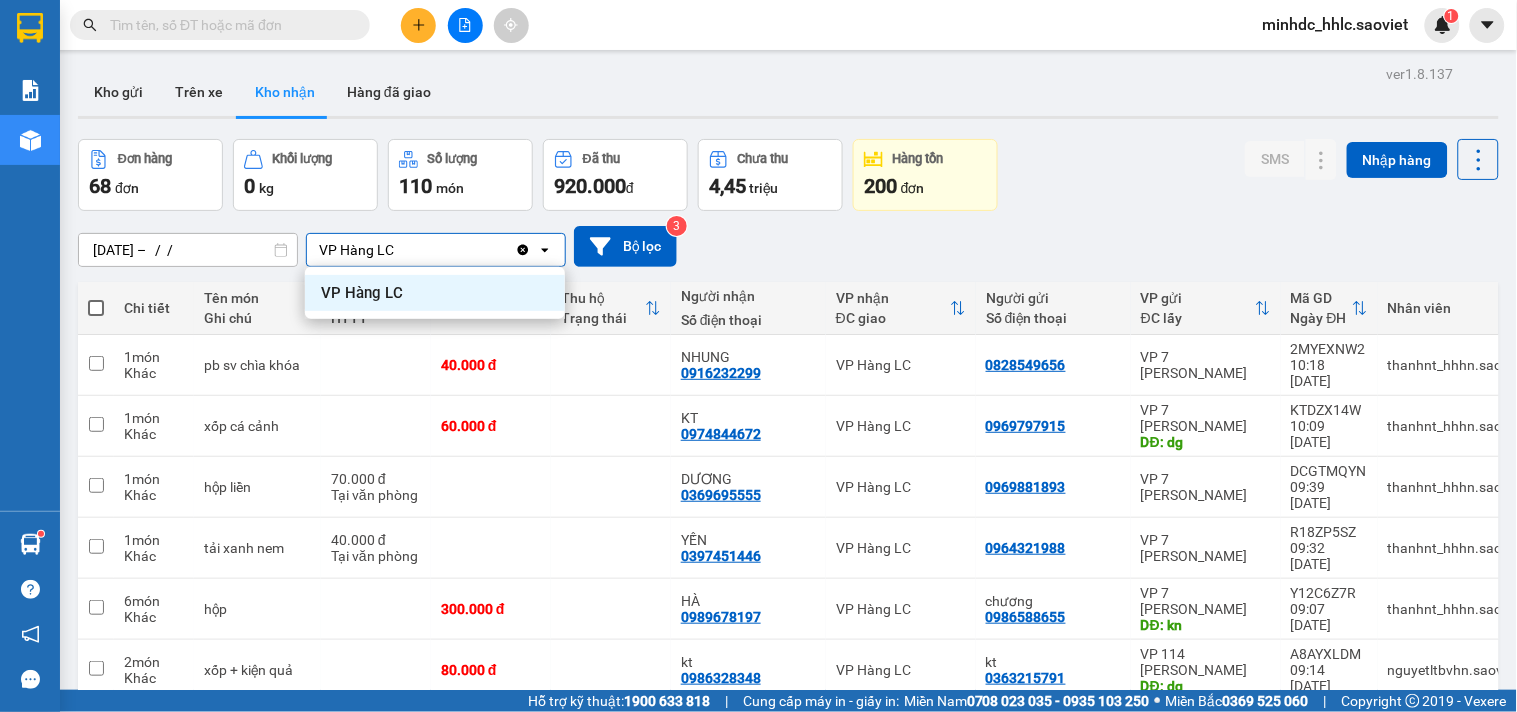 click on "12/07/2025 –   /  /" at bounding box center (188, 250) 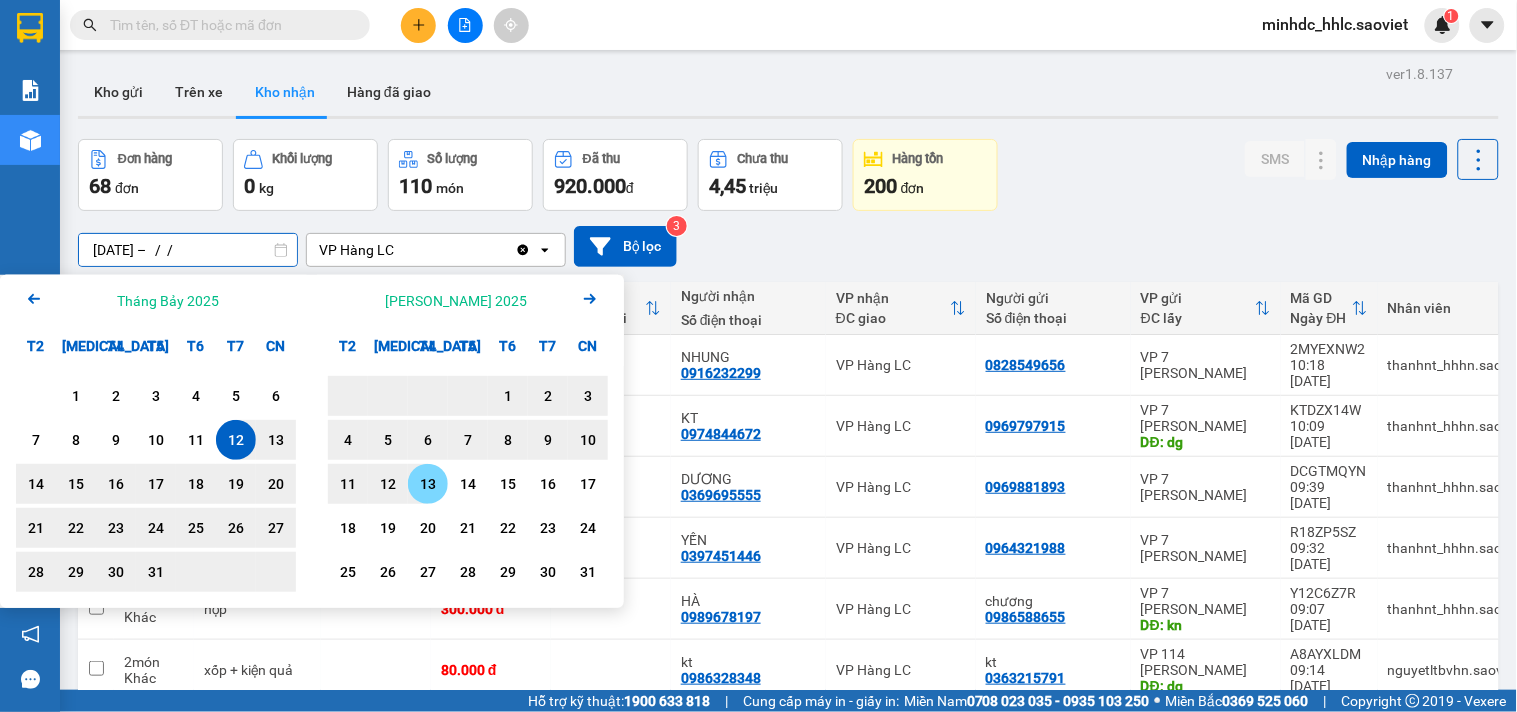 click on "13" at bounding box center (428, 484) 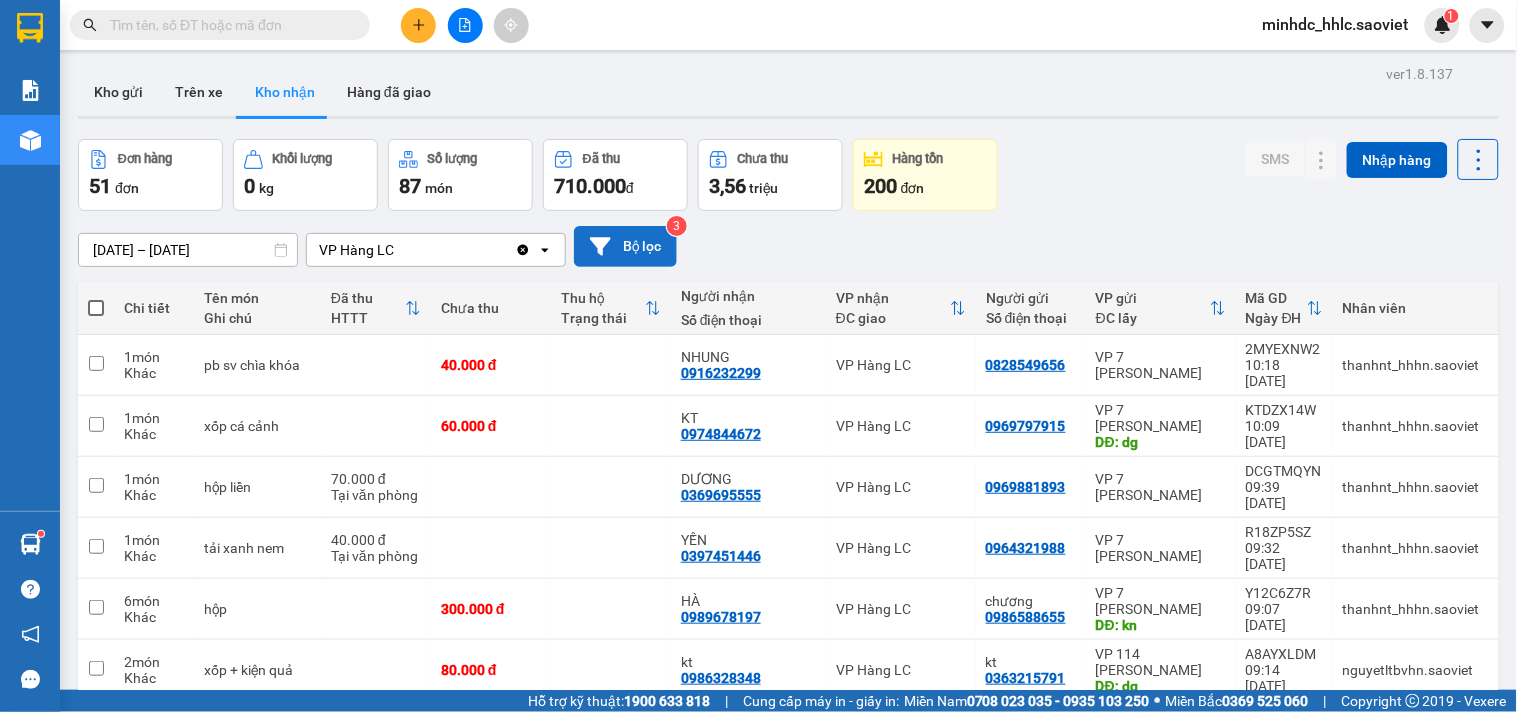 click on "Bộ lọc" at bounding box center [625, 246] 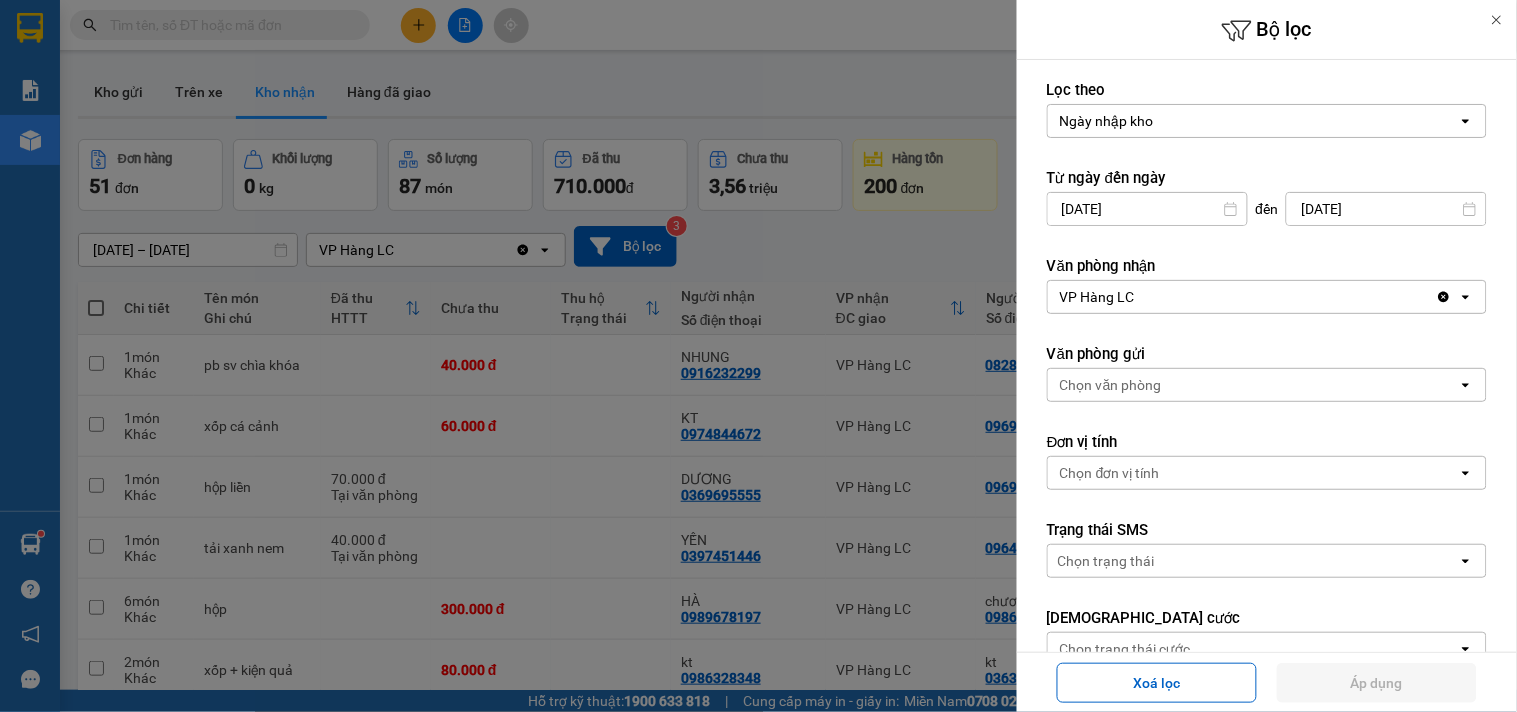 click at bounding box center [758, 356] 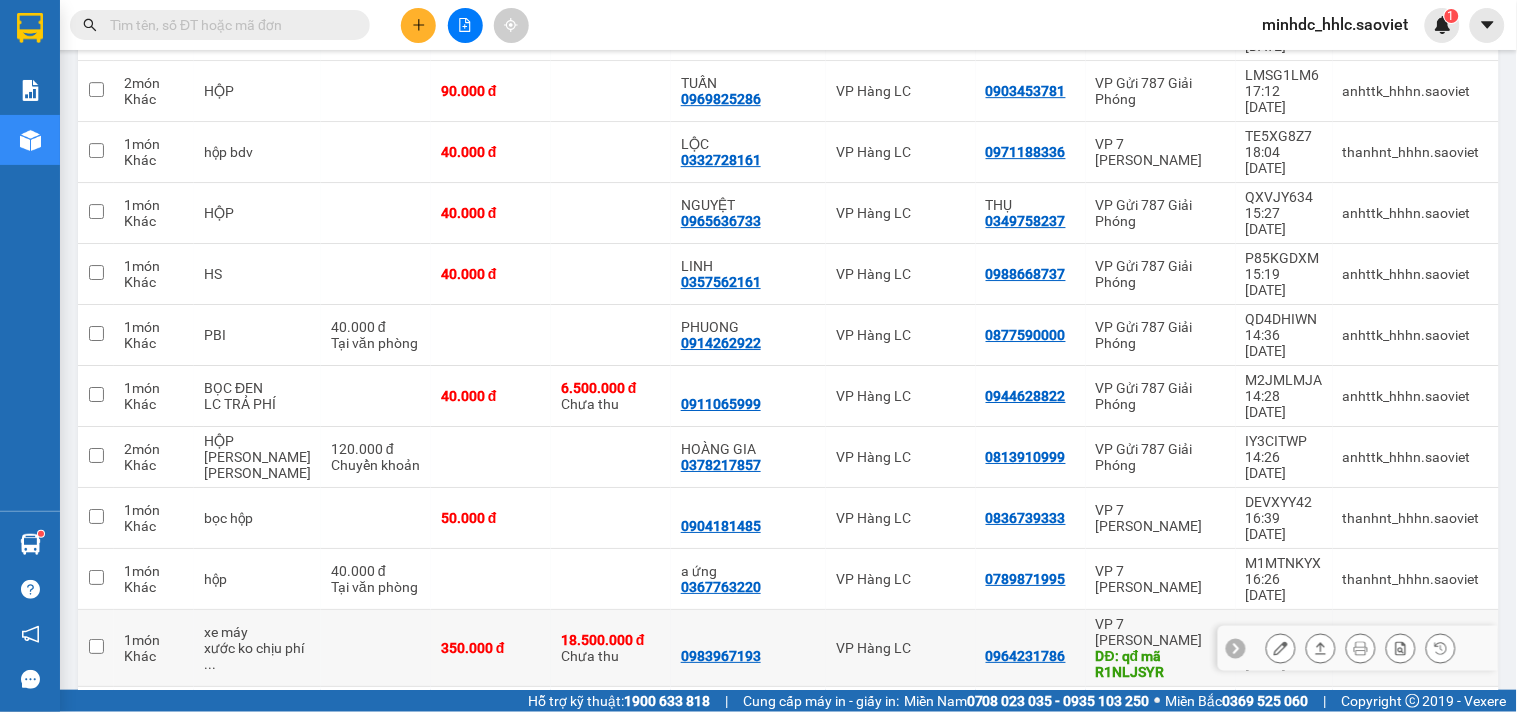 scroll, scrollTop: 1666, scrollLeft: 0, axis: vertical 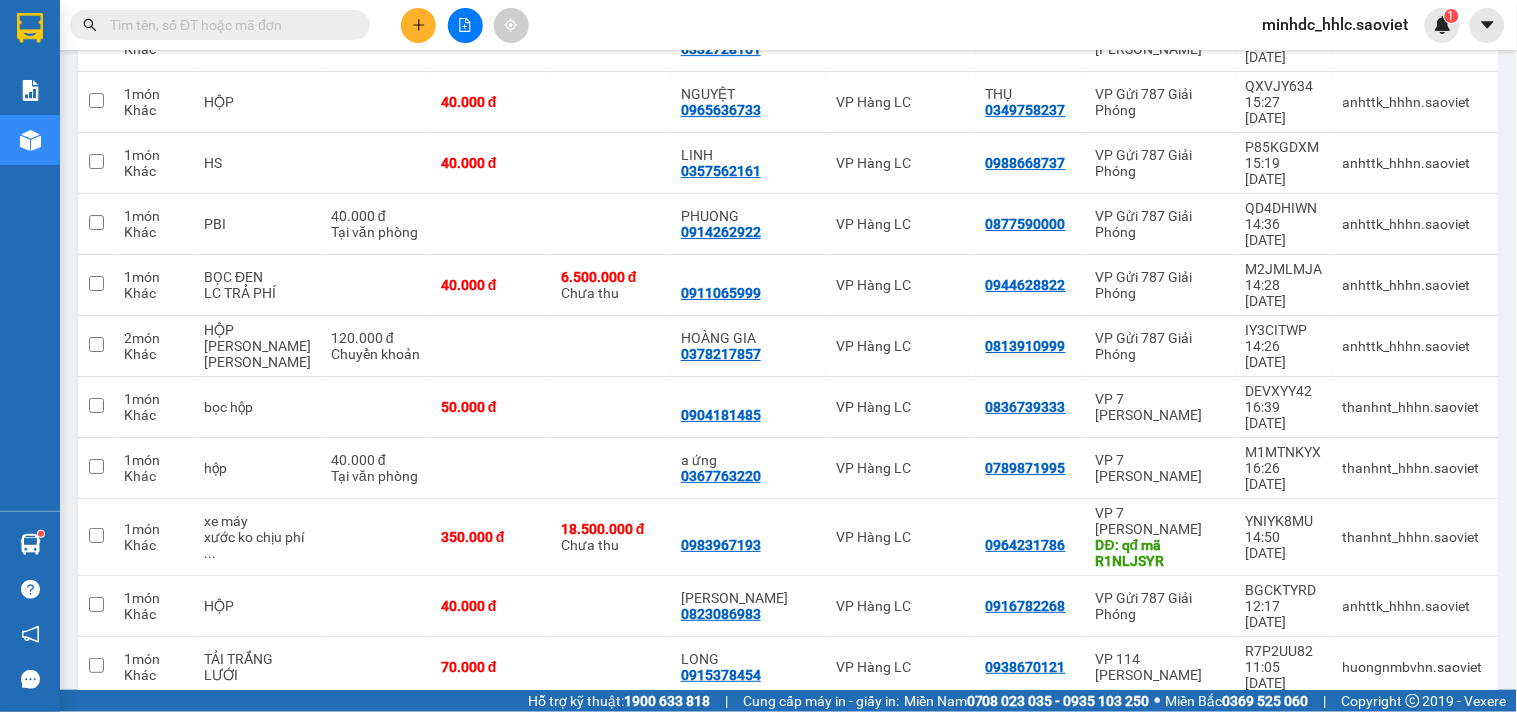 click on "minhdc_hhlc.saoviet" at bounding box center [1336, 24] 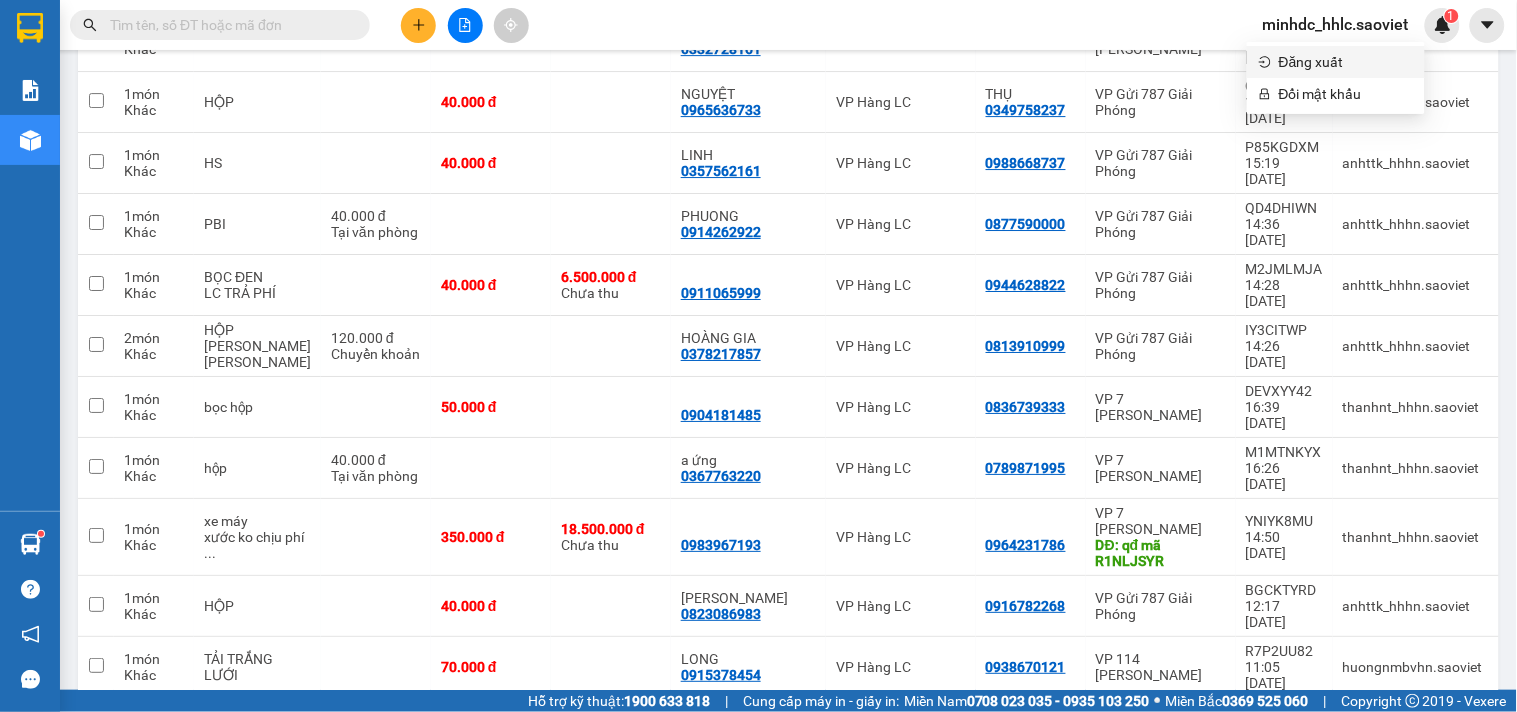 click on "Đăng xuất" at bounding box center (1346, 62) 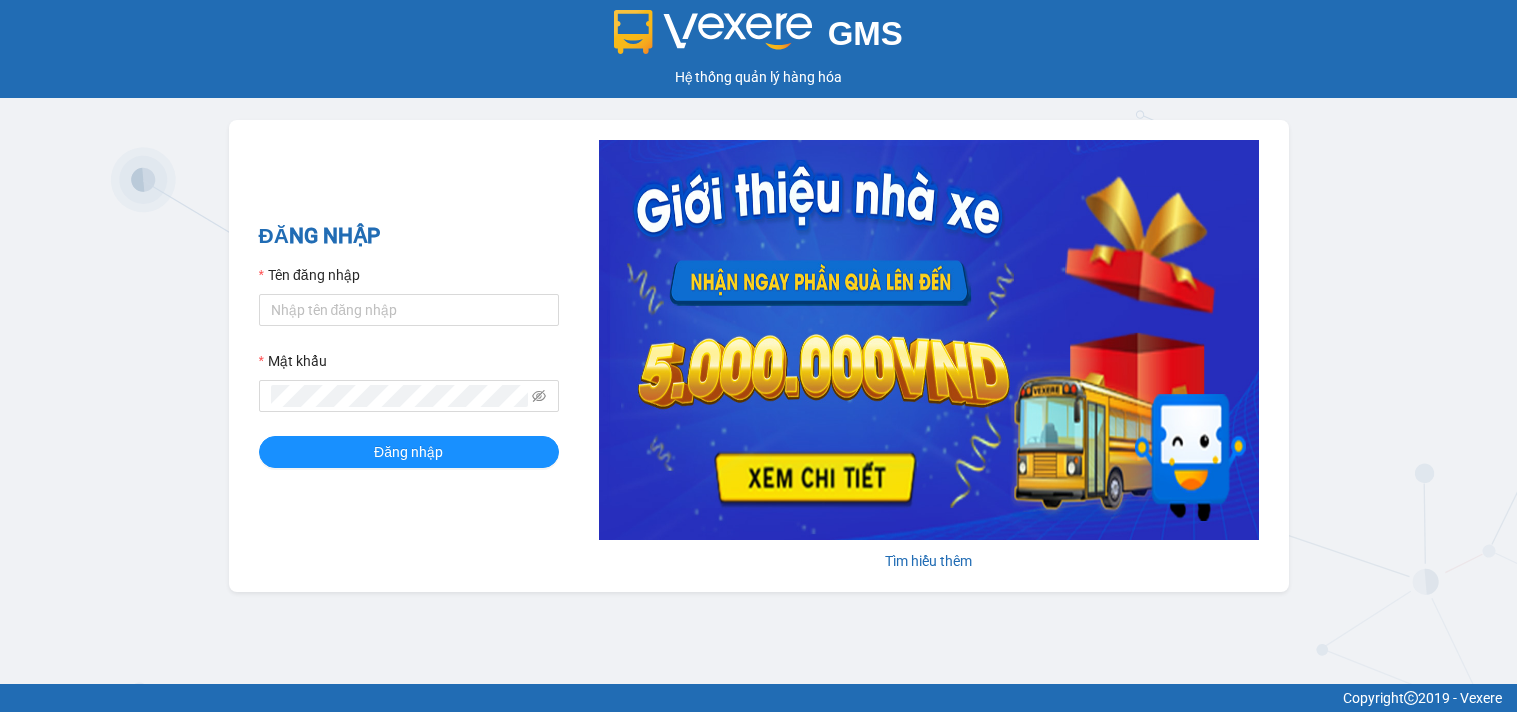 scroll, scrollTop: 0, scrollLeft: 0, axis: both 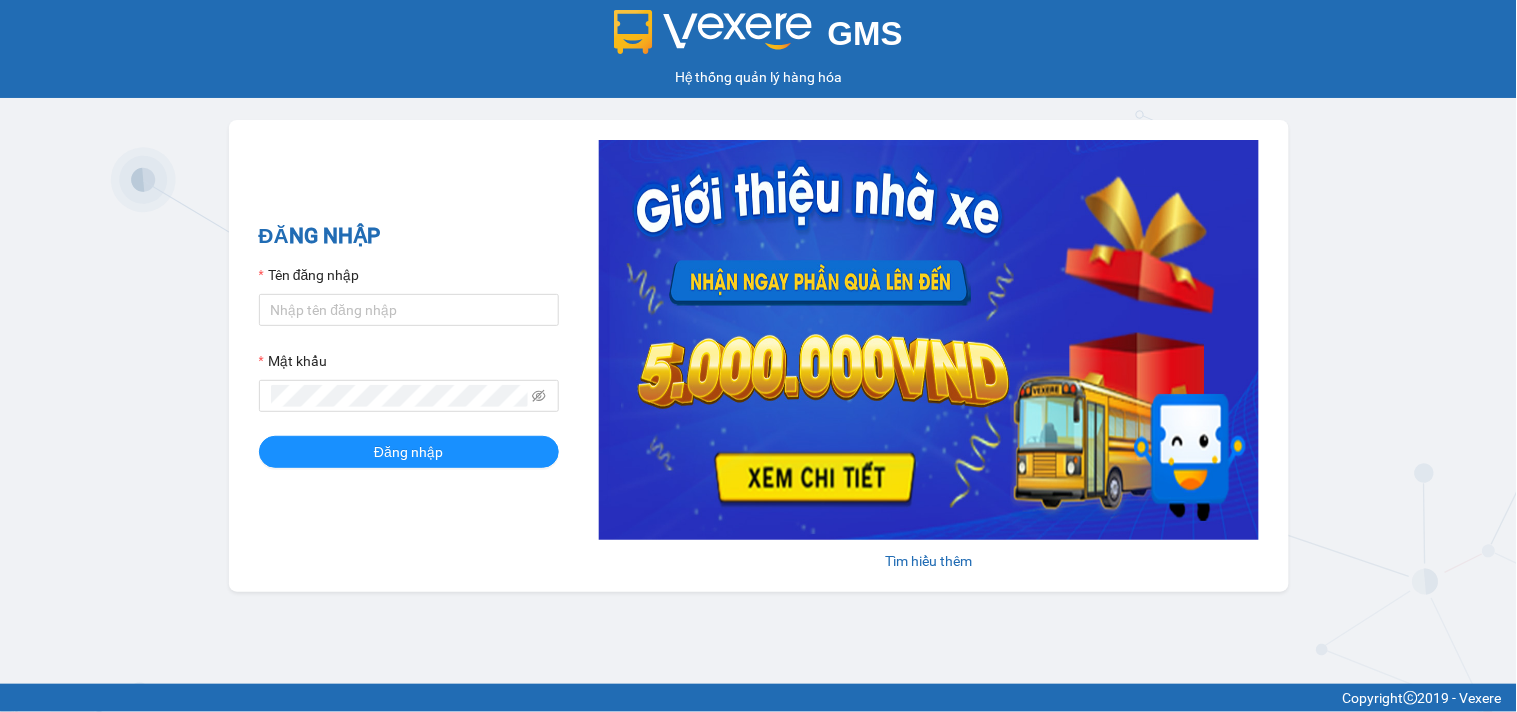 click on "Tên đăng nhập Mật khẩu Đăng nhập" at bounding box center [409, 366] 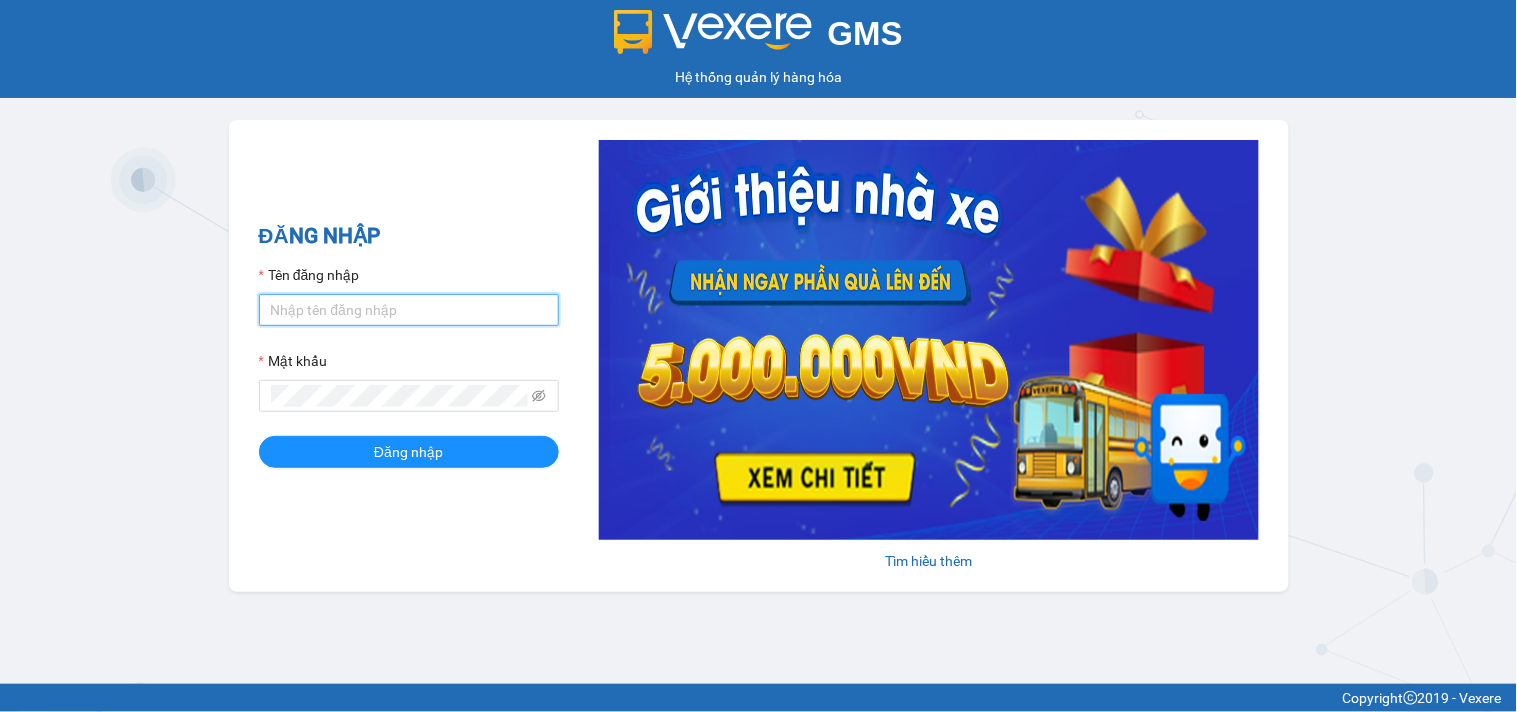 click on "Tên đăng nhập" at bounding box center [409, 310] 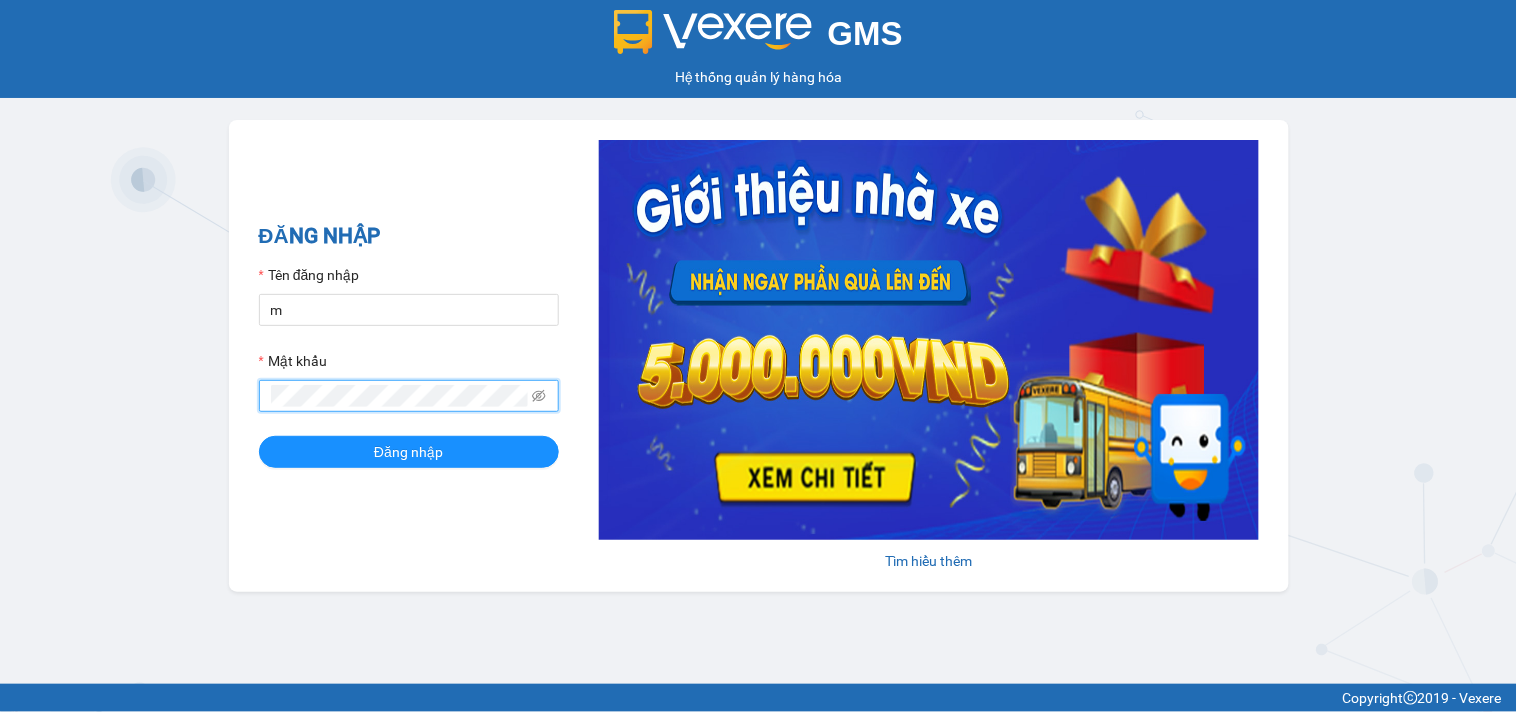 click on "Đăng nhập" at bounding box center [409, 452] 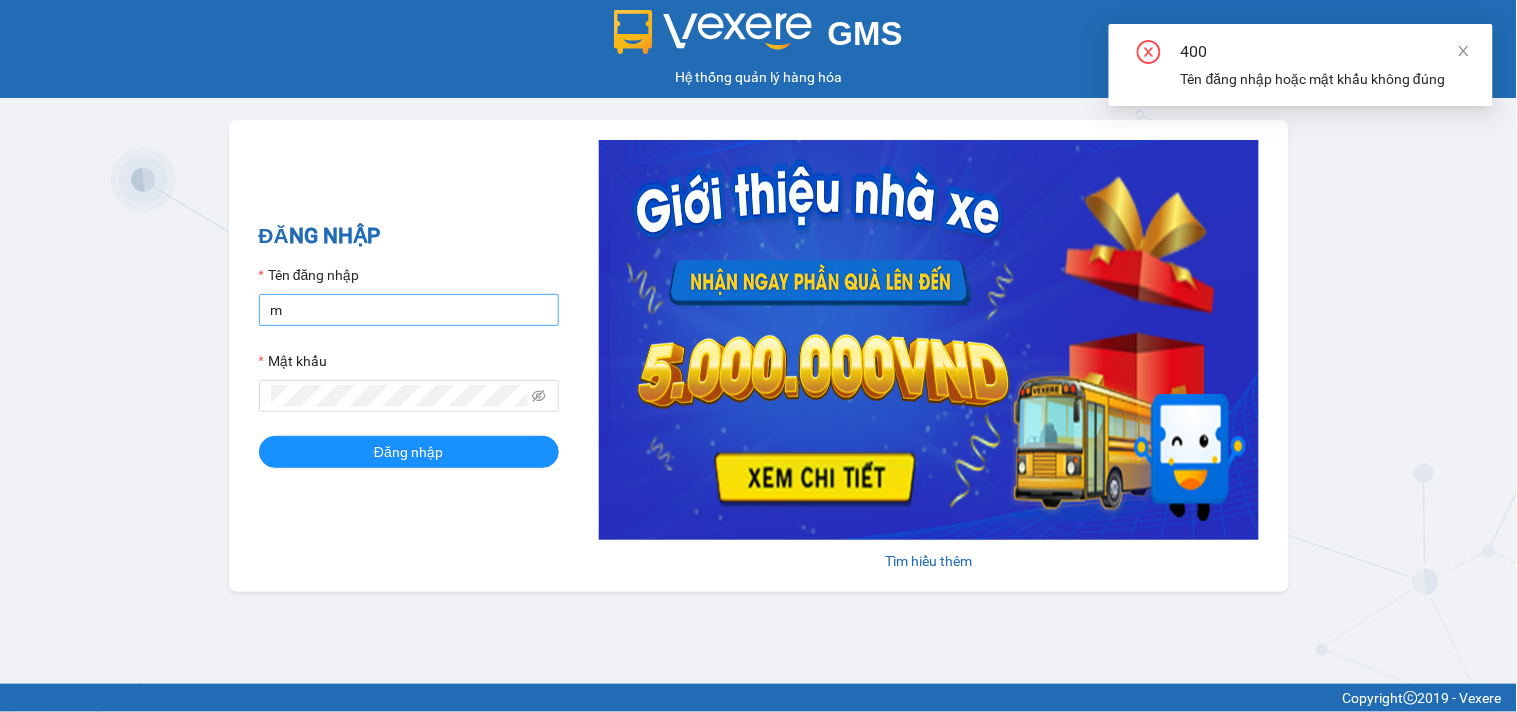 drag, startPoint x: 334, startPoint y: 335, endPoint x: 334, endPoint y: 312, distance: 23 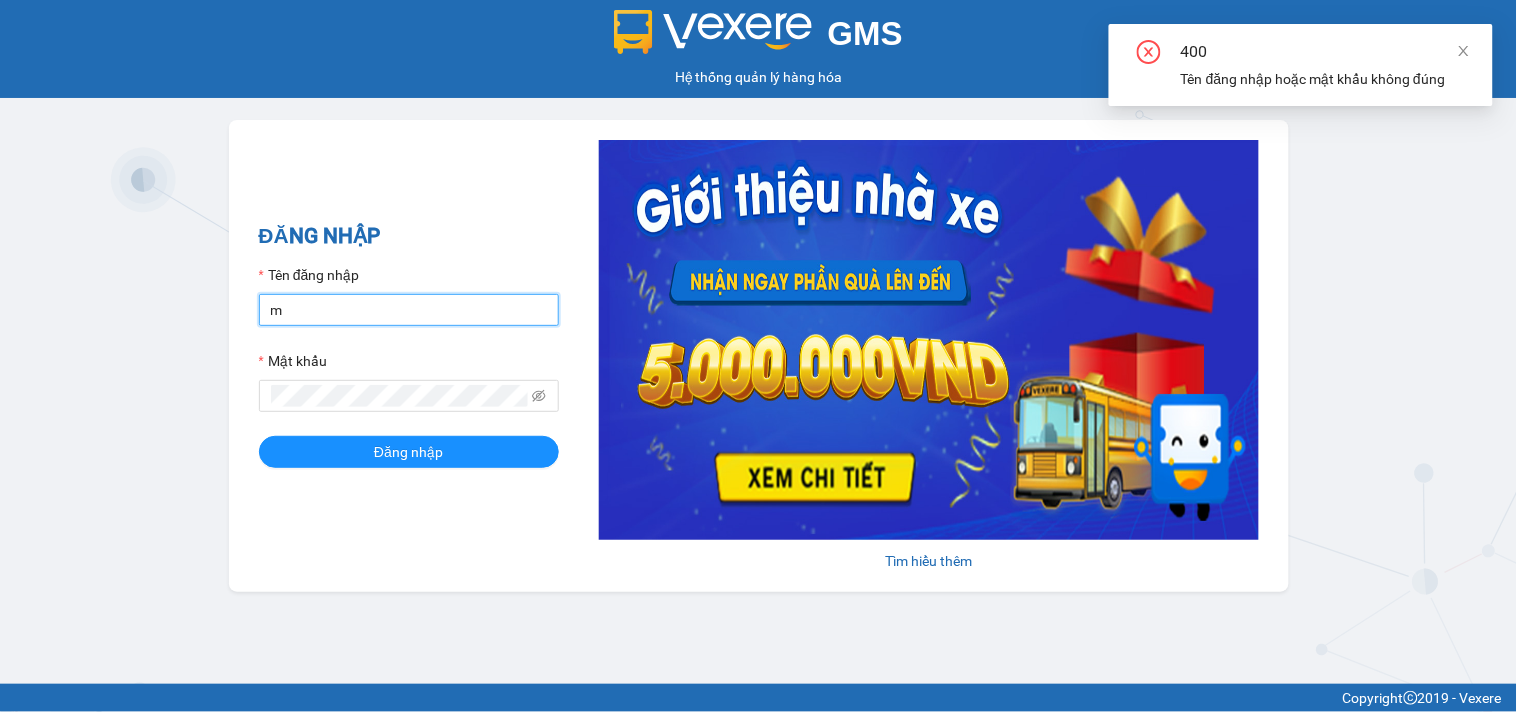 click on "m" at bounding box center (409, 310) 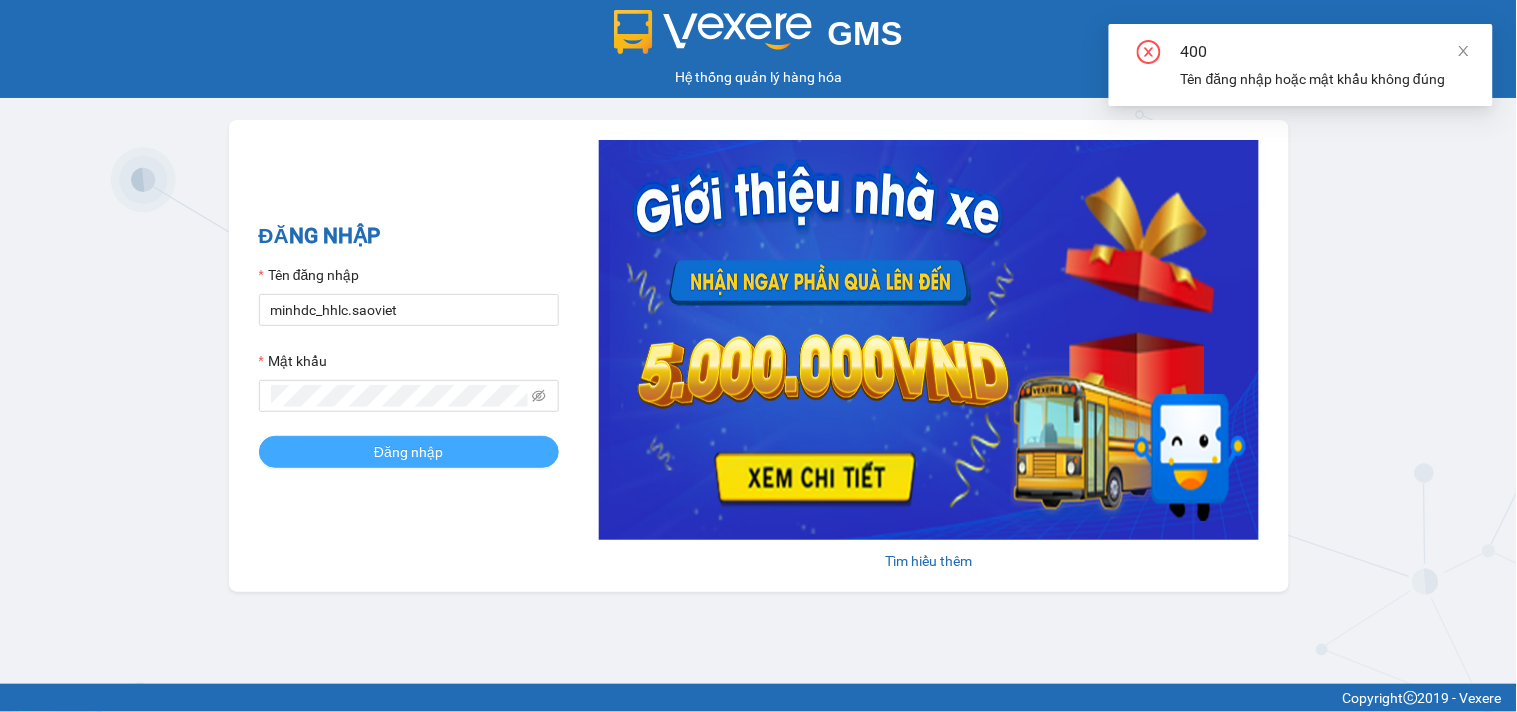 click on "Đăng nhập" at bounding box center [408, 452] 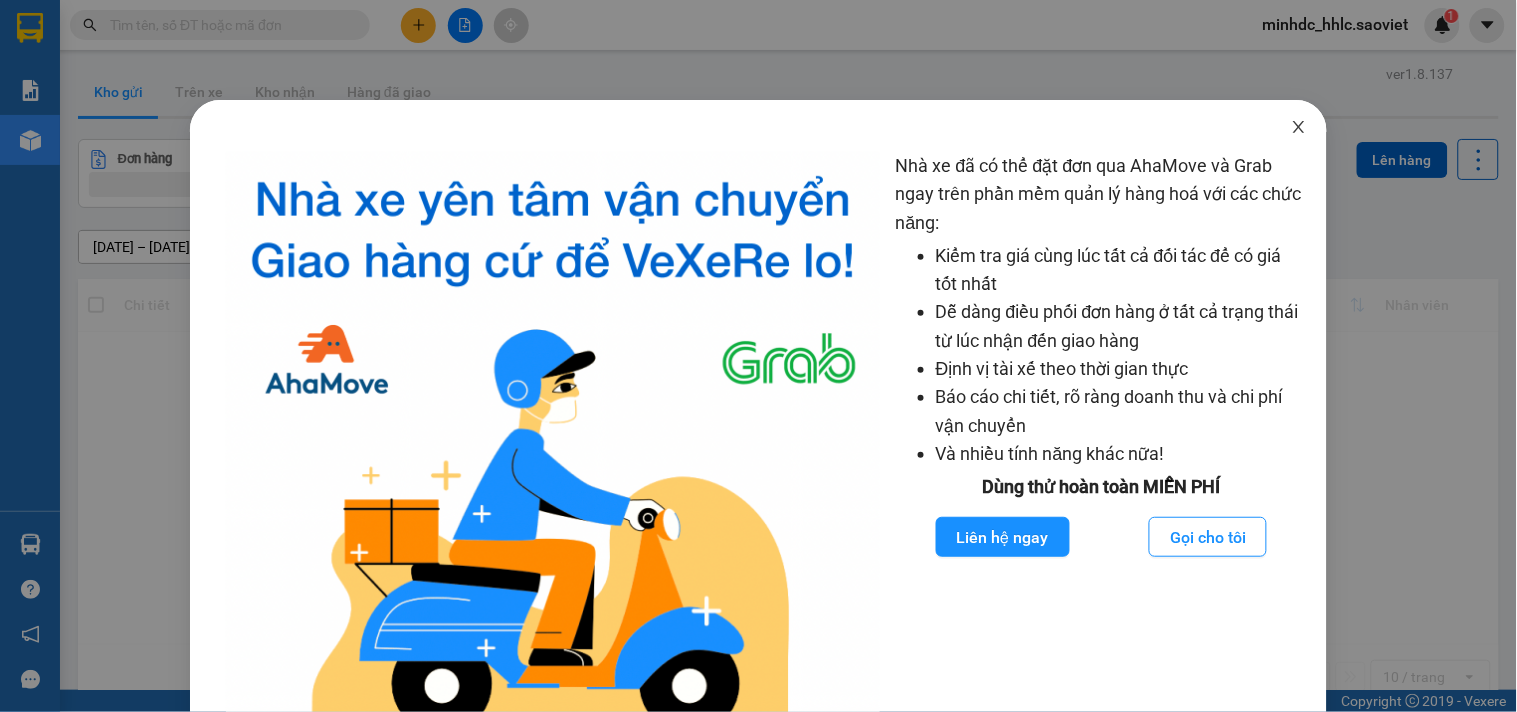 click 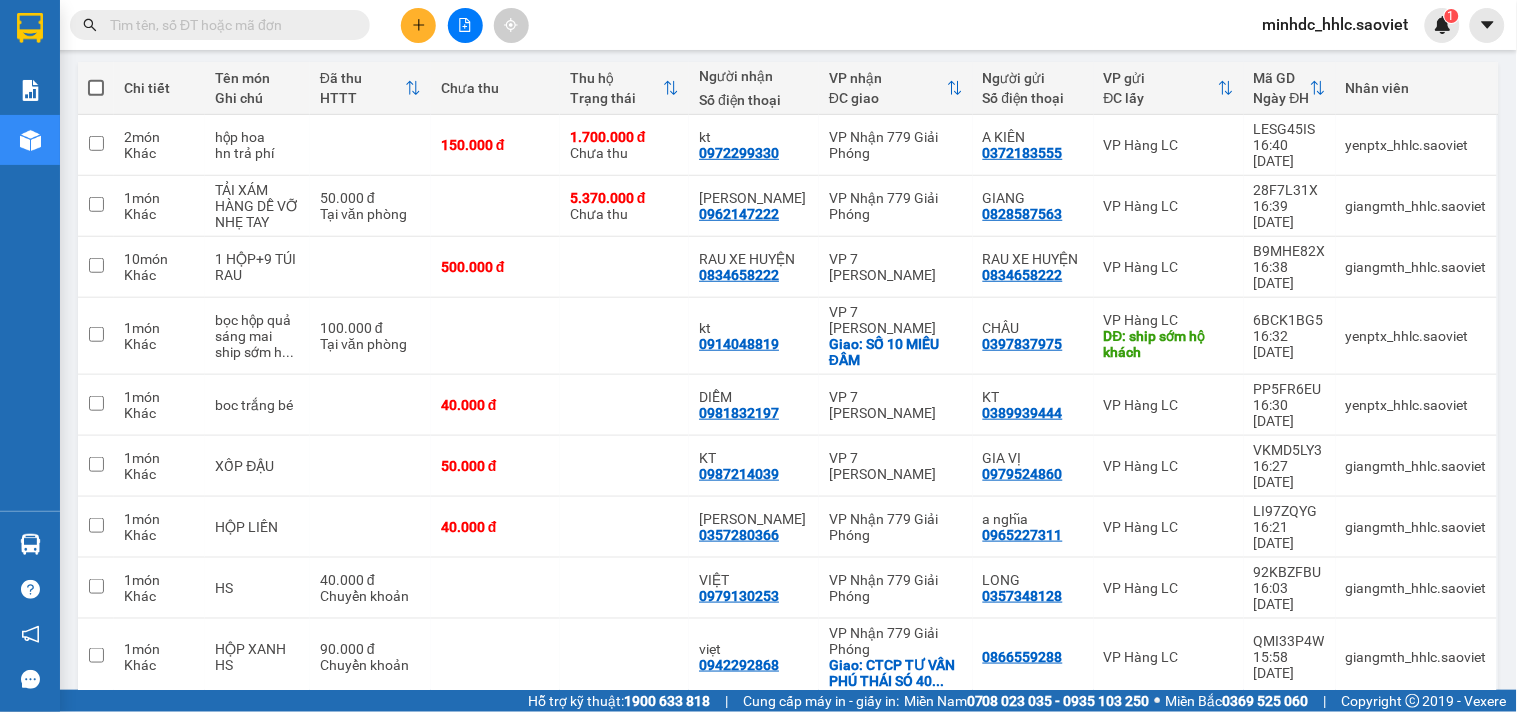 scroll, scrollTop: 0, scrollLeft: 0, axis: both 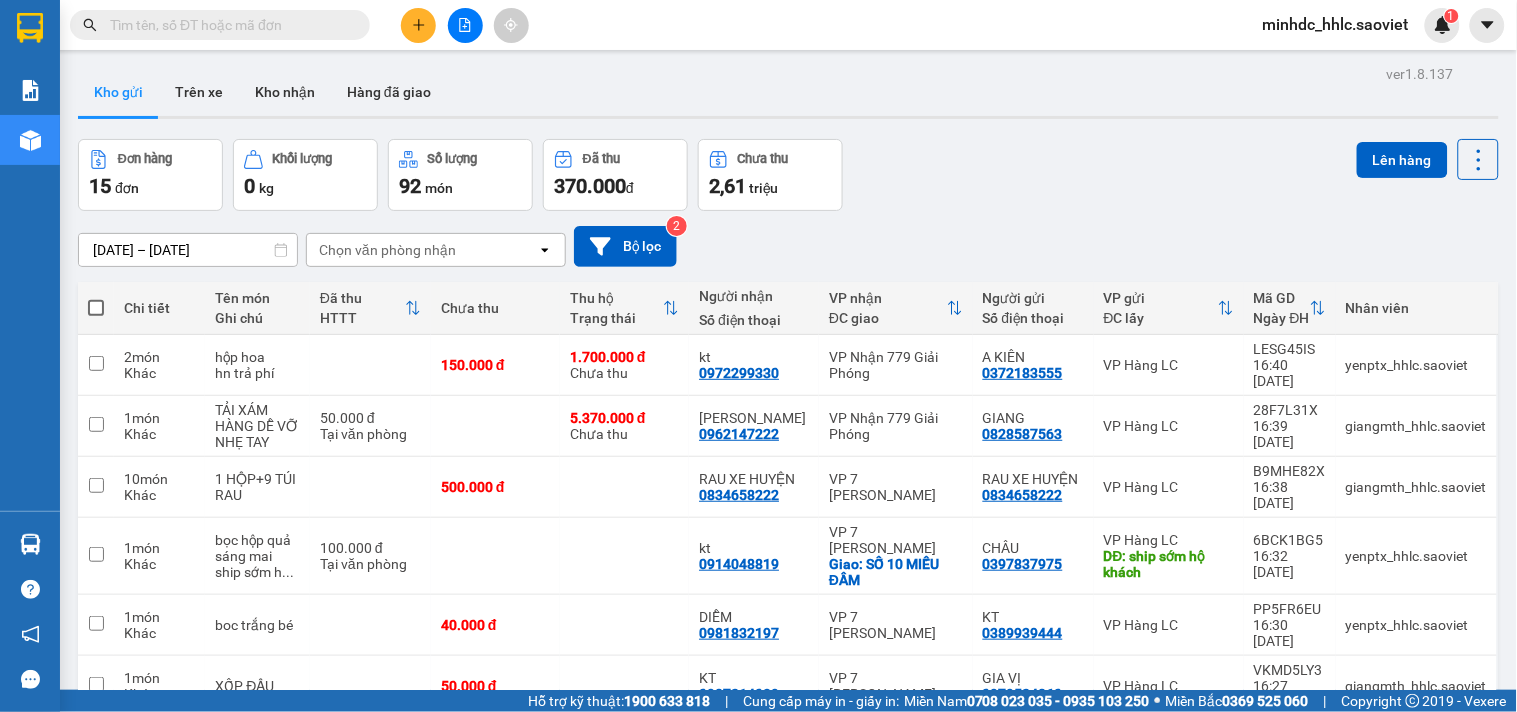 click at bounding box center (465, 25) 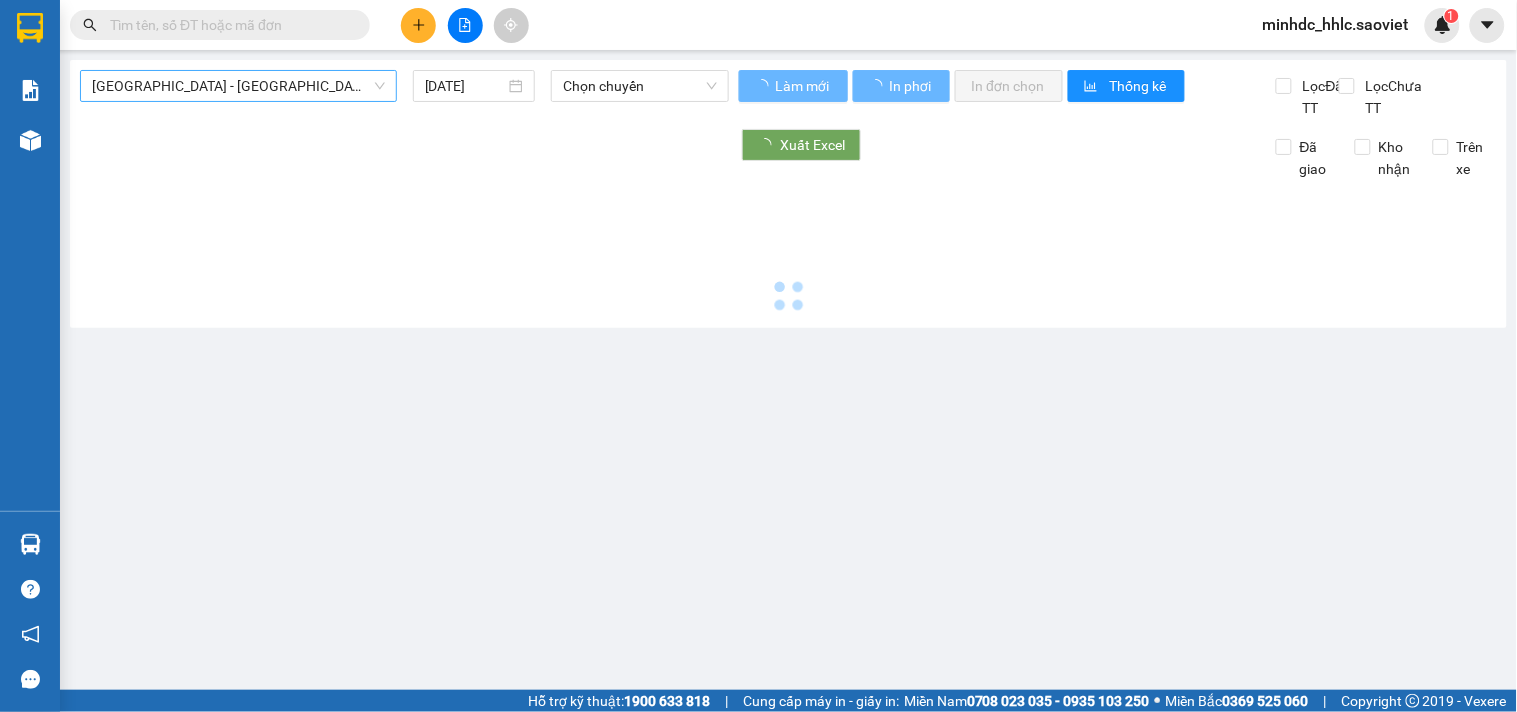 click on "Hà Nội - Lào Cai (Cabin)" at bounding box center [238, 86] 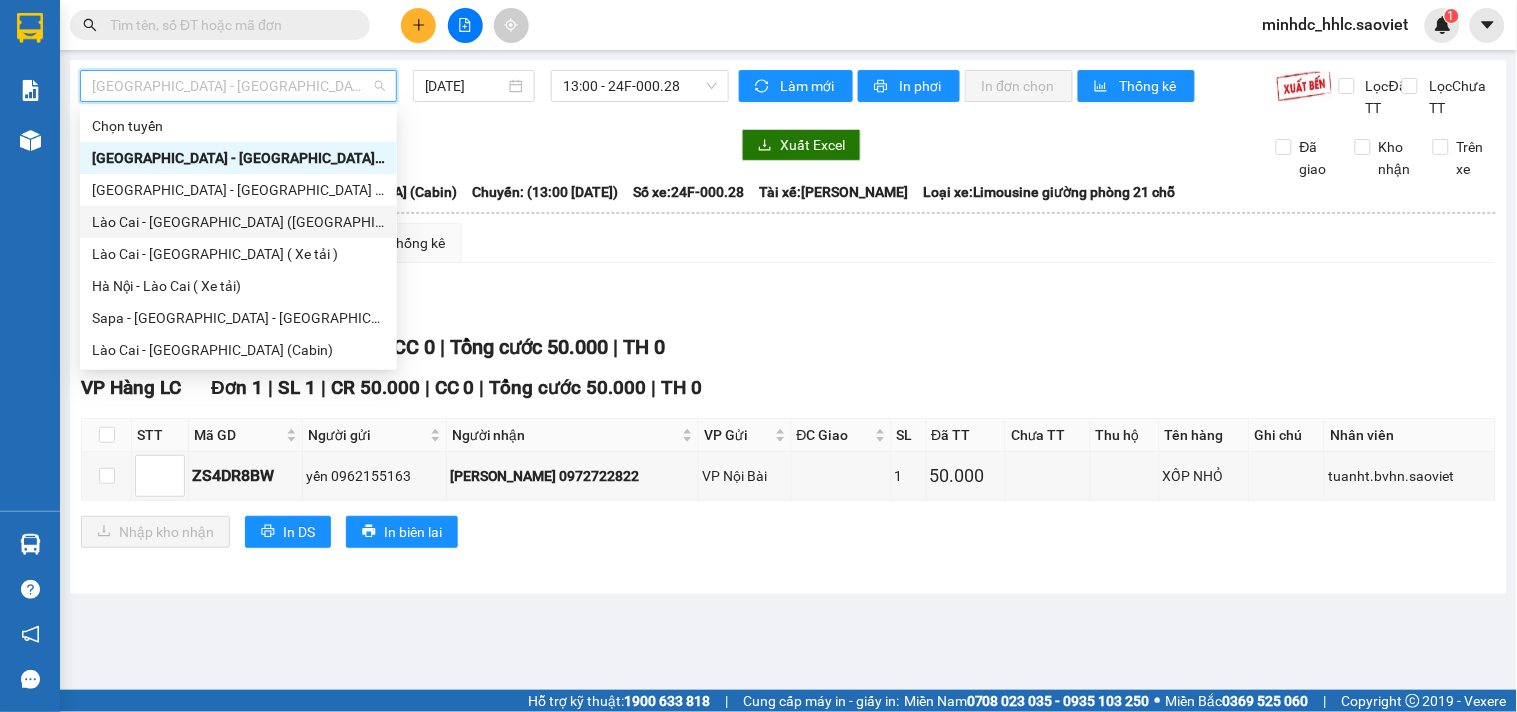 click on "Lào Cai - Hà Nội (Giường)" at bounding box center (238, 222) 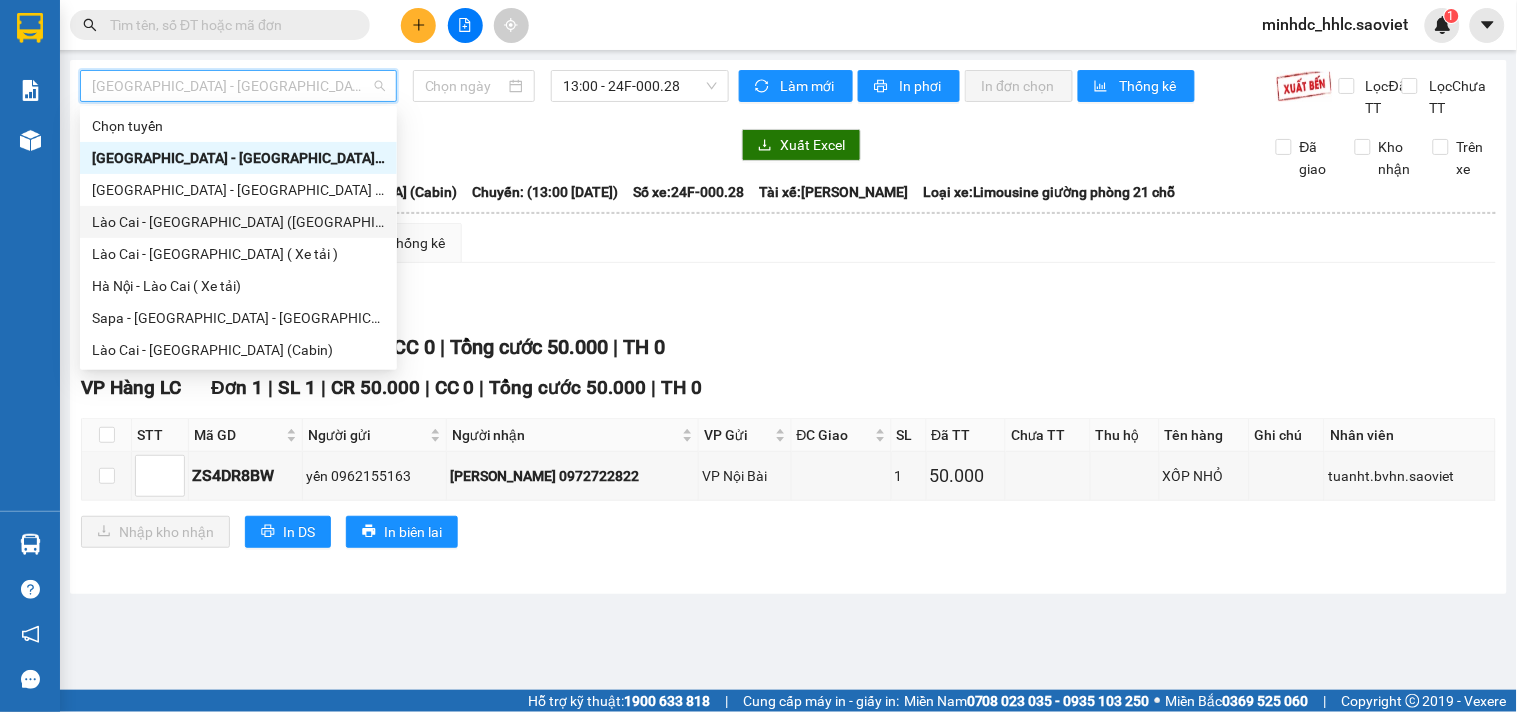 type on "13/07/2025" 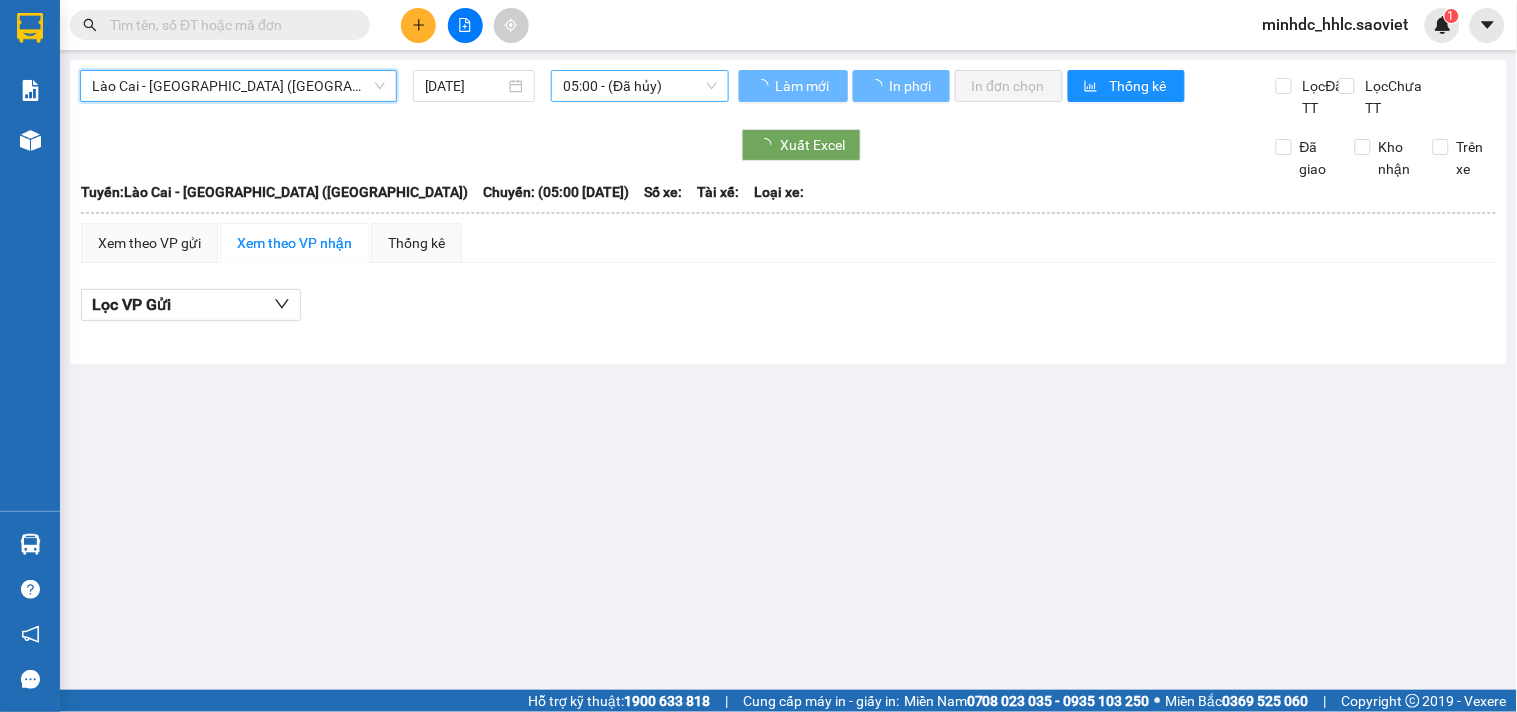 click on "05:00     - (Đã hủy)" at bounding box center (640, 86) 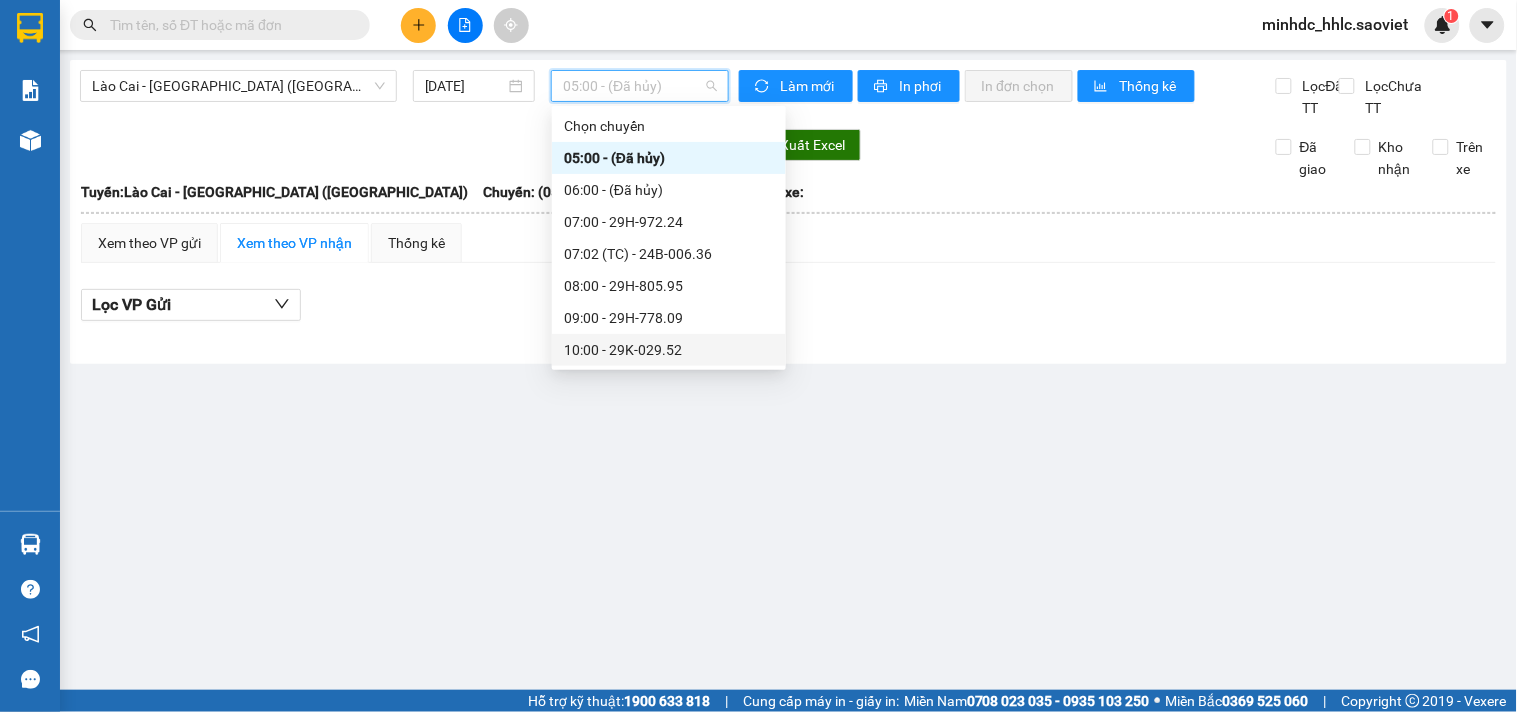 click on "10:00     - 29K-029.52" at bounding box center [669, 350] 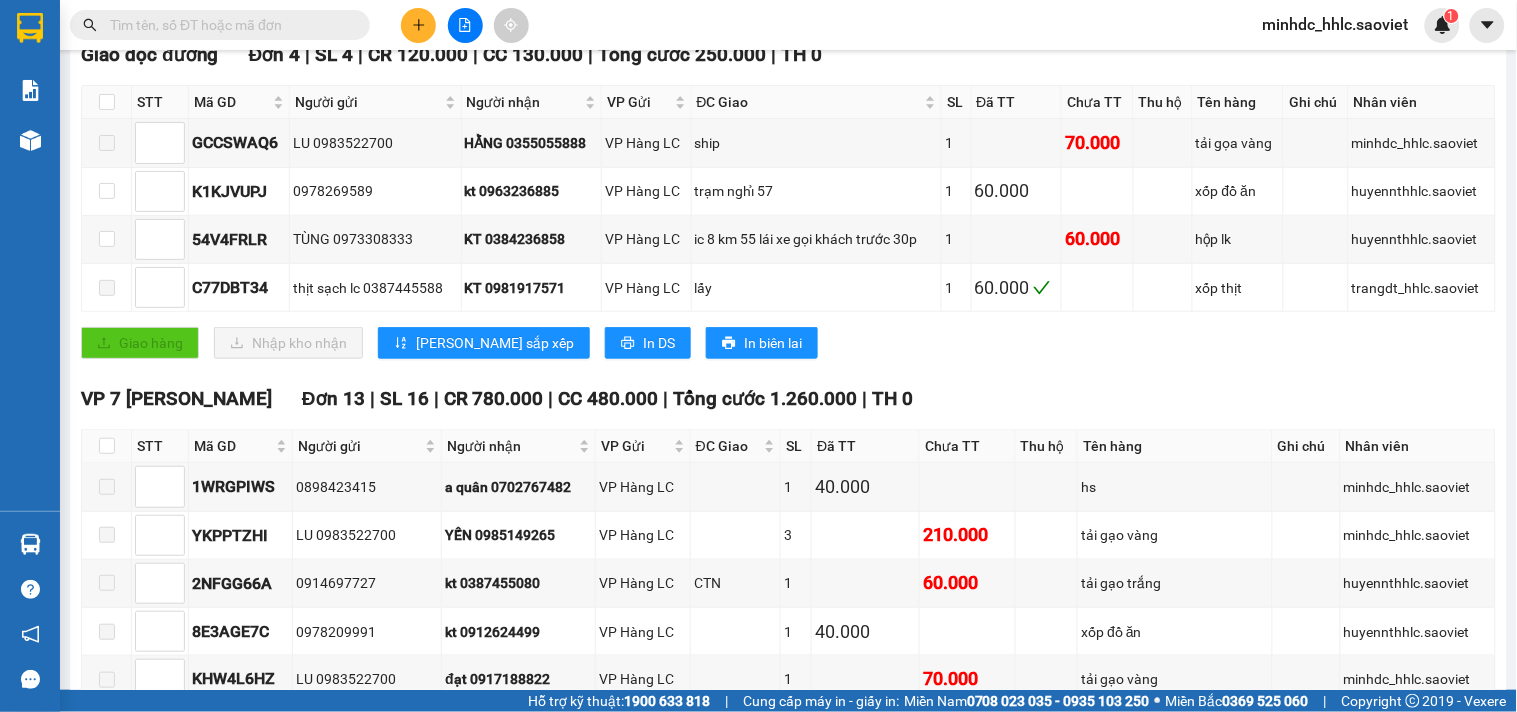scroll, scrollTop: 222, scrollLeft: 0, axis: vertical 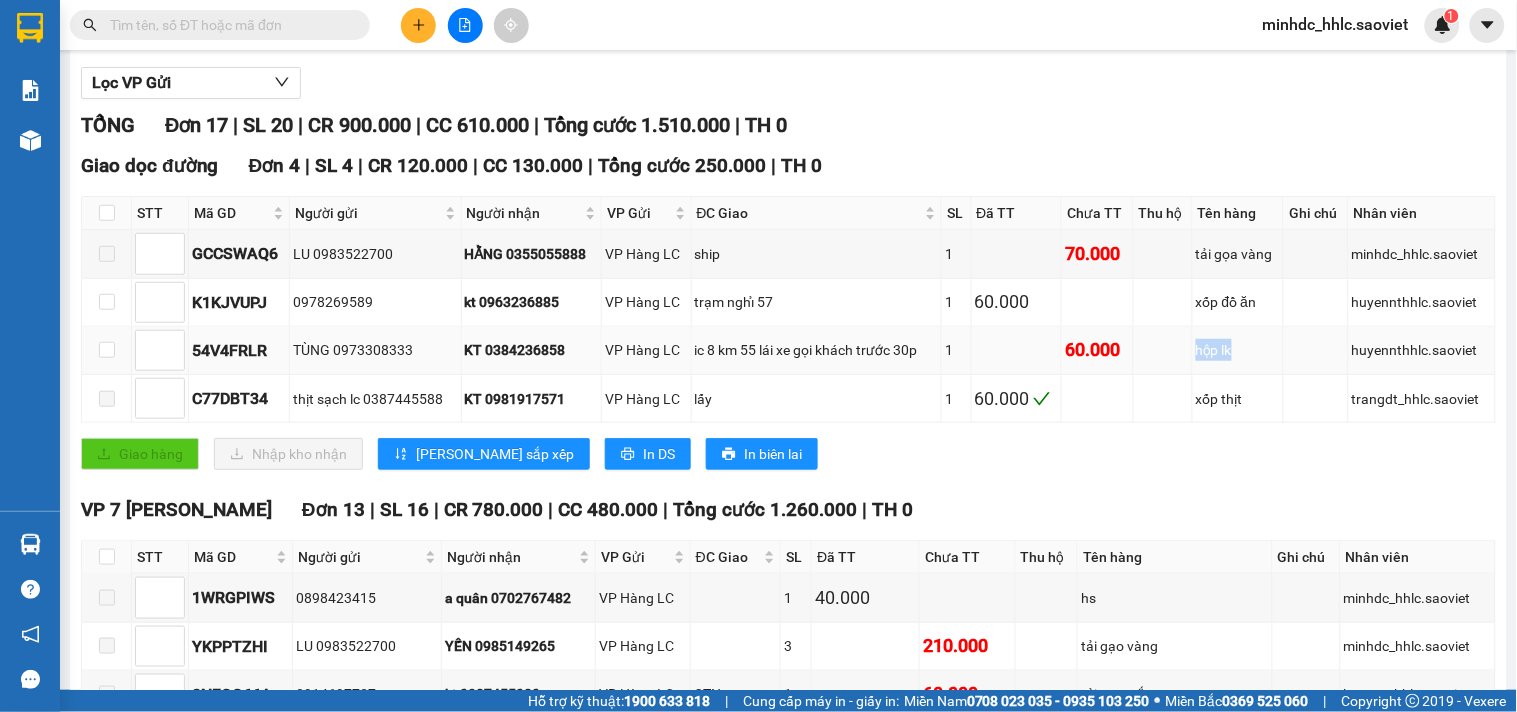 drag, startPoint x: 1185, startPoint y: 377, endPoint x: 1237, endPoint y: 375, distance: 52.03845 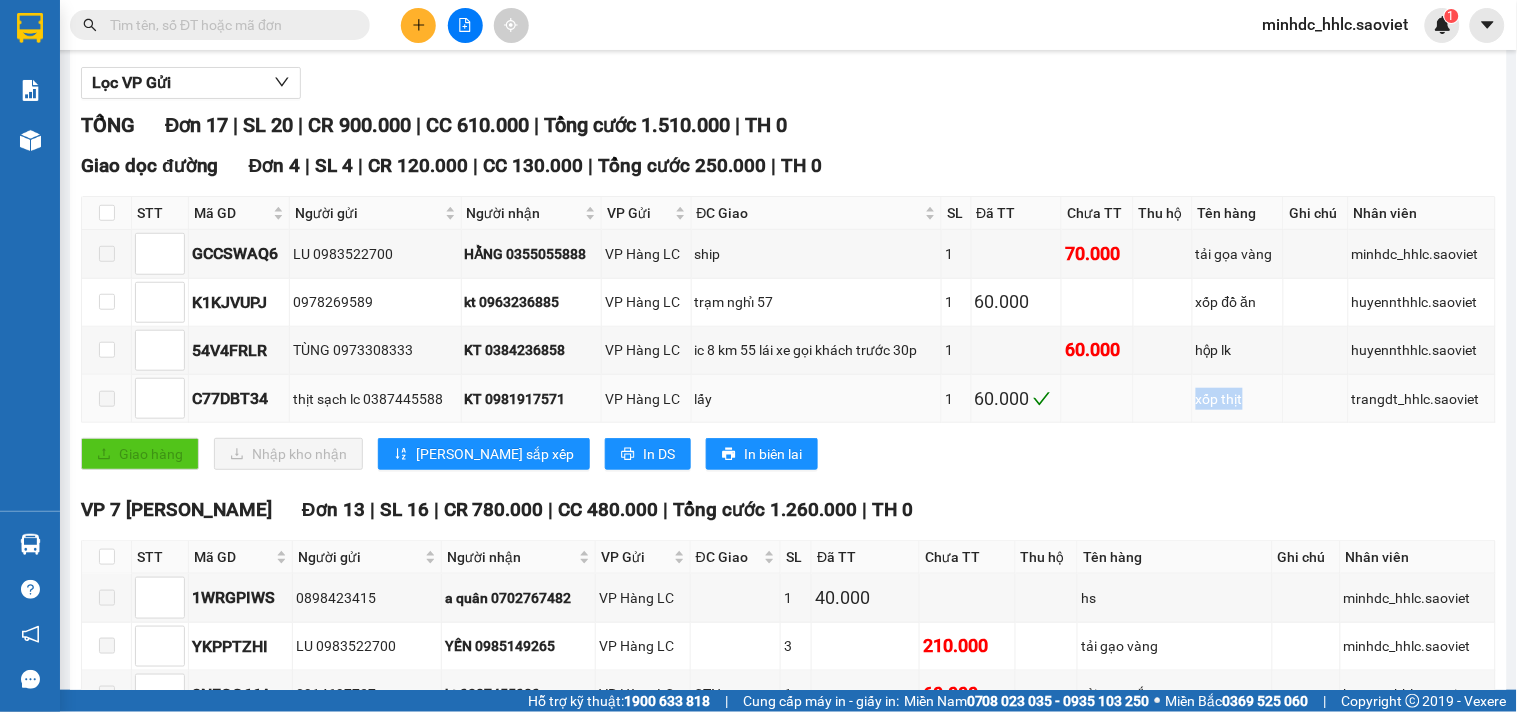 drag, startPoint x: 1181, startPoint y: 424, endPoint x: 1251, endPoint y: 424, distance: 70 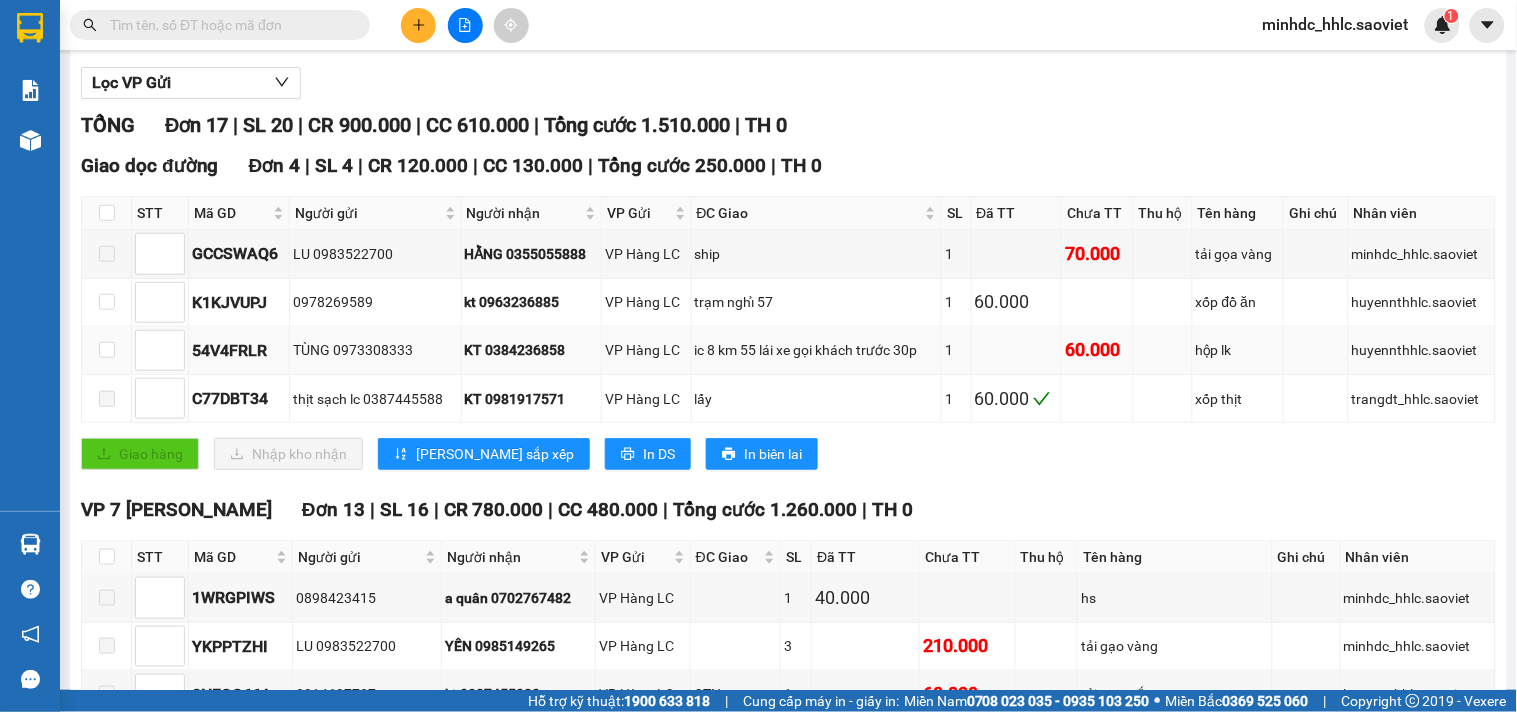 click on "KT 0384236858" at bounding box center [532, 350] 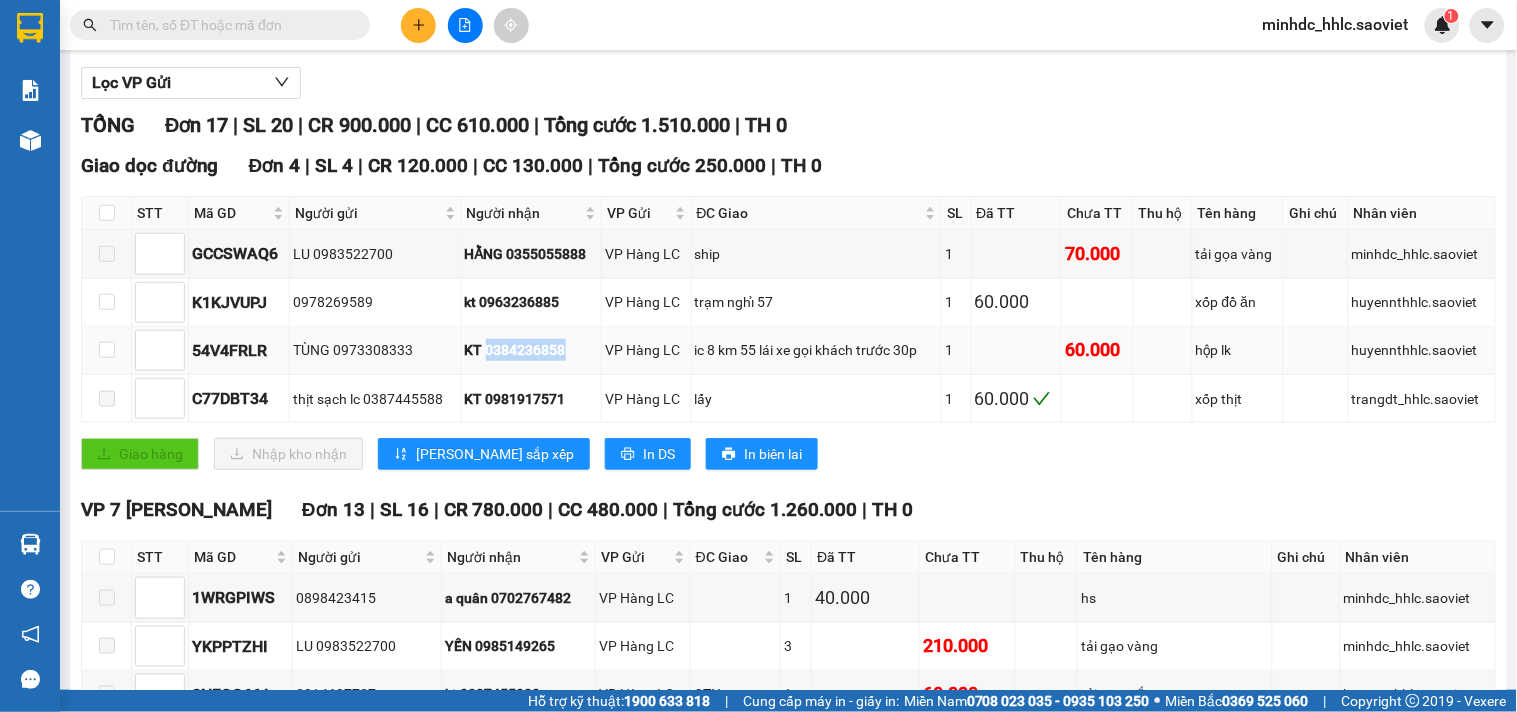 click on "KT 0384236858" at bounding box center [532, 350] 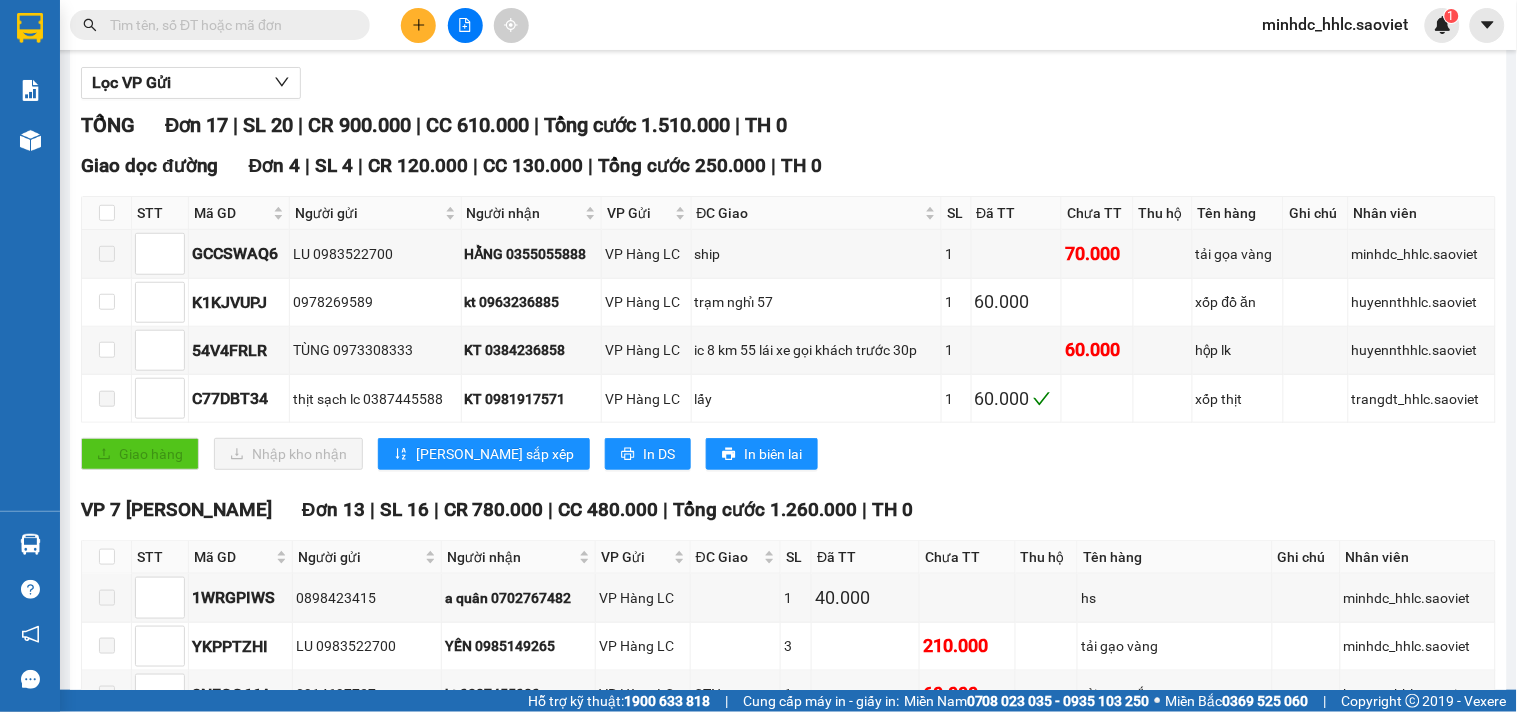 click at bounding box center (228, 25) 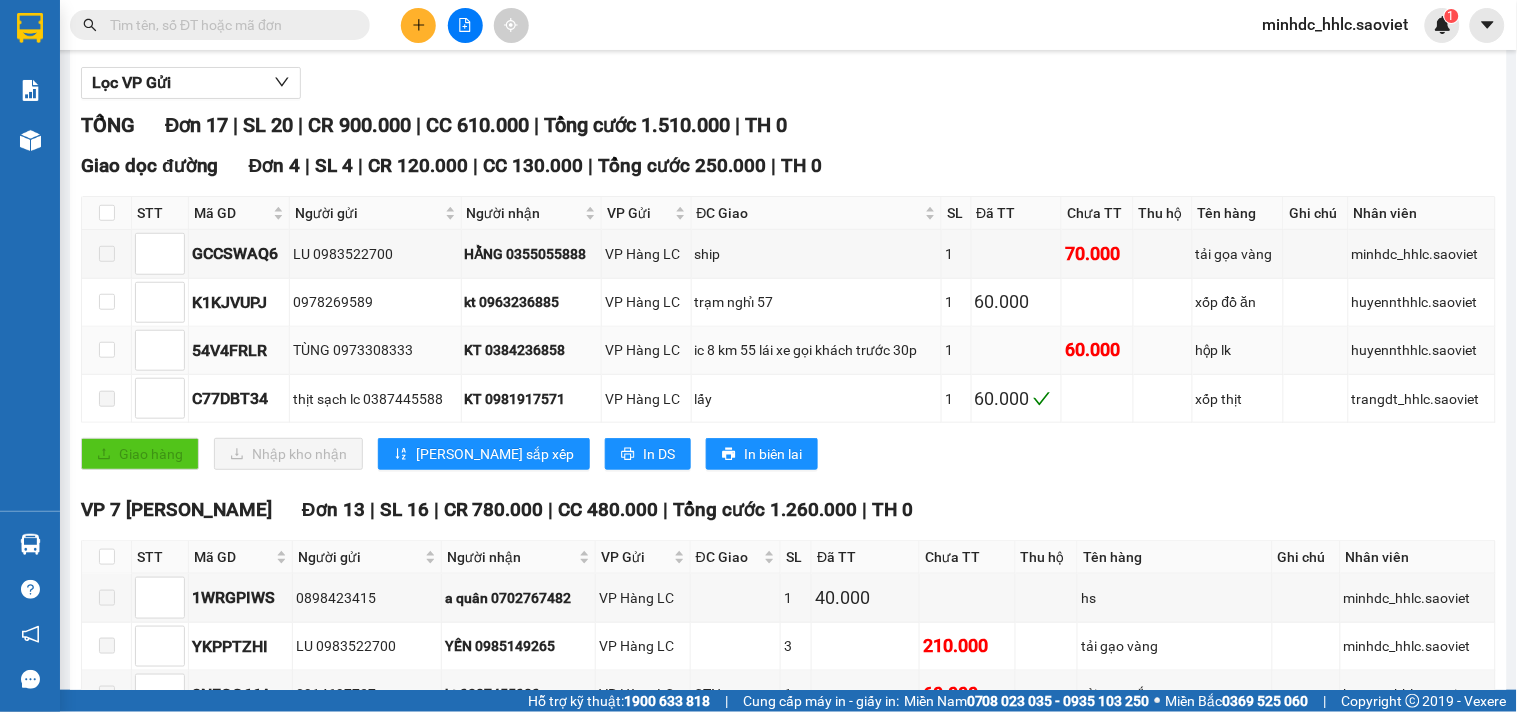 click on "KT 0384236858" at bounding box center [532, 351] 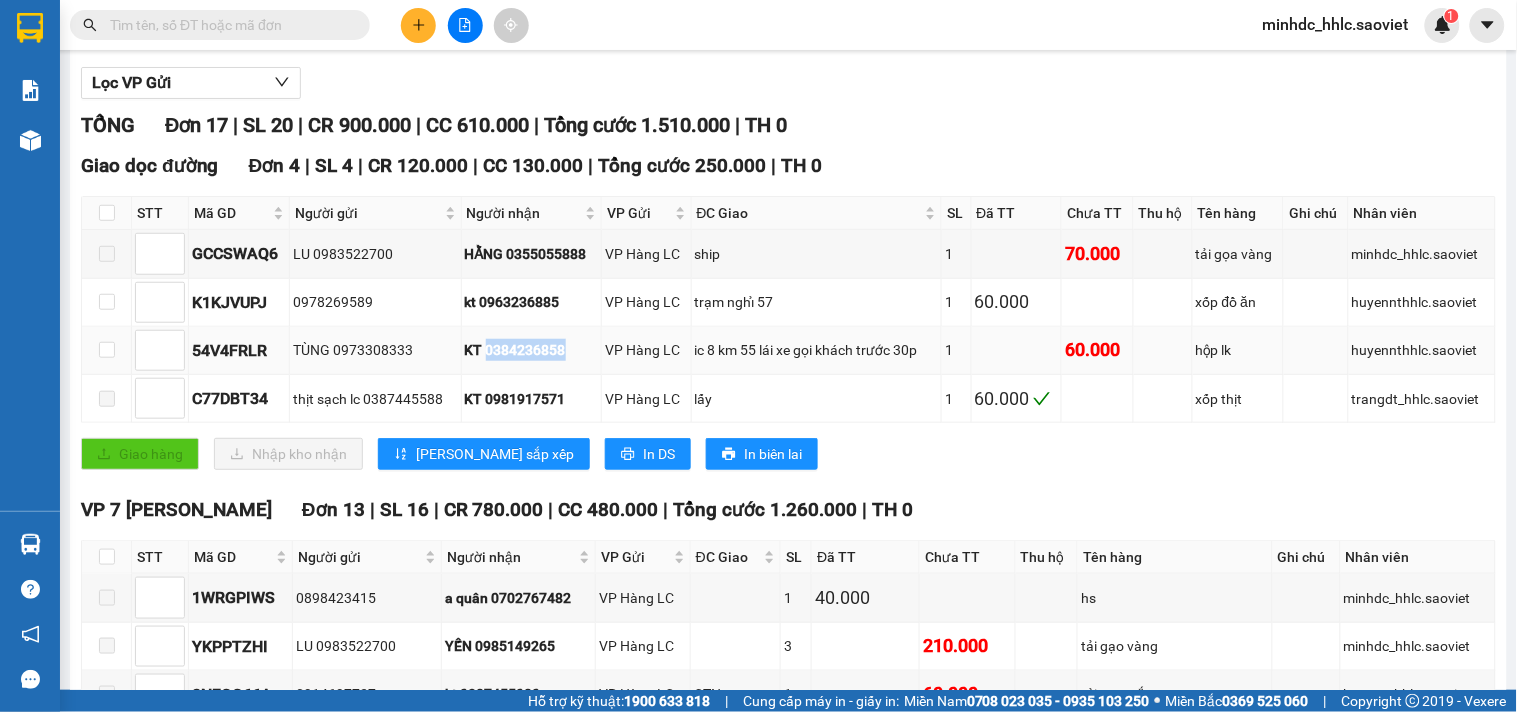 click on "KT 0384236858" at bounding box center (532, 350) 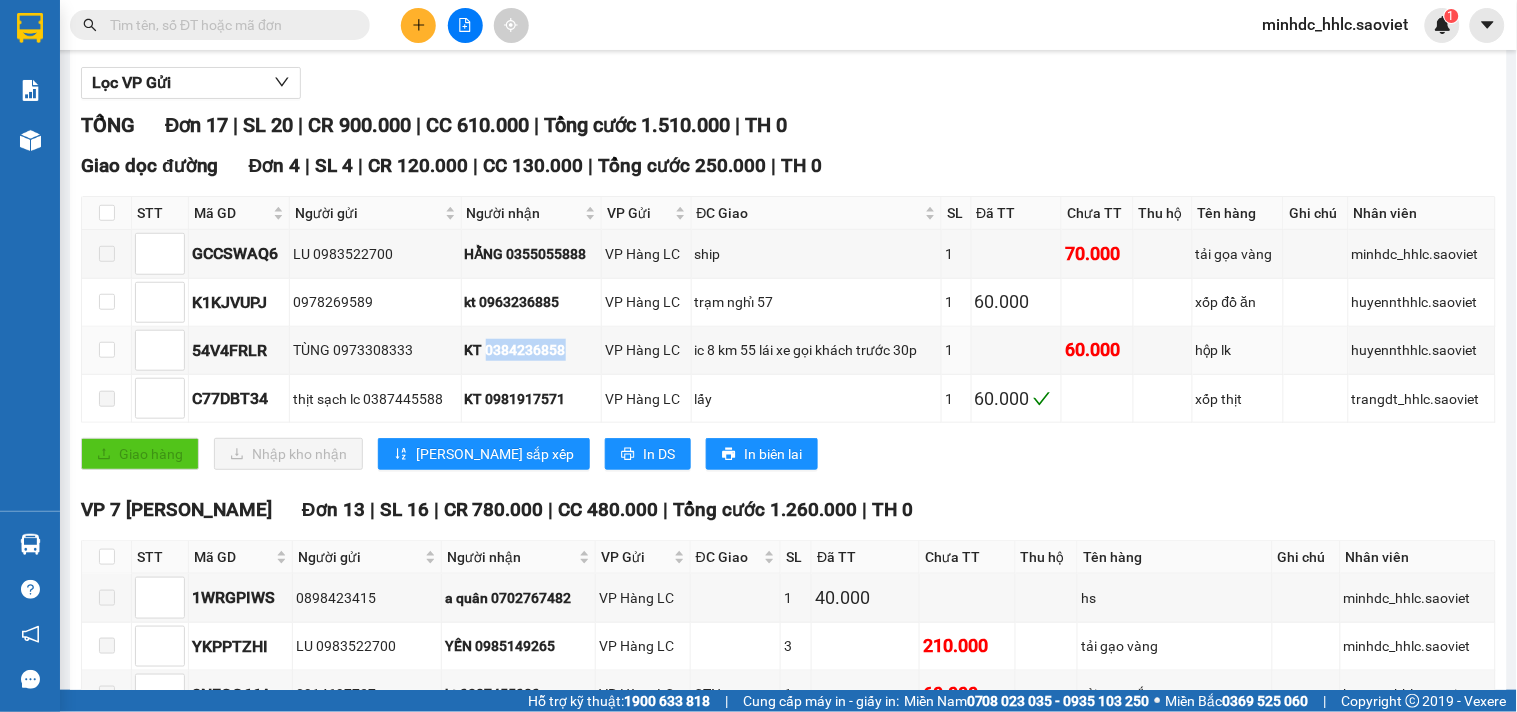 copy on "0384236858" 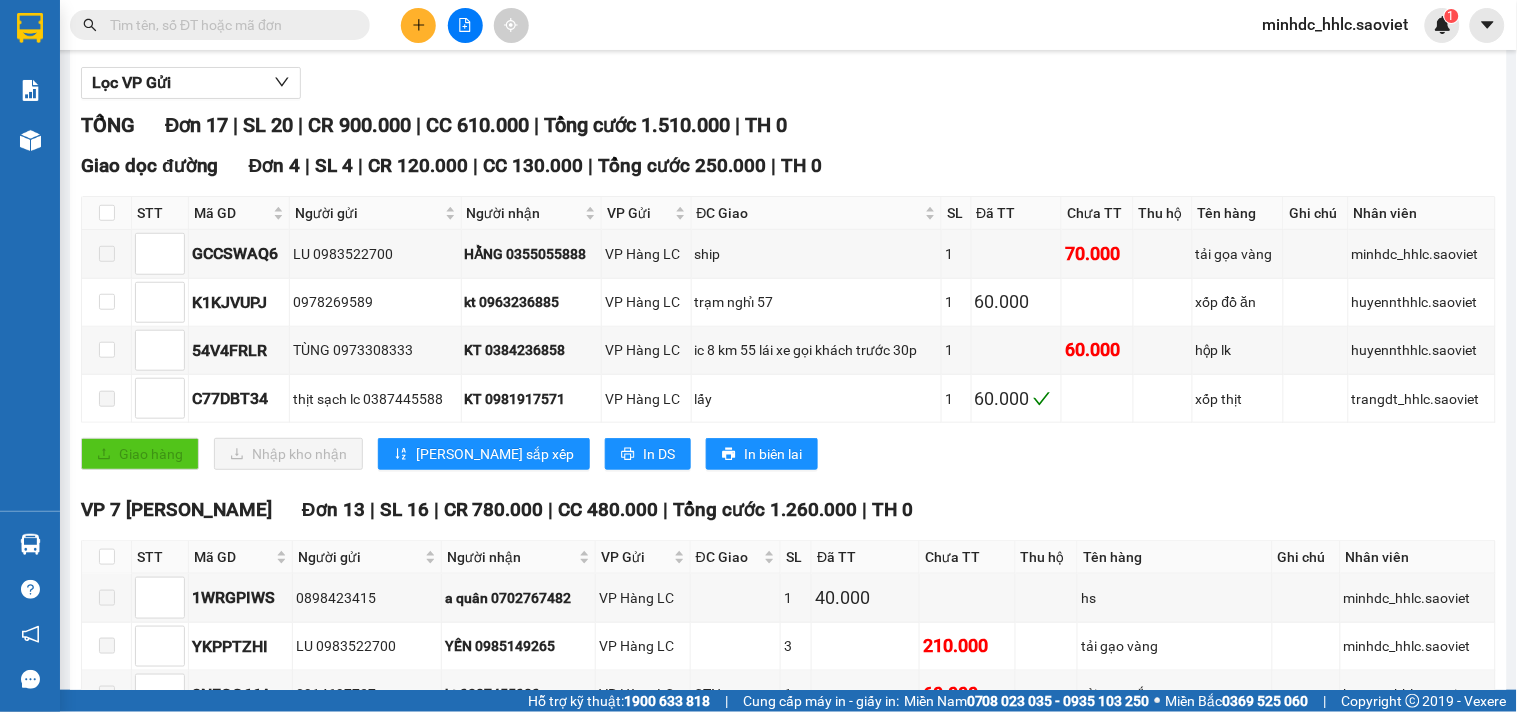 click at bounding box center [228, 25] 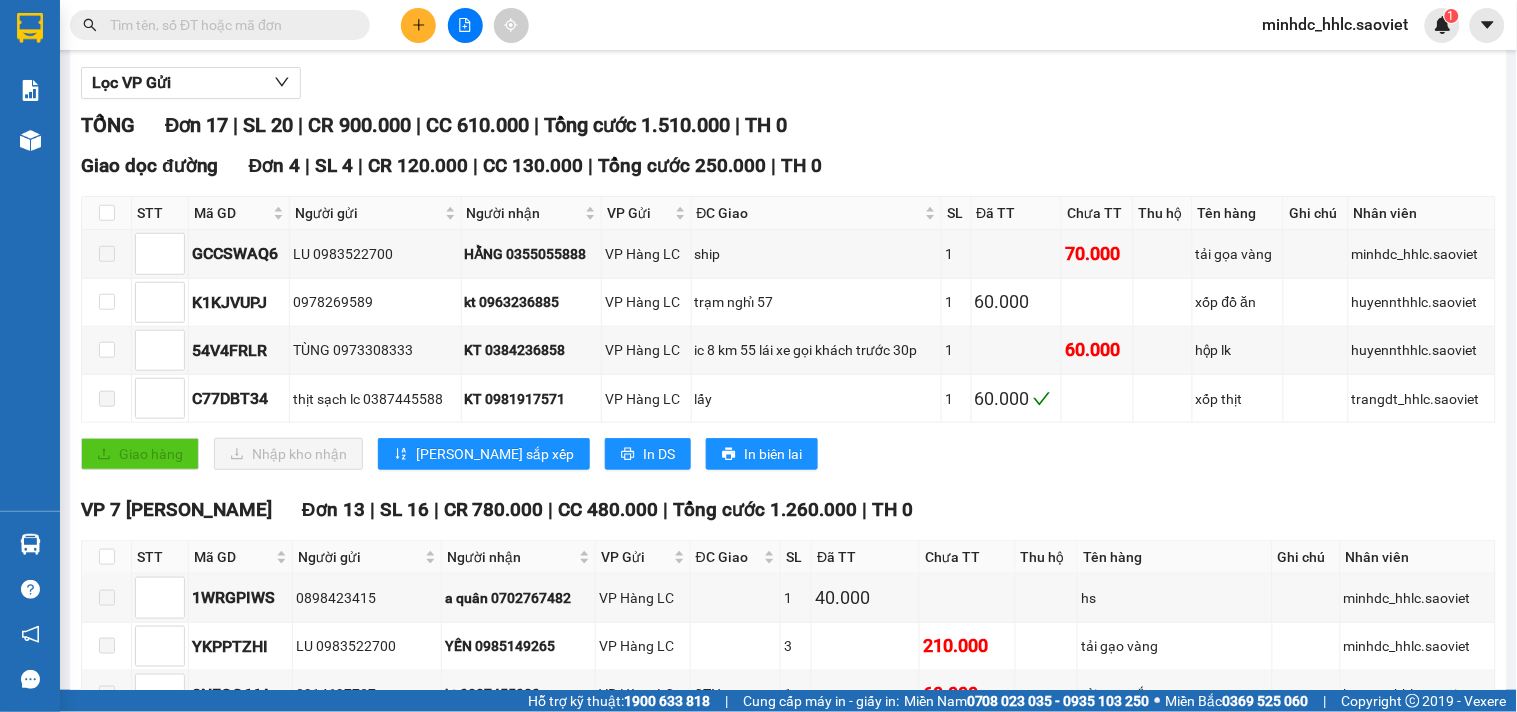 click at bounding box center [228, 25] 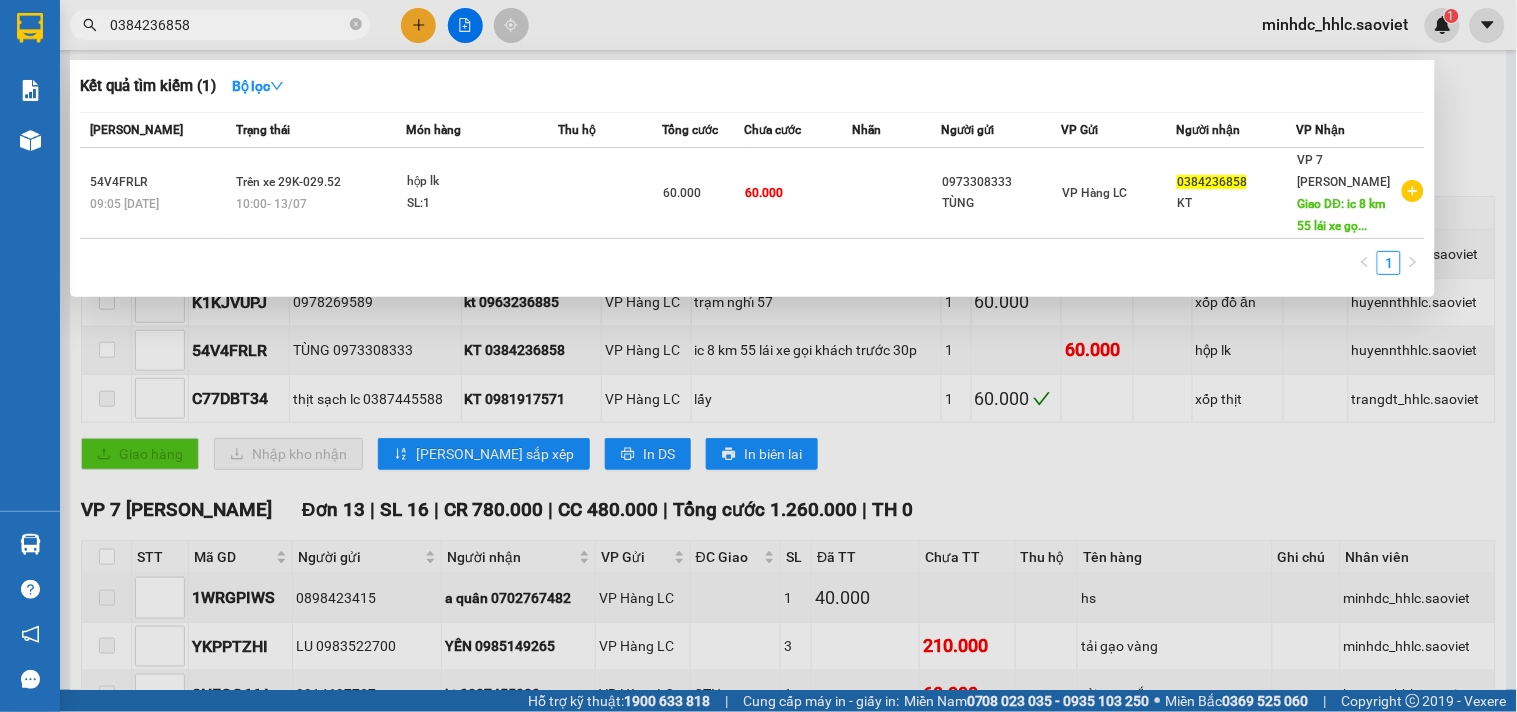 type on "0384236858" 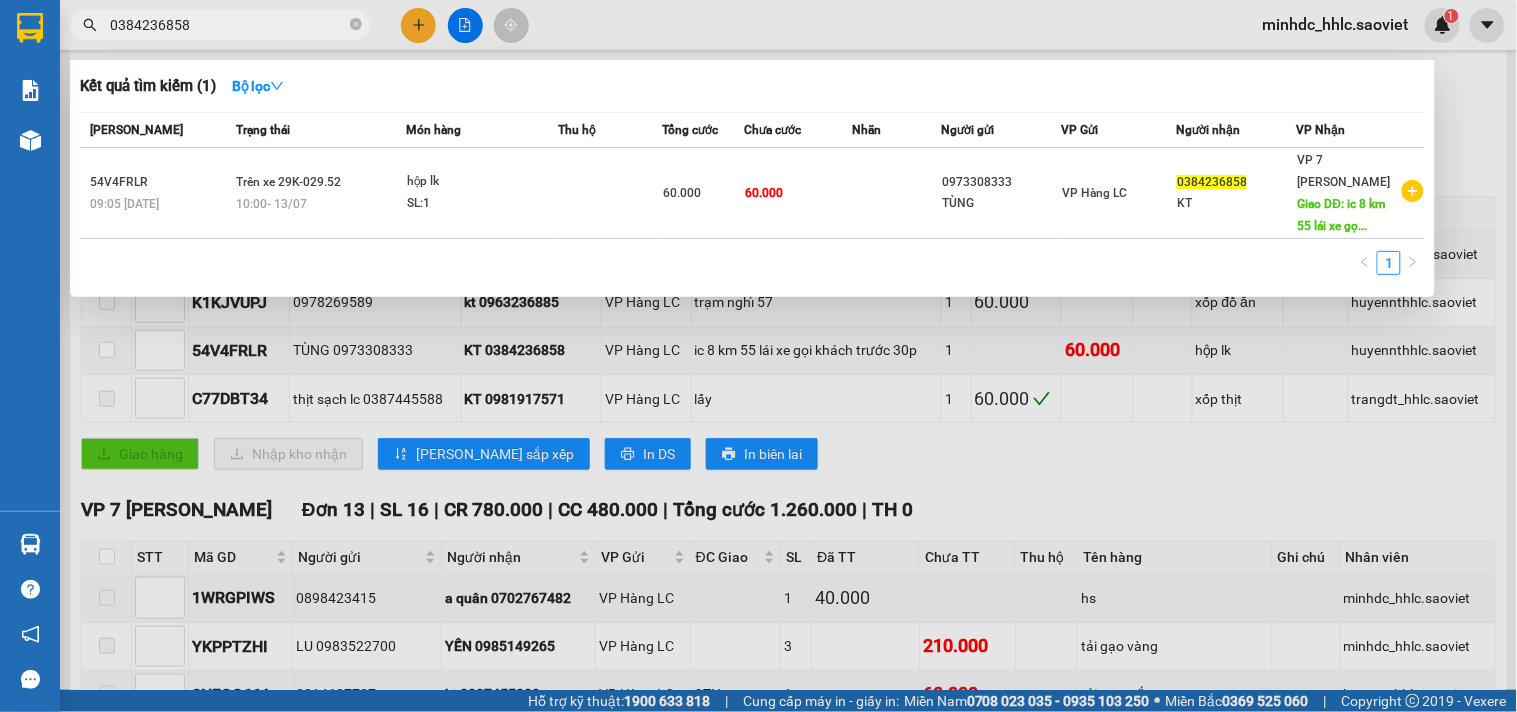 click on "Kết quả tìm kiếm ( 1 )  Bộ lọc" at bounding box center [752, 86] 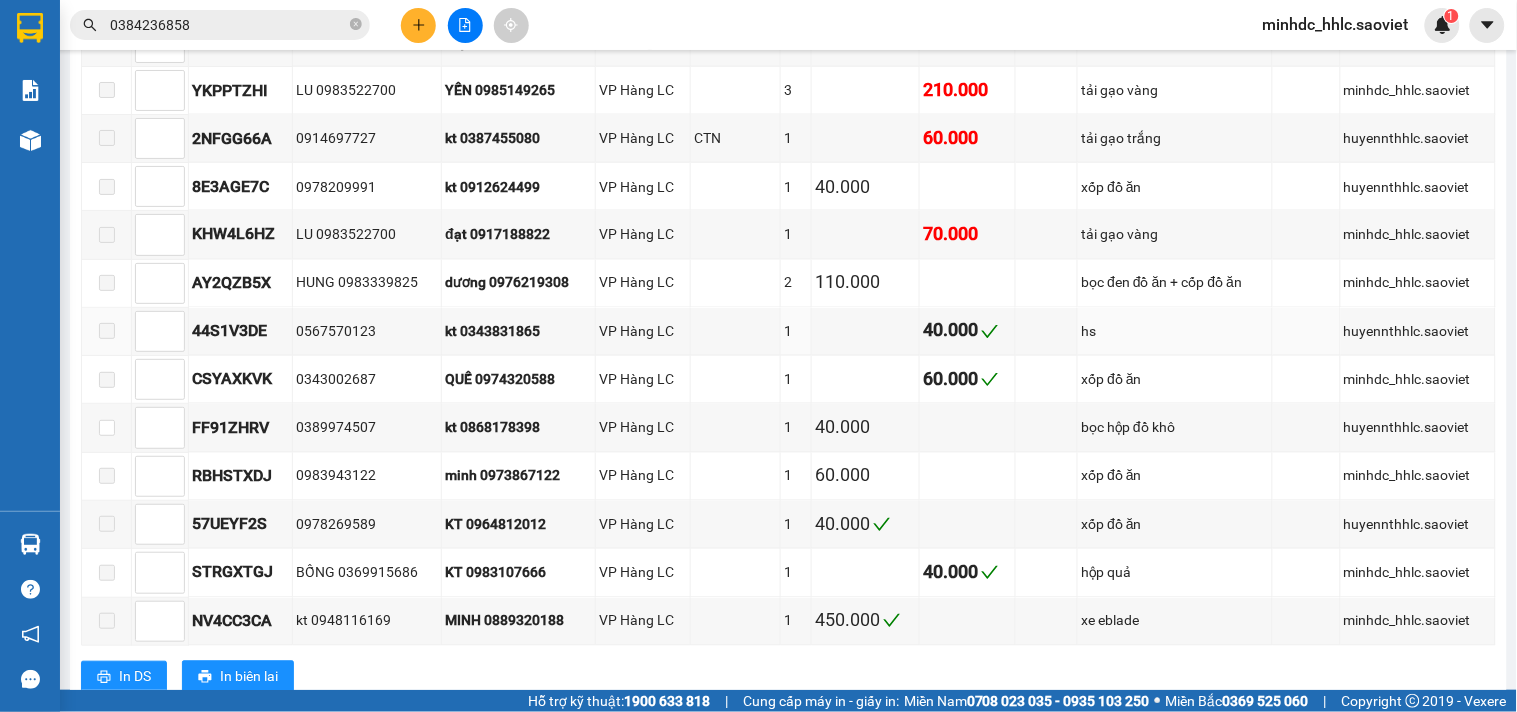 scroll, scrollTop: 864, scrollLeft: 0, axis: vertical 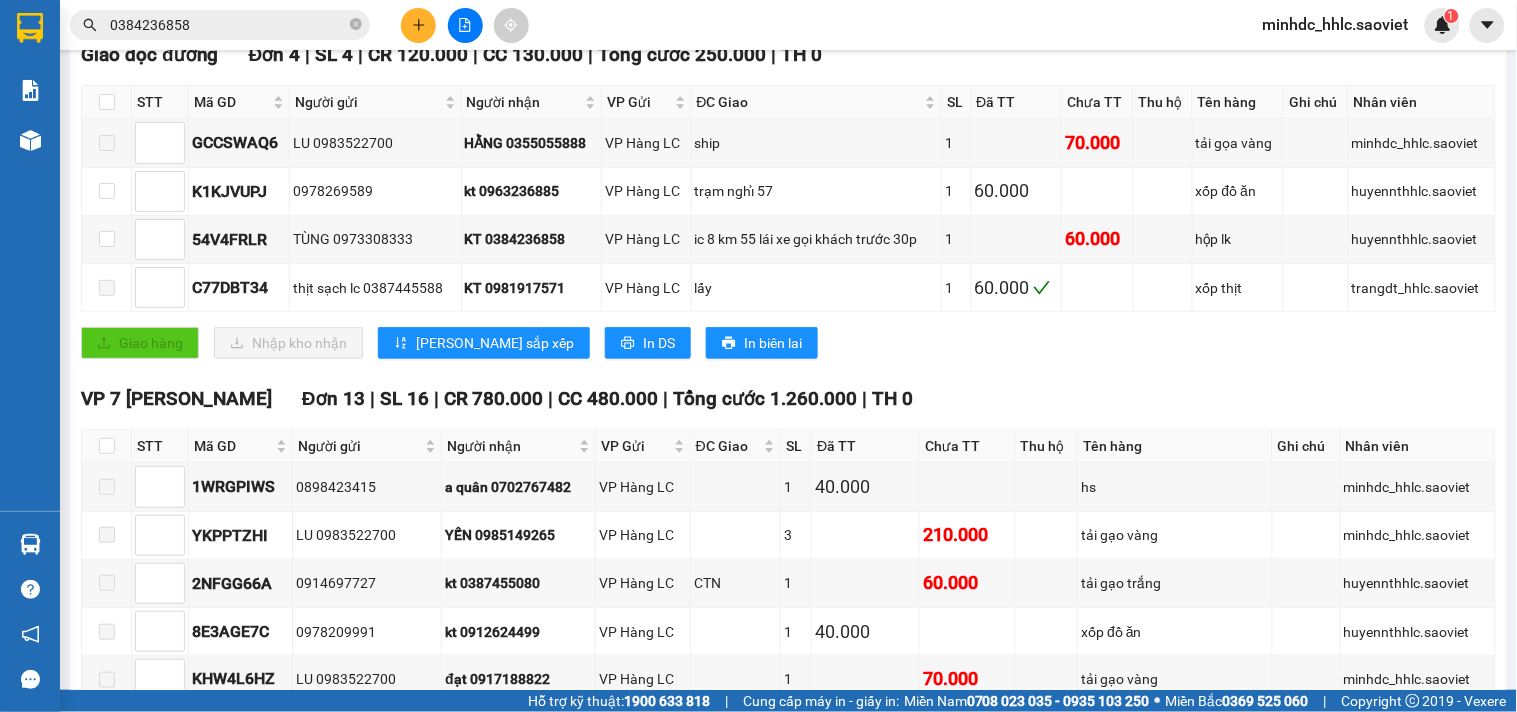 click on "0384236858" at bounding box center [228, 25] 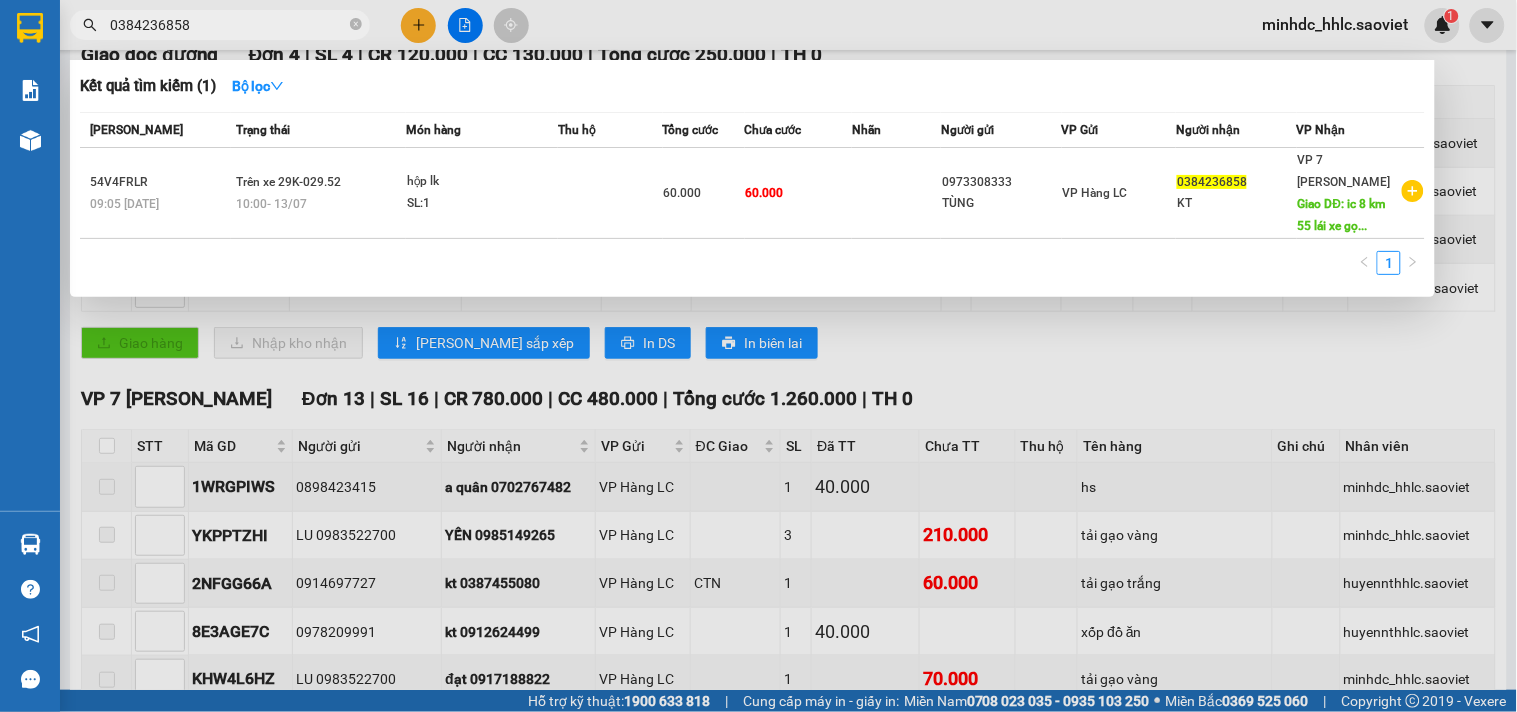 click at bounding box center [758, 356] 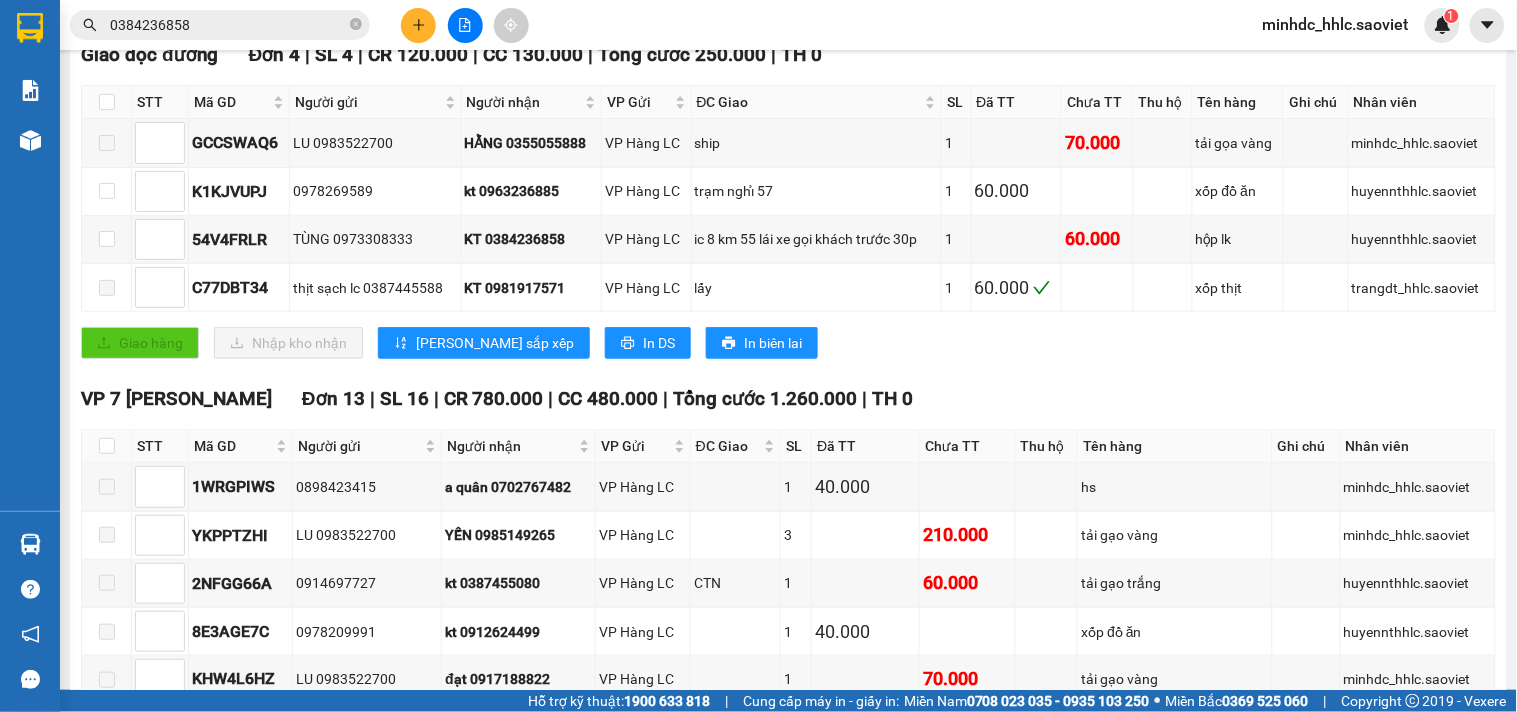 drag, startPoint x: 256, startPoint y: 12, endPoint x: 291, endPoint y: 18, distance: 35.510563 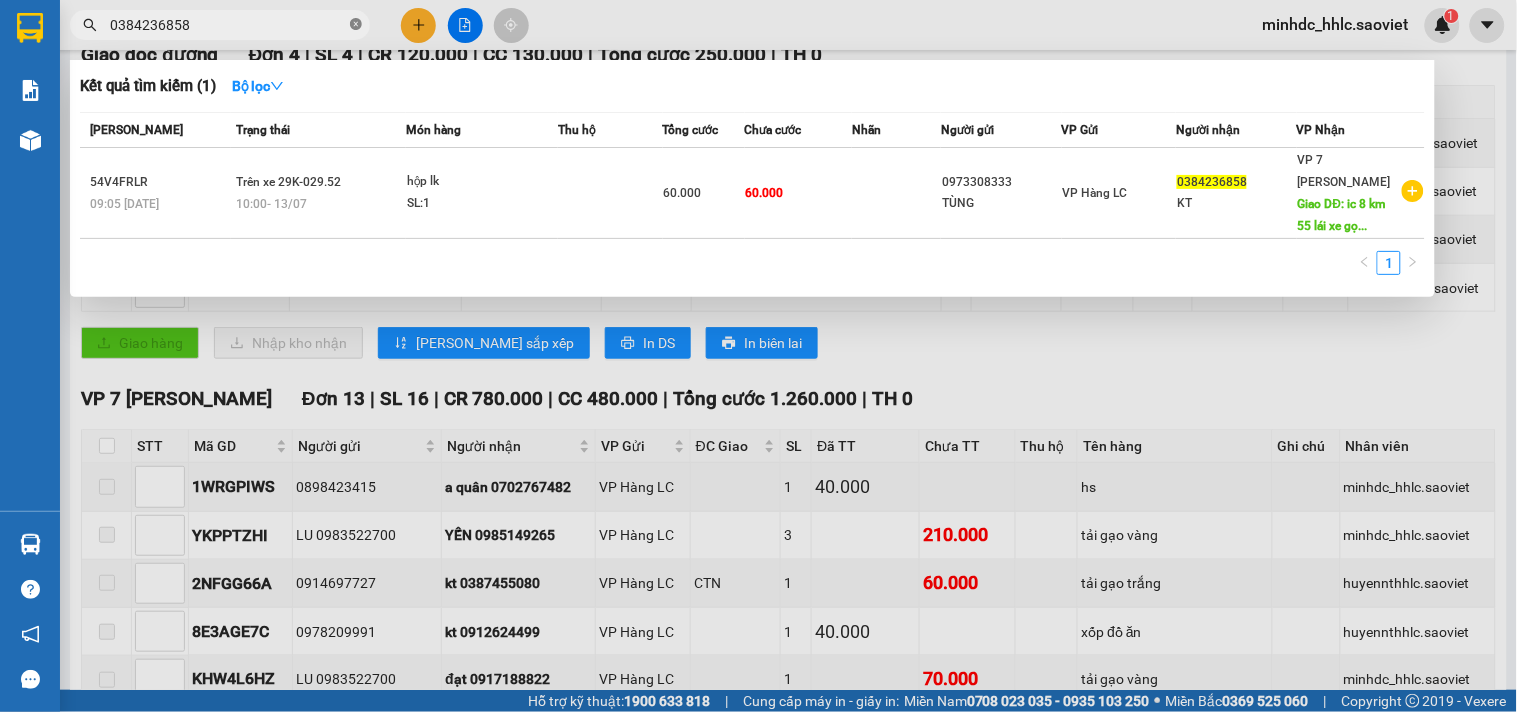 click 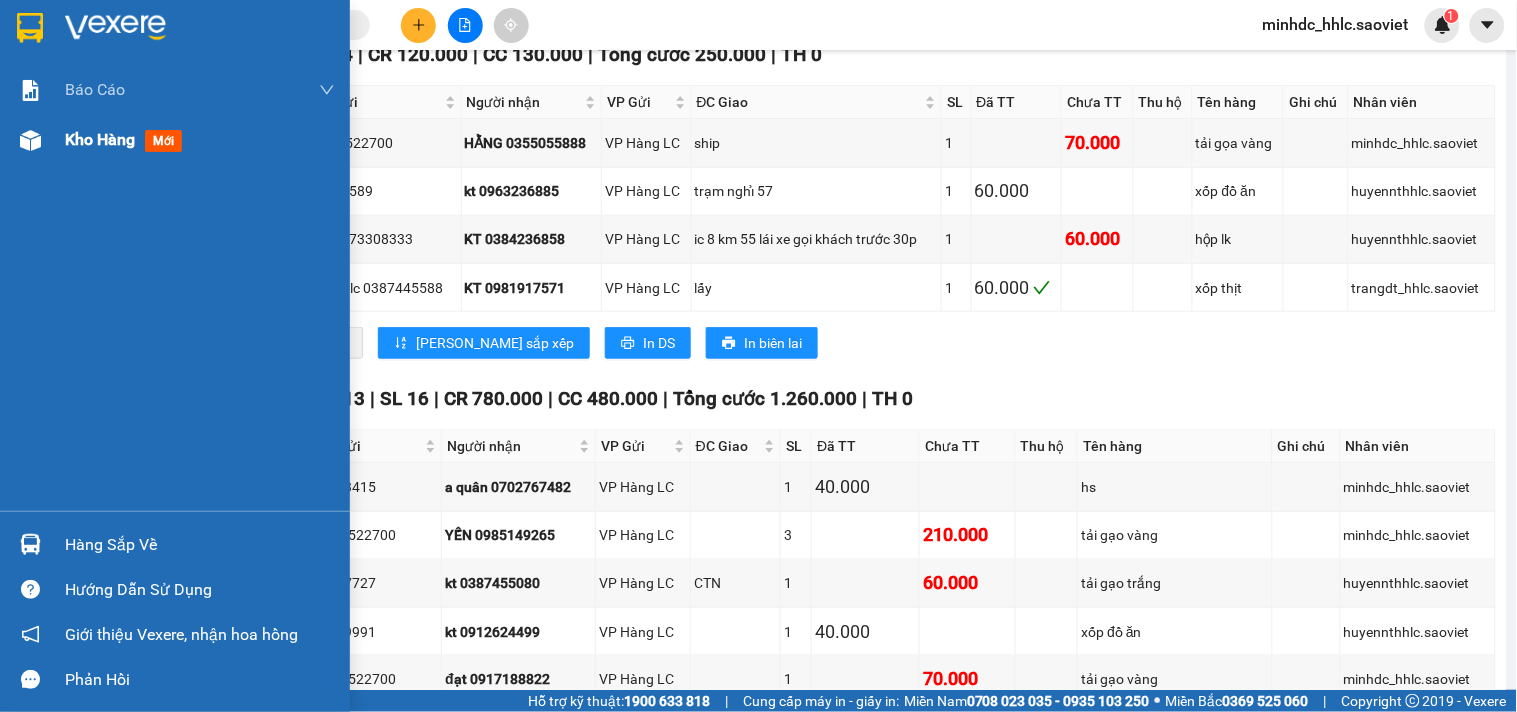click at bounding box center [30, 140] 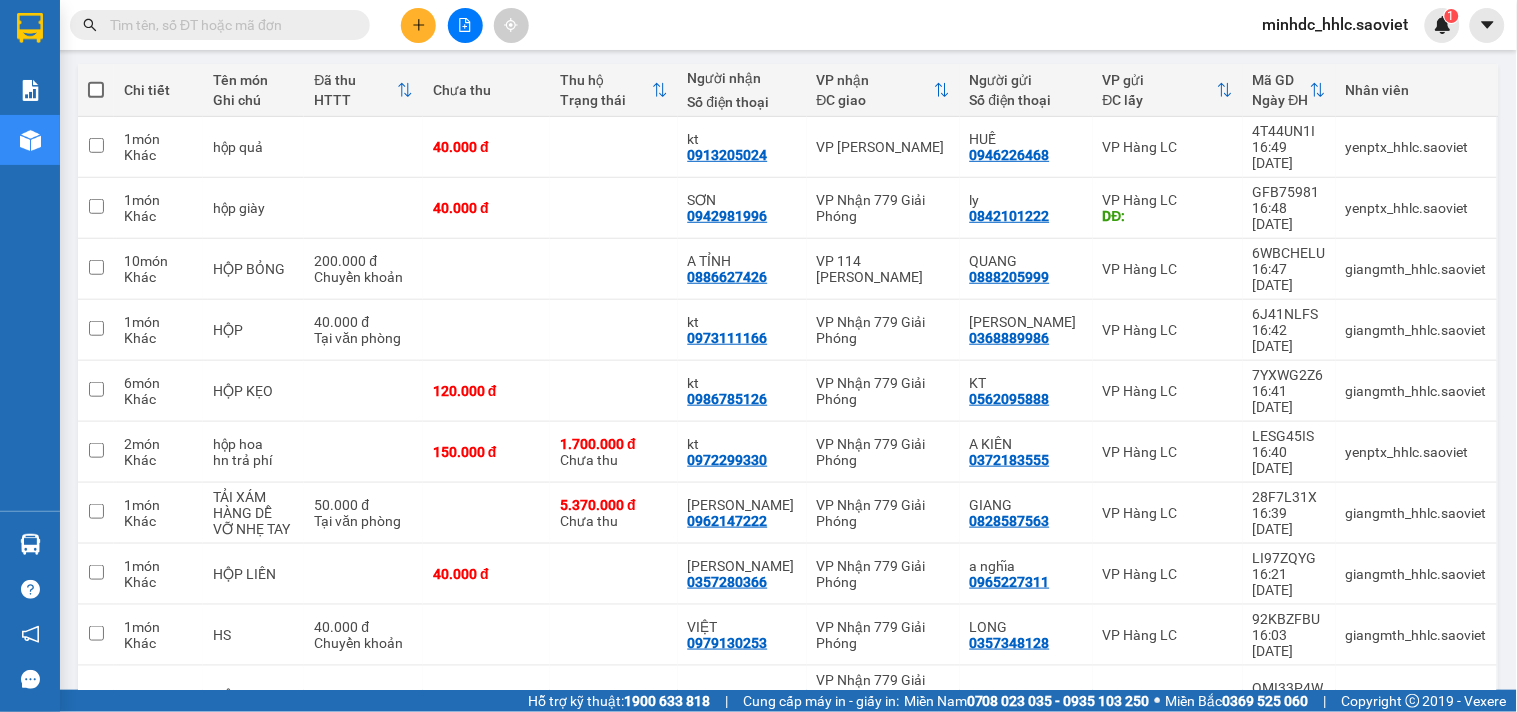 scroll, scrollTop: 226, scrollLeft: 0, axis: vertical 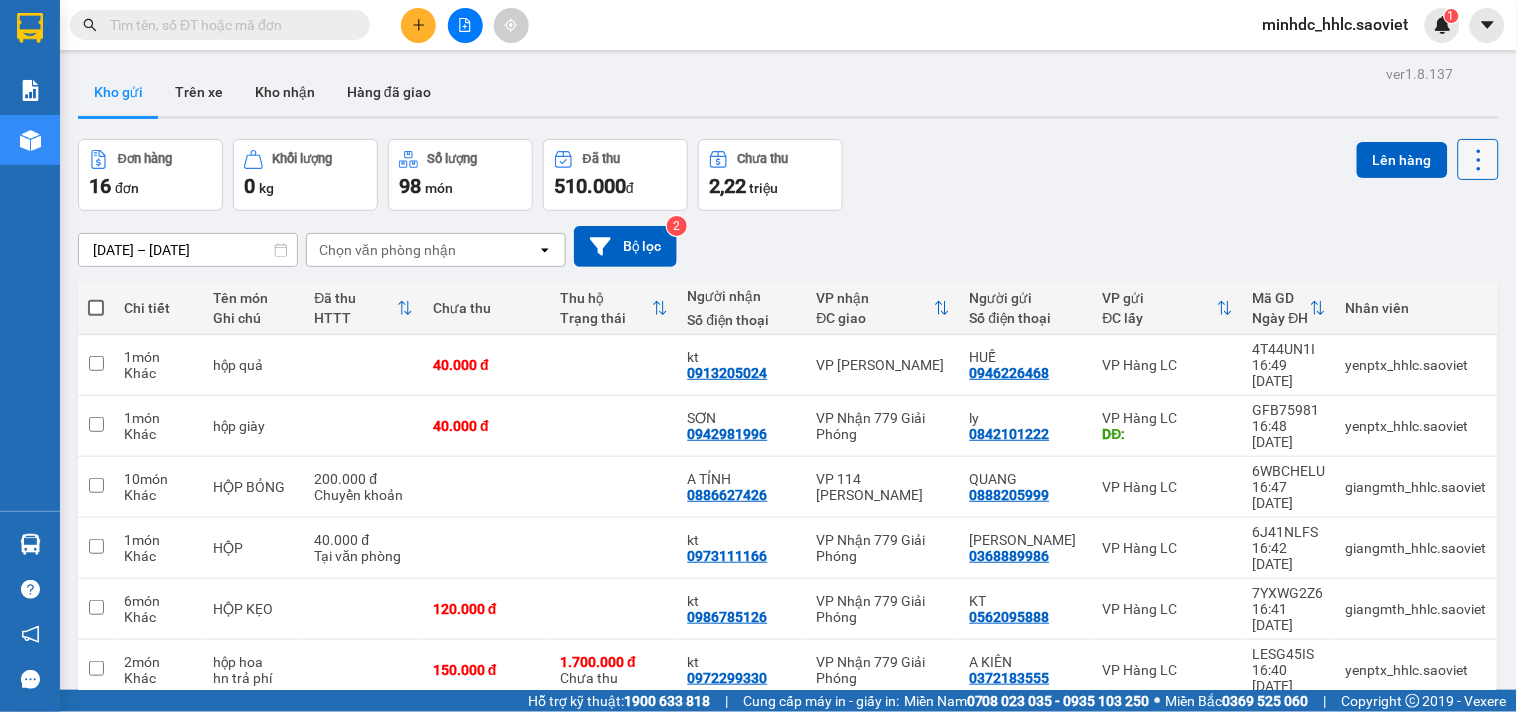 click 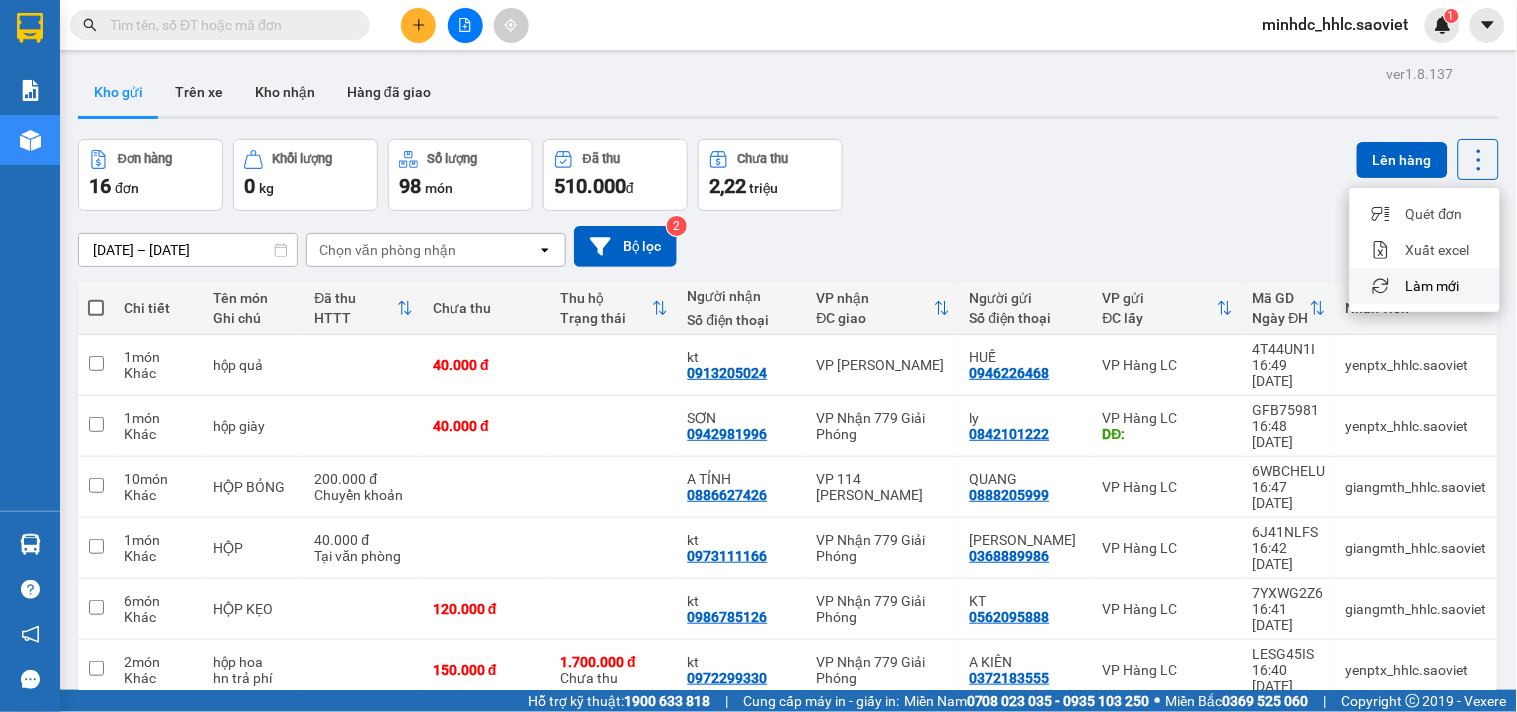 click on "Làm mới" at bounding box center [1433, 286] 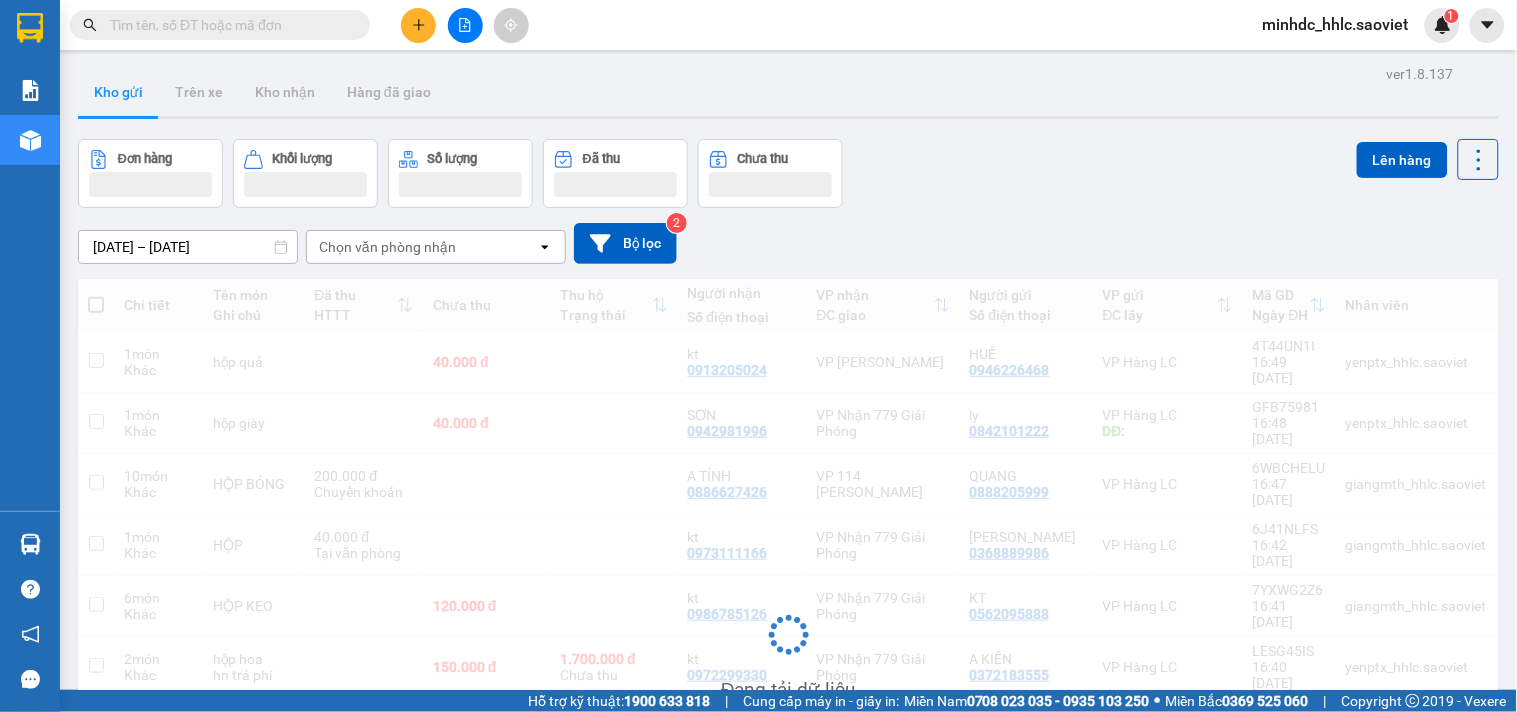 click on "11/07/2025 – 13/07/2025 Press the down arrow key to interact with the calendar and select a date. Press the escape button to close the calendar. Selected date range is from 11/07/2025 to 13/07/2025. Chọn văn phòng nhận open Bộ lọc 2" at bounding box center (788, 243) 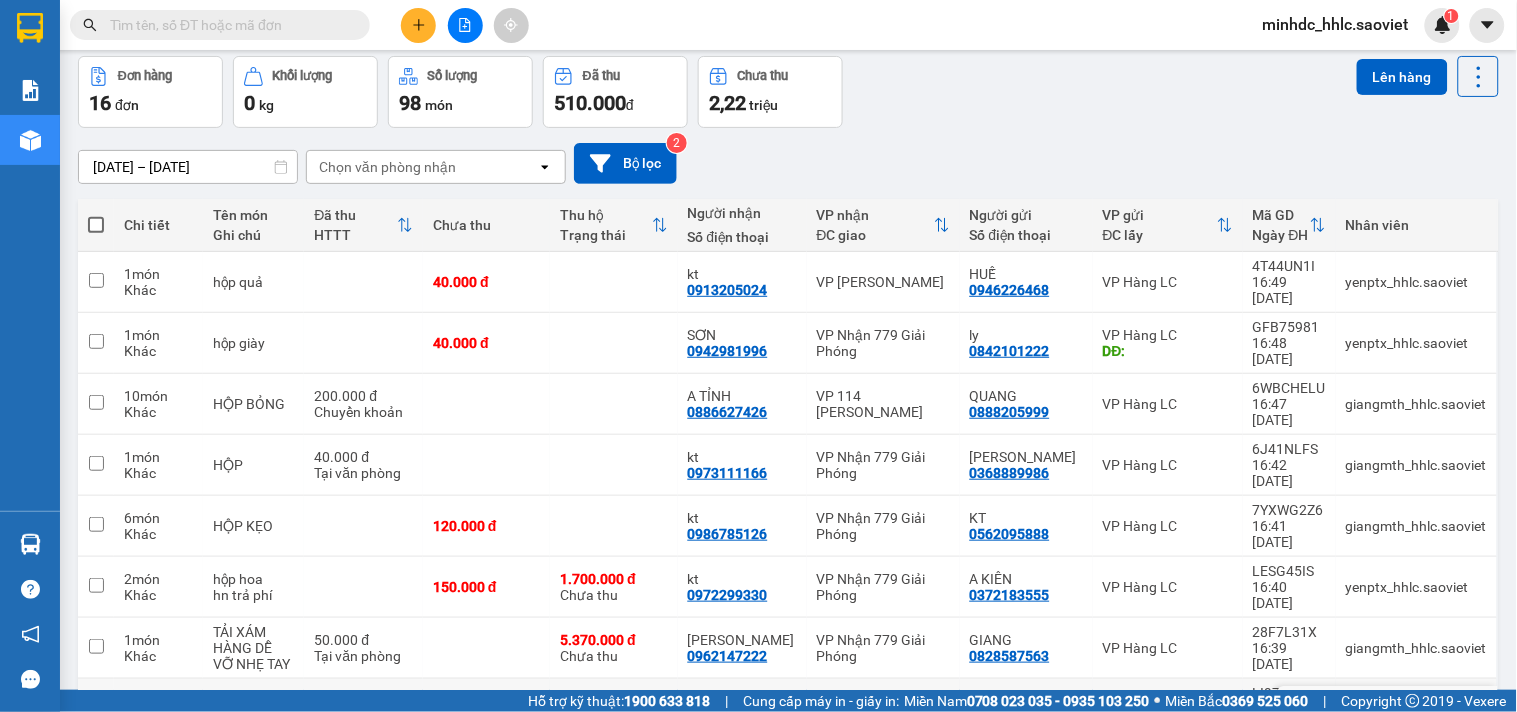 scroll, scrollTop: 0, scrollLeft: 0, axis: both 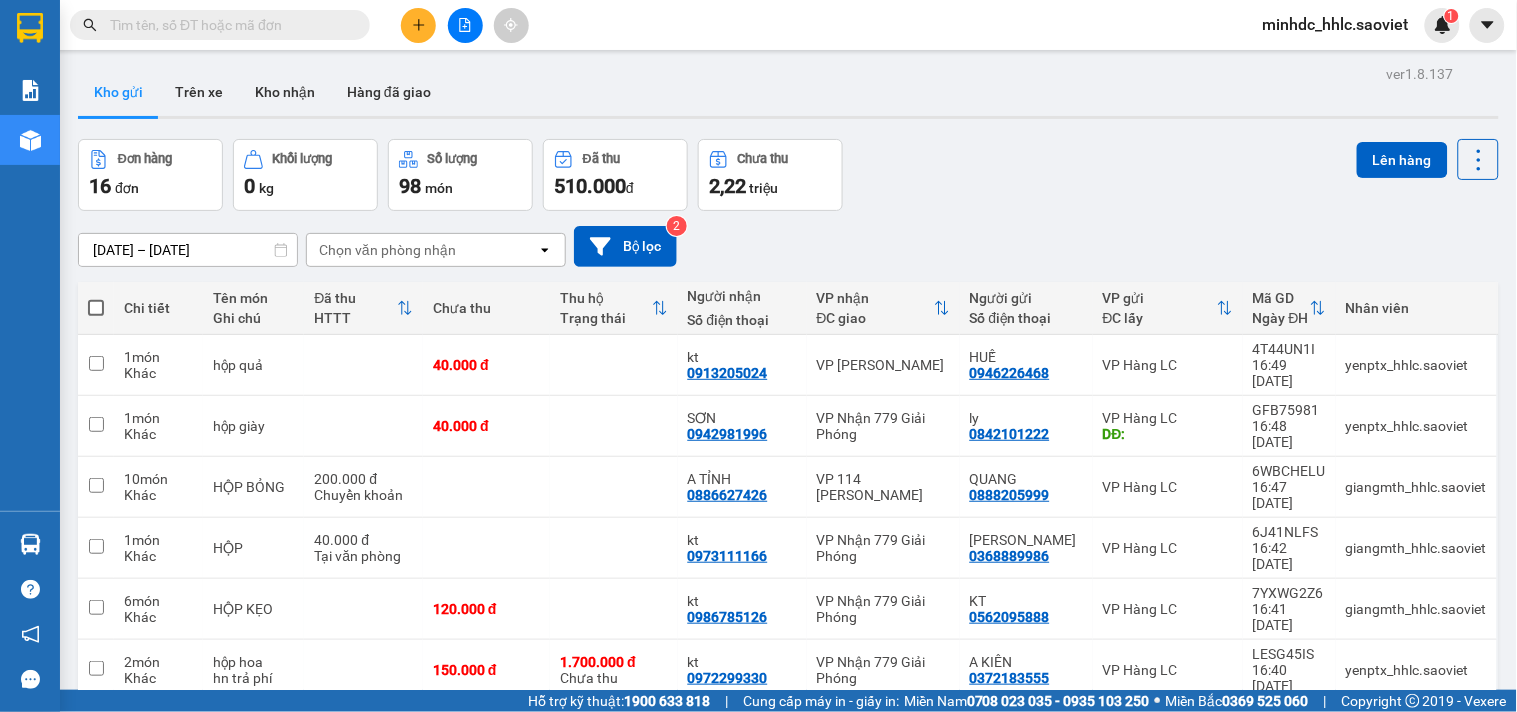 click 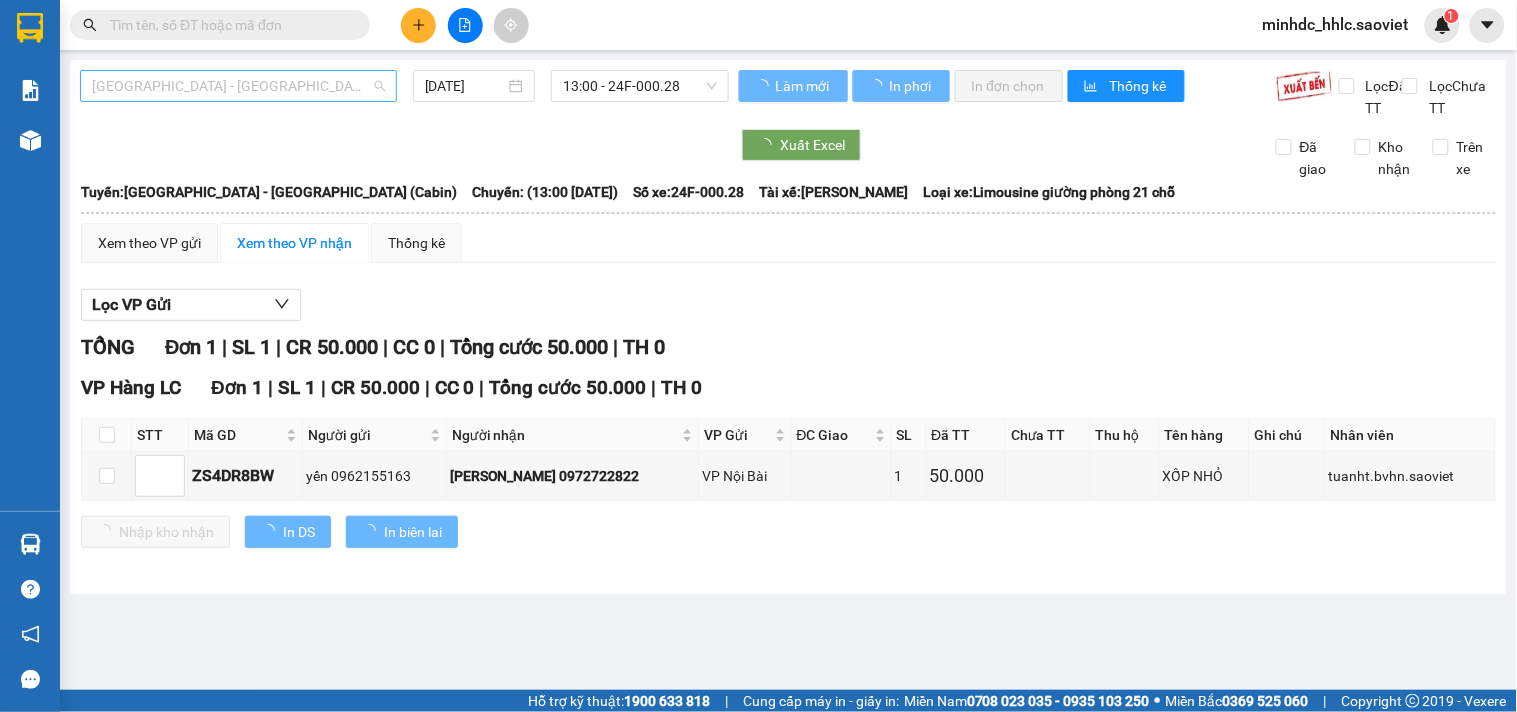 click on "Hà Nội - Lào Cai (Cabin)" at bounding box center (238, 86) 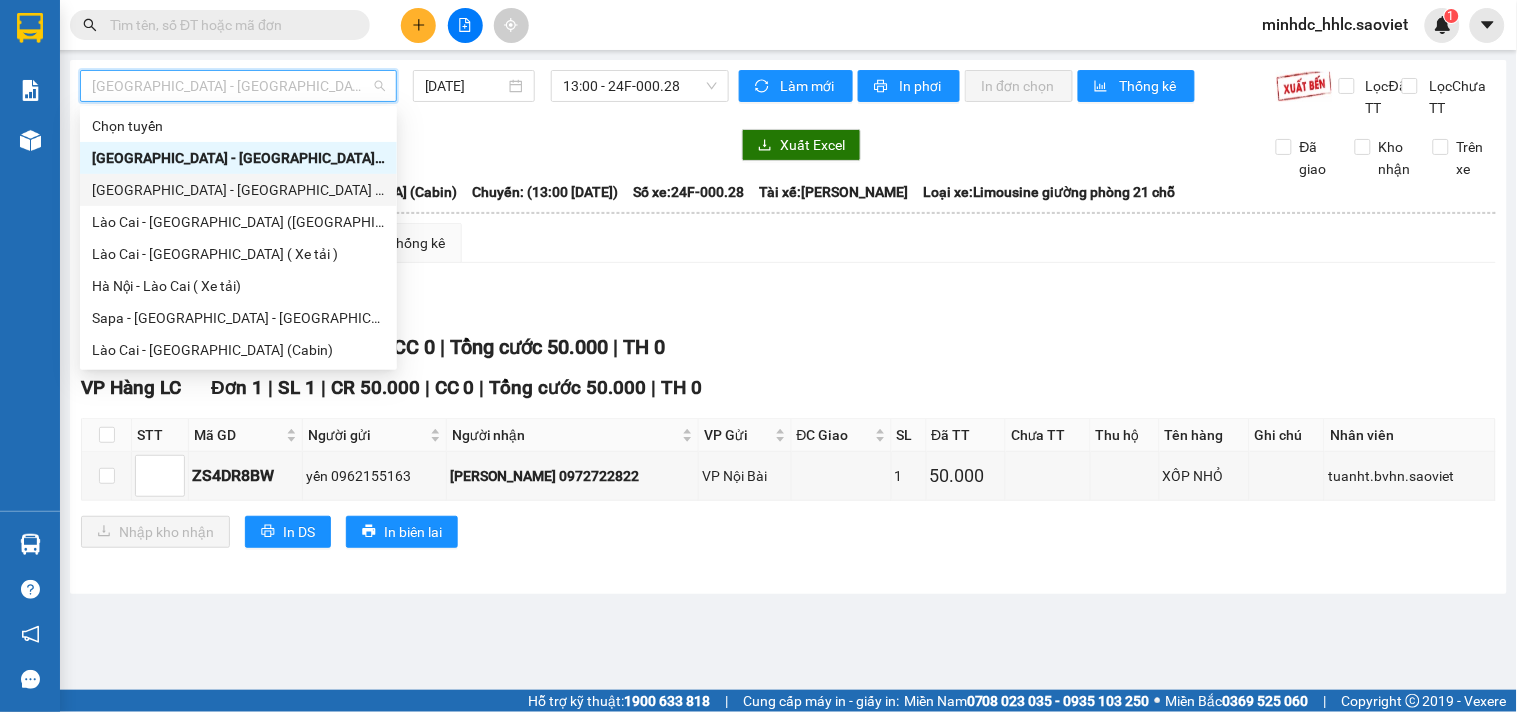 click on "Hà Nội - Lào Cai (Giường)" at bounding box center [238, 190] 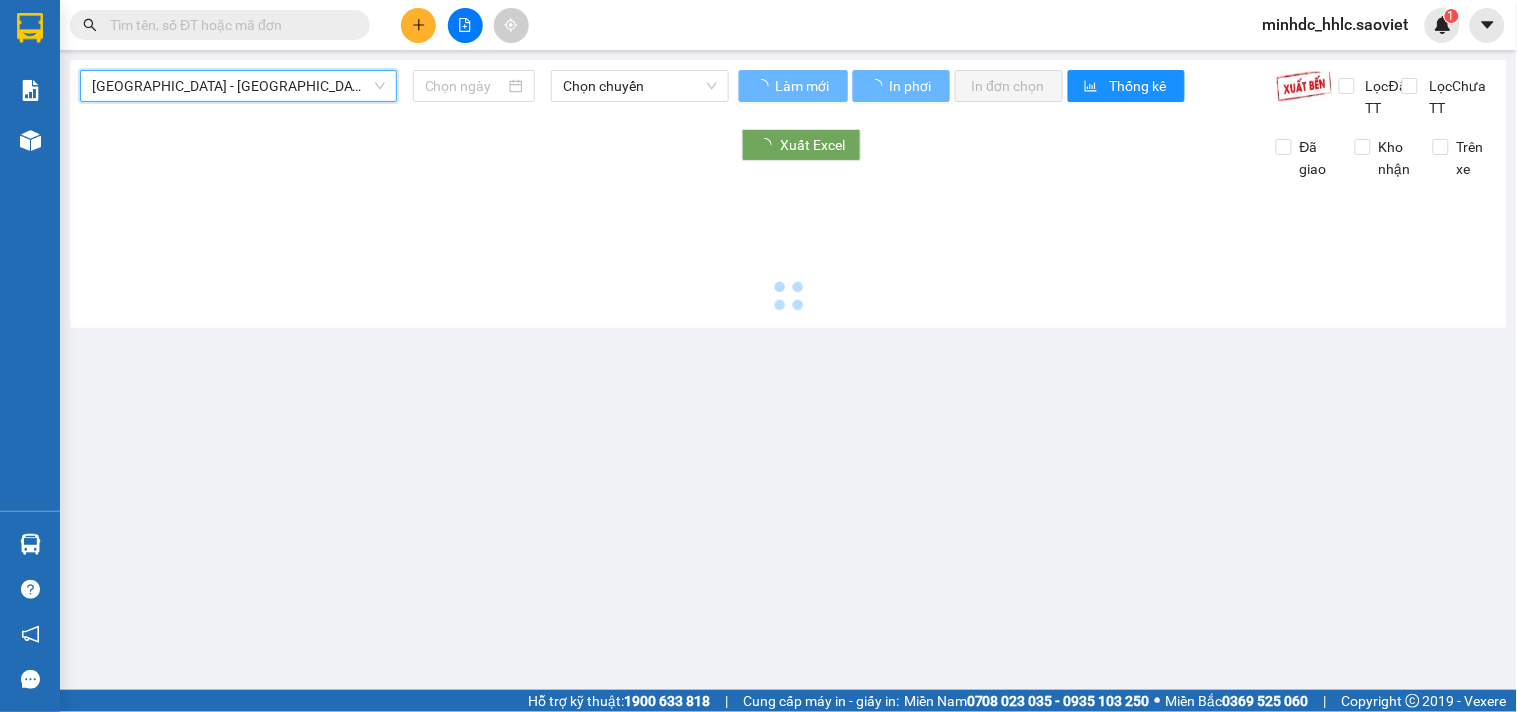 type on "13/07/2025" 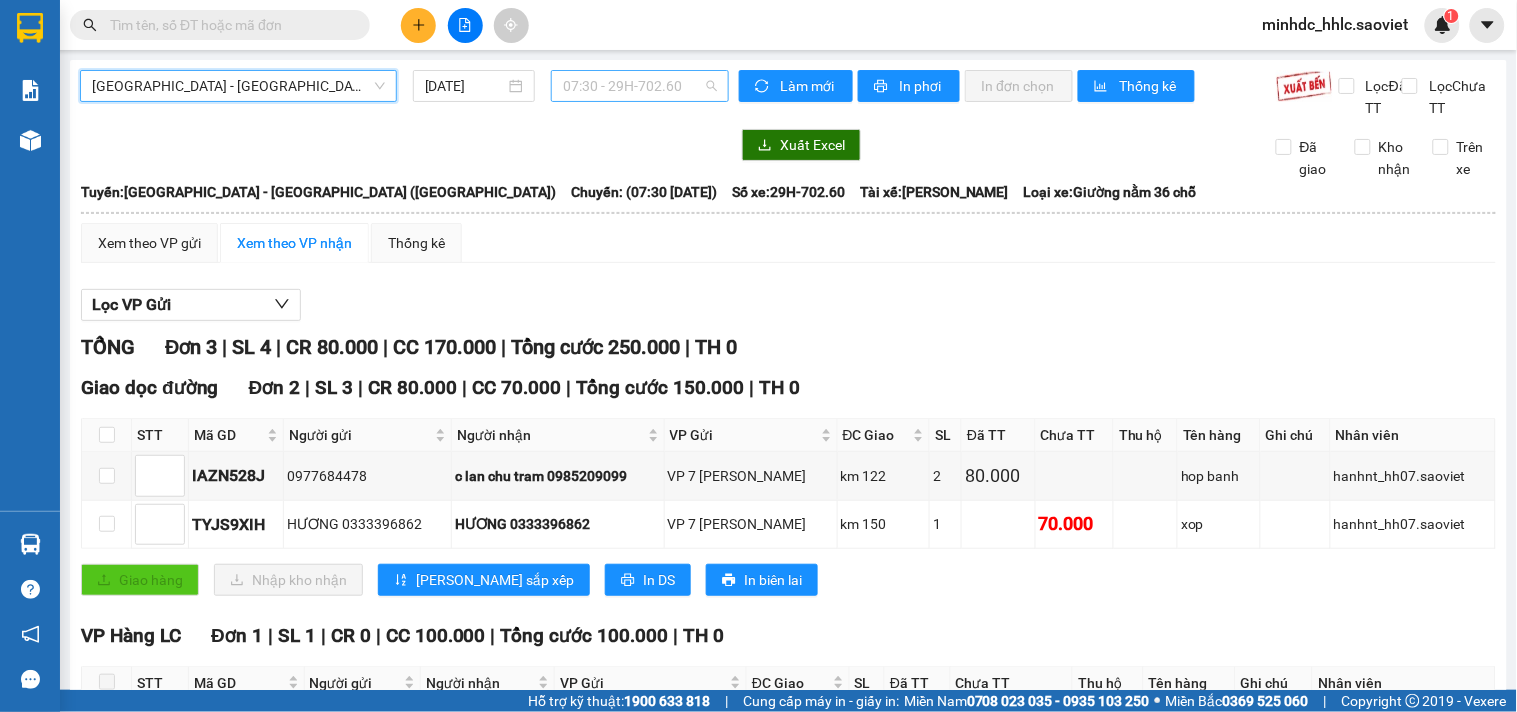 click on "07:30     - 29H-702.60" at bounding box center [640, 86] 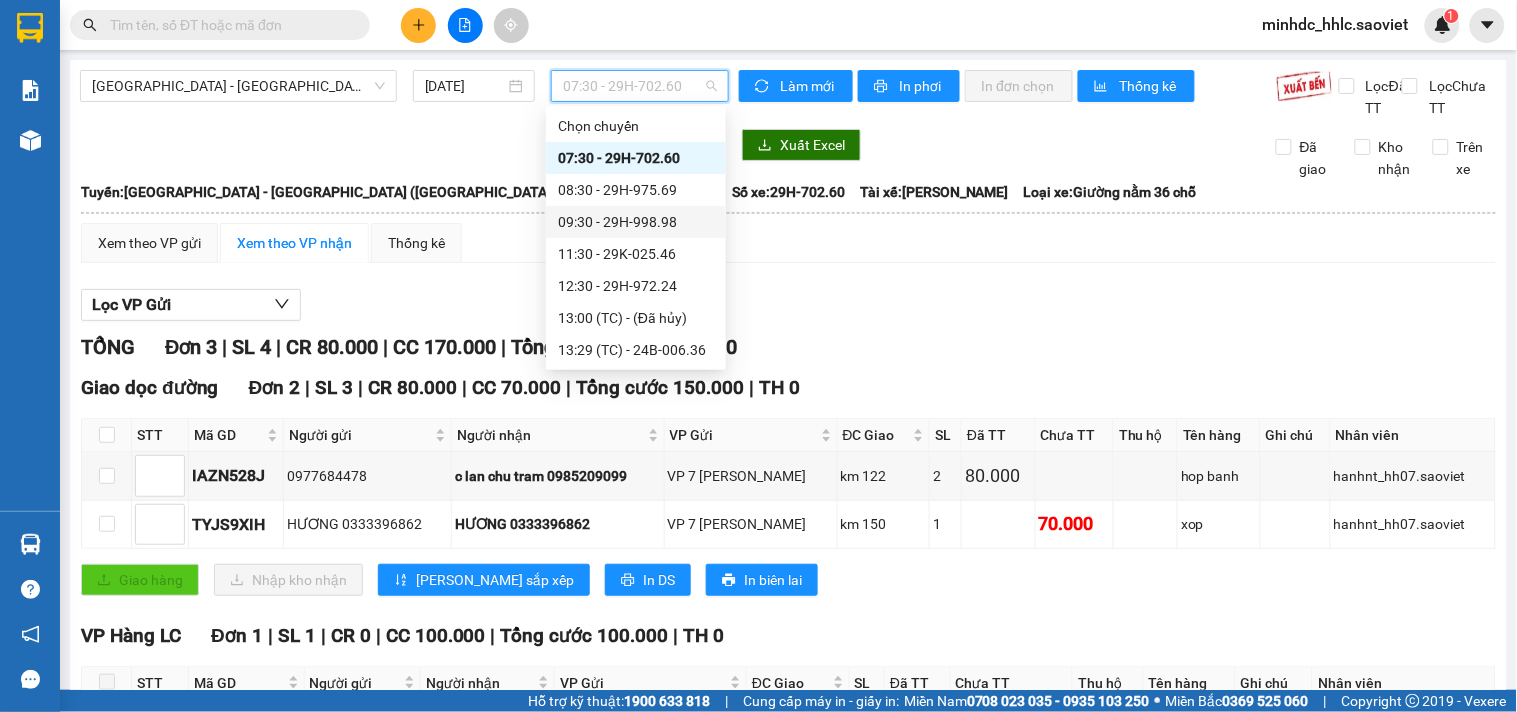scroll, scrollTop: 111, scrollLeft: 0, axis: vertical 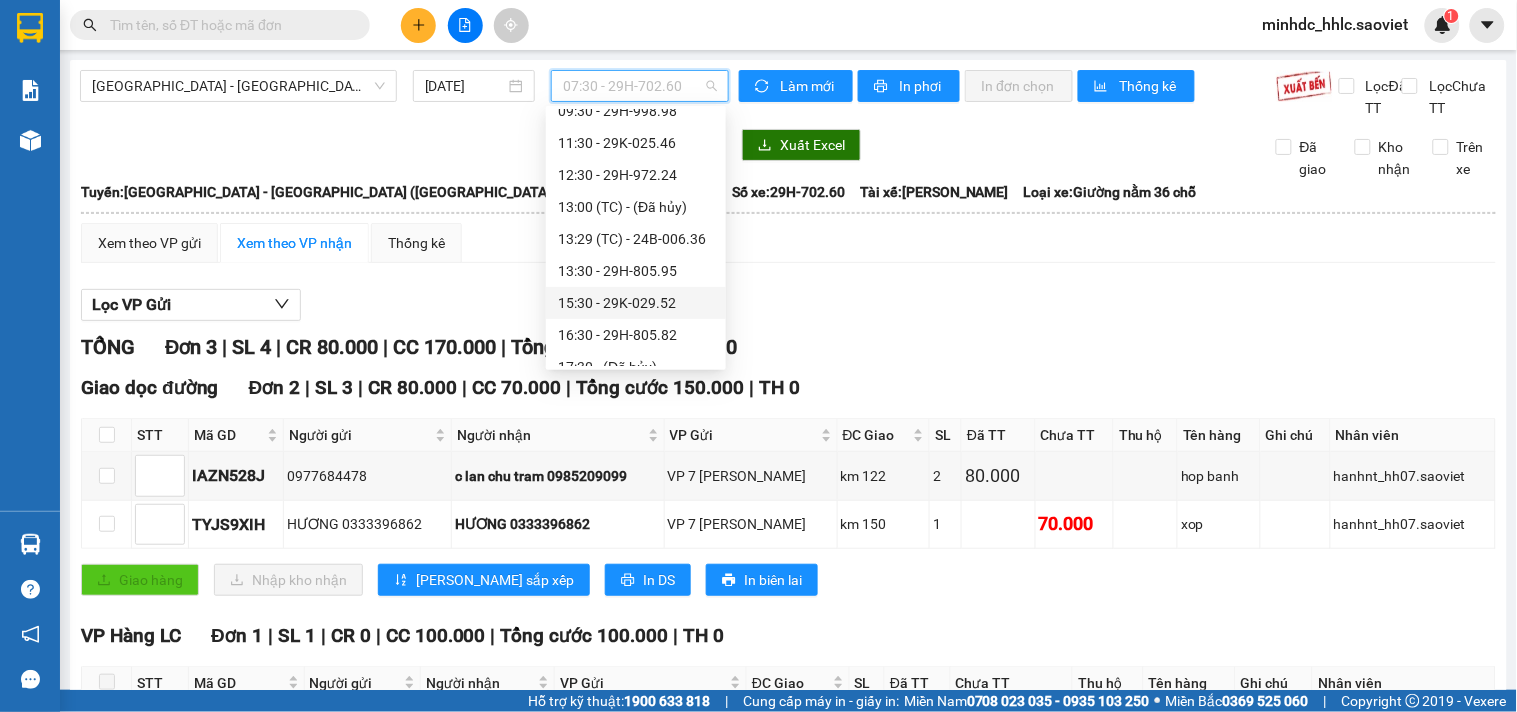 click on "15:30     - 29K-029.52" at bounding box center [636, 303] 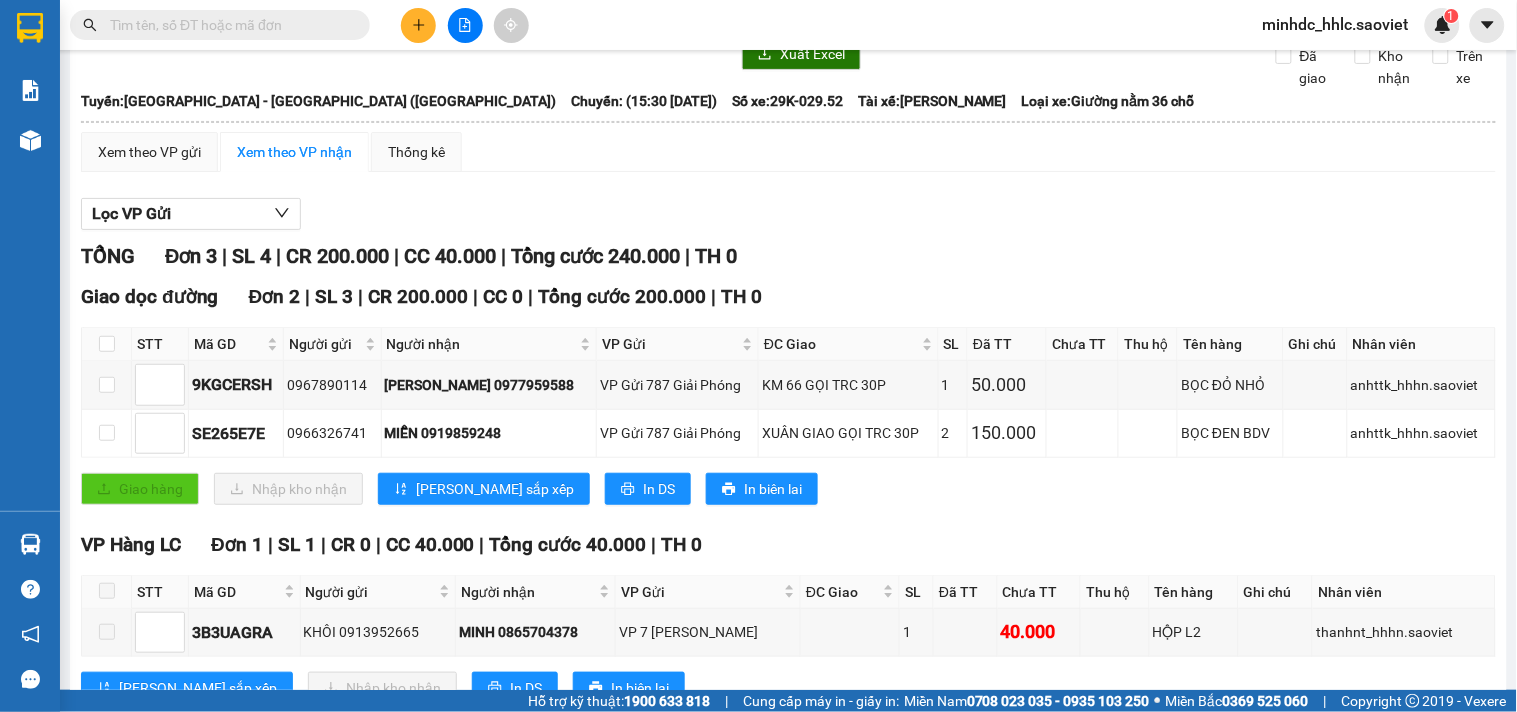 scroll, scrollTop: 184, scrollLeft: 0, axis: vertical 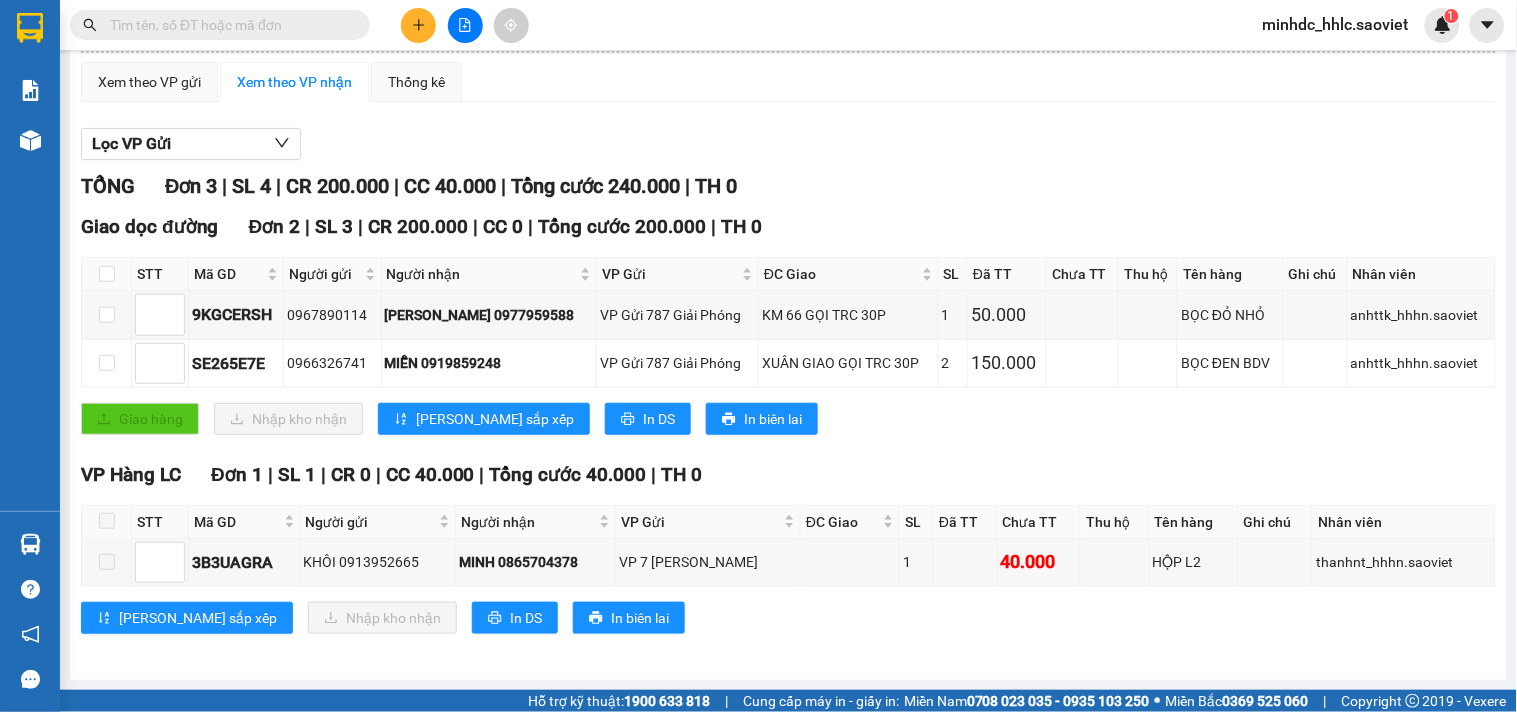 click on "minhdc_hhlc.saoviet" at bounding box center [1336, 24] 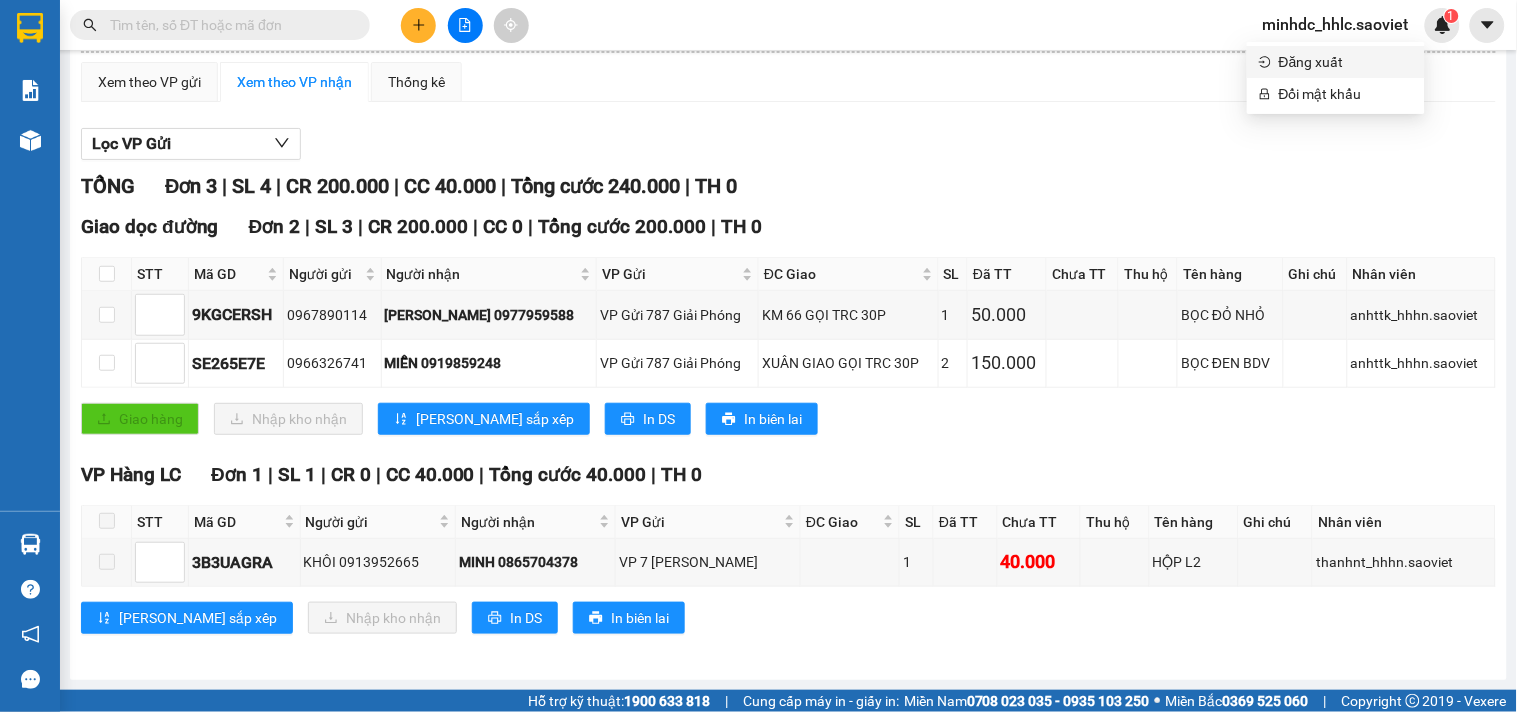 click on "Đăng xuất" at bounding box center [1346, 62] 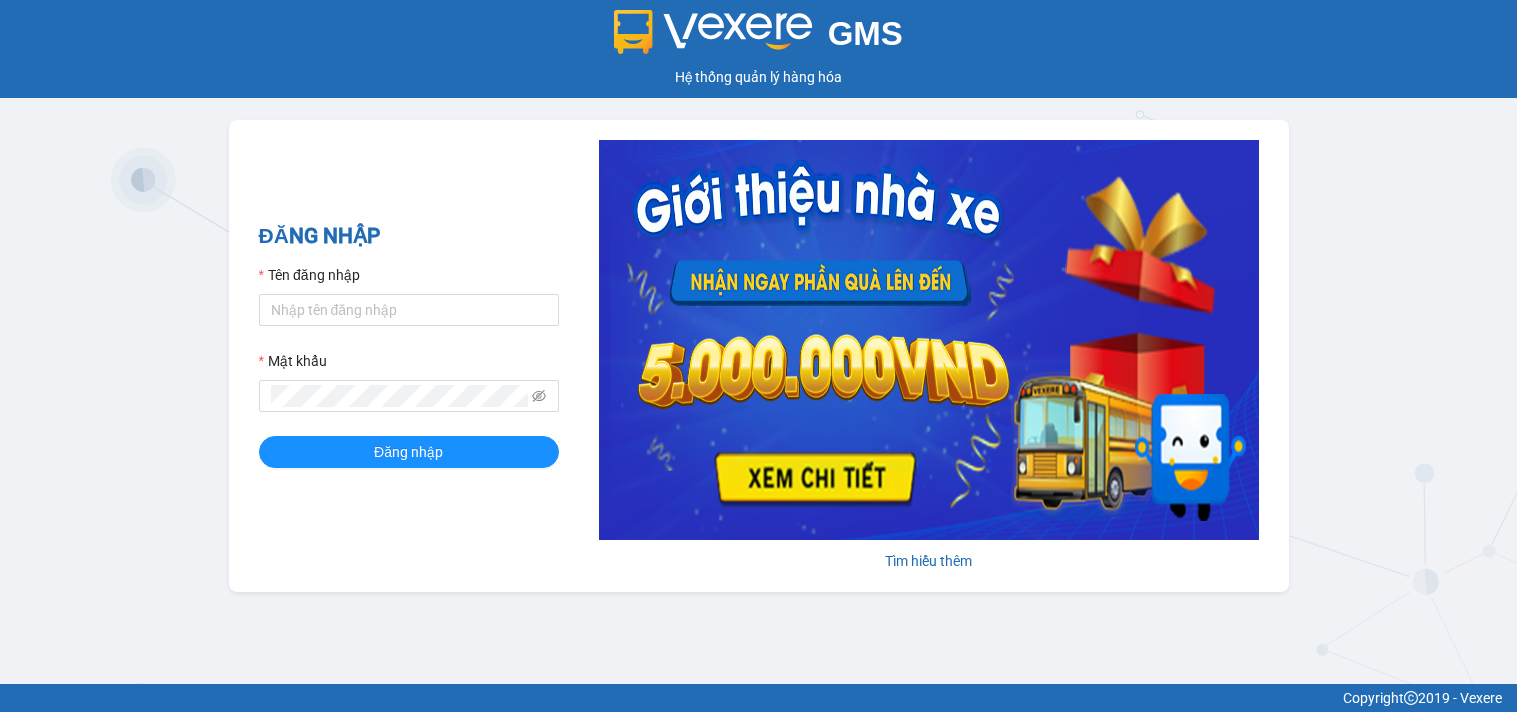 scroll, scrollTop: 0, scrollLeft: 0, axis: both 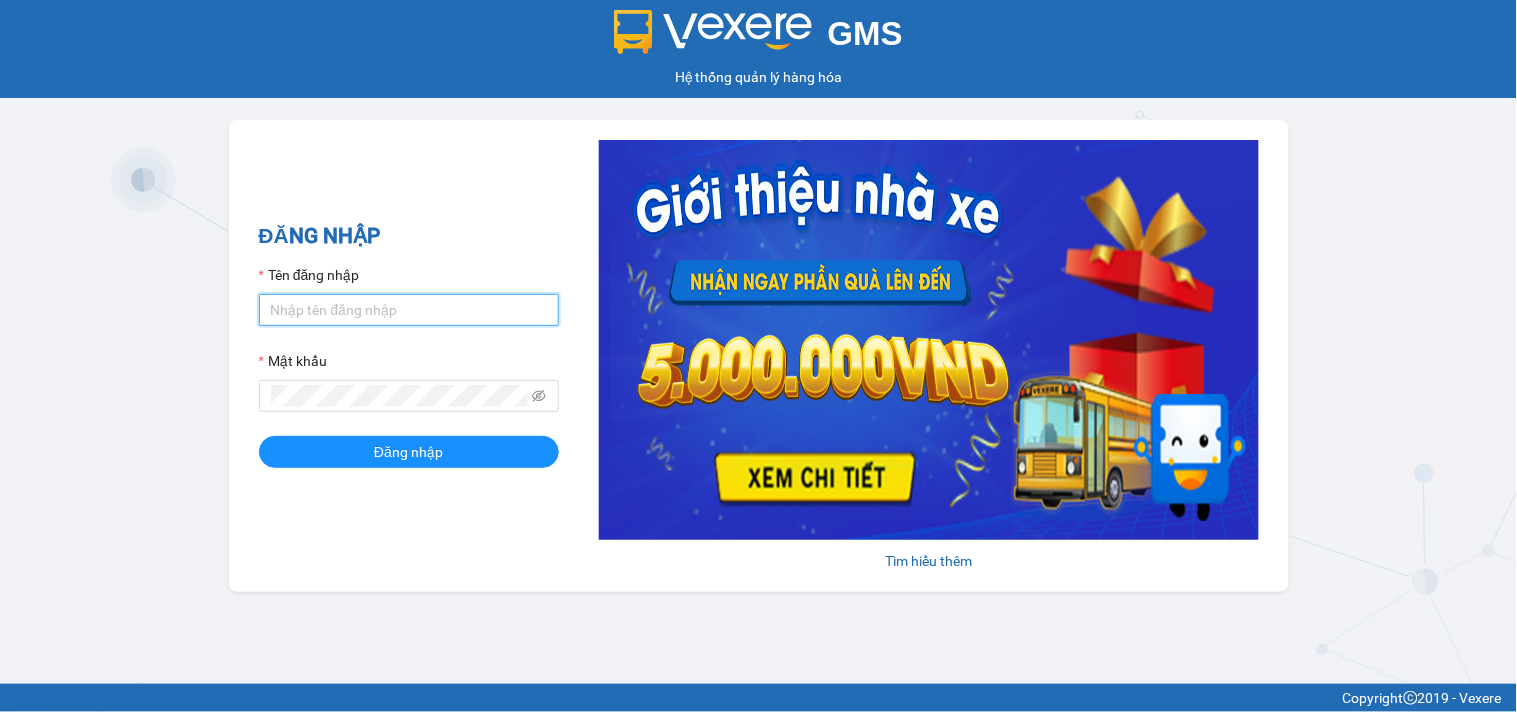 click on "Tên đăng nhập" at bounding box center [409, 310] 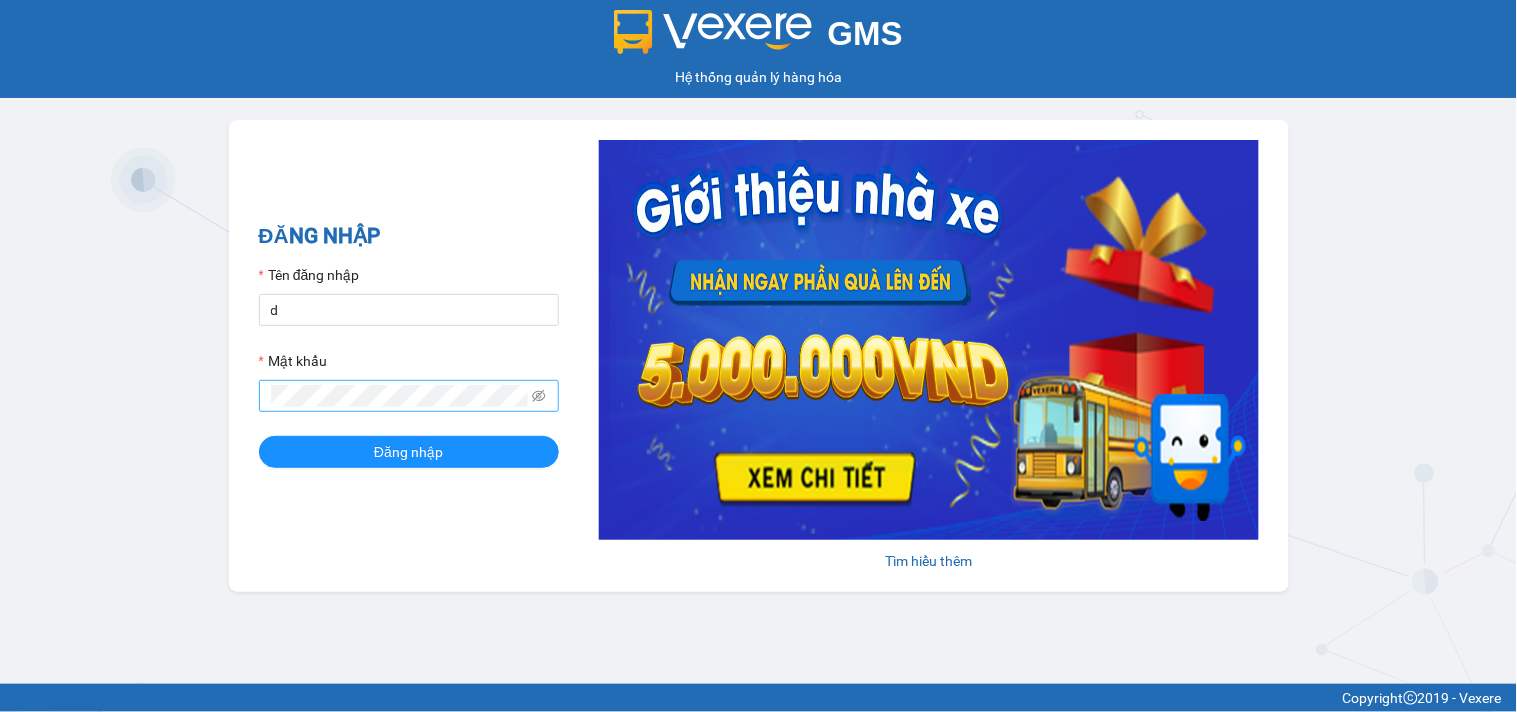 click at bounding box center [409, 396] 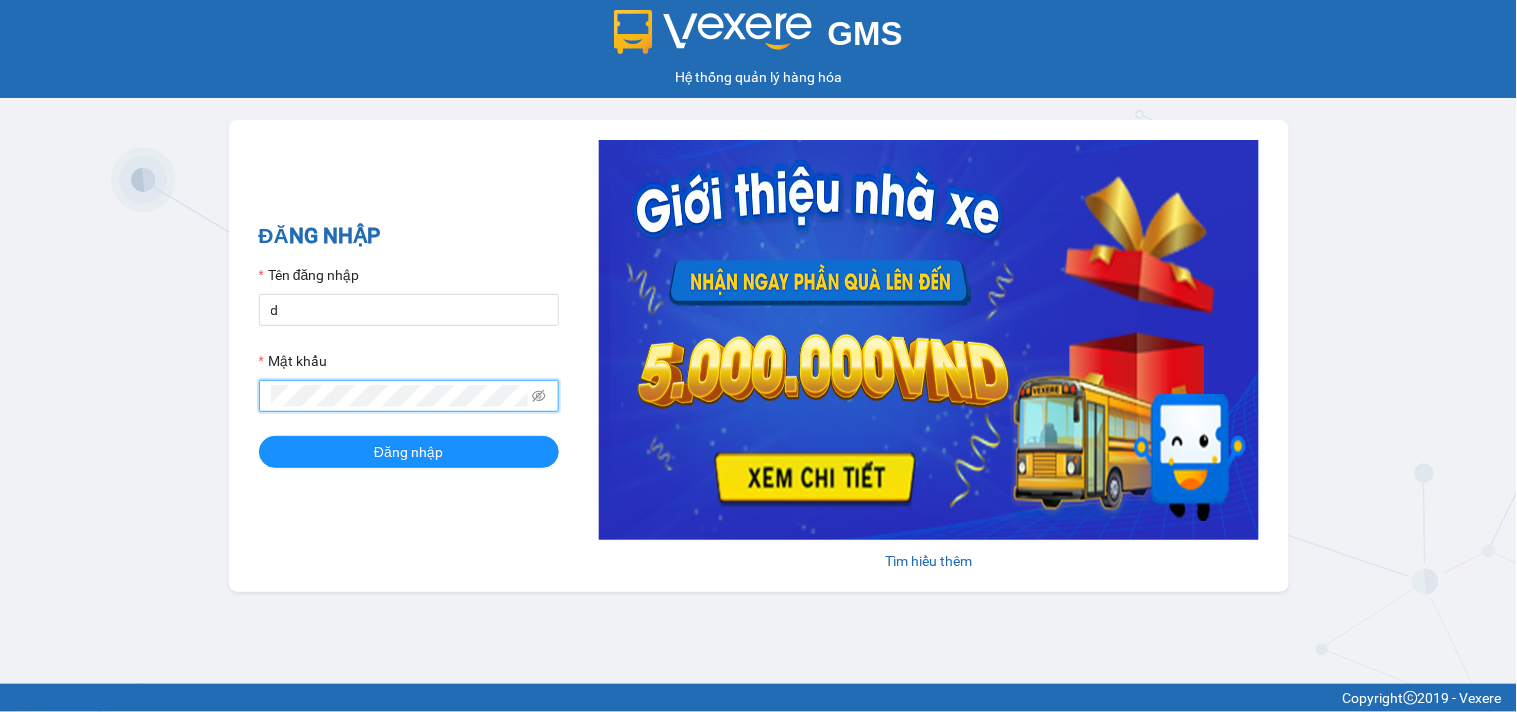 click on "Đăng nhập" at bounding box center [409, 452] 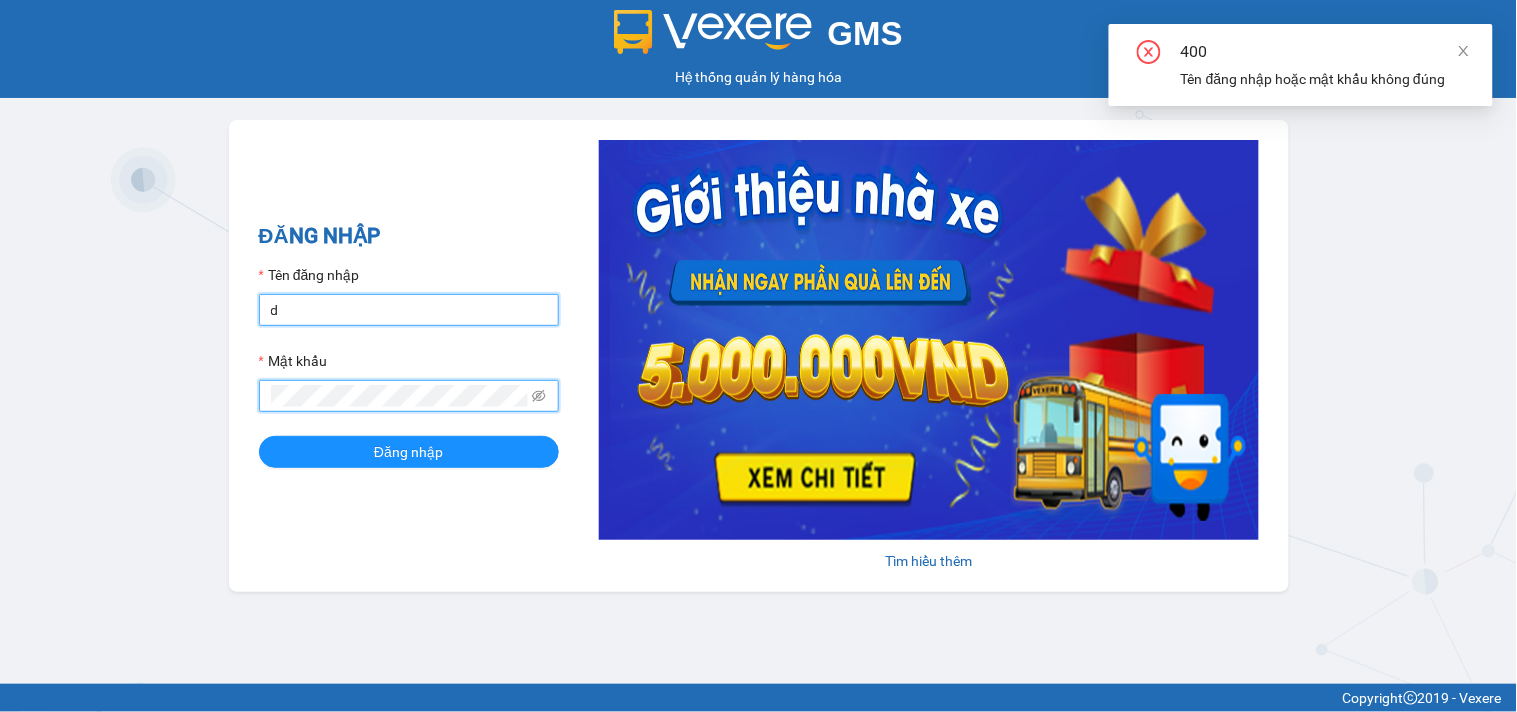 click on "d" at bounding box center (409, 310) 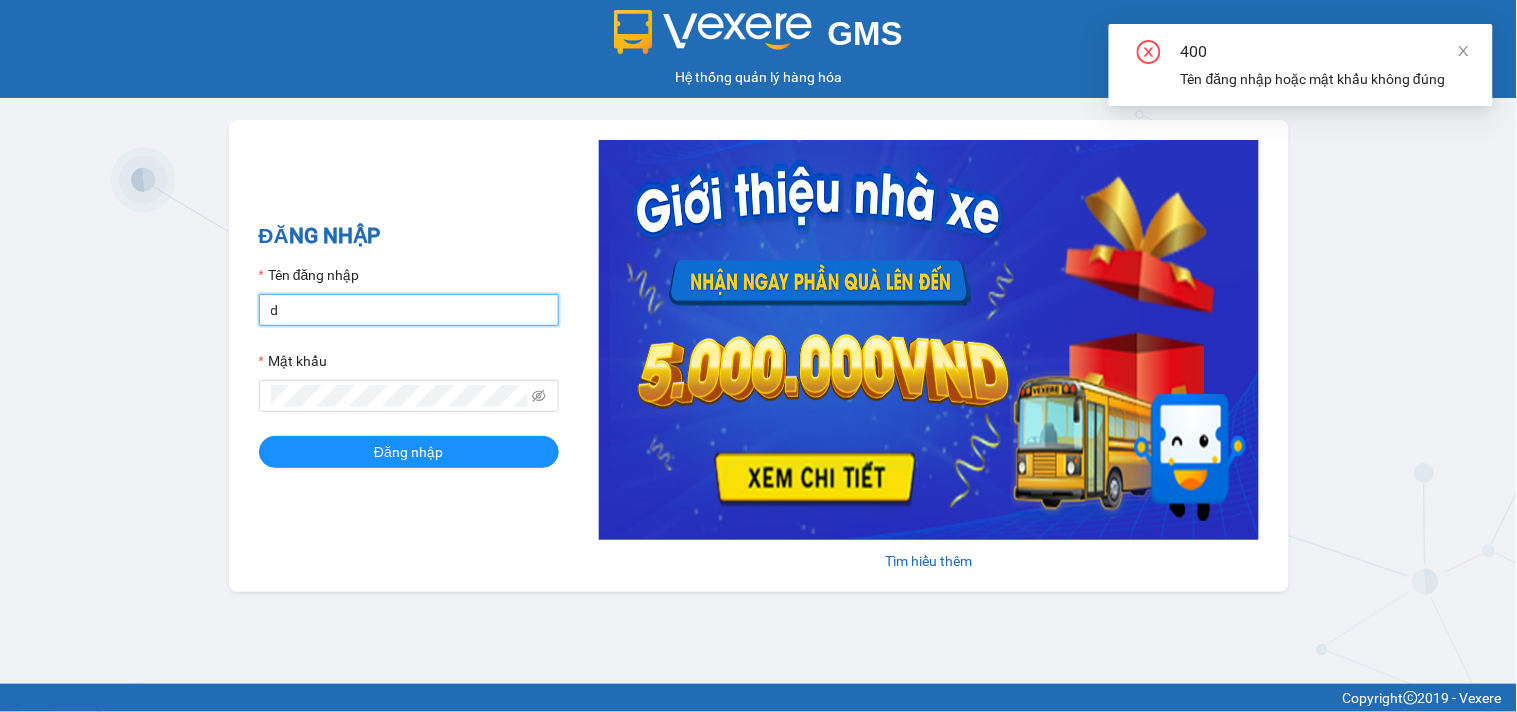 click on "d" at bounding box center [409, 310] 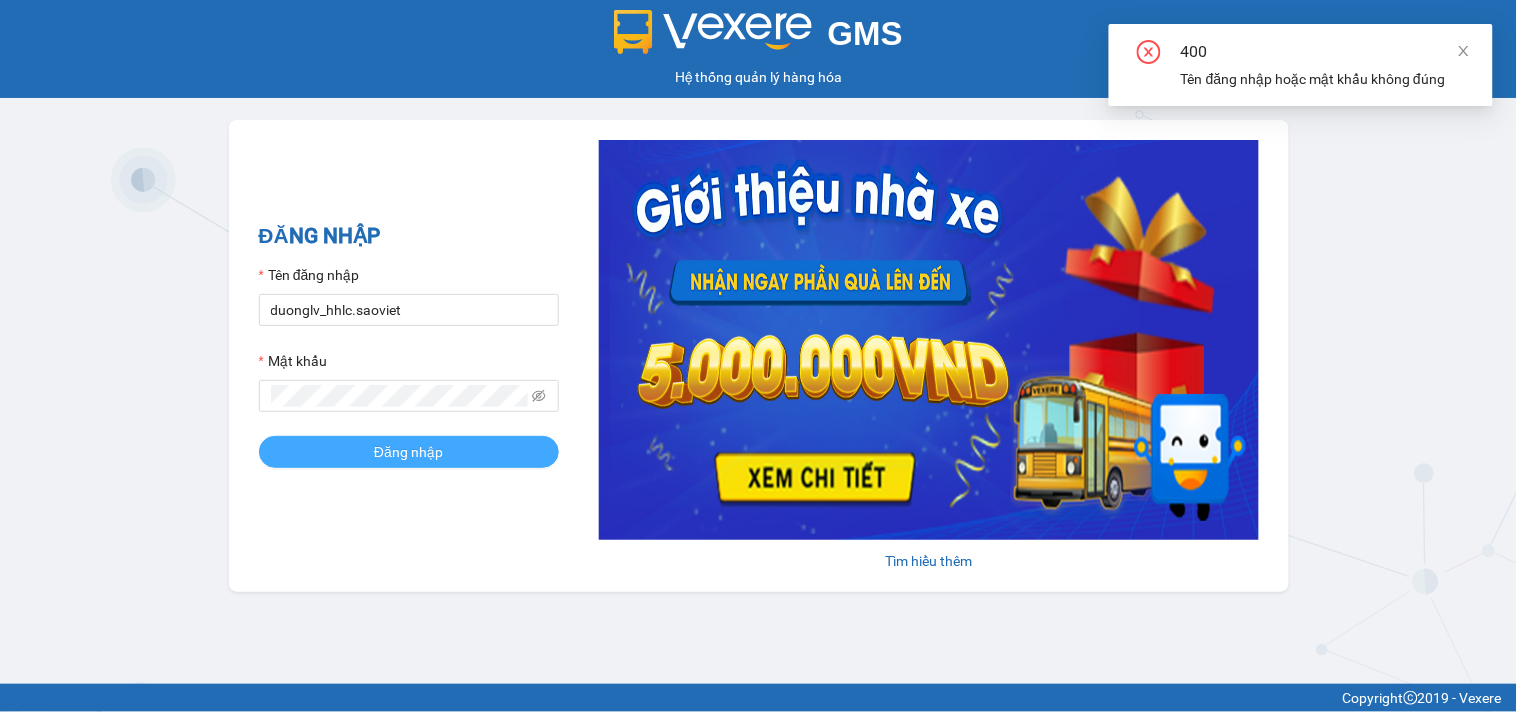 click on "Đăng nhập" at bounding box center [409, 452] 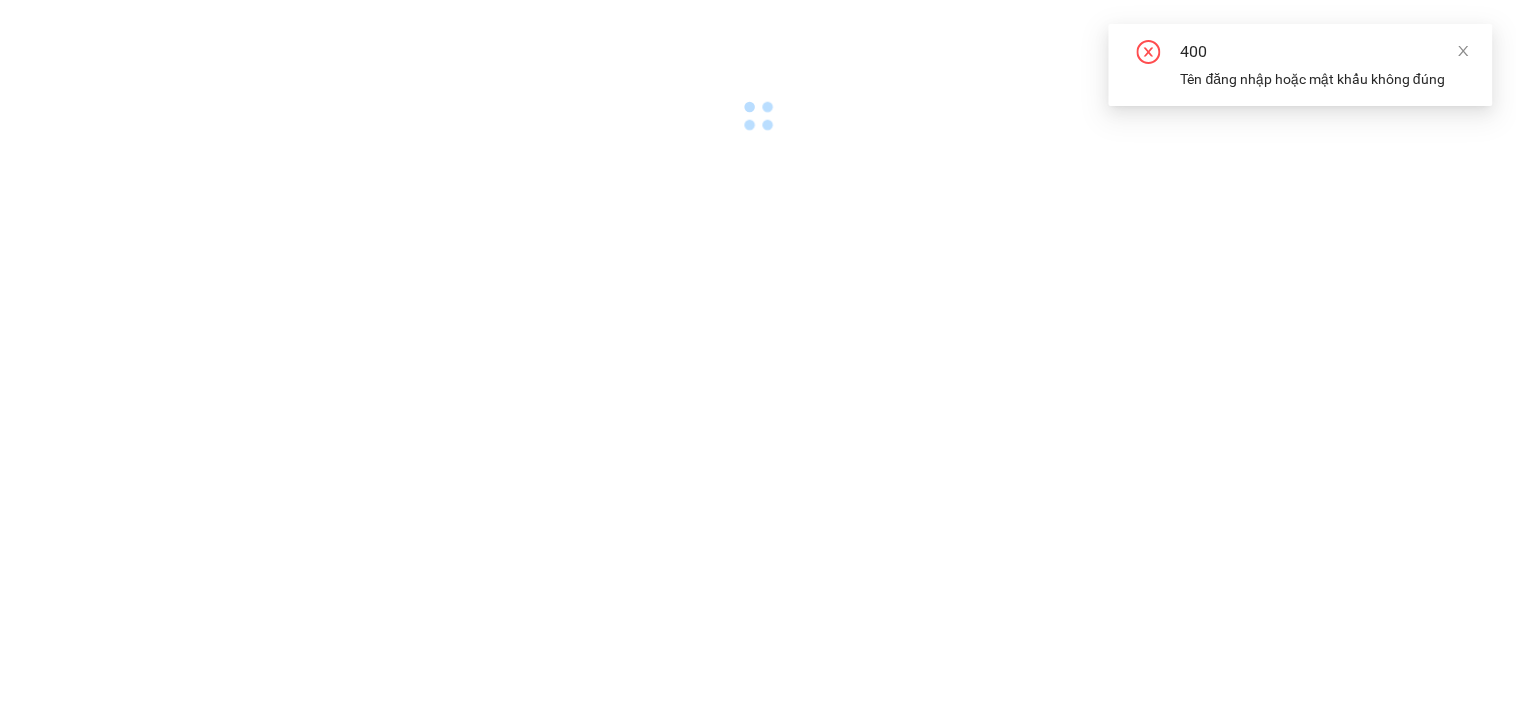 drag, startPoint x: 1480, startPoint y: 42, endPoint x: 1471, endPoint y: 50, distance: 12.0415945 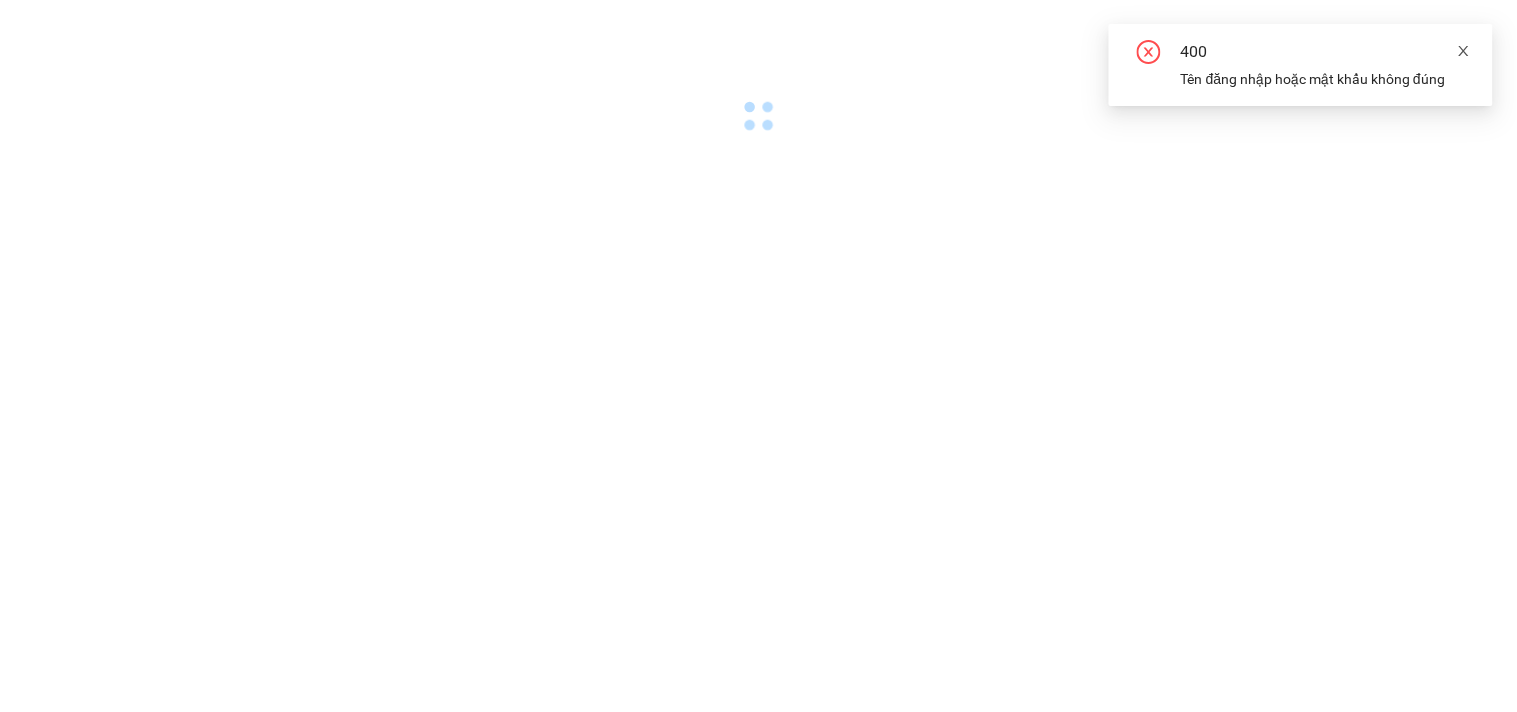 click on "400 Tên đăng nhập hoặc mật khẩu không đúng" at bounding box center [1301, 65] 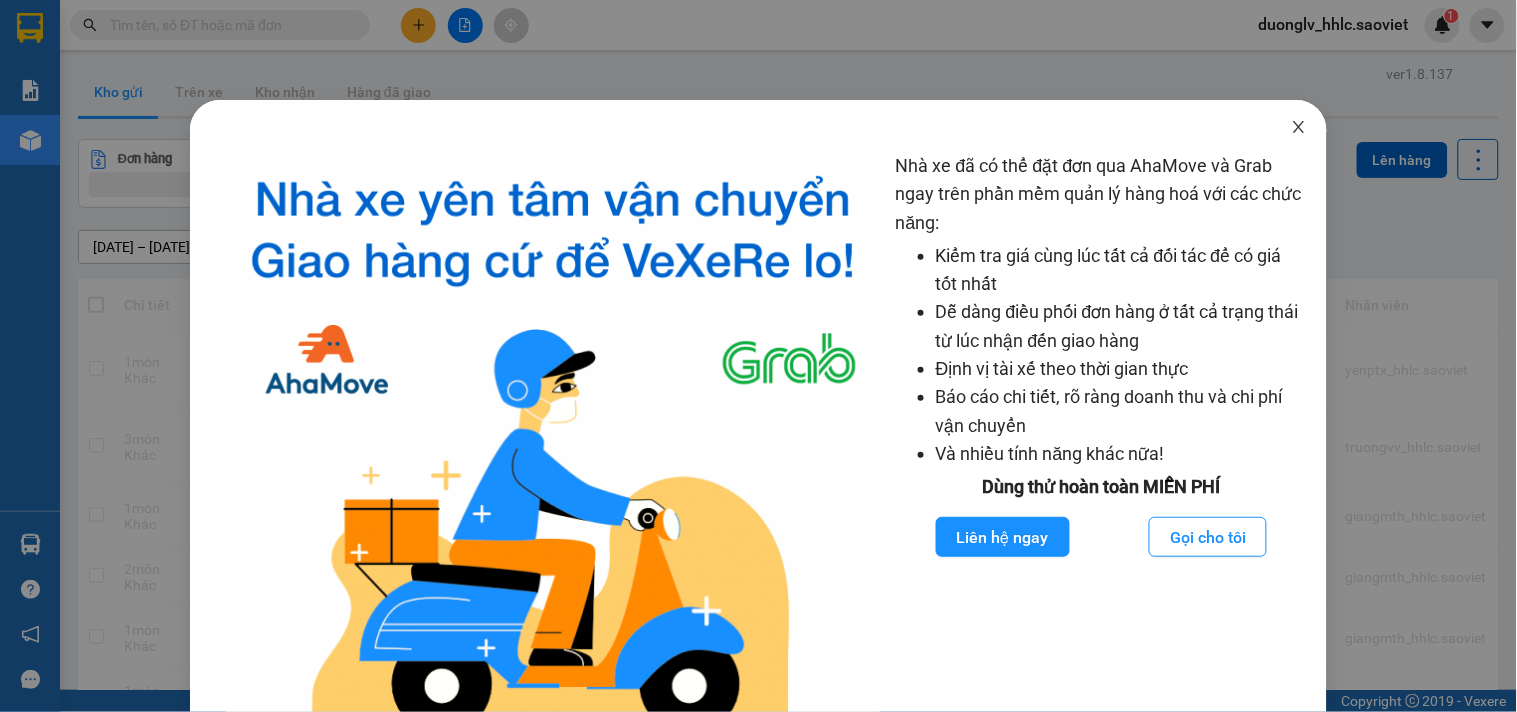 click 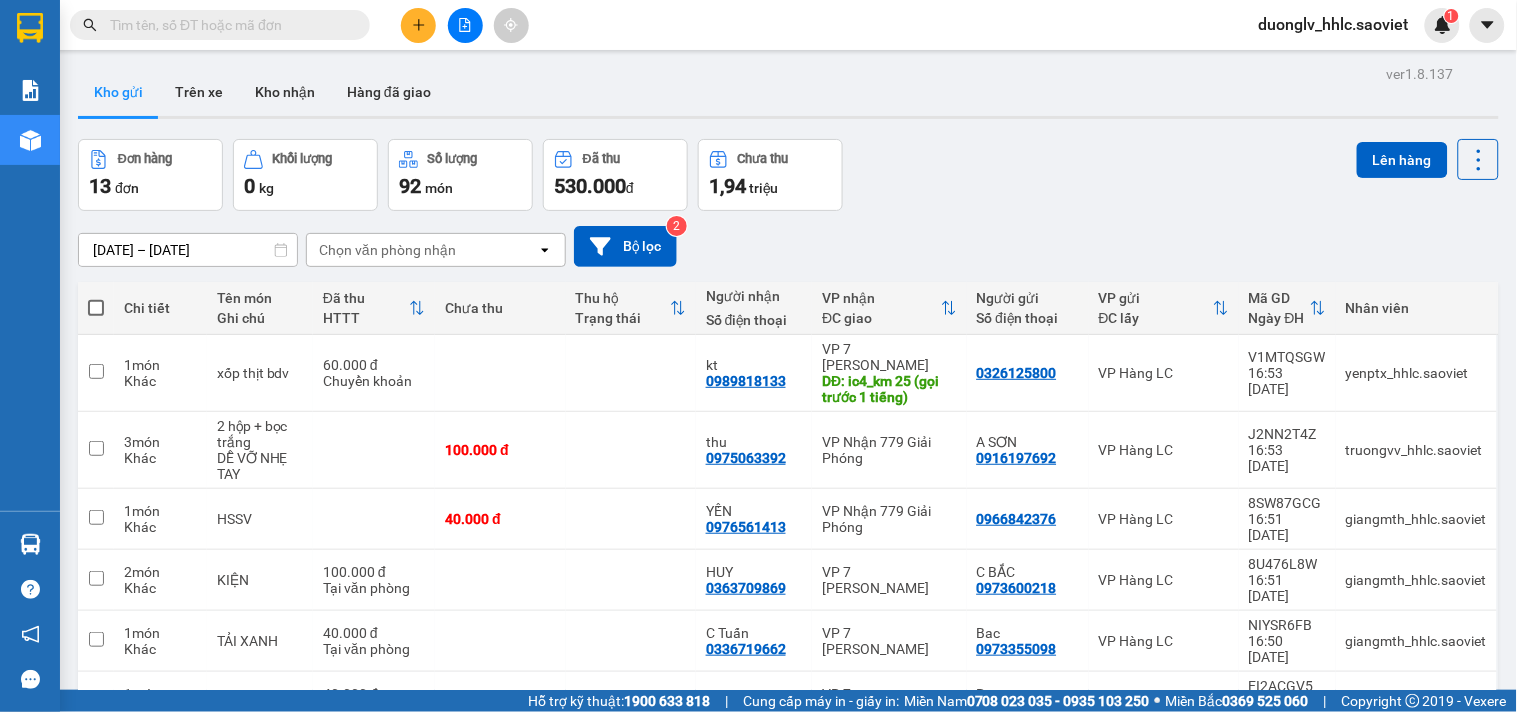 click at bounding box center [220, 25] 